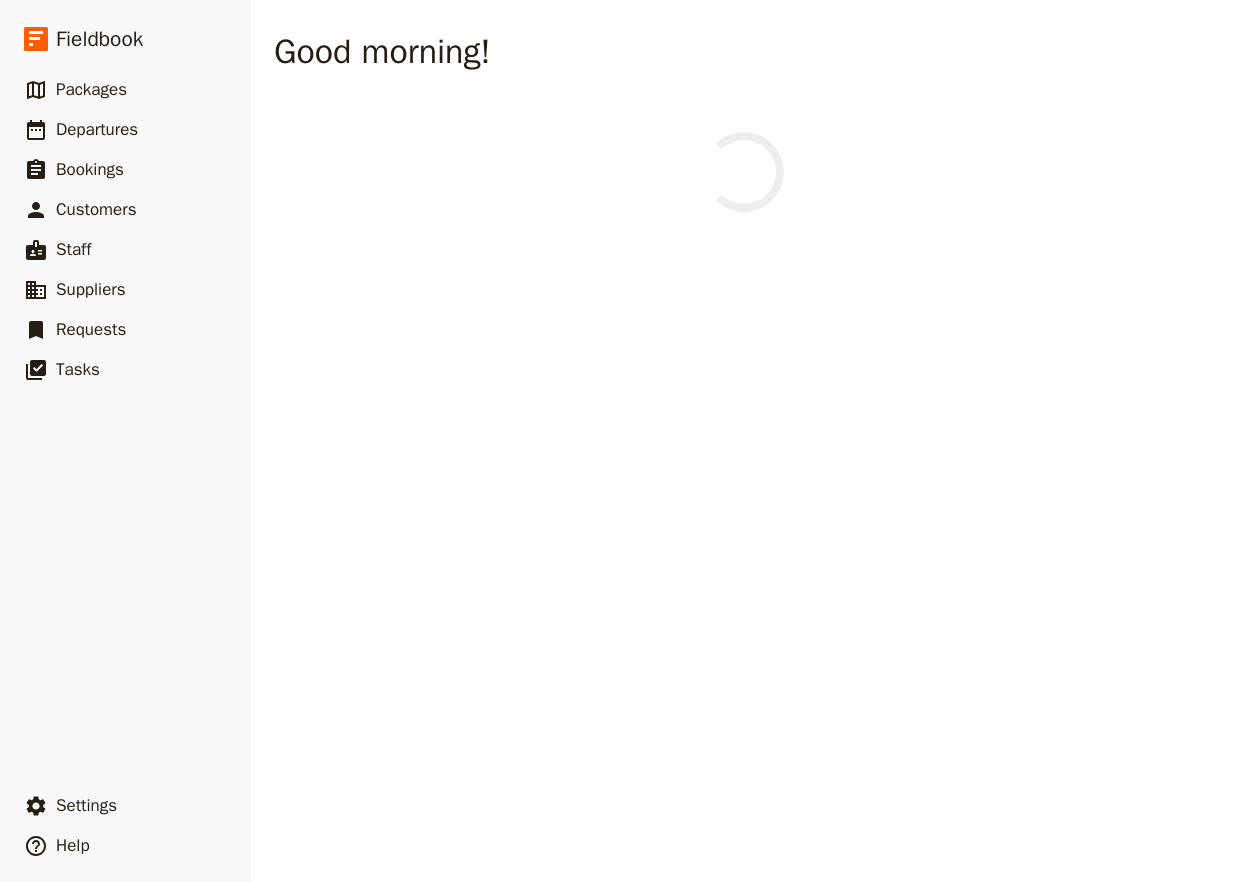 scroll, scrollTop: 0, scrollLeft: 0, axis: both 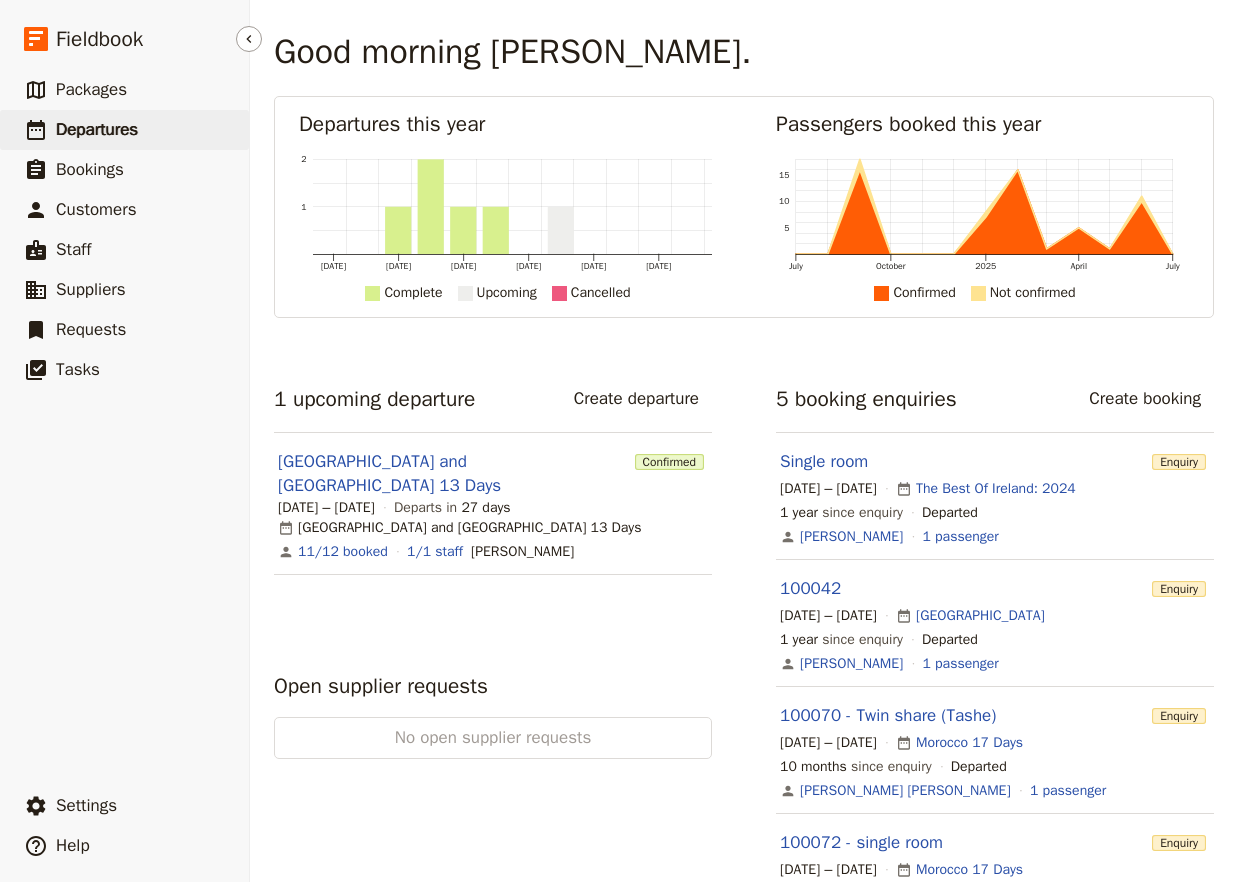 click on "Departures" at bounding box center [97, 129] 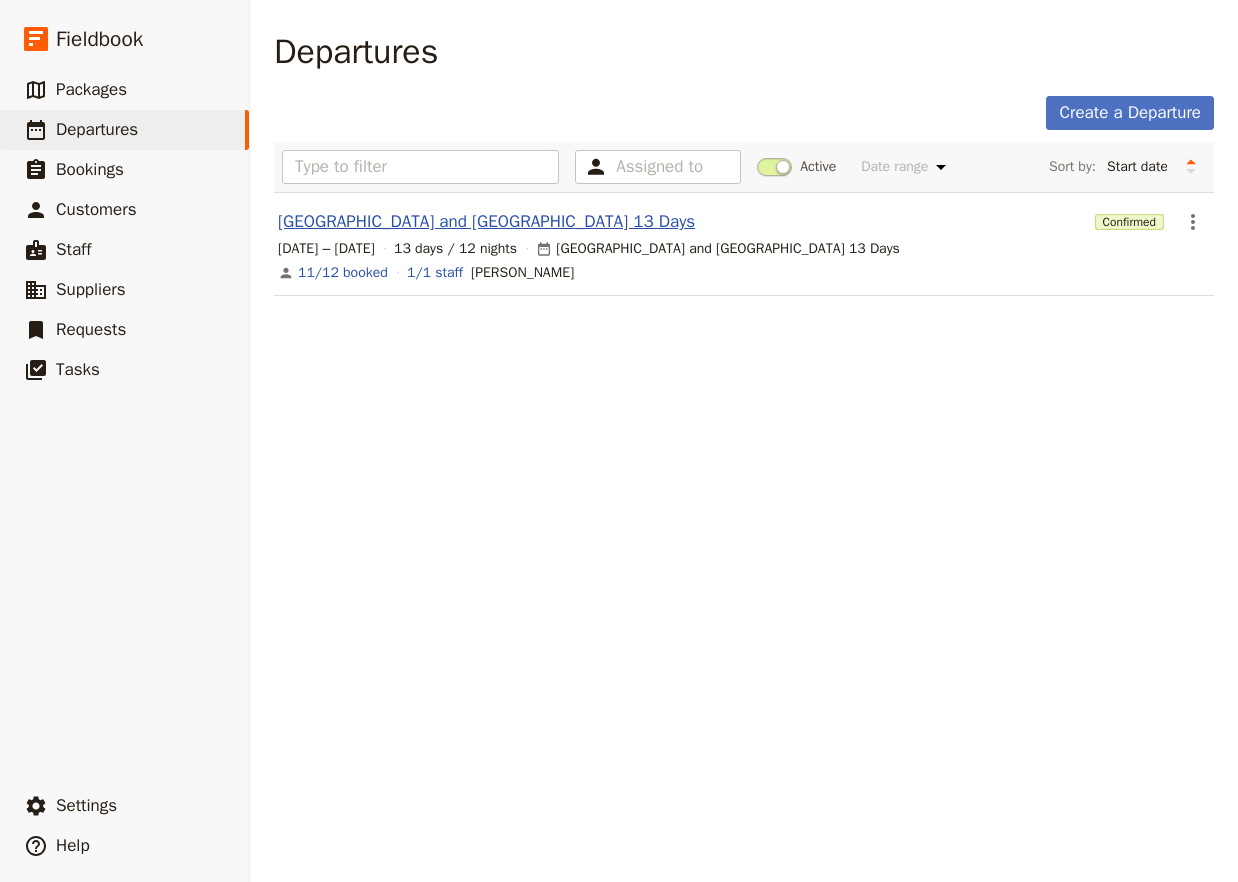click on "[GEOGRAPHIC_DATA] and [GEOGRAPHIC_DATA] 13 Days" at bounding box center [486, 222] 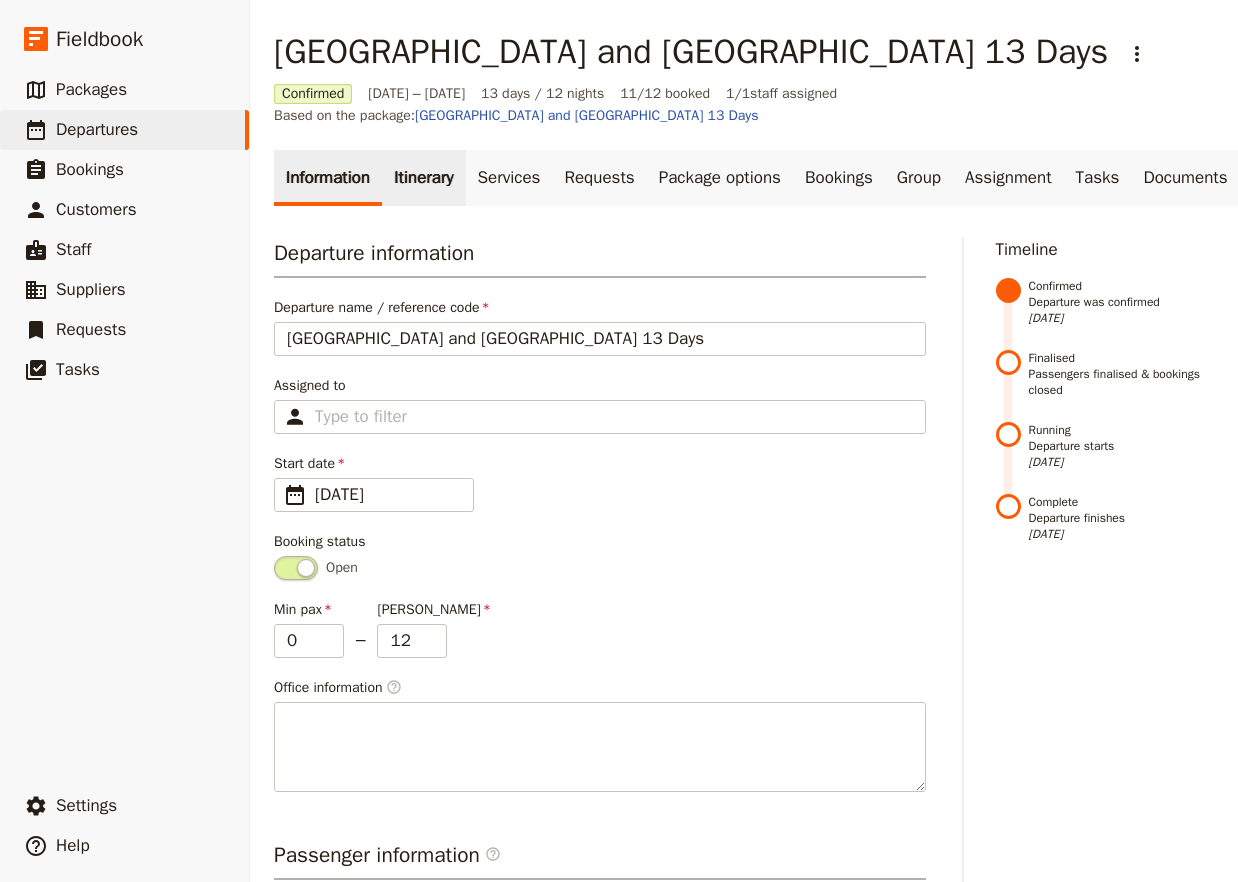 click on "Itinerary" at bounding box center [423, 178] 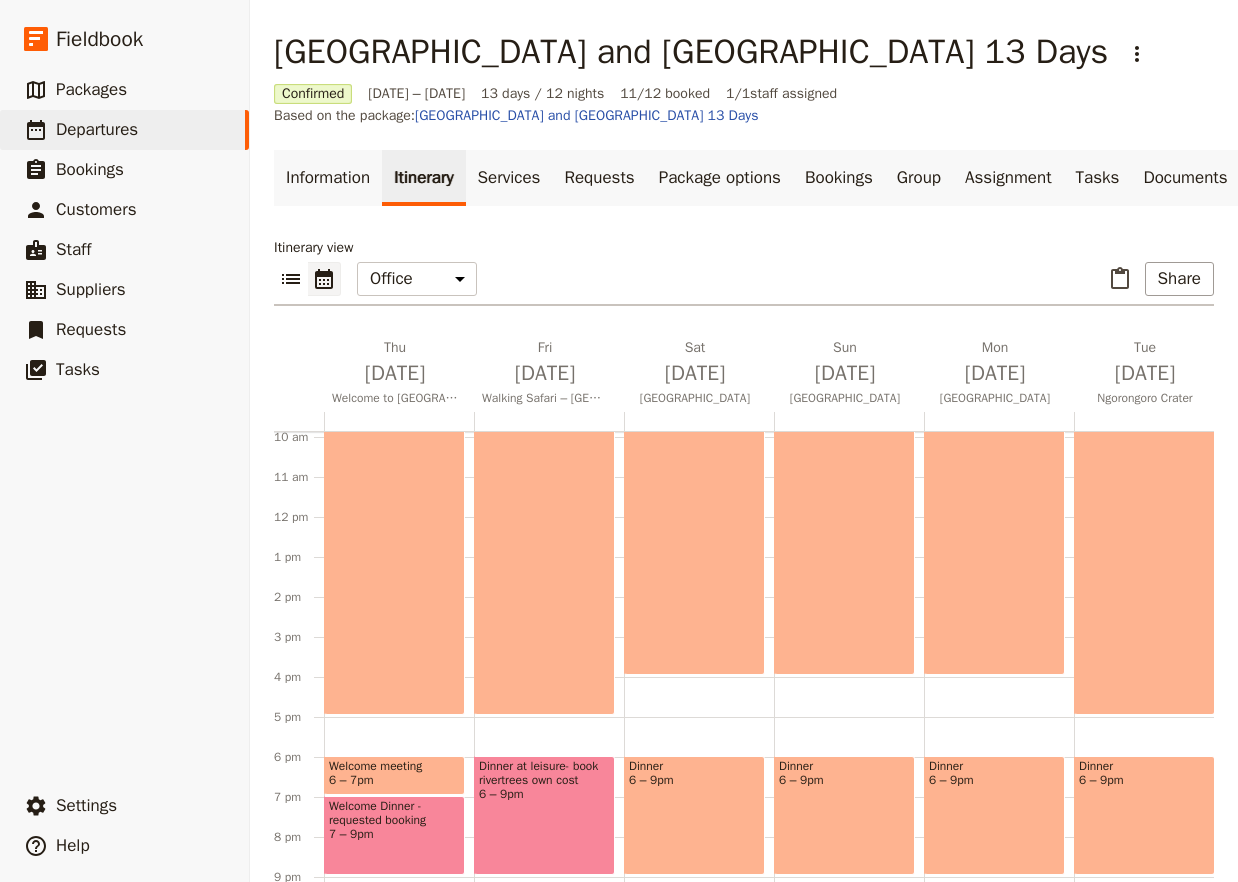 scroll, scrollTop: 474, scrollLeft: 0, axis: vertical 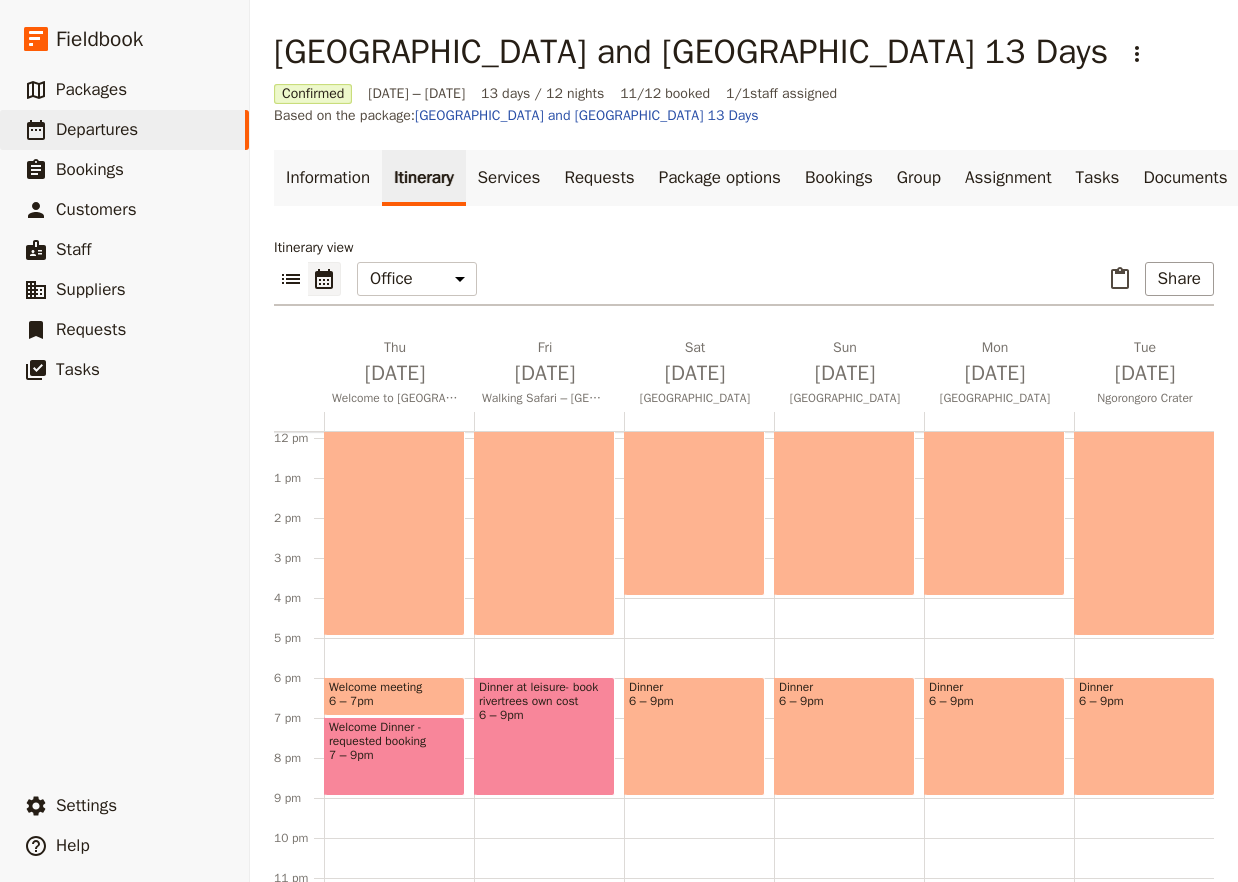 click on "7 – 9pm" at bounding box center (394, 755) 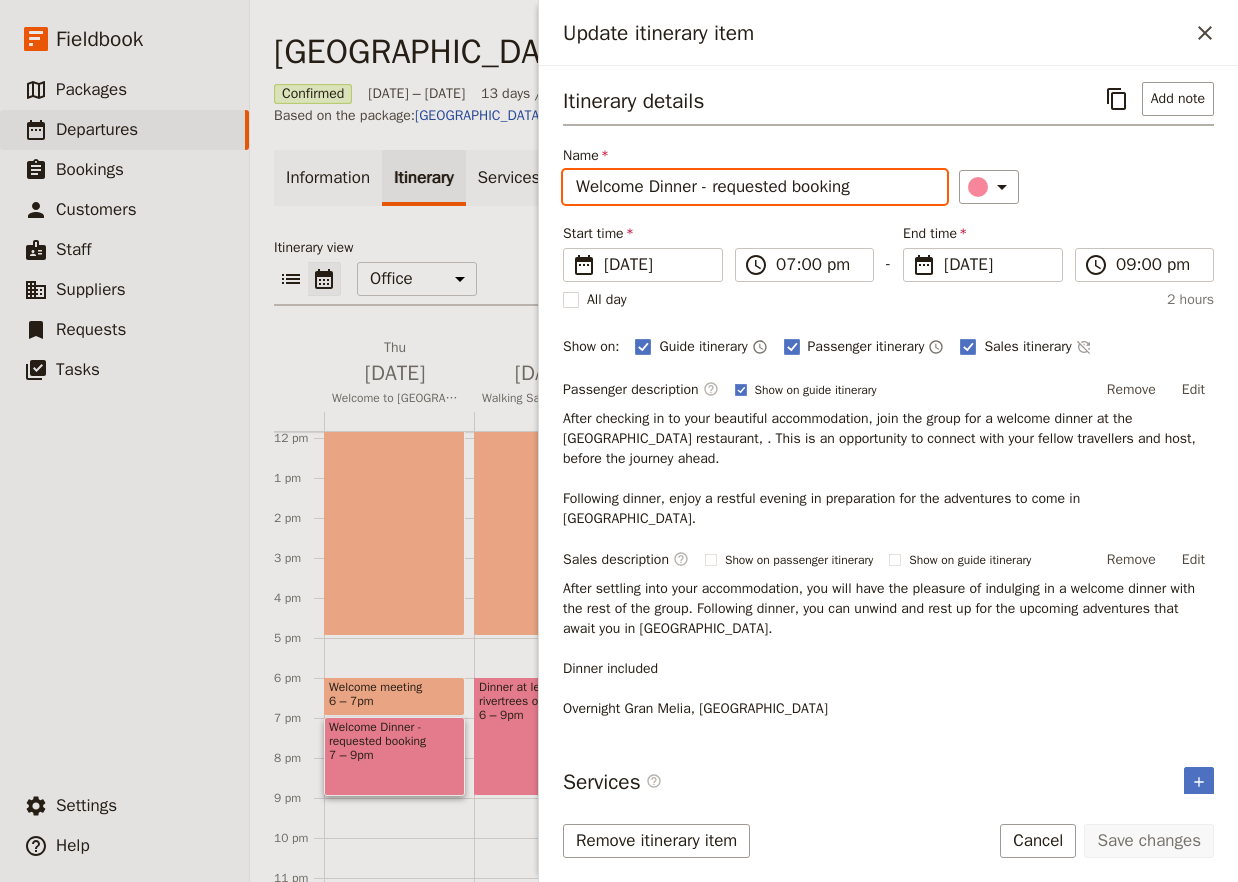 drag, startPoint x: 866, startPoint y: 183, endPoint x: 716, endPoint y: 162, distance: 151.46286 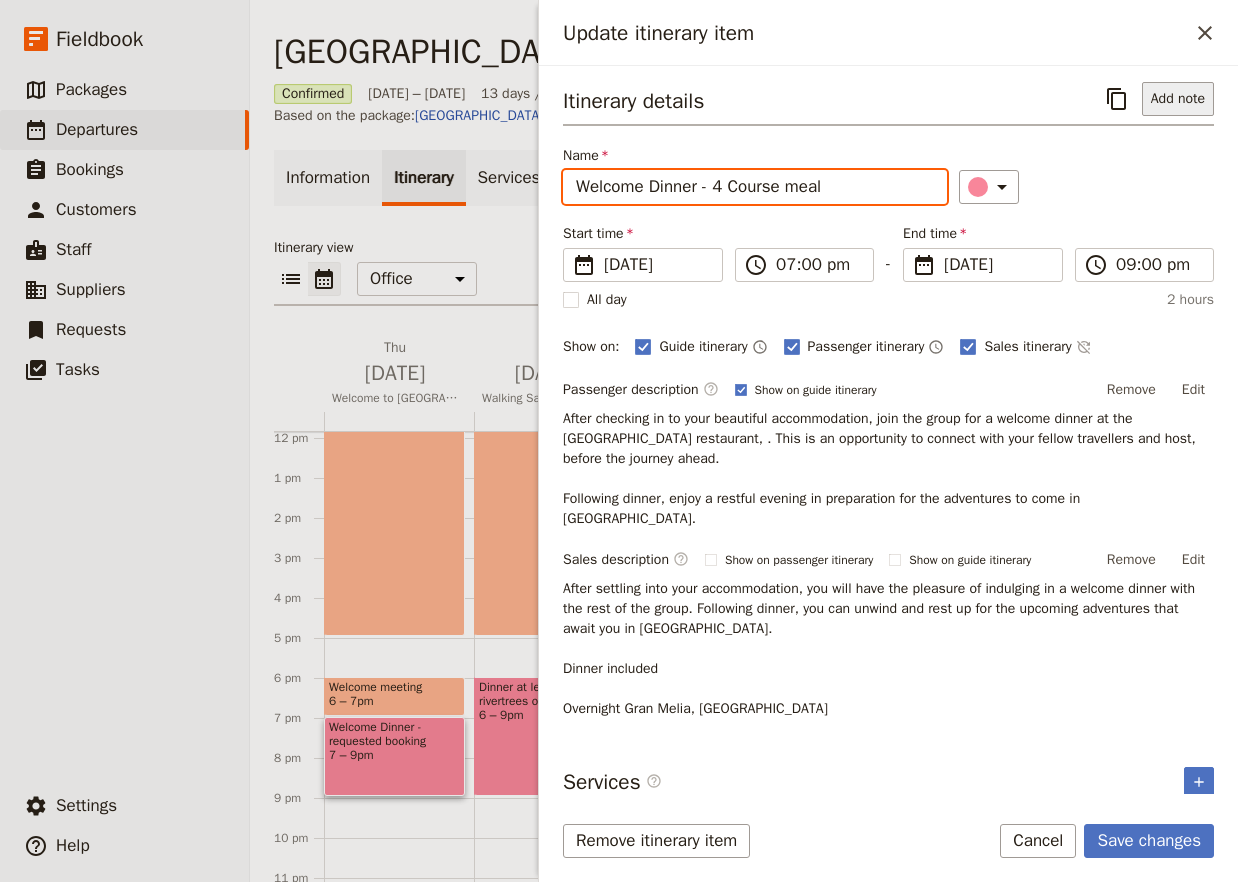 type on "Welcome Dinner - 4 Course meal" 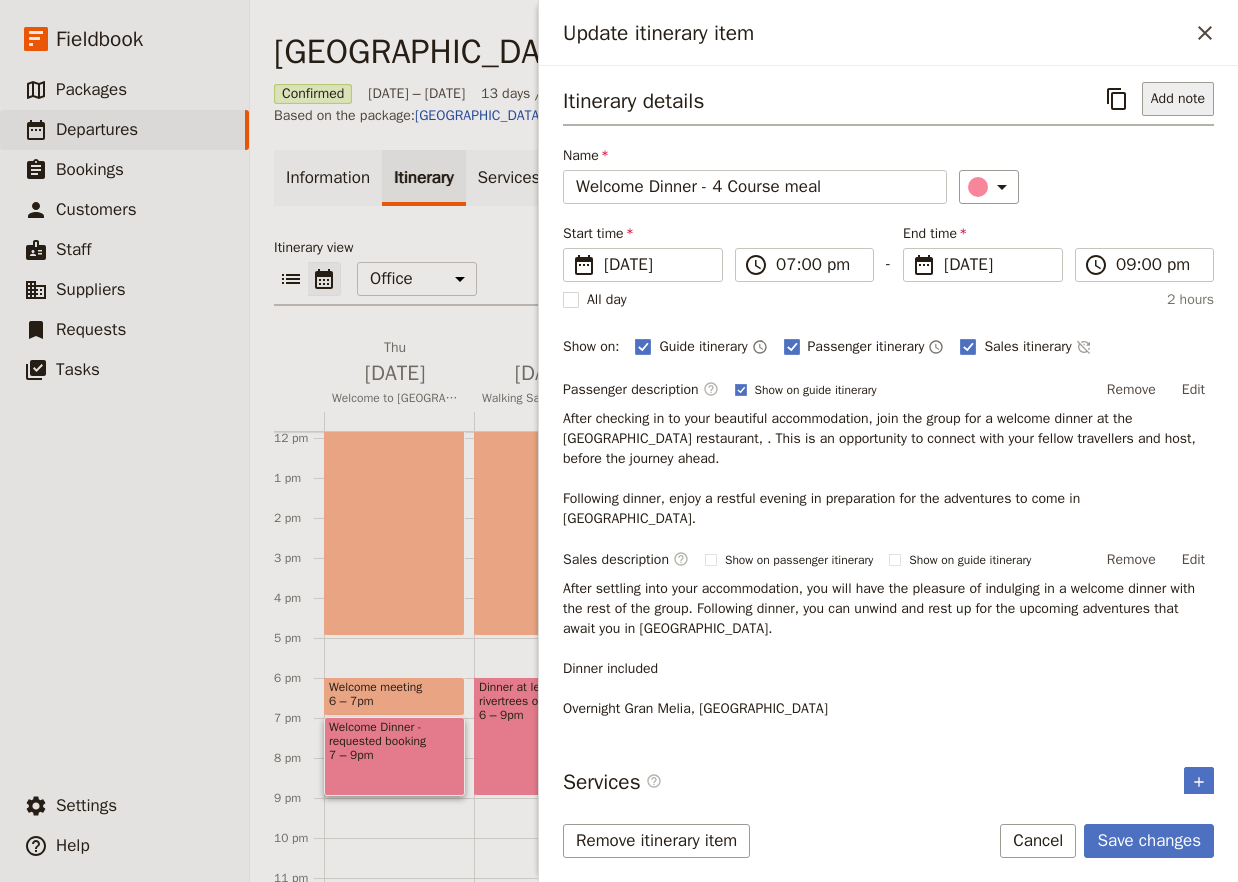 click on "Add note" at bounding box center [1178, 99] 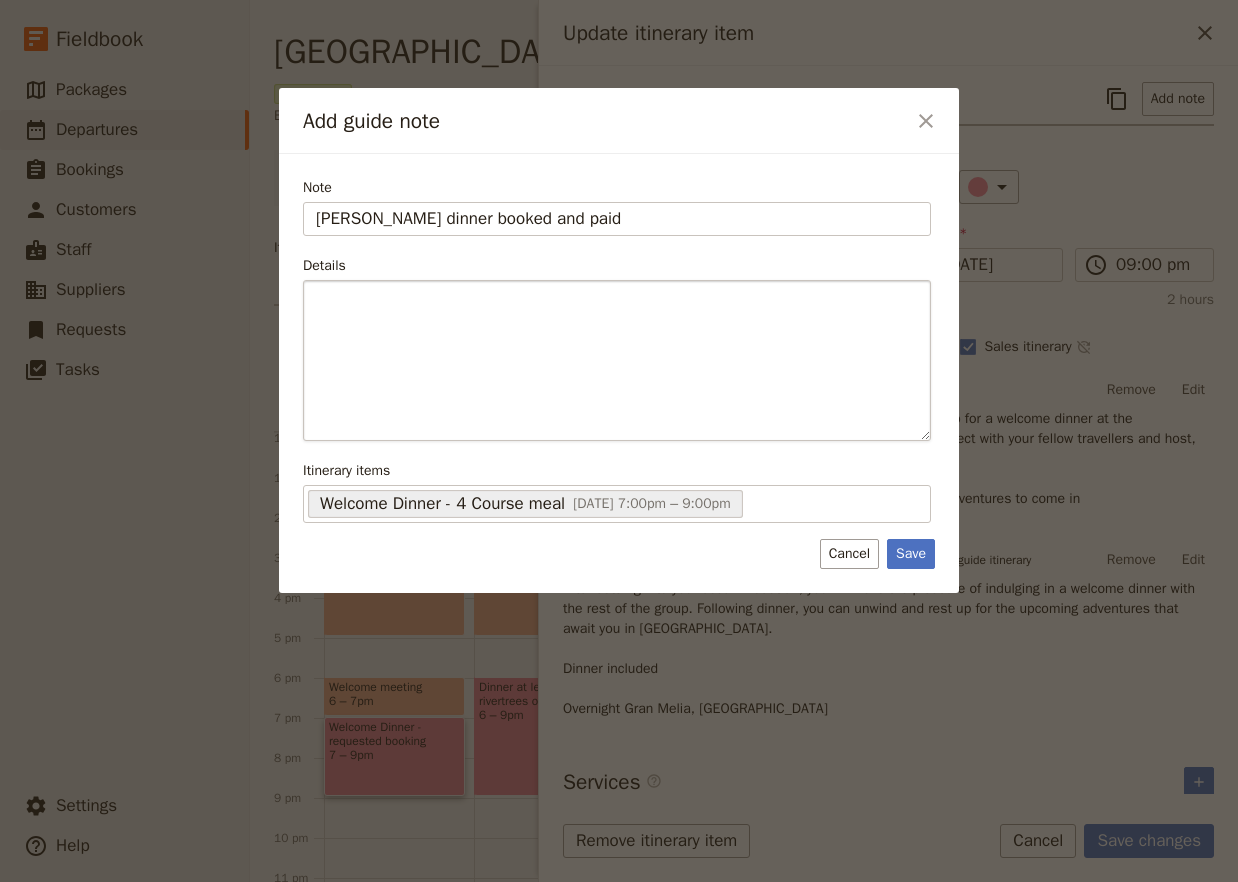 type on "[PERSON_NAME] dinner booked and paid" 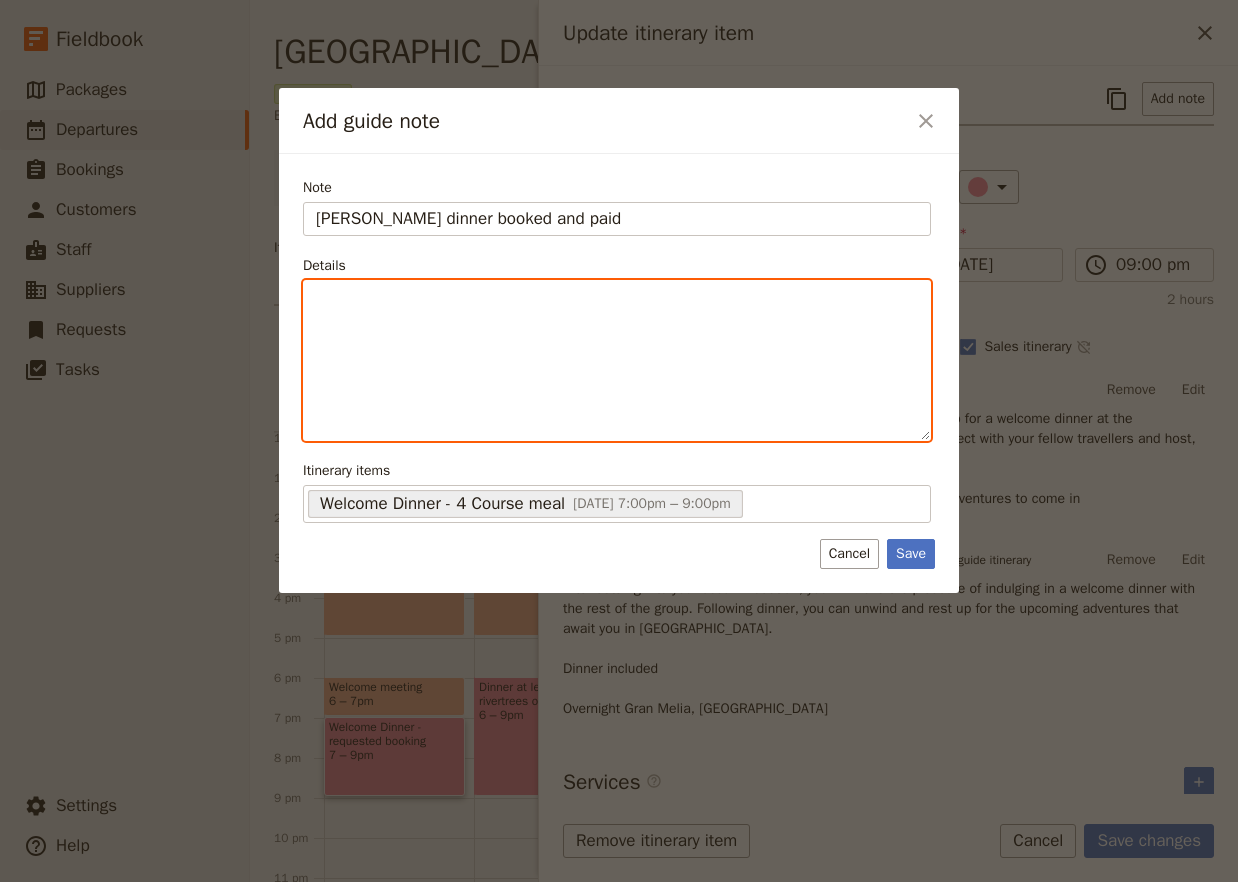 click at bounding box center (617, 360) 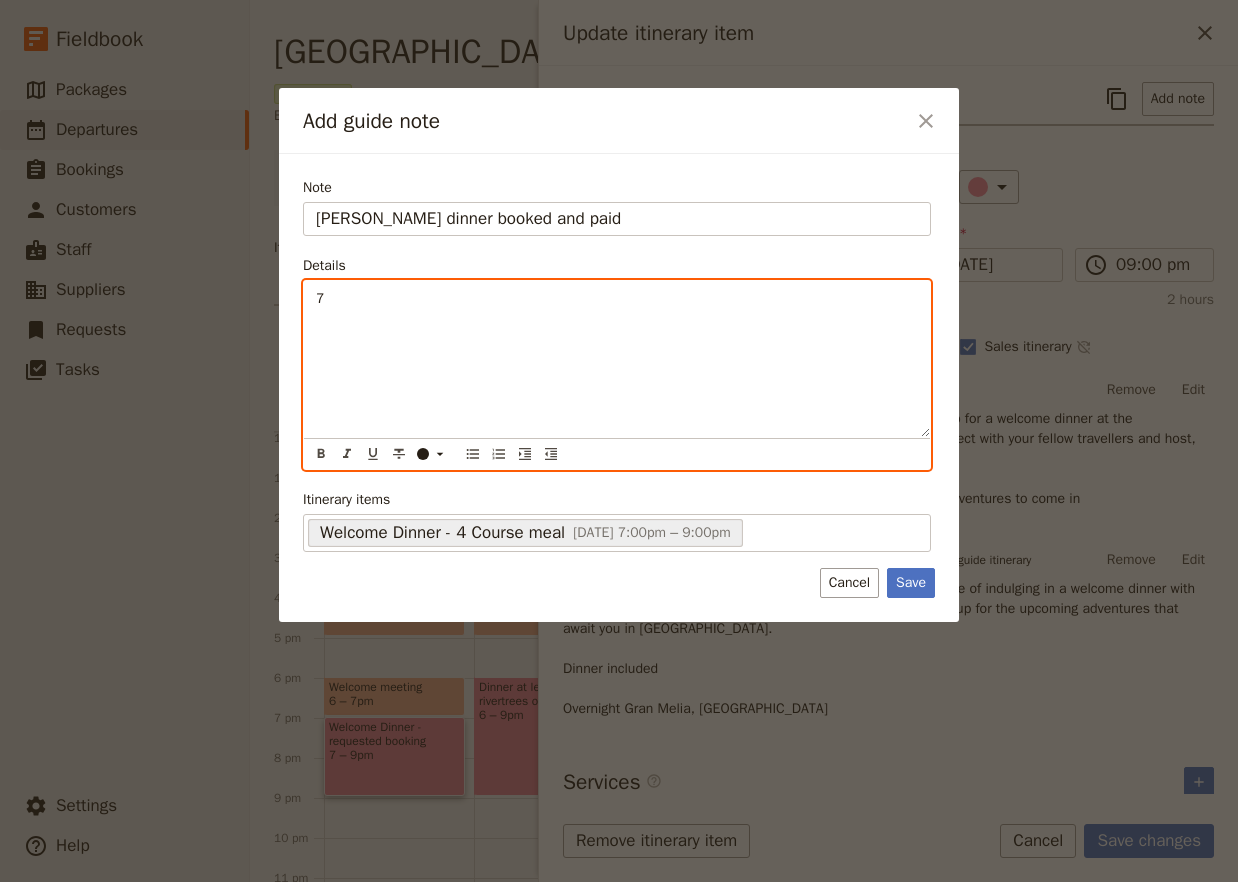 type 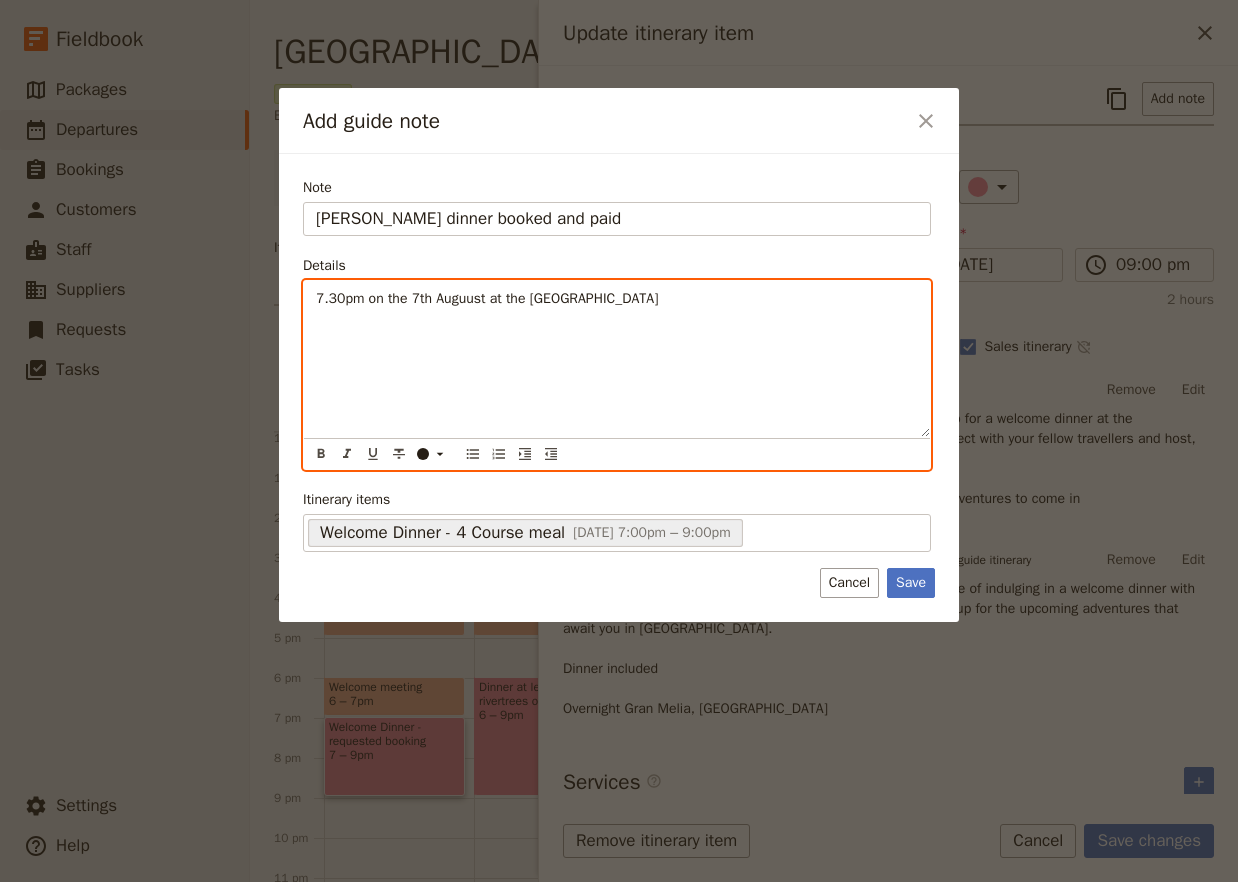 drag, startPoint x: 584, startPoint y: 302, endPoint x: 597, endPoint y: 315, distance: 18.384777 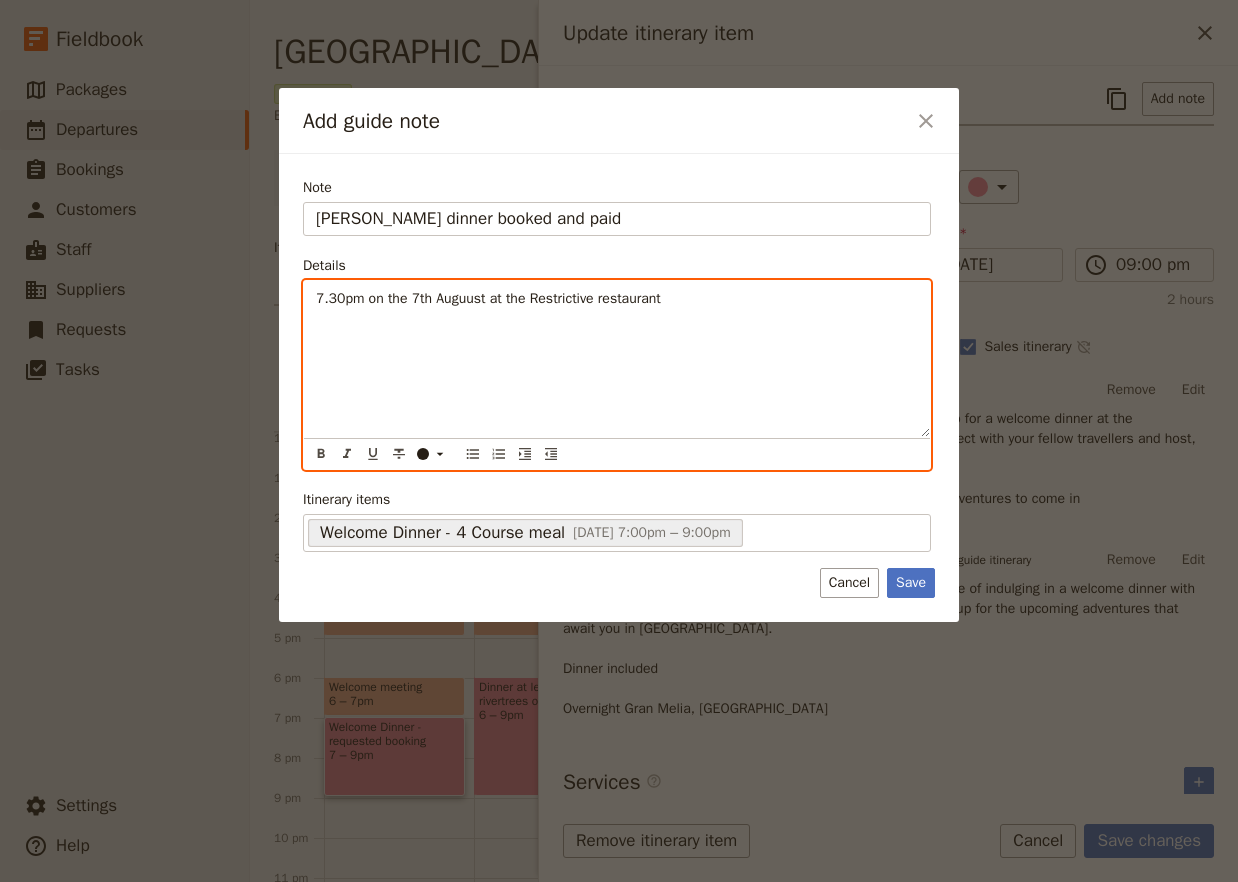 click on "7.30pm on the 7th Auguust at the Restrictive restaurant" at bounding box center [488, 298] 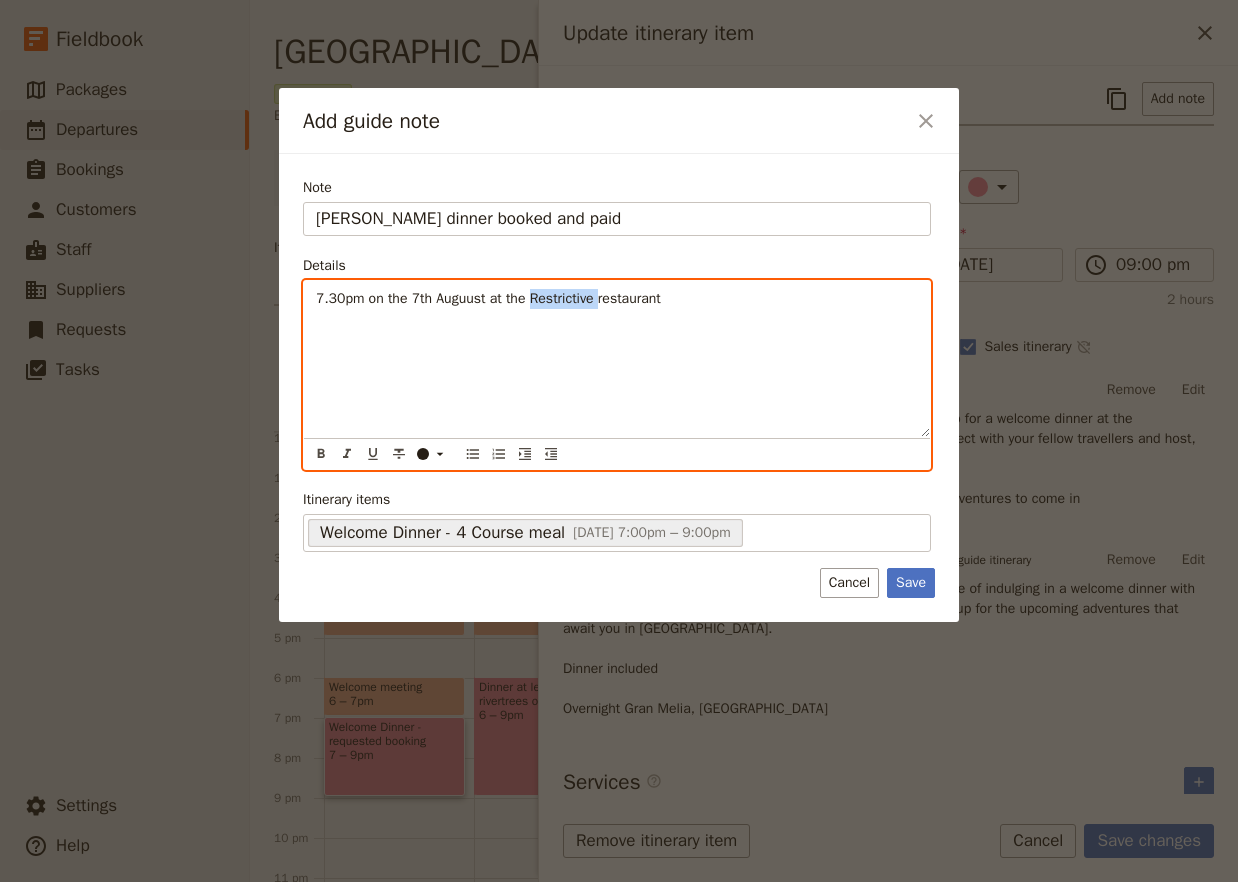 click on "7.30pm on the 7th Auguust at the Restrictive restaurant" at bounding box center (488, 298) 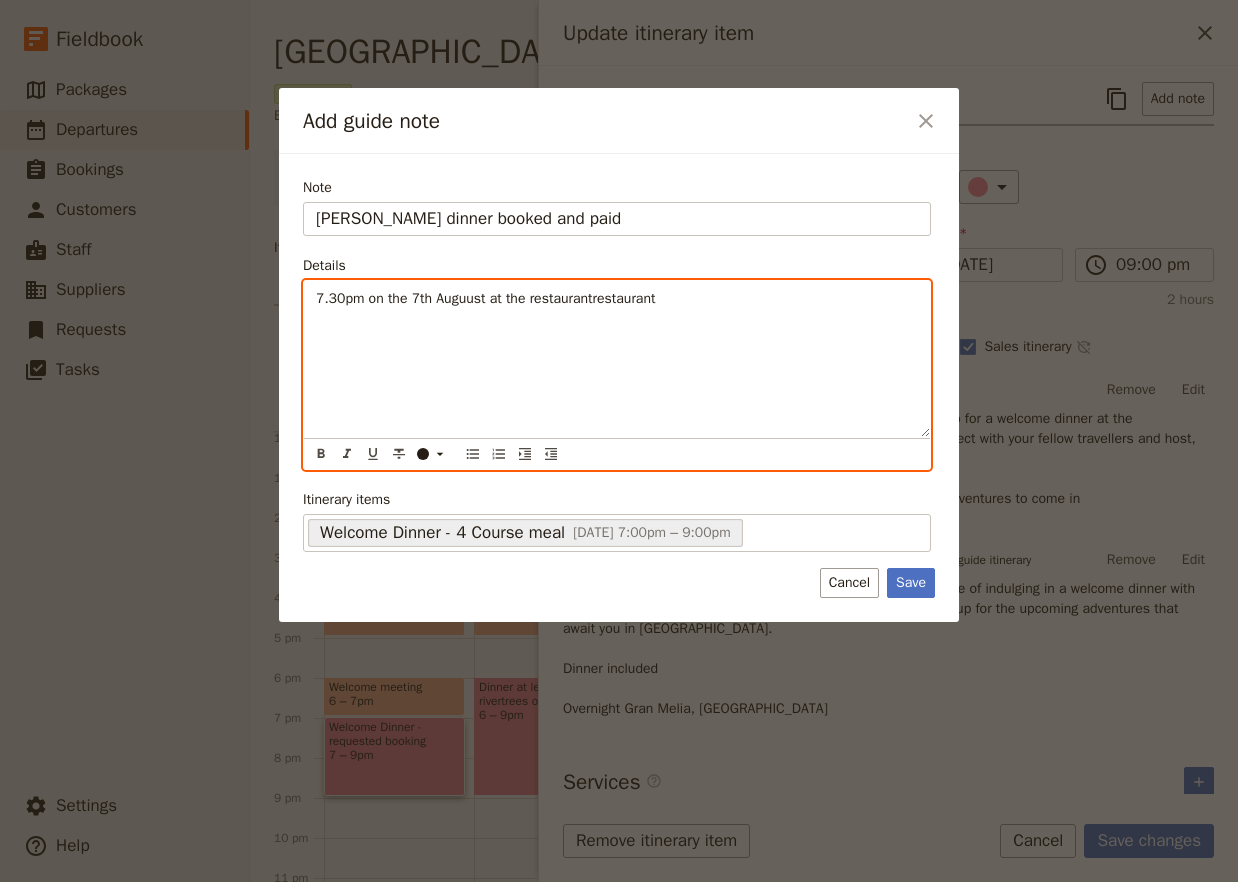 click on "7.30pm on the 7th Auguust at the restaurantrestaurant" at bounding box center [485, 298] 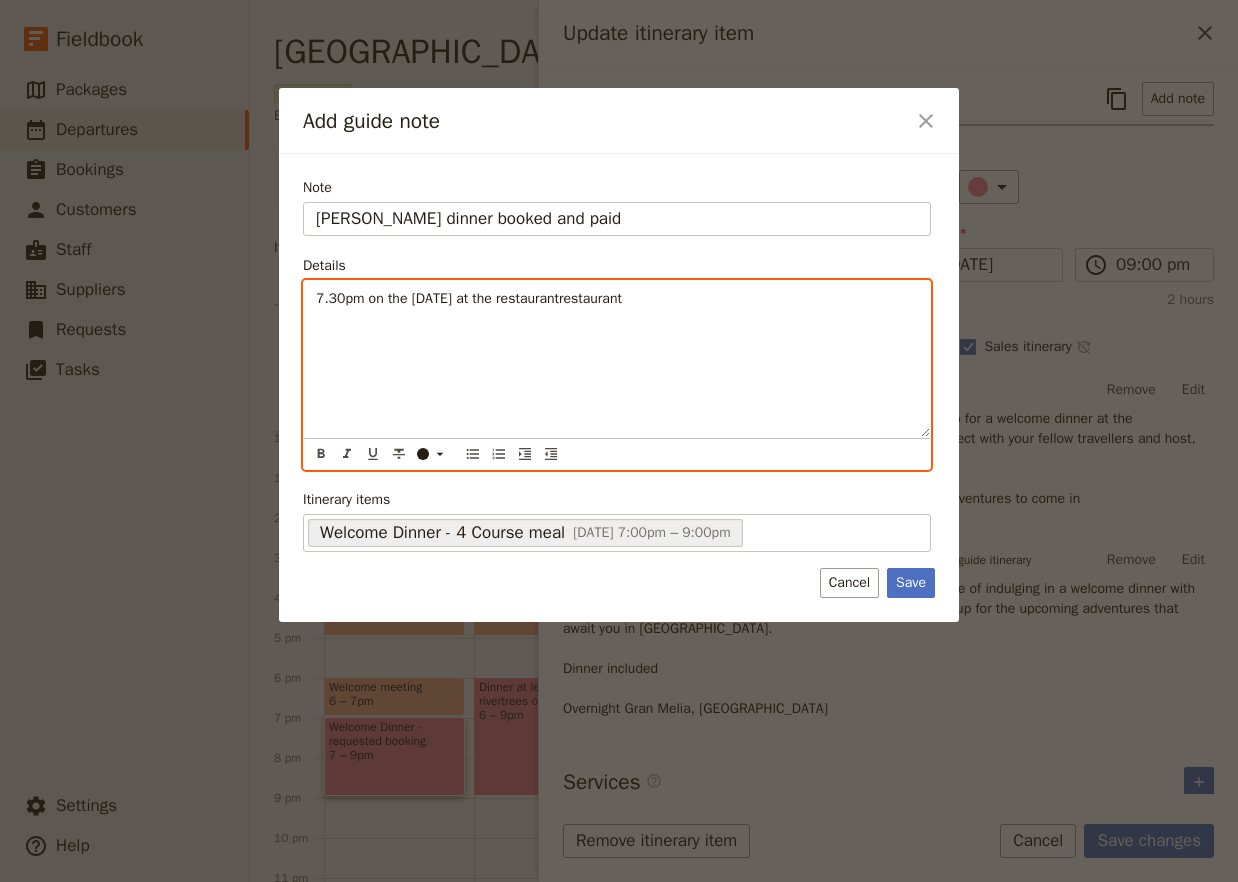 click on "7.30pm on the [DATE] at the restaurantrestaurant" at bounding box center [469, 298] 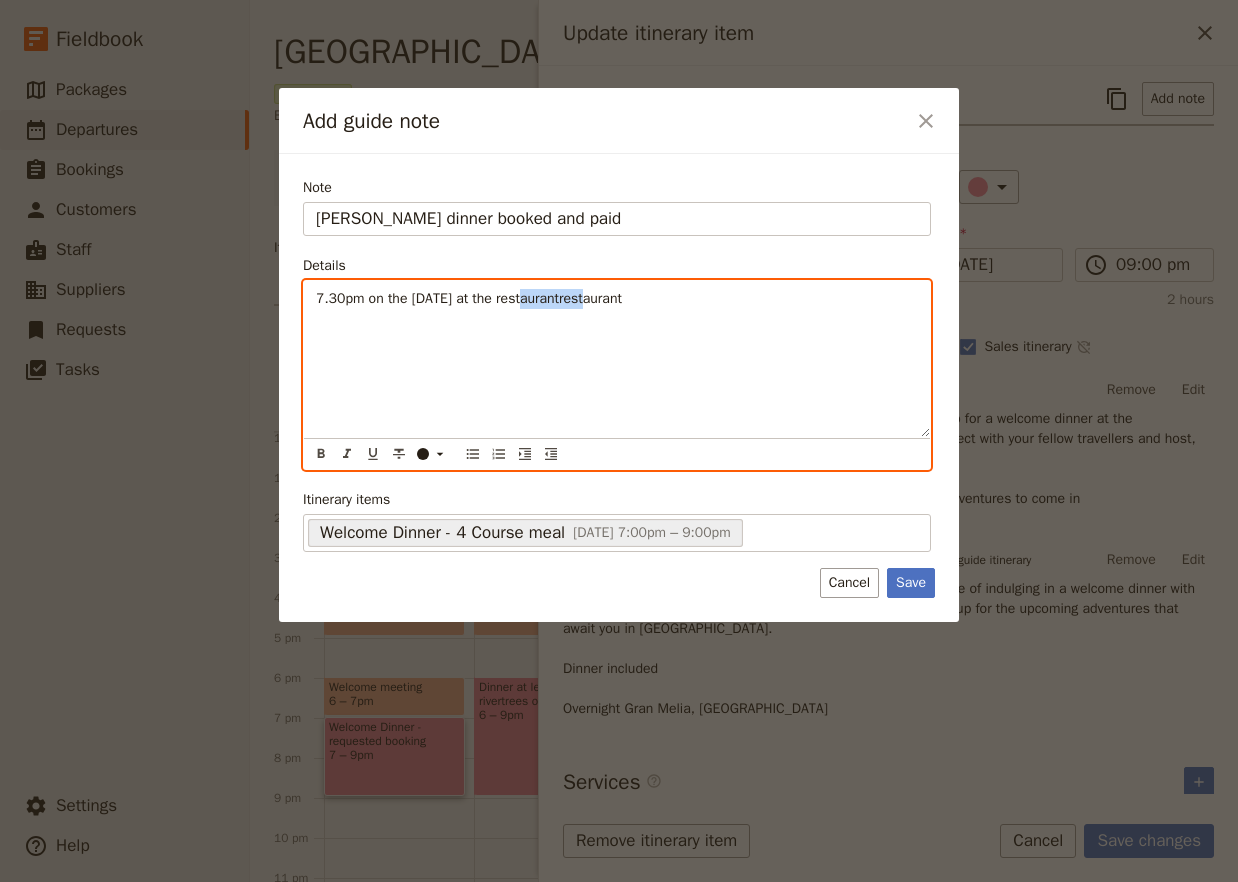 drag, startPoint x: 584, startPoint y: 302, endPoint x: 522, endPoint y: 310, distance: 62.514 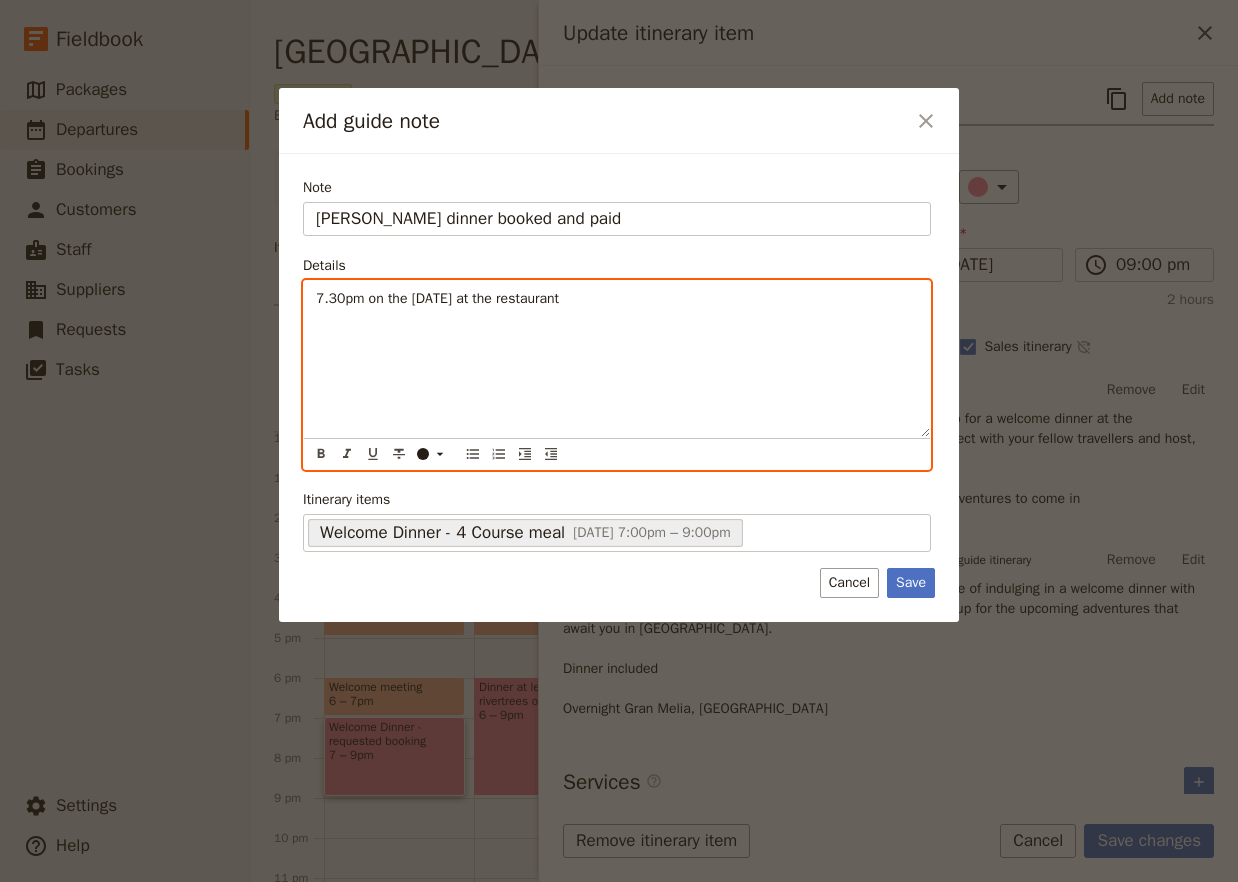 click on "7.30pm on the [DATE] at the restaurant" at bounding box center [617, 299] 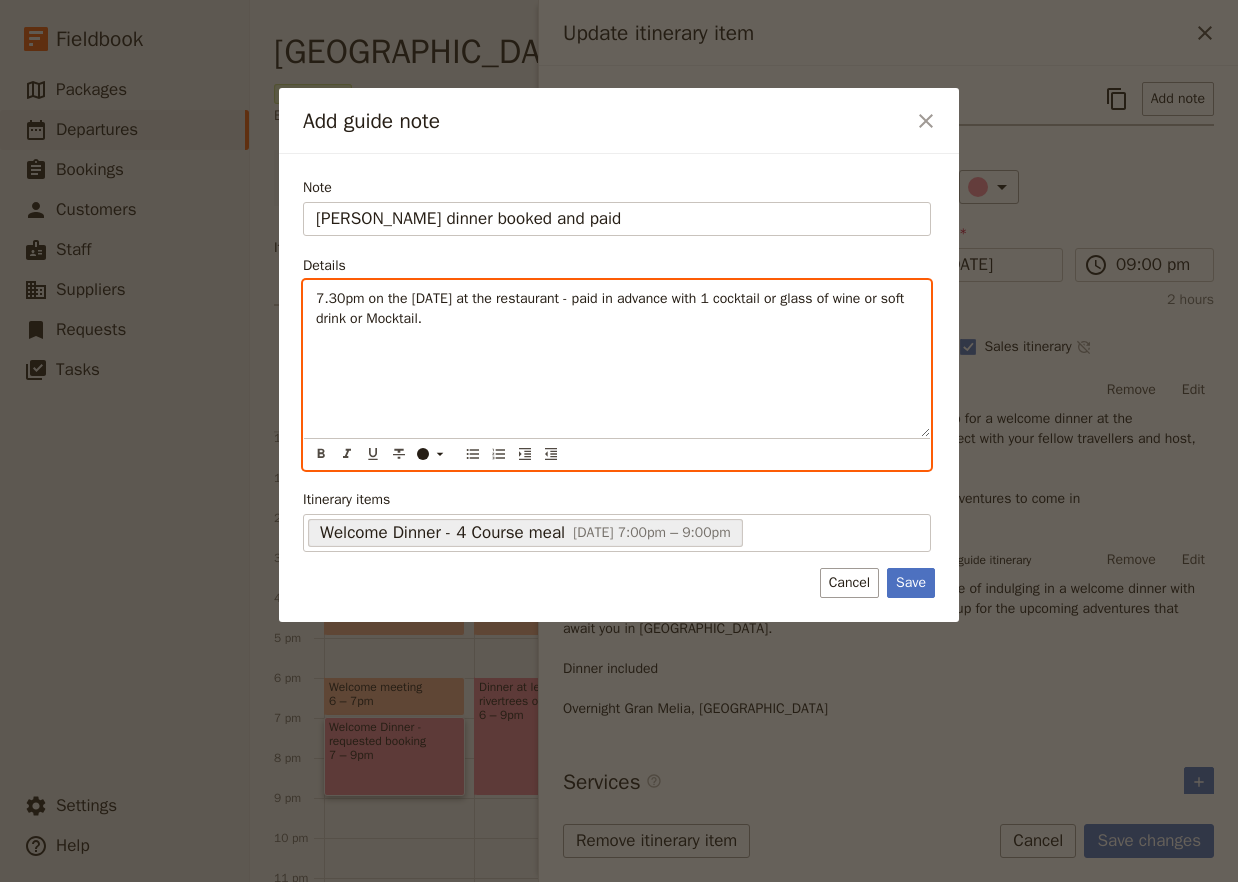 click on "7.30pm on the [DATE] at the restaurant - paid in advance with 1 cocktail or glass of wine or soft drink or Mocktail." at bounding box center (617, 359) 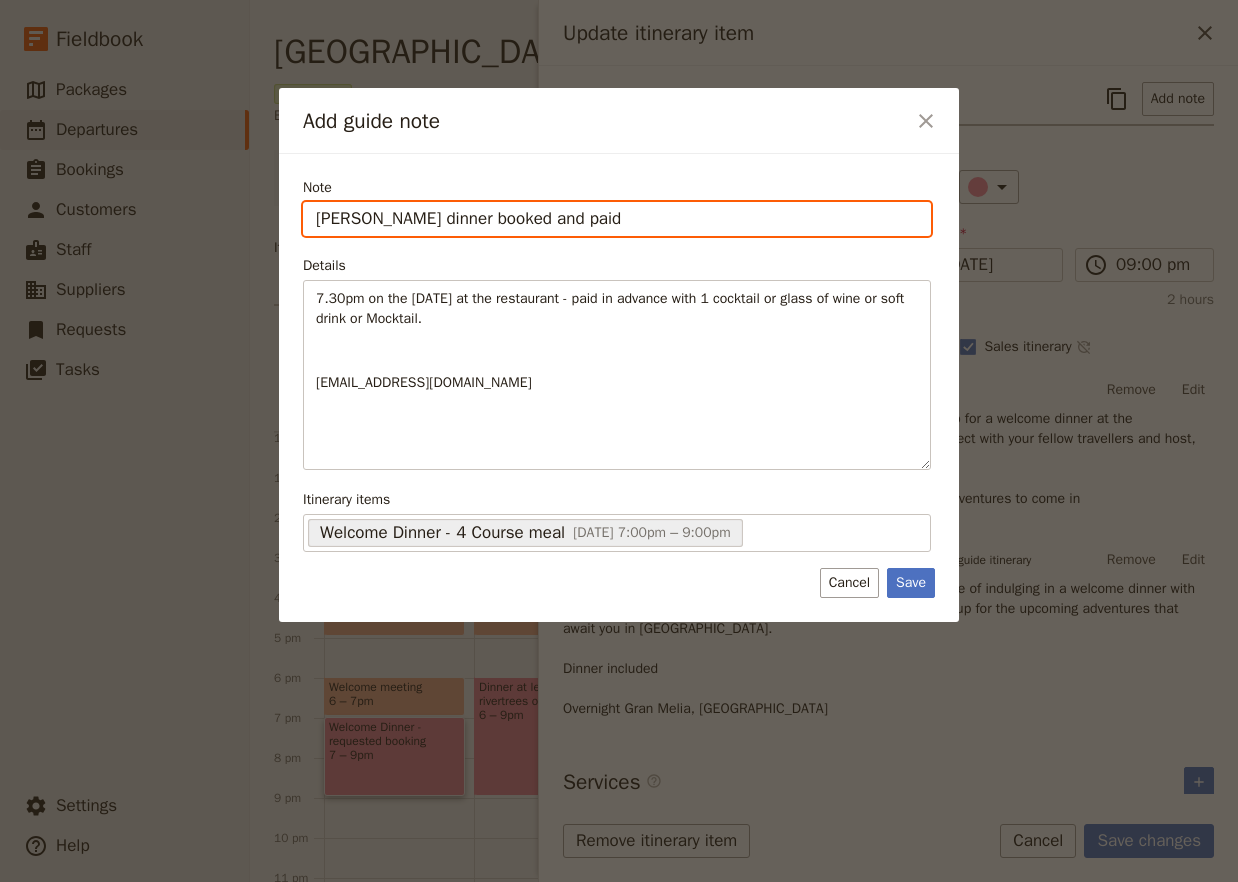 click on "[PERSON_NAME] dinner booked and paid" at bounding box center [617, 219] 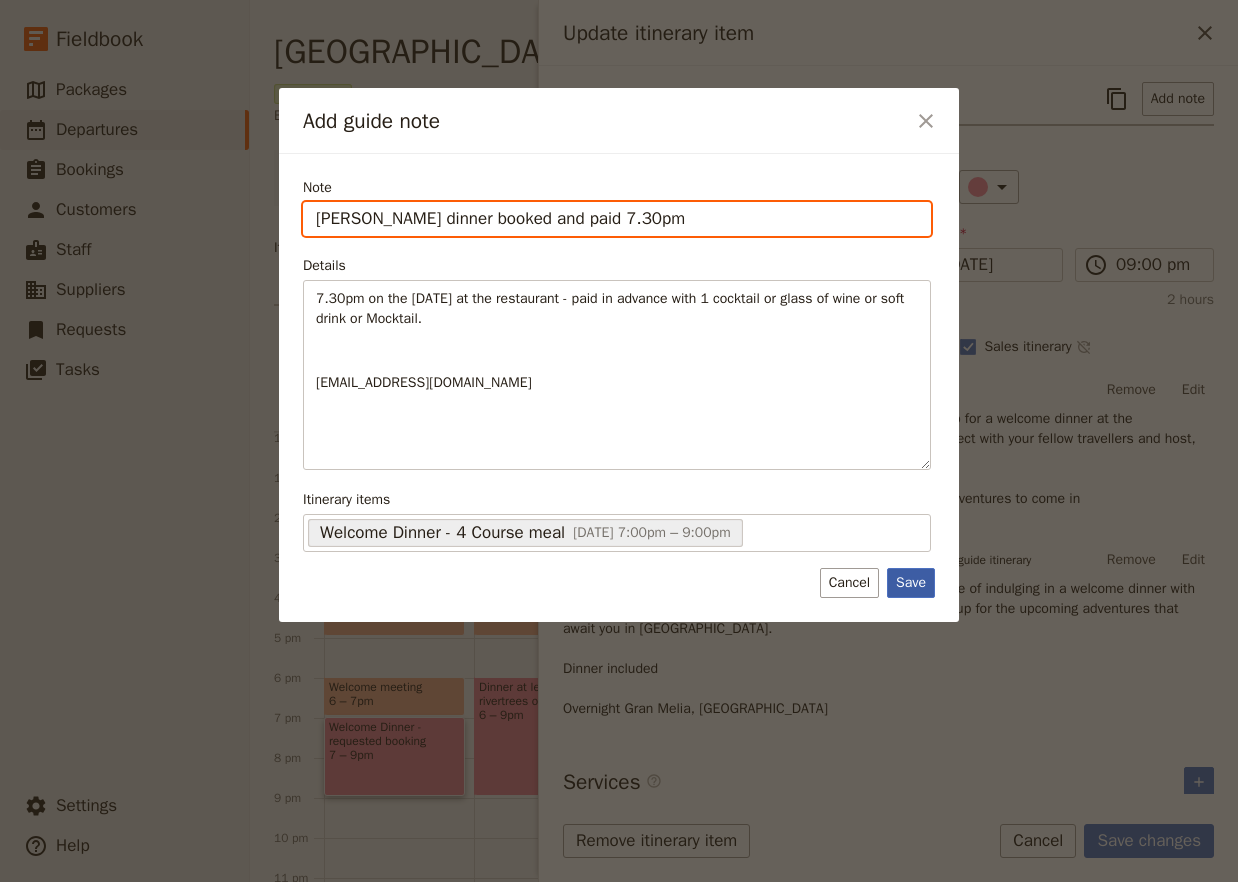 type on "[PERSON_NAME] dinner booked and paid 7.30pm" 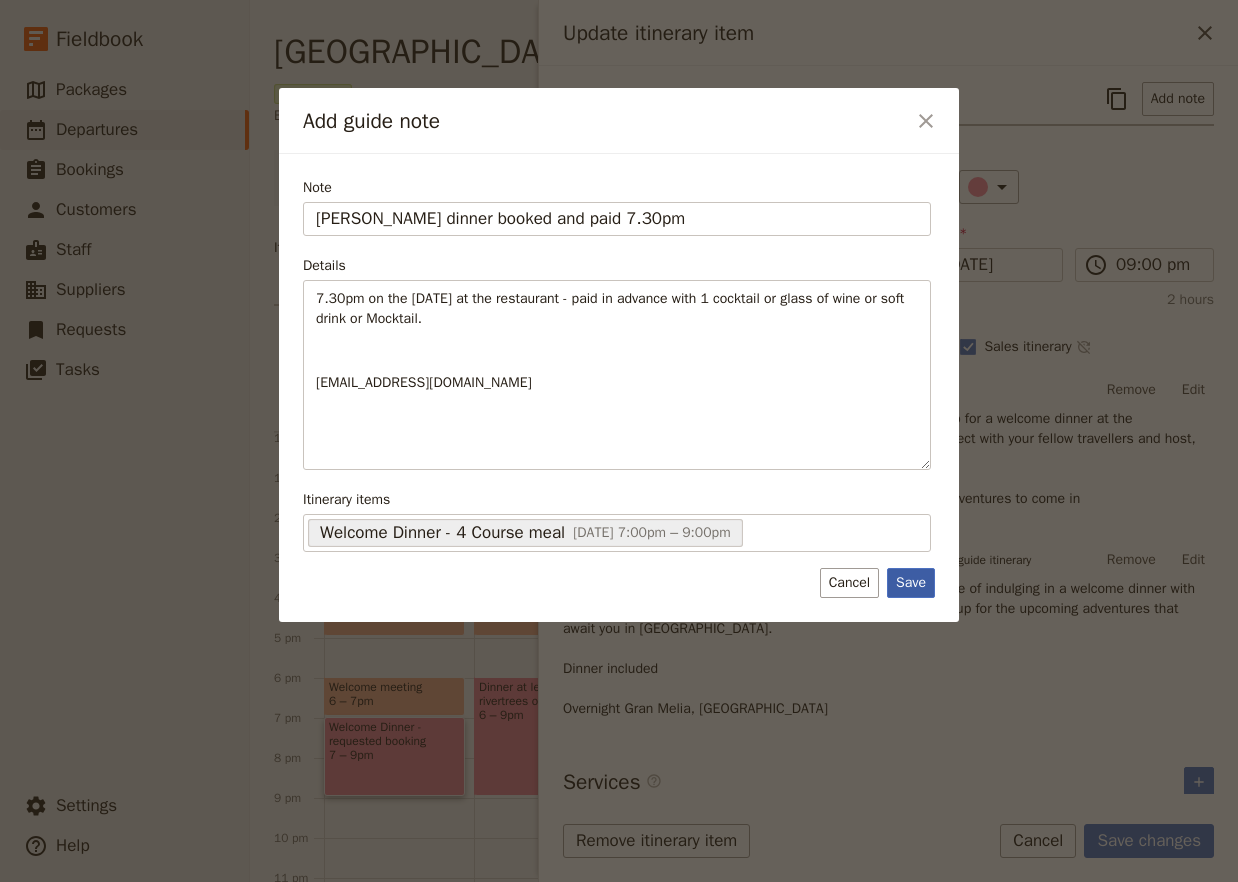 click on "Save" at bounding box center [911, 583] 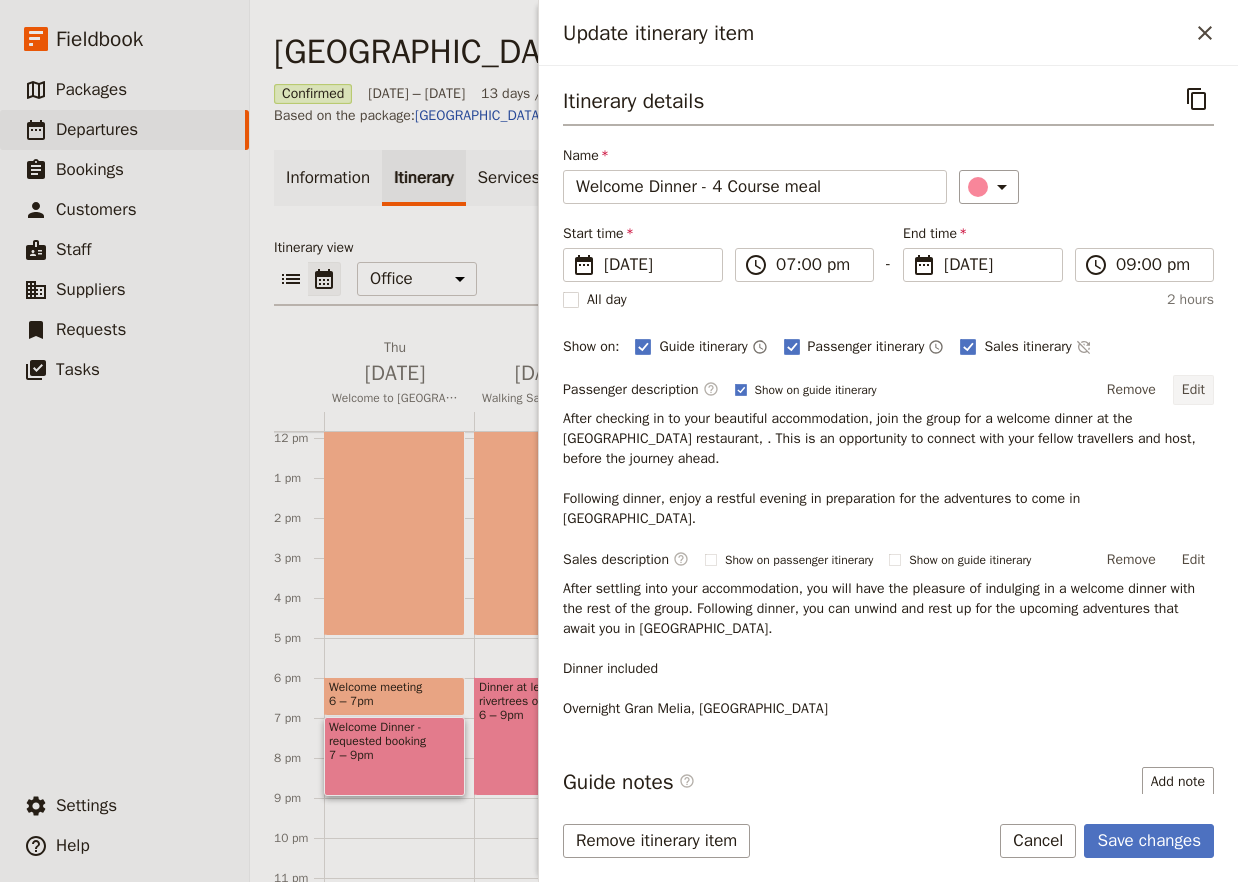 click on "Edit" at bounding box center (1193, 390) 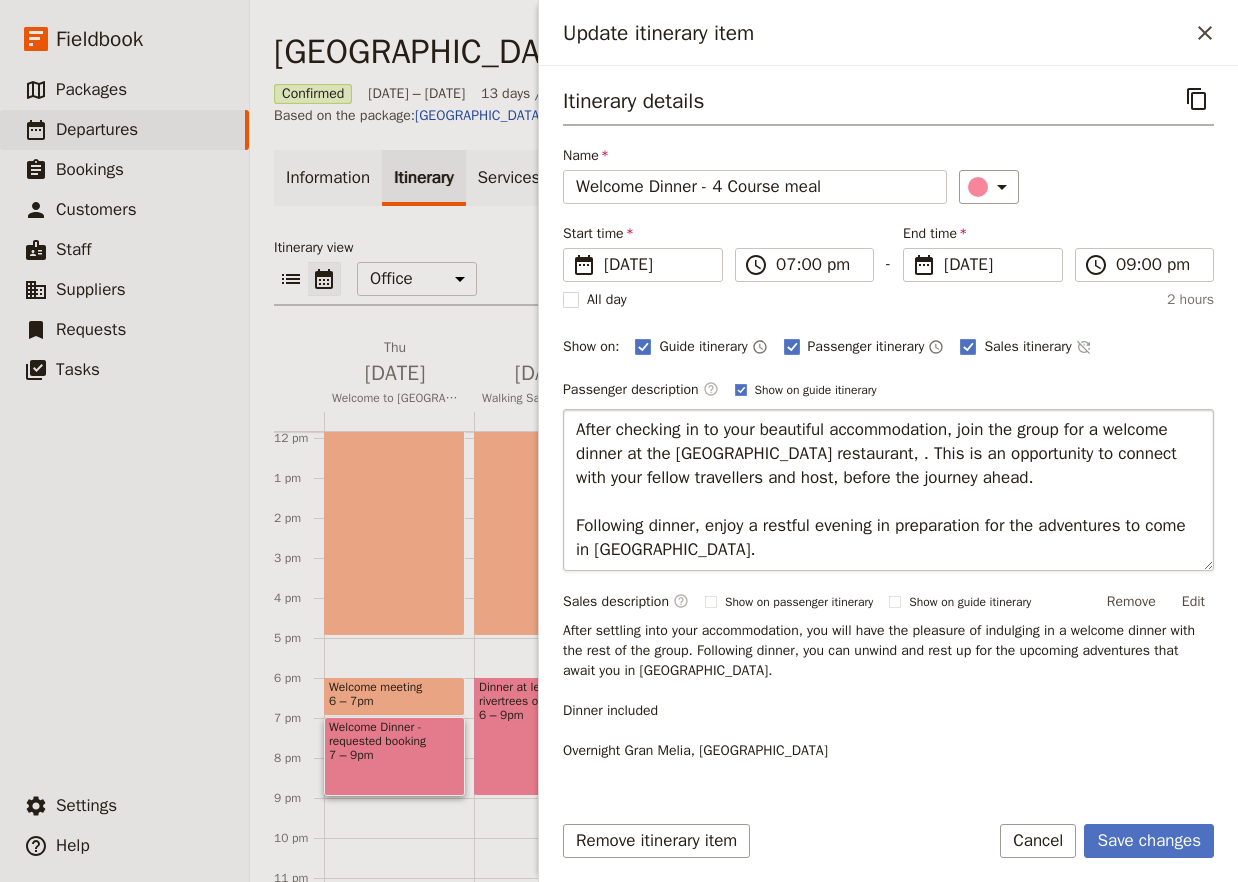 click on "After checking in to your beautiful accommodation, join the group for a welcome dinner at the [GEOGRAPHIC_DATA] restaurant, . This is an opportunity to connect with your fellow travellers and host, before the journey ahead.
Following dinner, enjoy a restful evening in preparation for the adventures to come in [GEOGRAPHIC_DATA]." at bounding box center (888, 490) 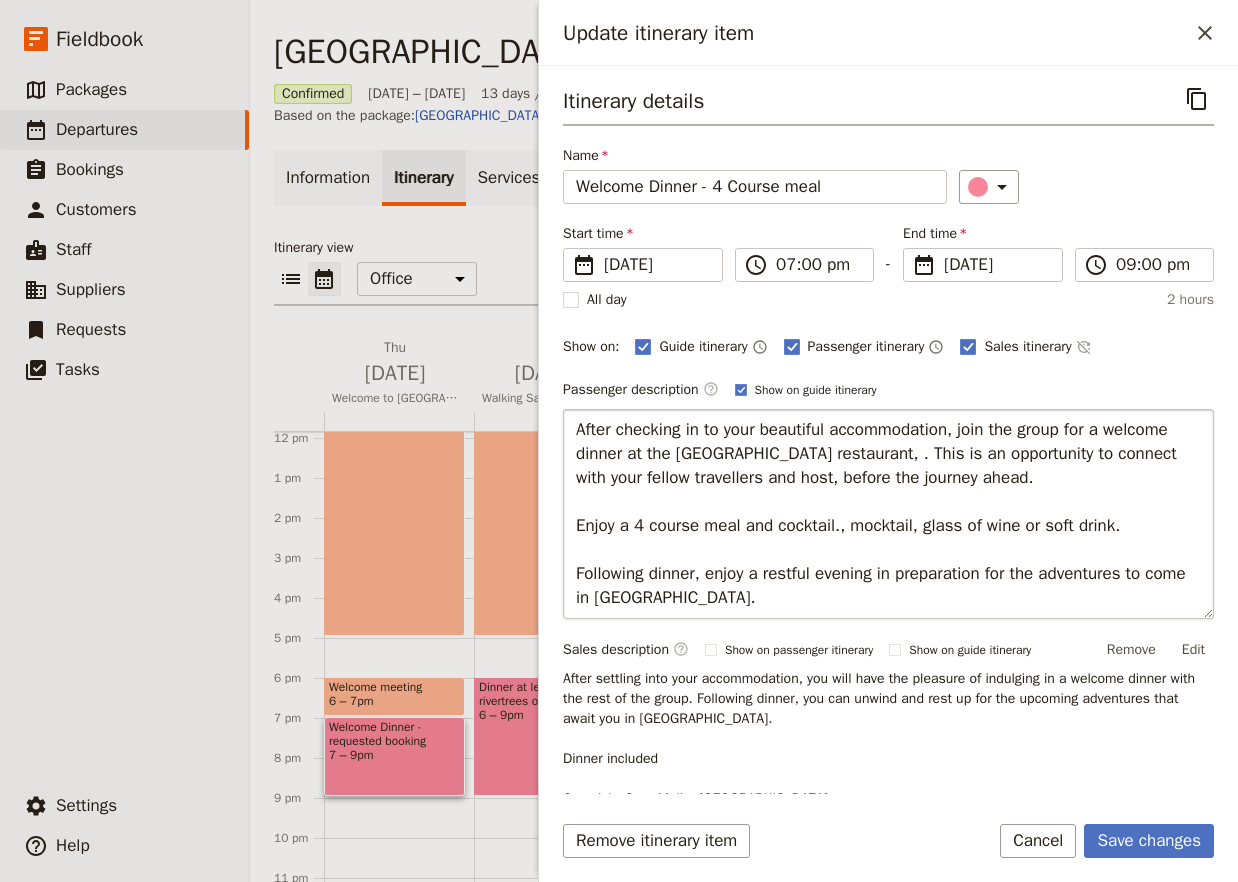 click on "After checking in to your beautiful accommodation, join the group for a welcome dinner at the [GEOGRAPHIC_DATA] restaurant, . This is an opportunity to connect with your fellow travellers and host, before the journey ahead.
Enjoy a 4 course meal and cocktail., mocktail, glass of wine or soft drink.
Following dinner, enjoy a restful evening in preparation for the adventures to come in [GEOGRAPHIC_DATA]." at bounding box center [888, 514] 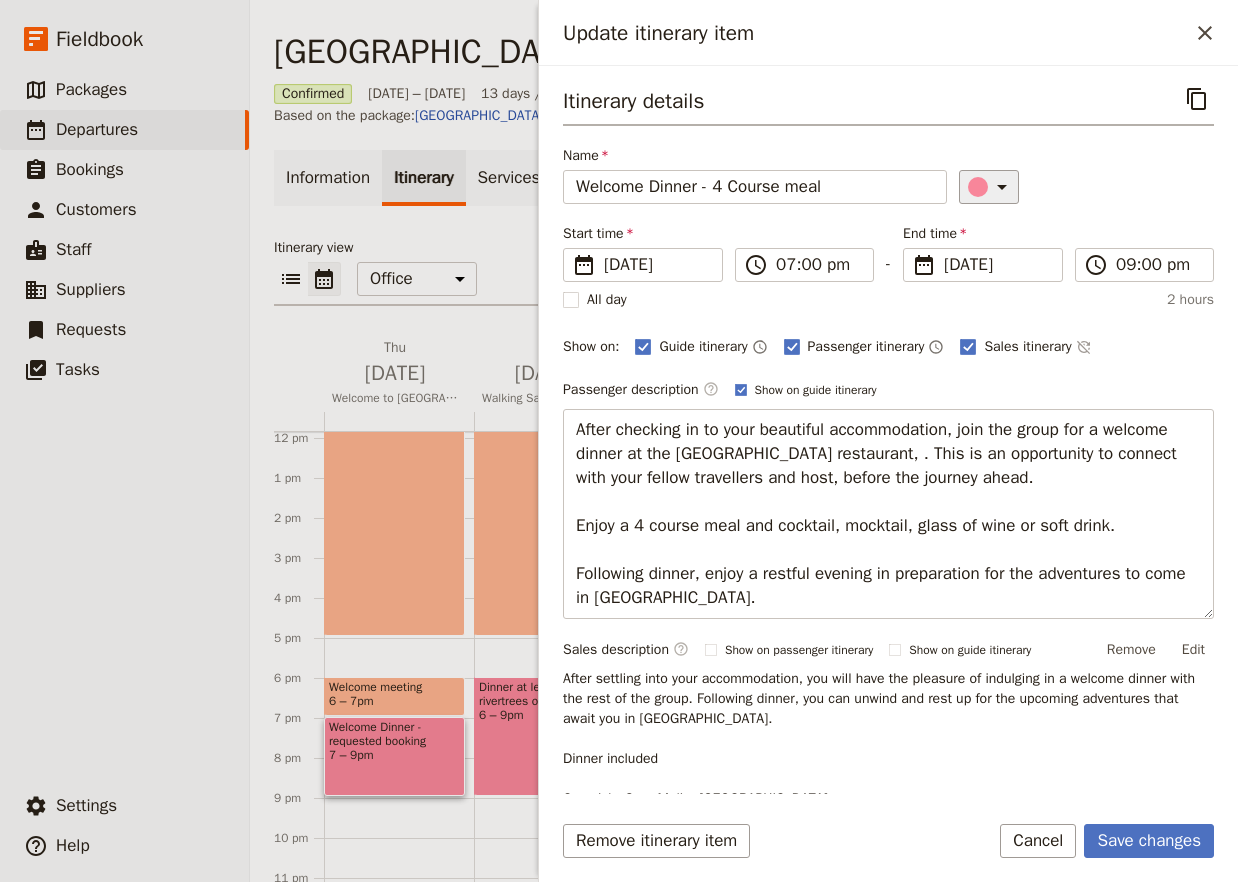 click on "​" at bounding box center (989, 187) 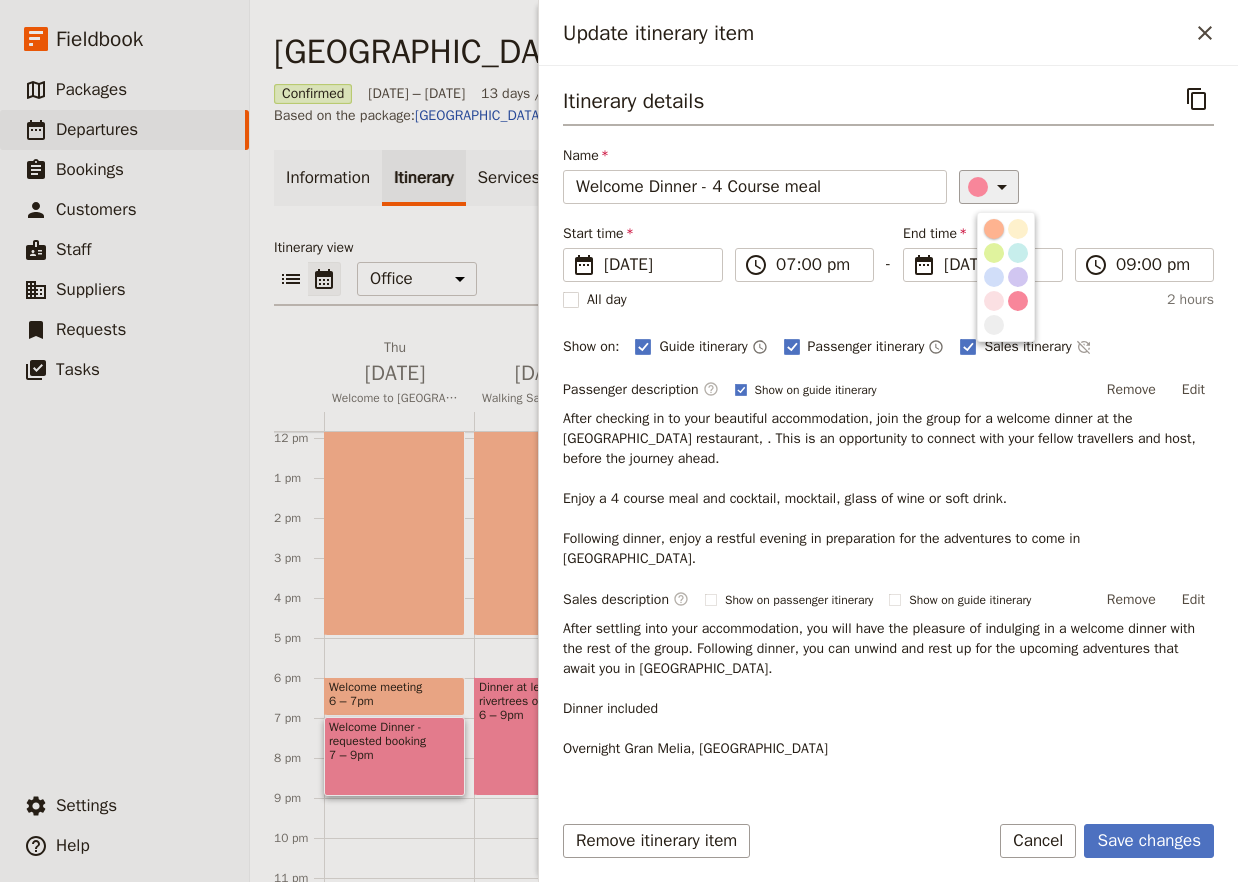 click at bounding box center [994, 229] 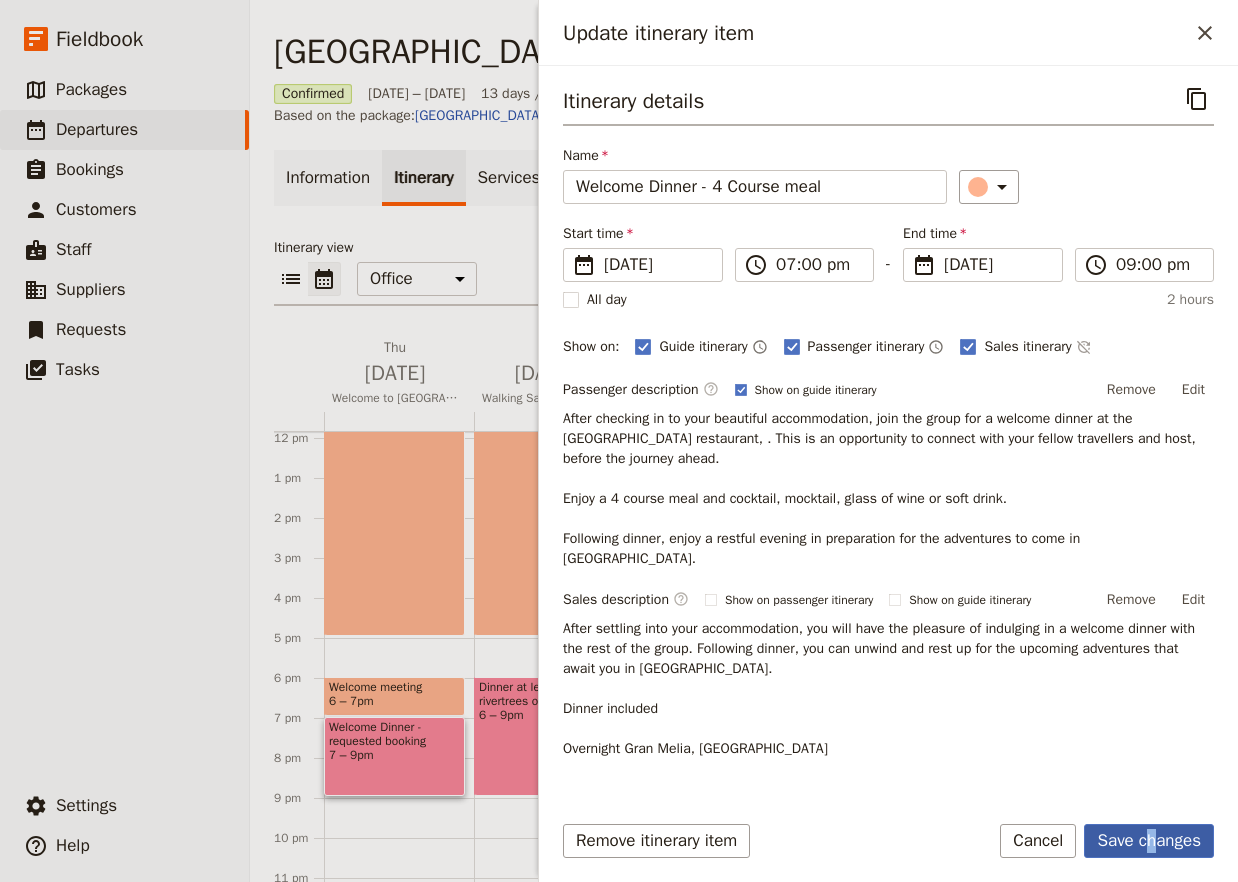 click on "Save changes" at bounding box center (1149, 841) 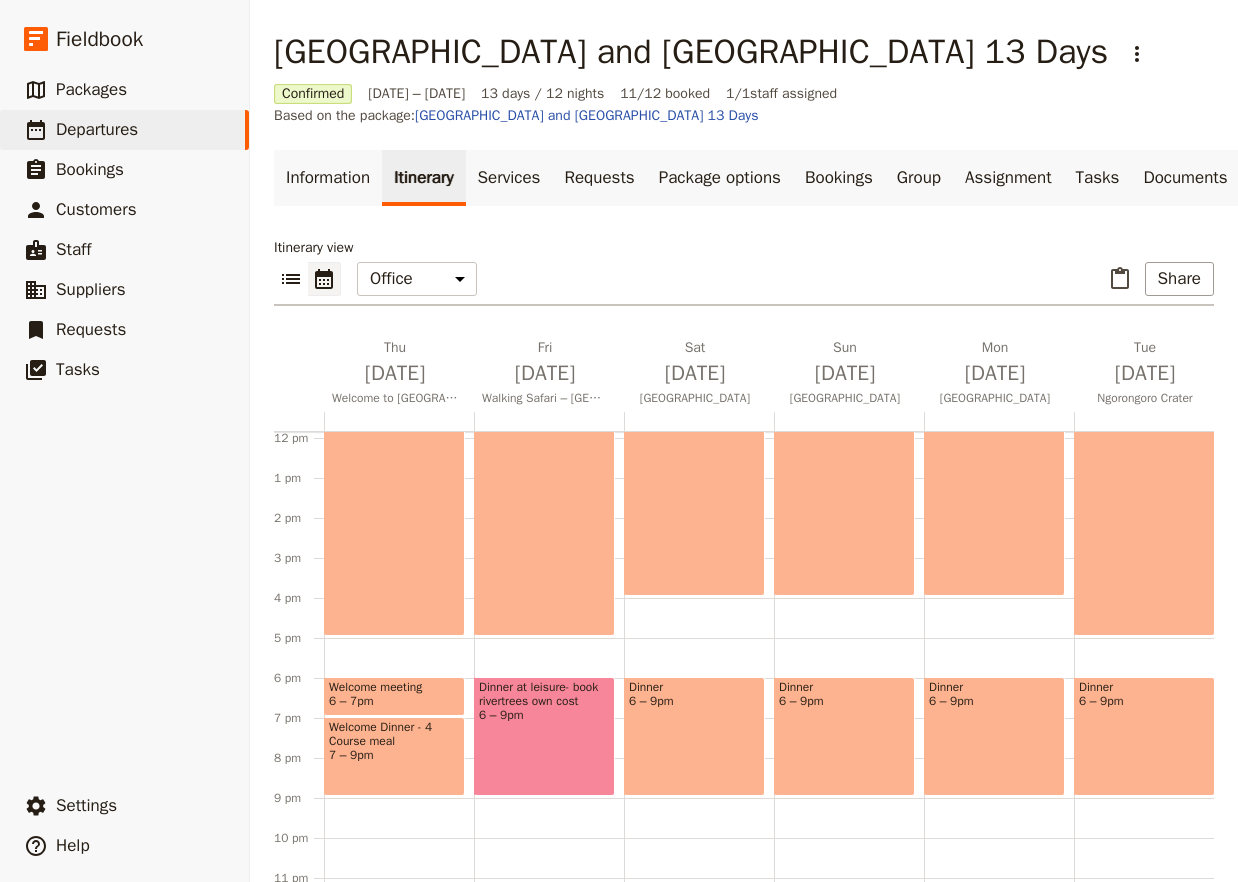 click on "6 – 9pm" at bounding box center [544, 715] 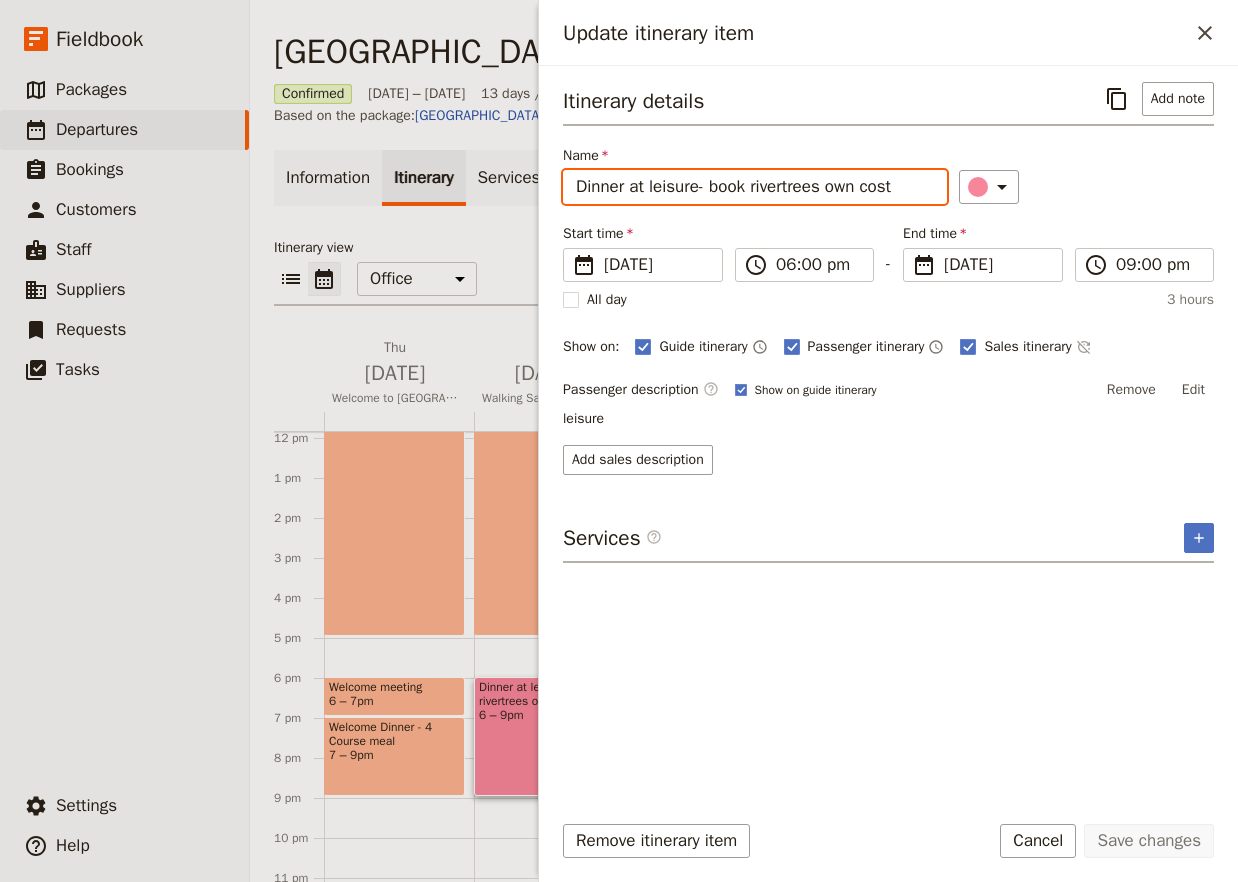drag, startPoint x: 910, startPoint y: 187, endPoint x: 564, endPoint y: 181, distance: 346.05203 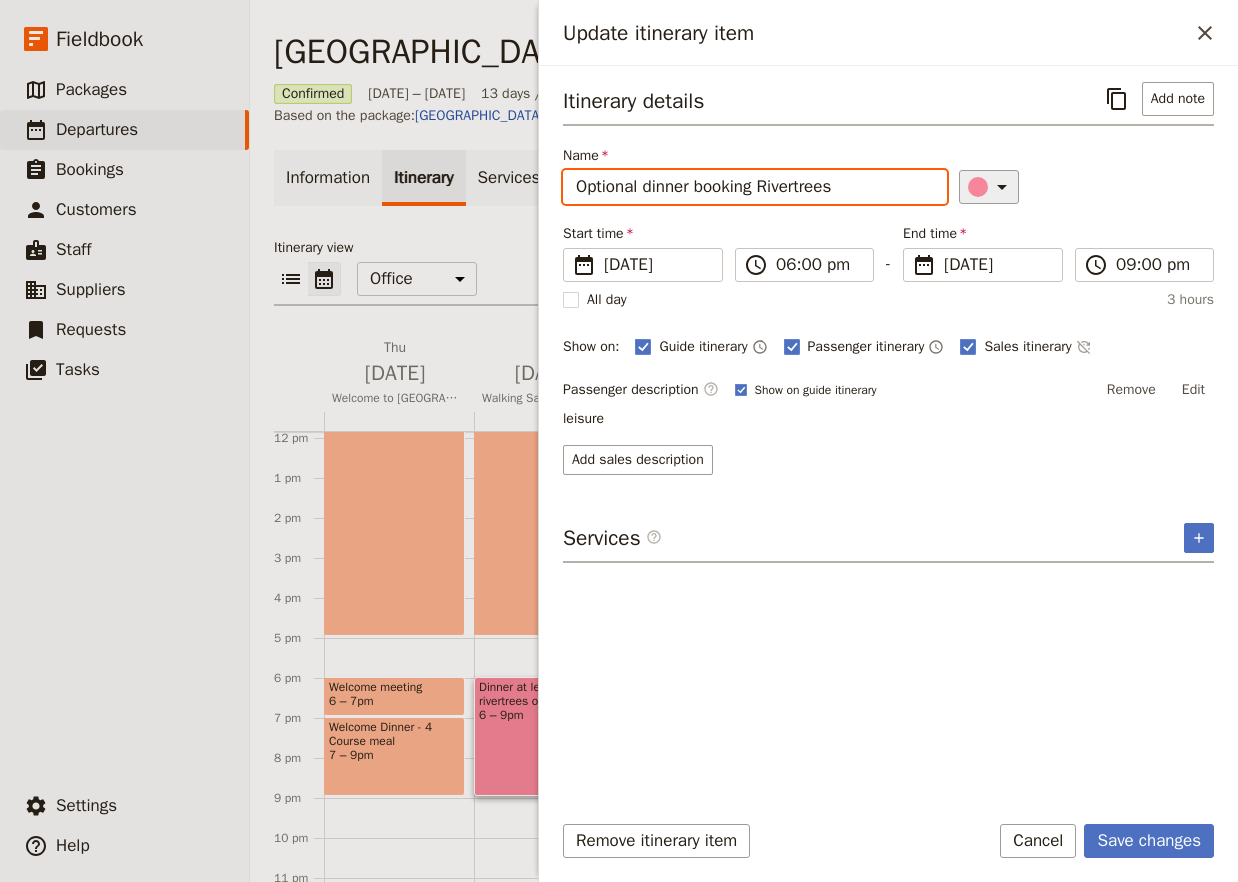 type on "Optional dinner booking Rivertrees" 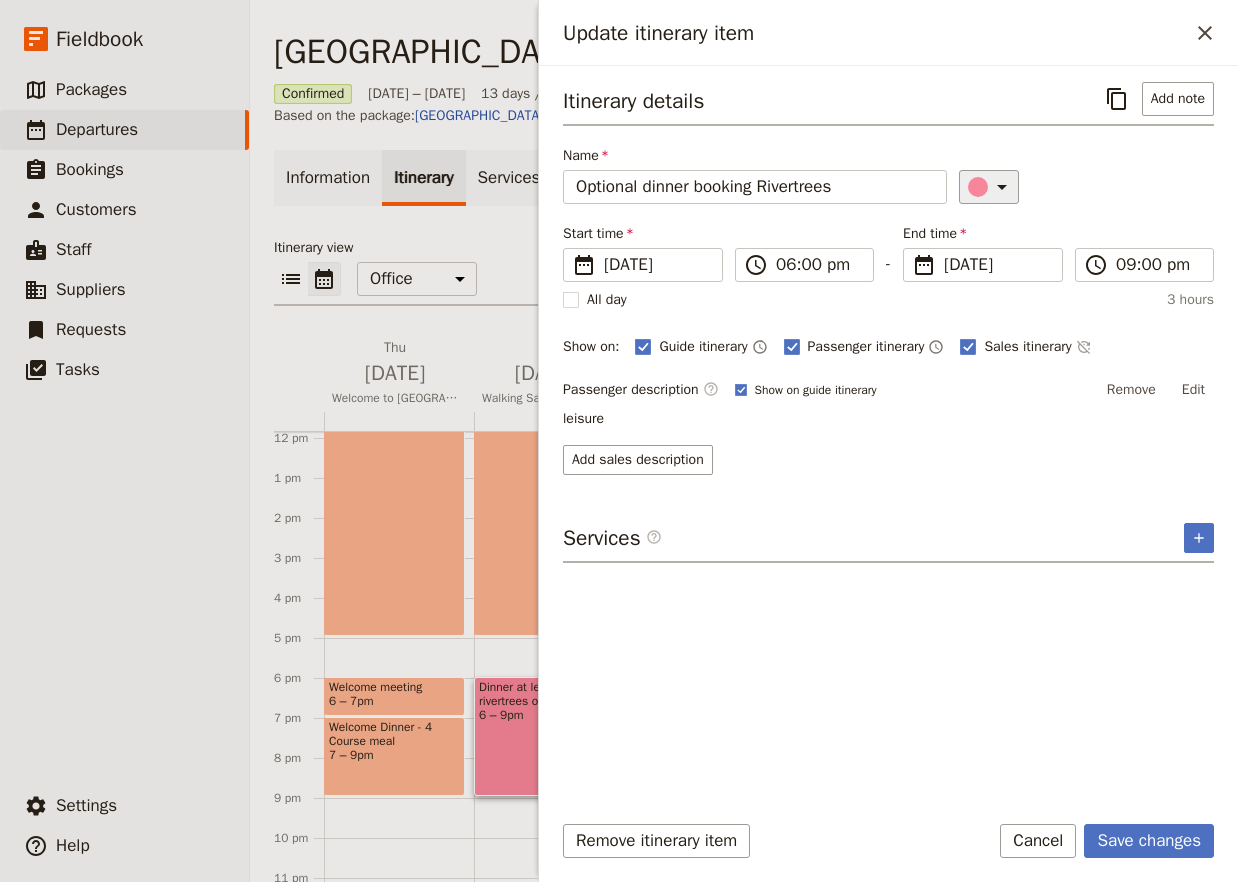 click 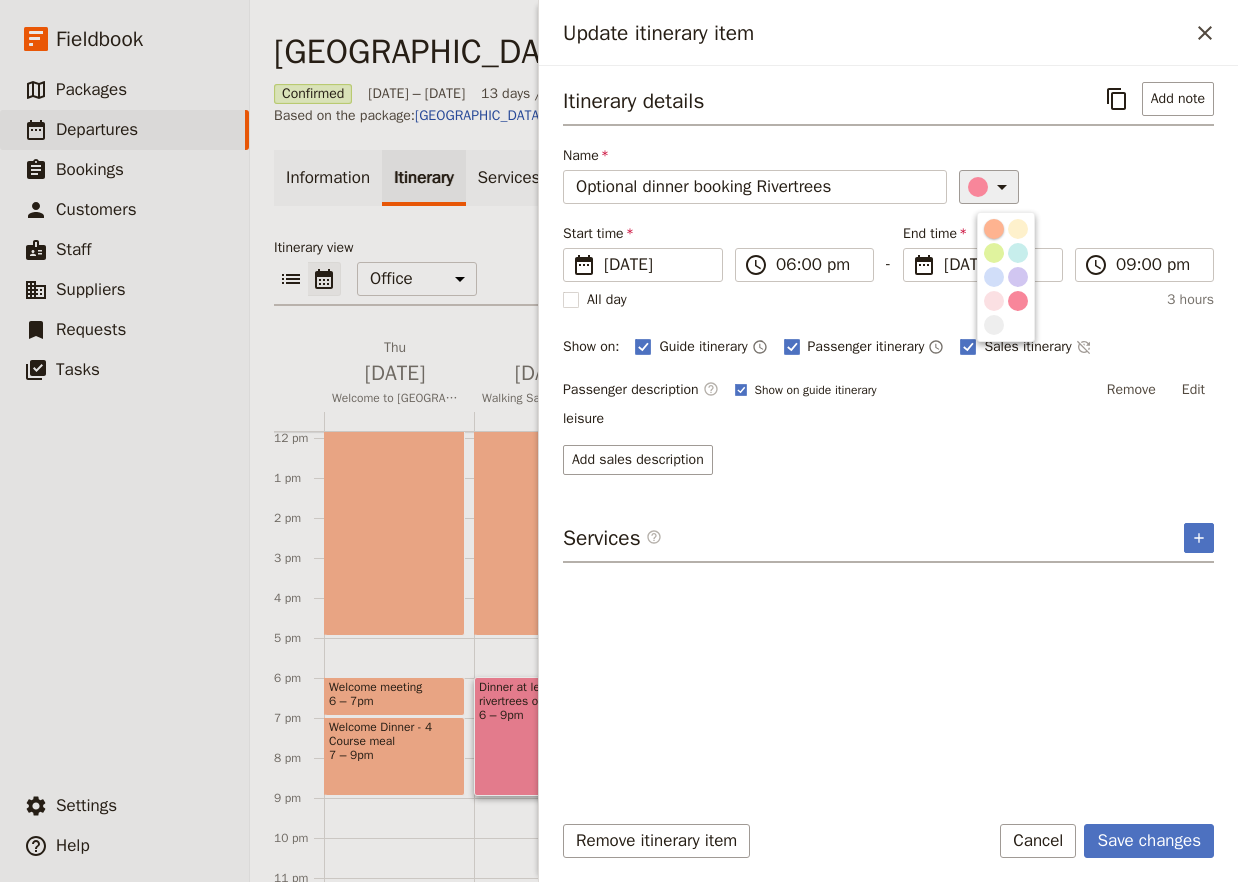 click at bounding box center [994, 229] 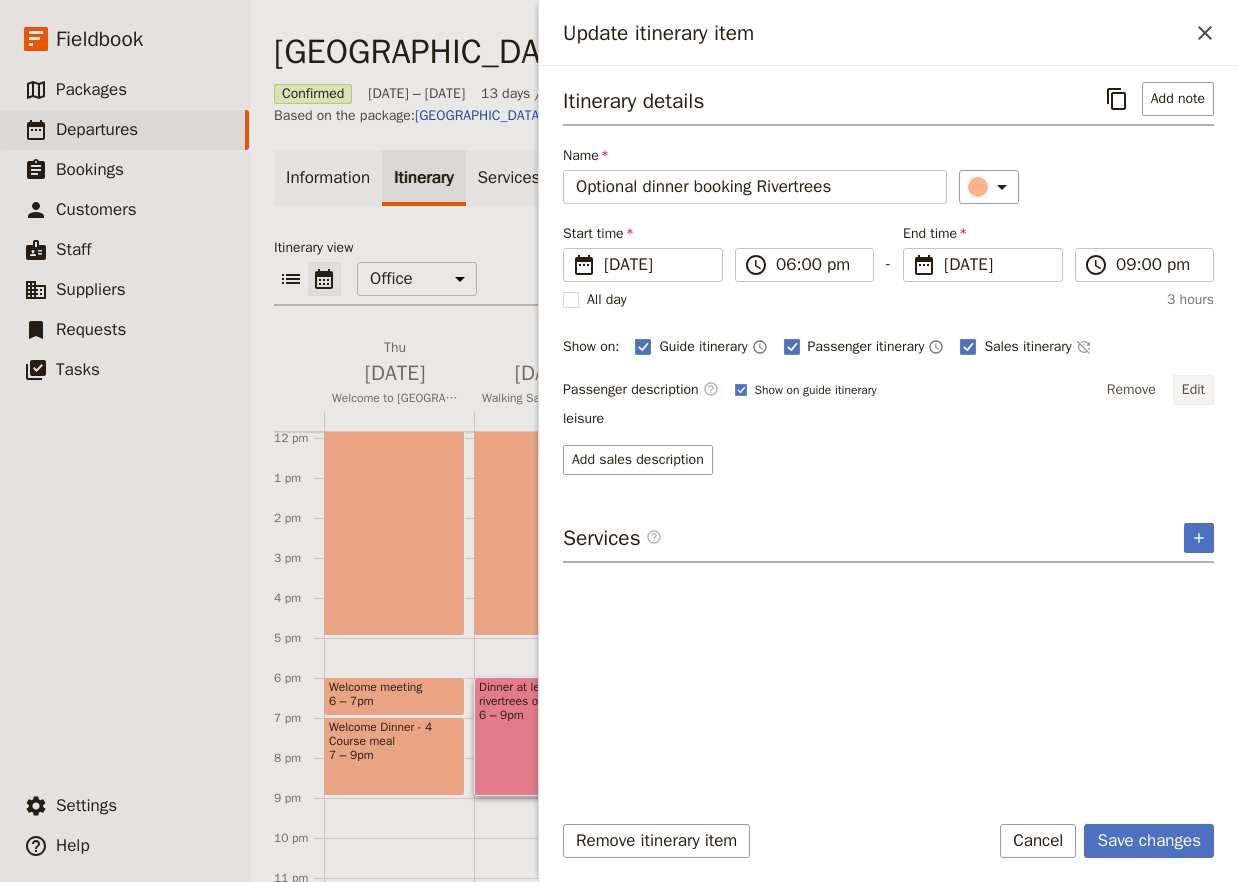 click on "Edit" at bounding box center (1193, 390) 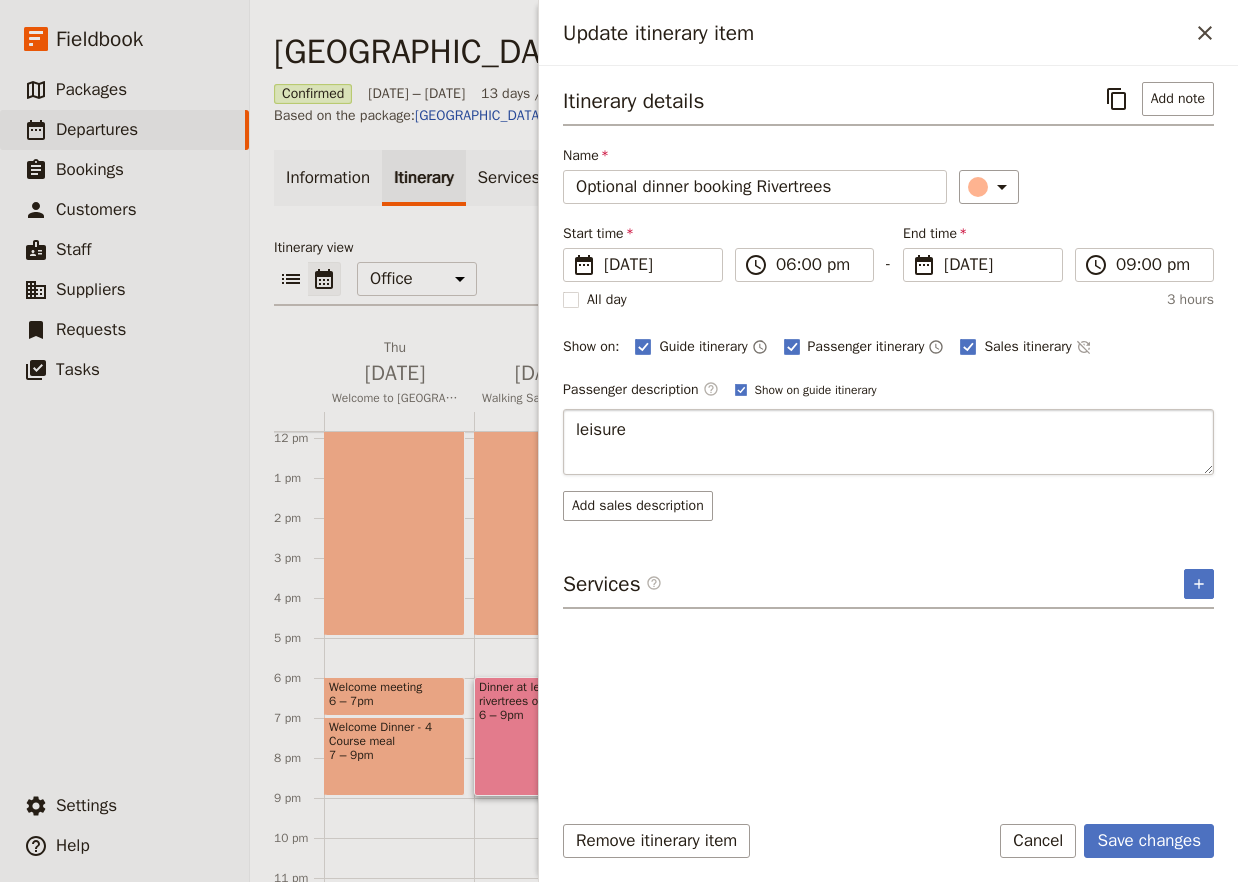 click on "leisure" at bounding box center (888, 442) 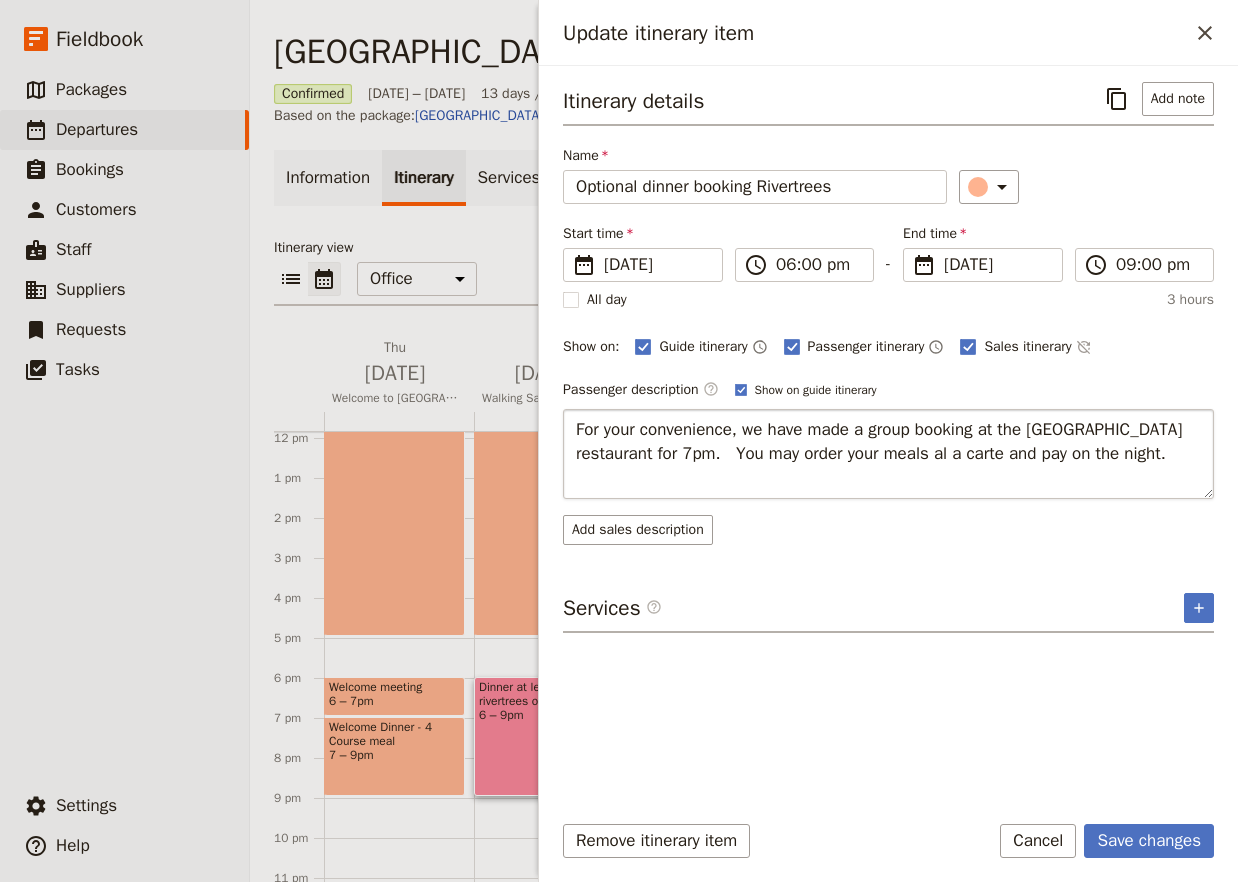 click on "For your convenience, we have made a group booking at the [GEOGRAPHIC_DATA] restaurant for 7pm.   You may order your meals al a carte and pay on the night." at bounding box center [888, 454] 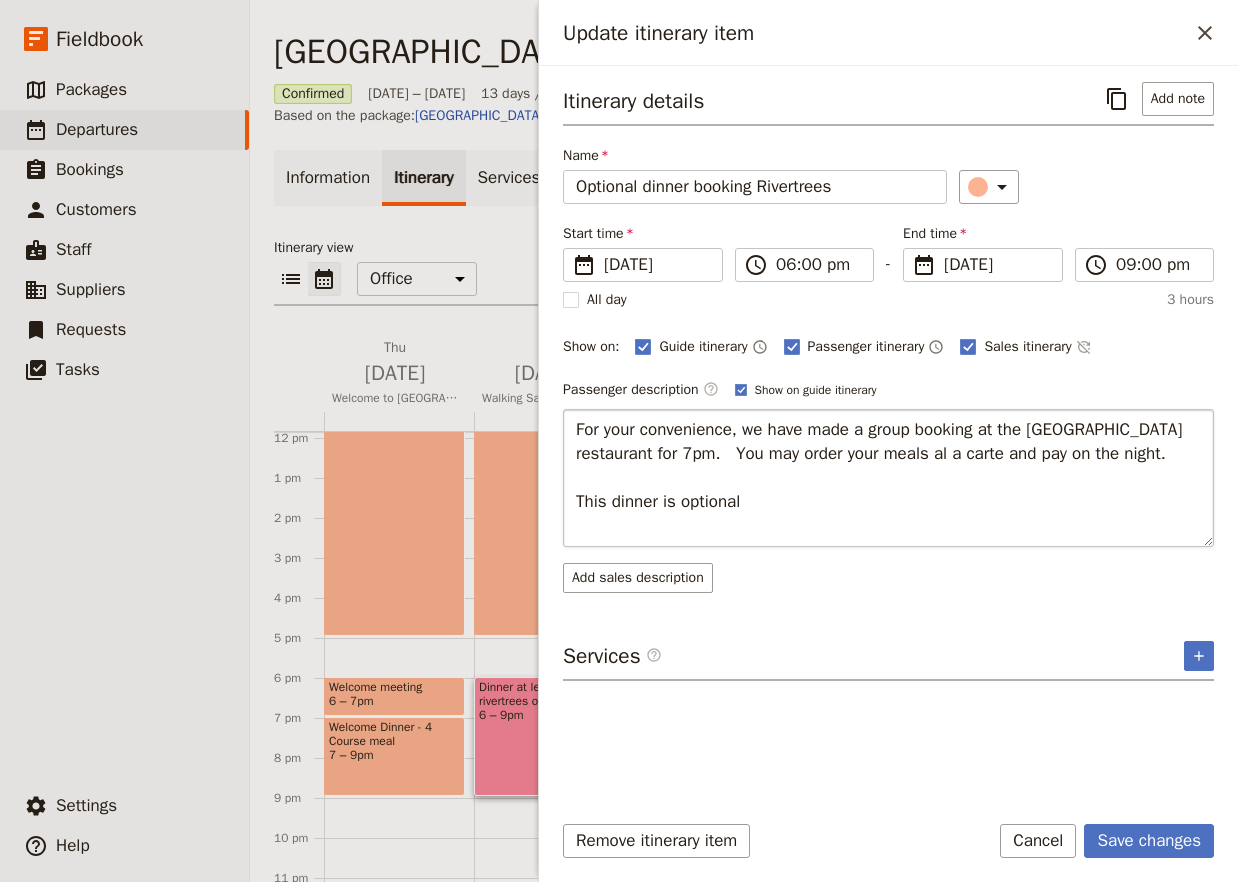 type on "For your convenience, we have made a group booking at the [GEOGRAPHIC_DATA] restaurant for 7pm.   You may order your meals al a carte and pay on the night.
This dinner is optional." 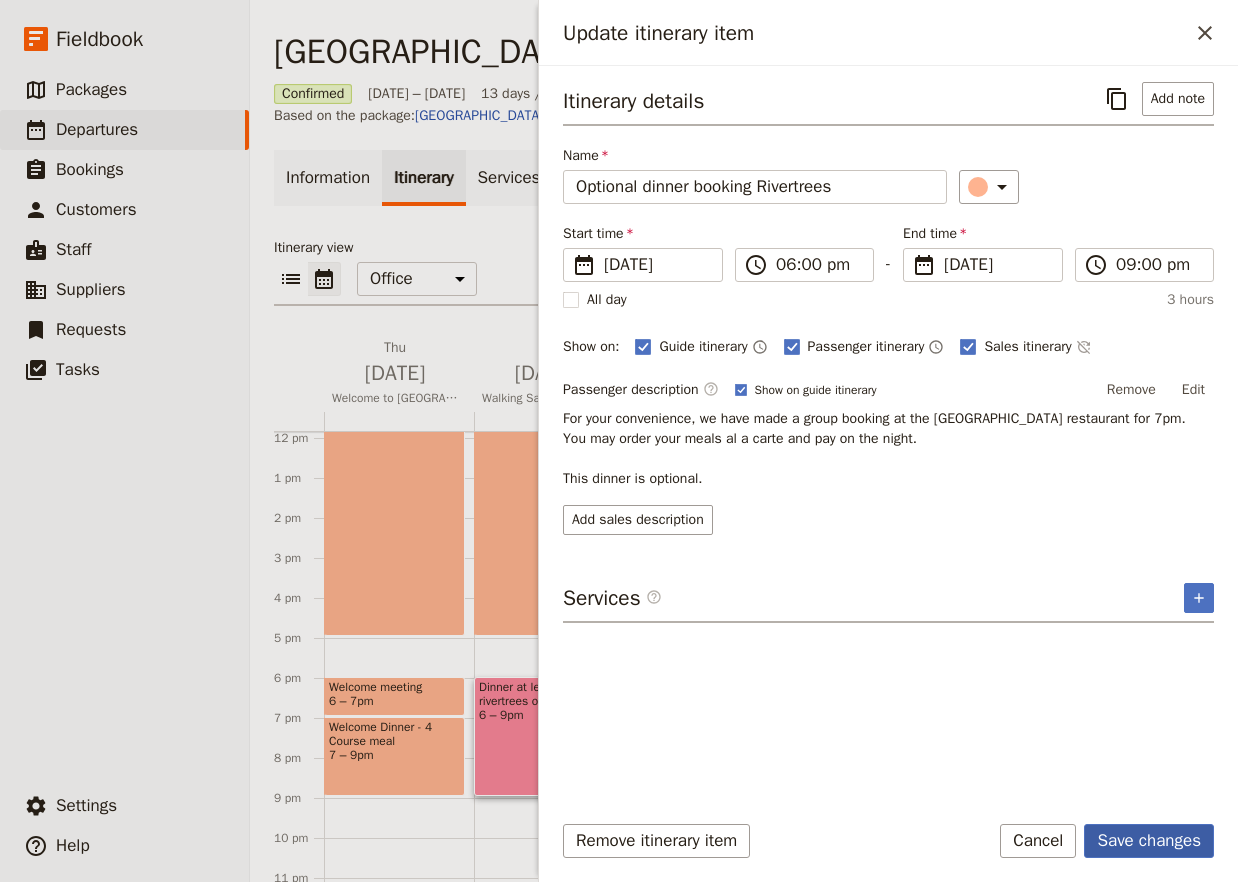 click on "Save changes" at bounding box center (1149, 841) 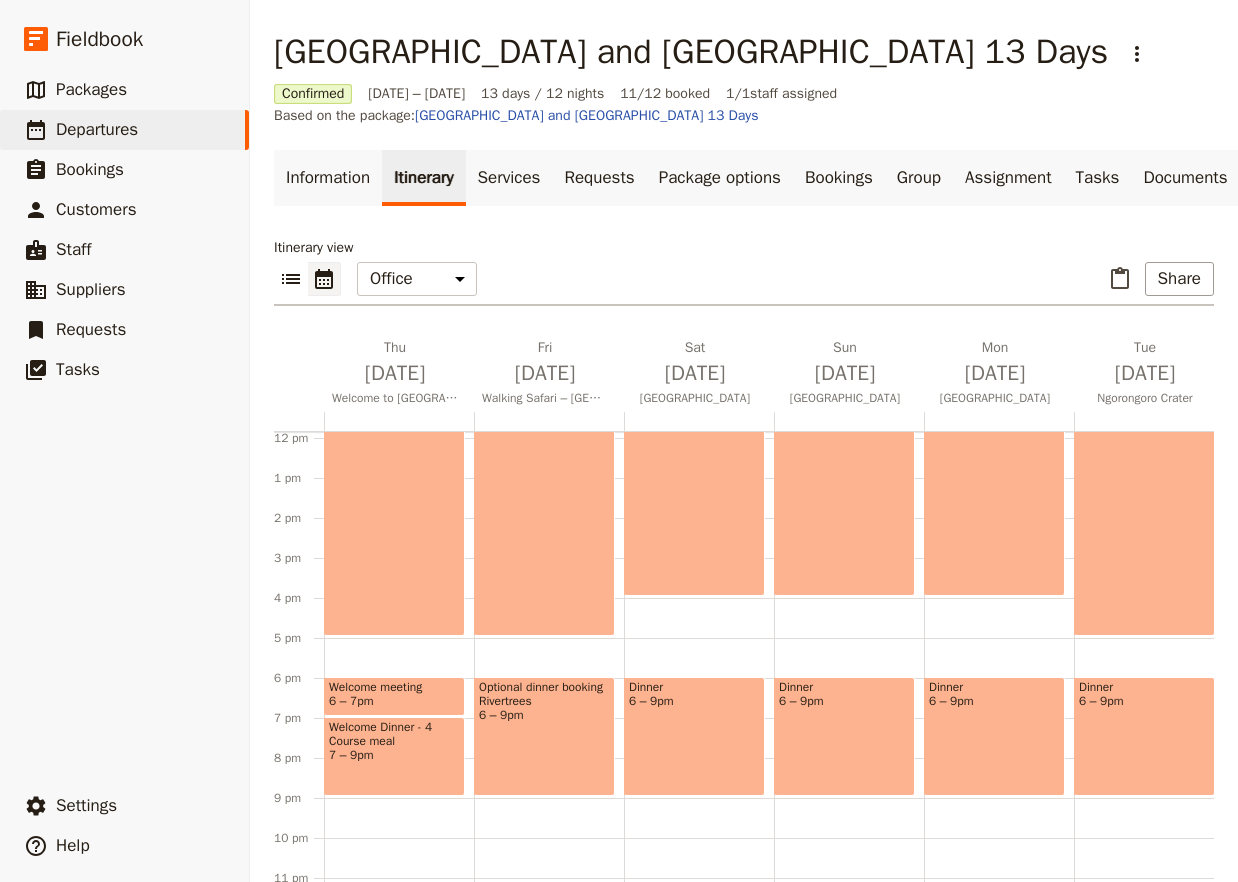 click on "Welcome meeting" at bounding box center [394, 687] 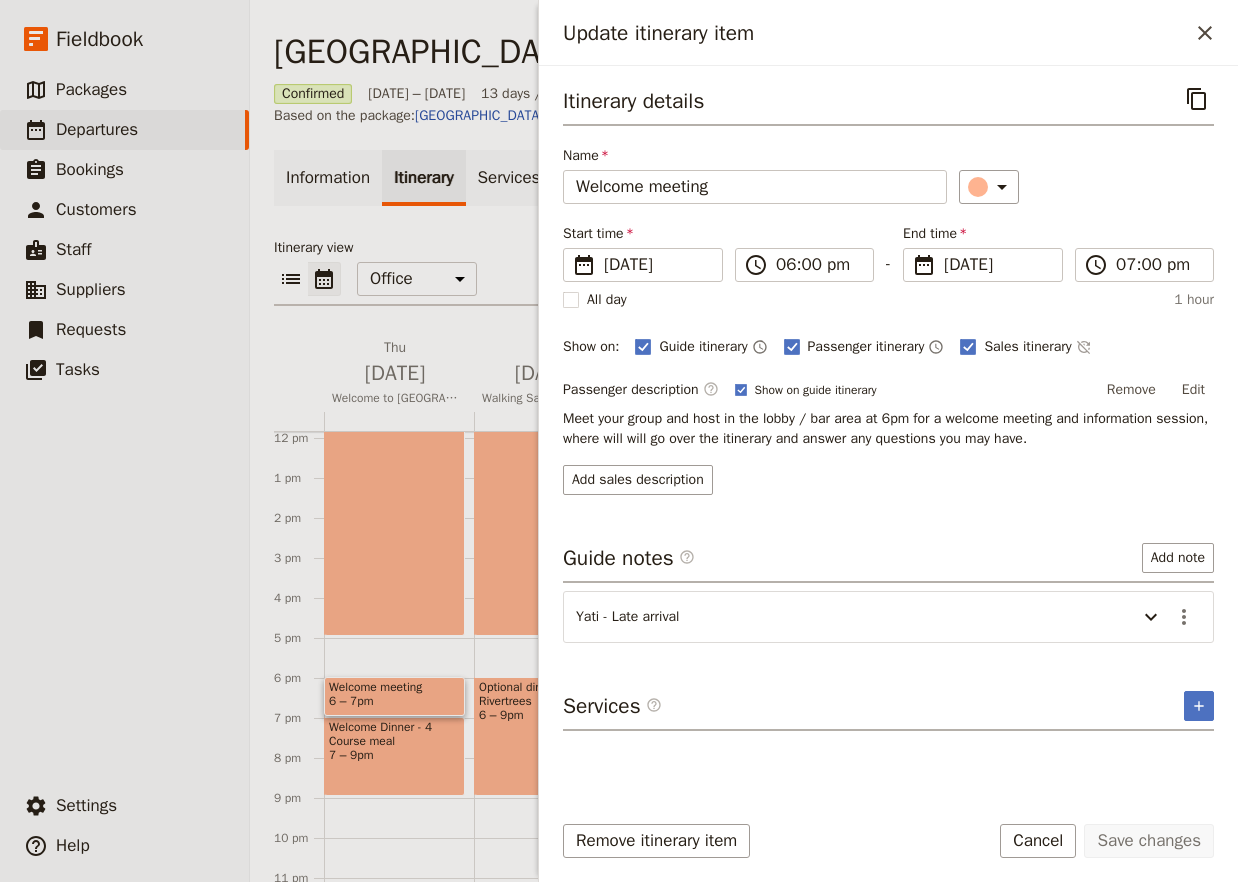 click on "Save changes Cancel" at bounding box center [1107, 841] 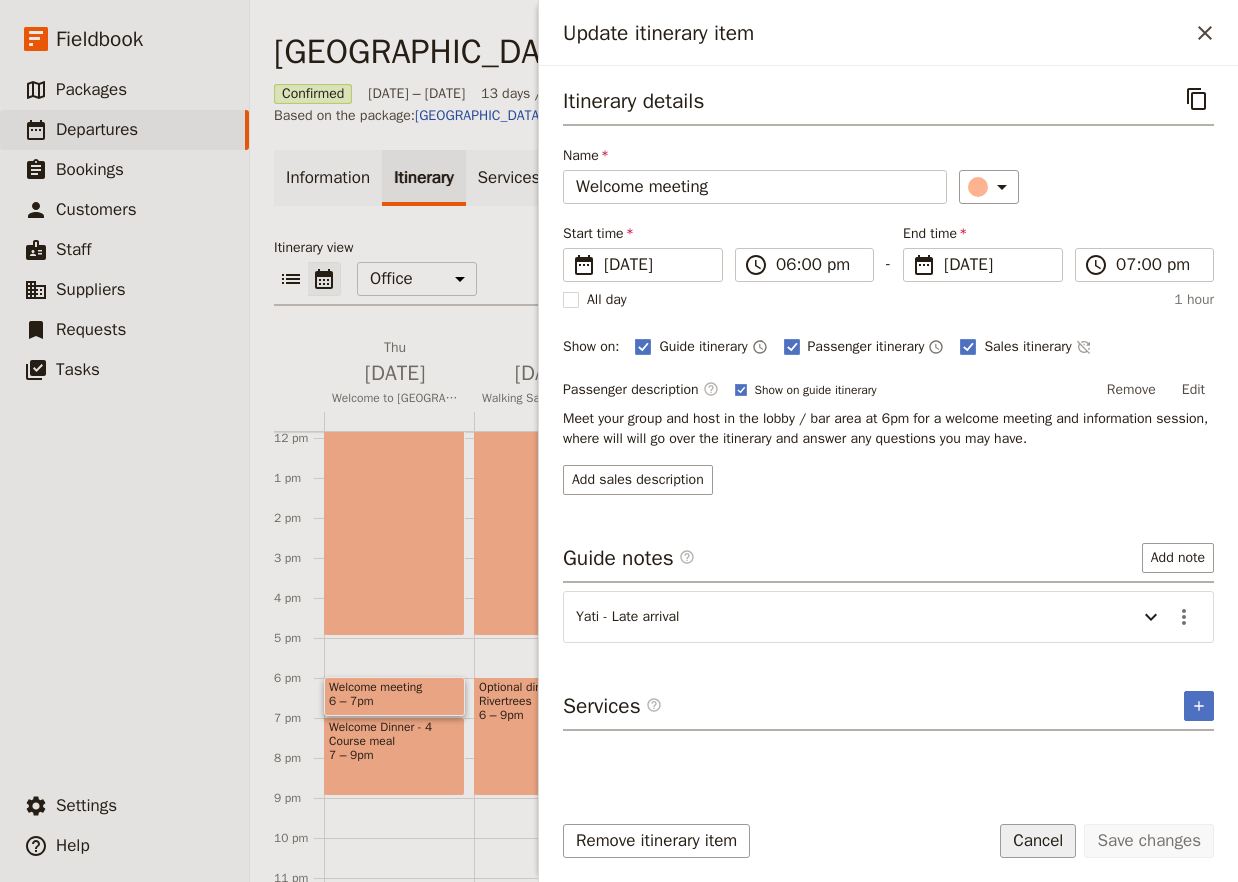 click on "Cancel" at bounding box center [1038, 841] 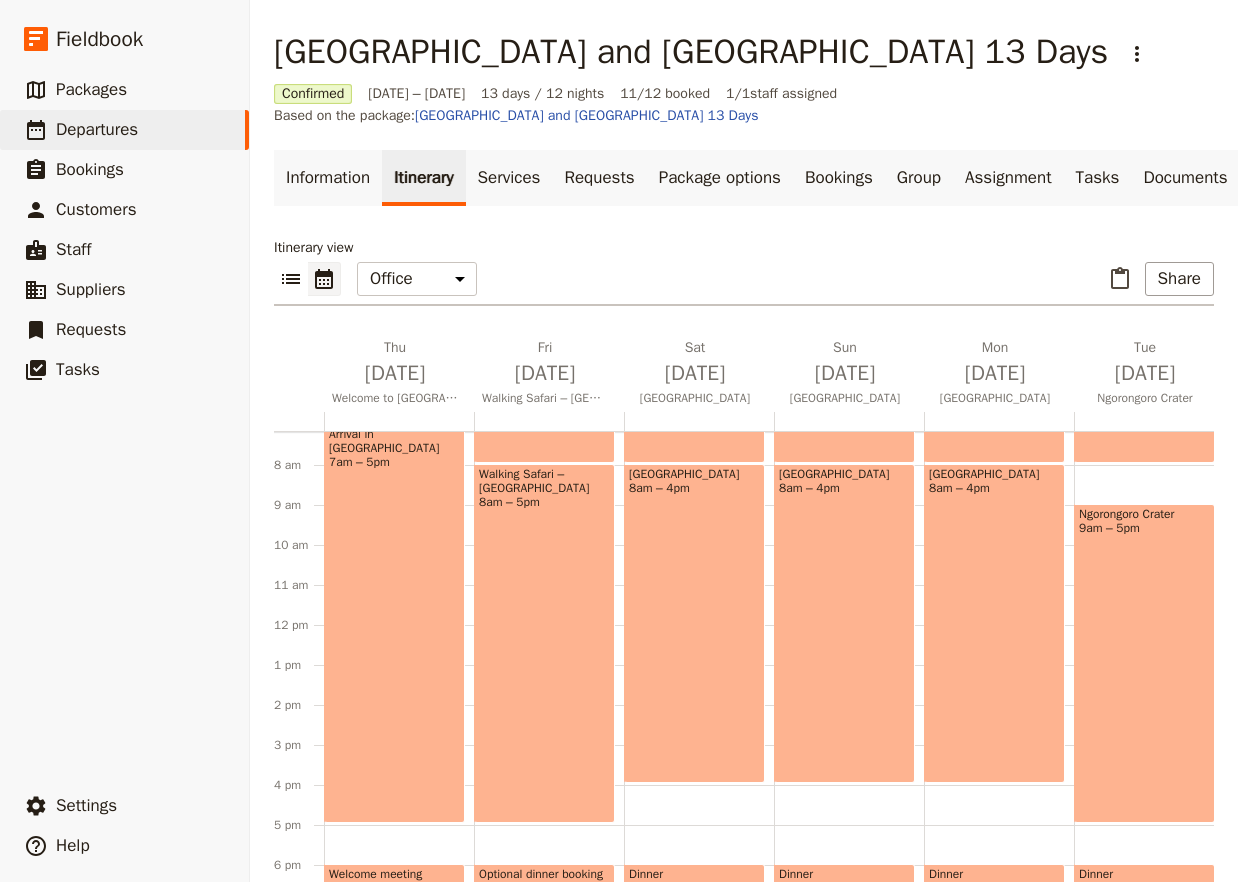 scroll, scrollTop: 210, scrollLeft: 0, axis: vertical 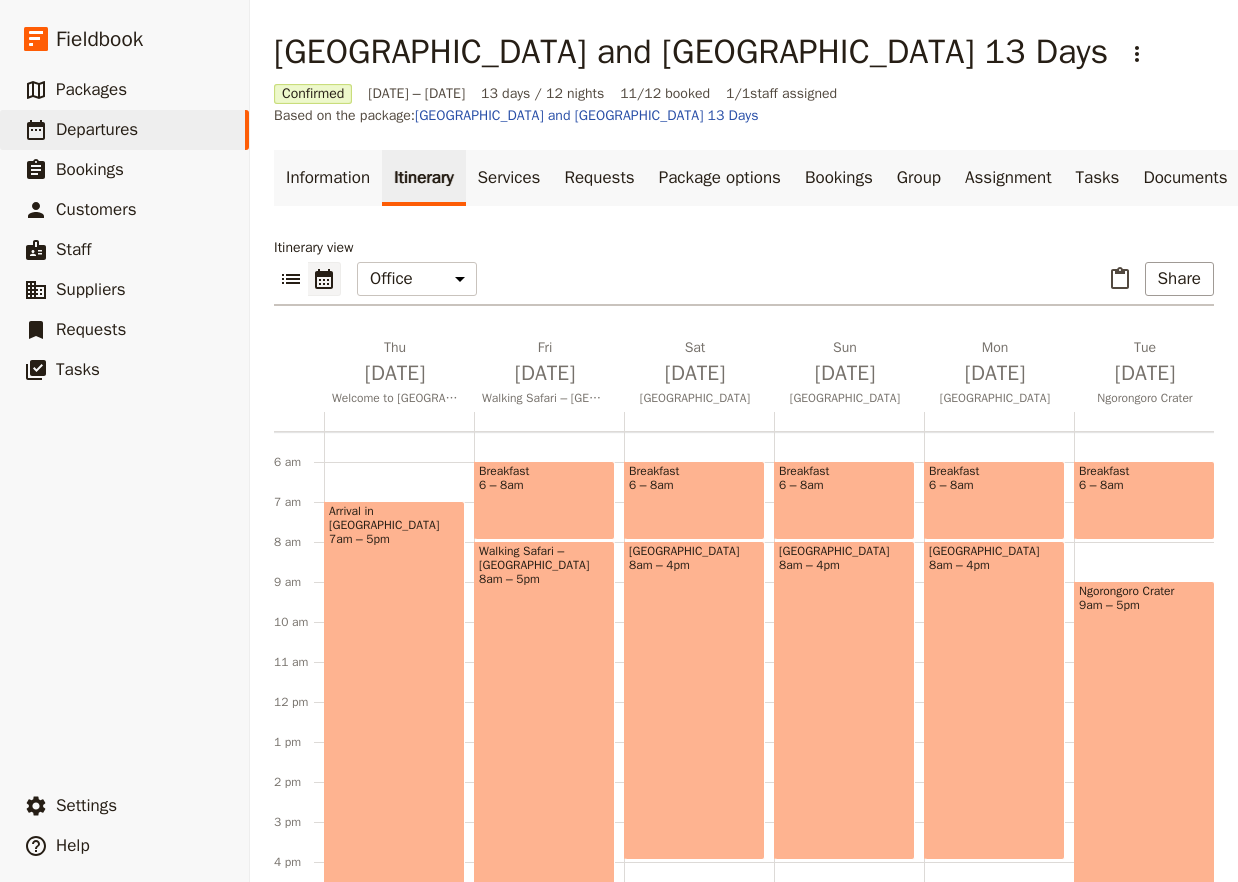 click on "Arrival in [GEOGRAPHIC_DATA] 7am – 5pm" at bounding box center (394, 700) 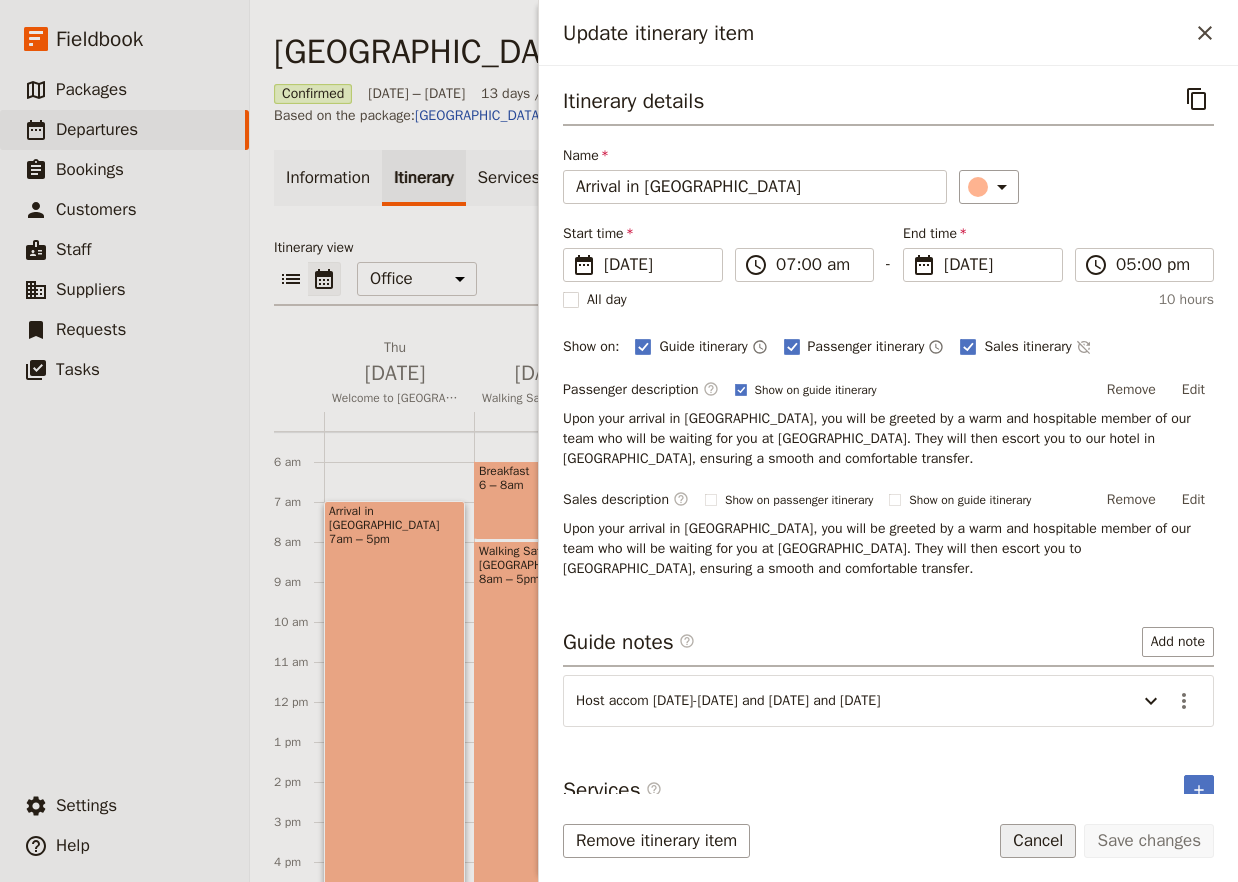 click on "Cancel" at bounding box center (1038, 841) 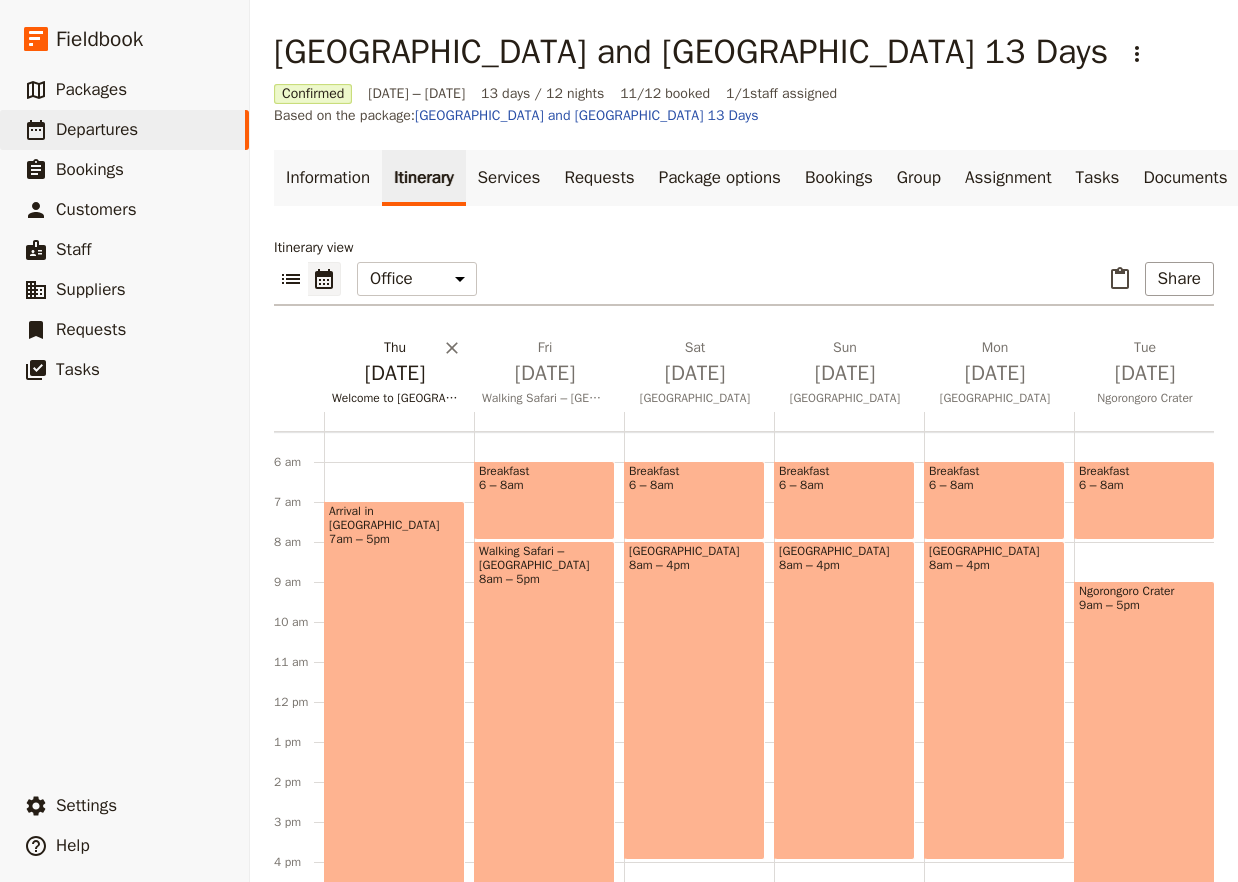 click on "[DATE] Welcome to [GEOGRAPHIC_DATA]" at bounding box center (399, 375) 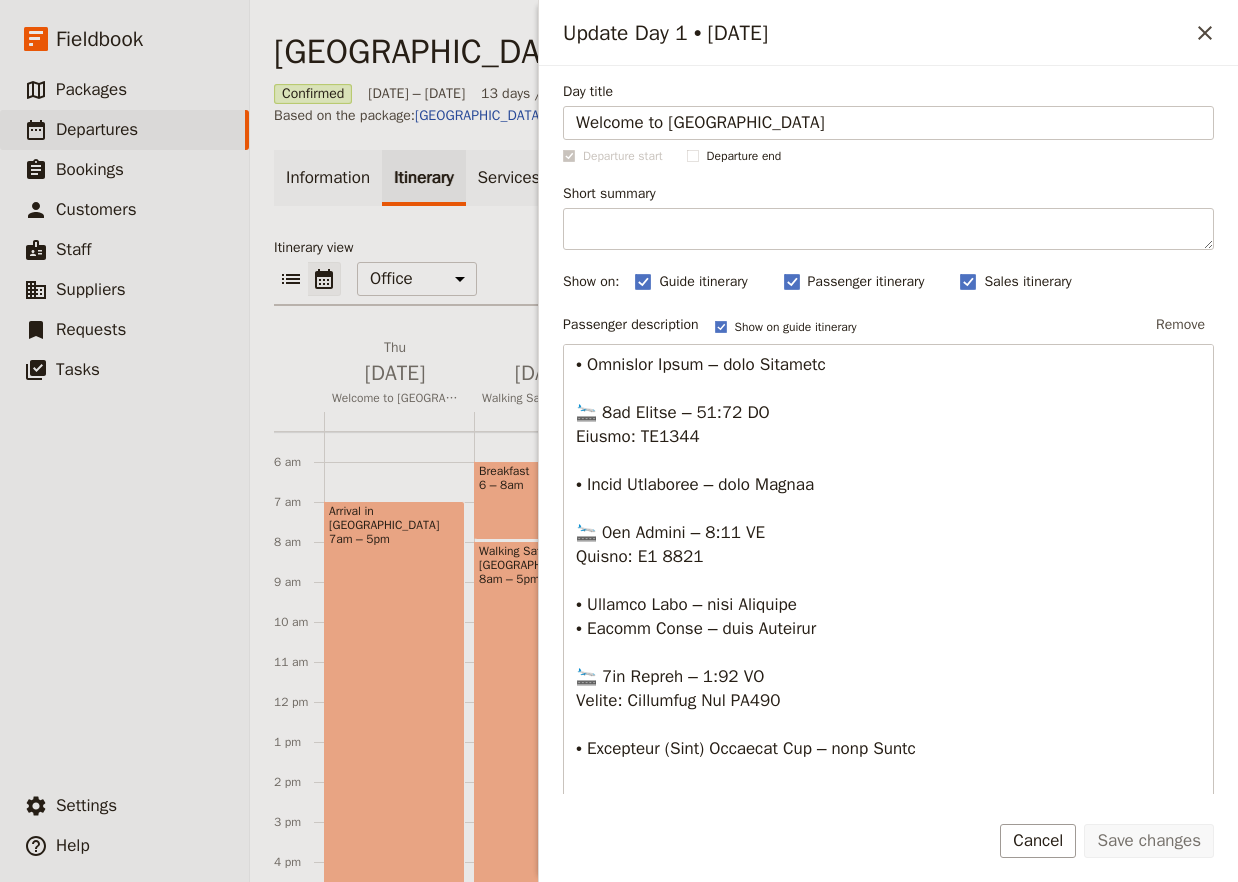 scroll, scrollTop: 4847, scrollLeft: 0, axis: vertical 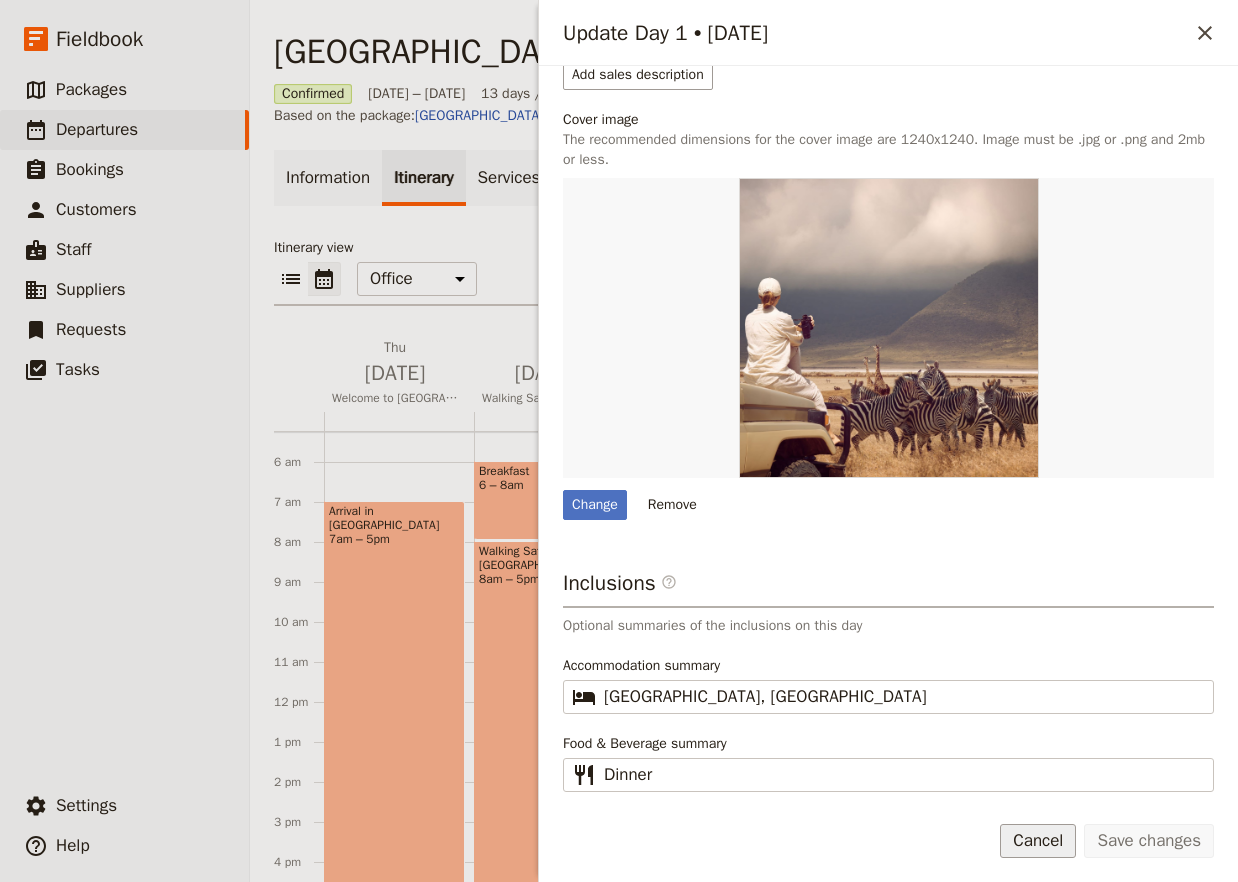 click on "Cancel" at bounding box center [1038, 841] 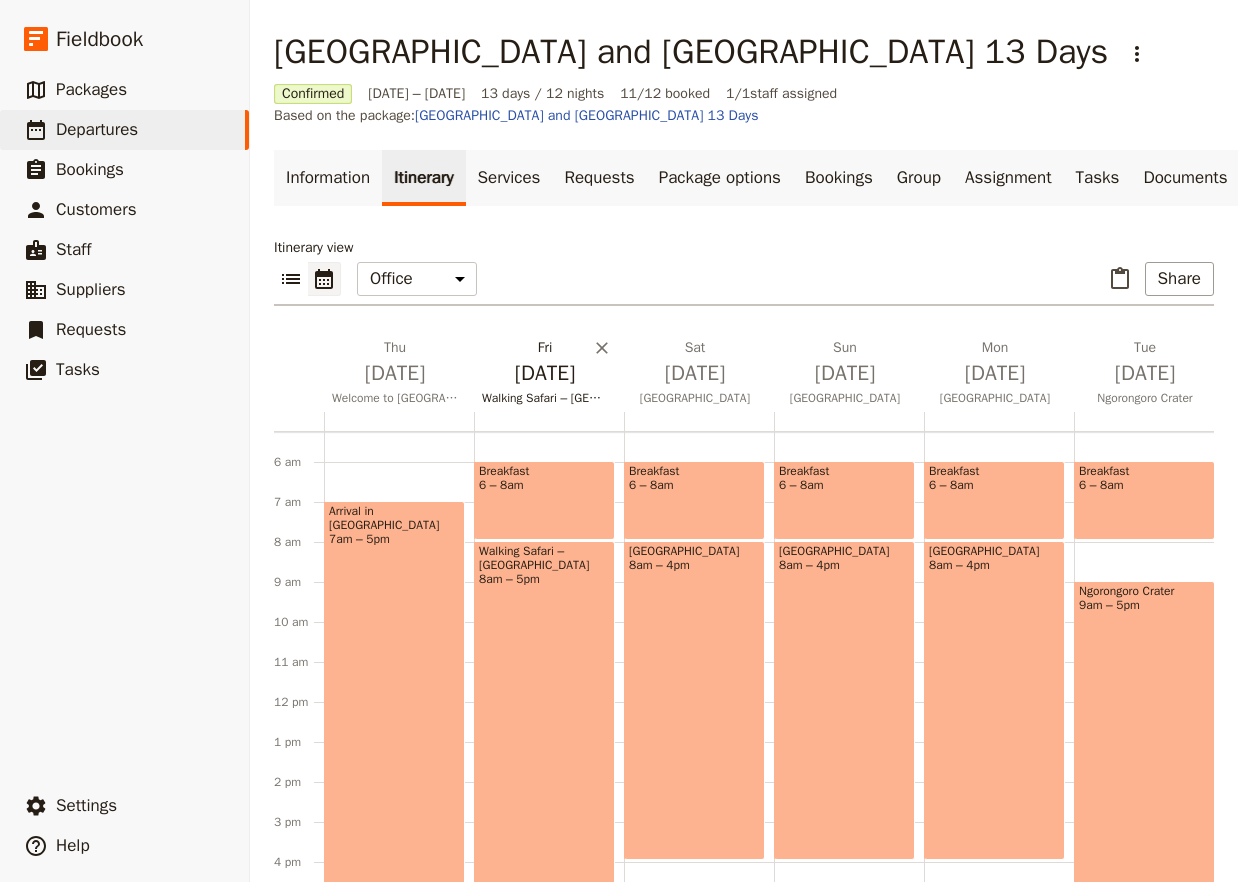 click on "[DATE]" at bounding box center [545, 373] 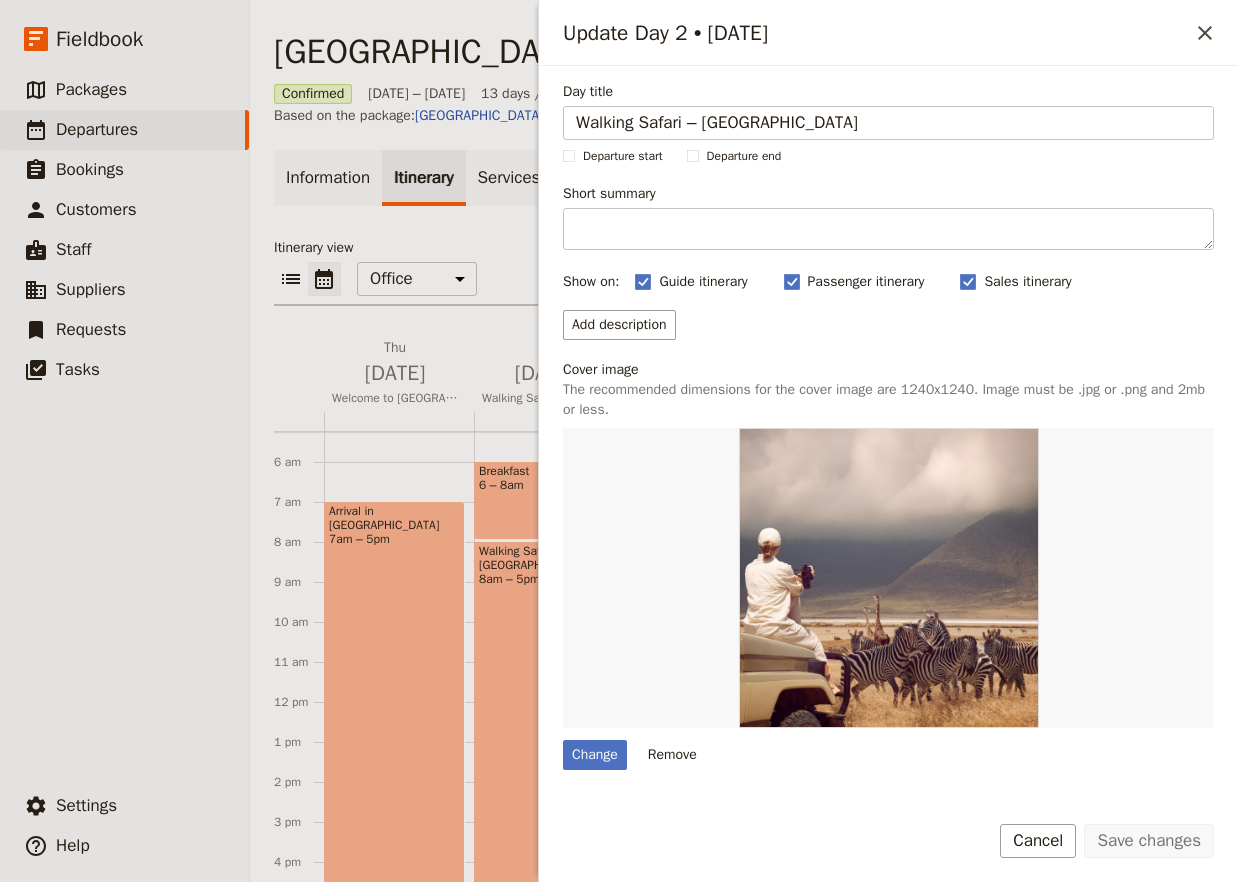 scroll, scrollTop: 250, scrollLeft: 0, axis: vertical 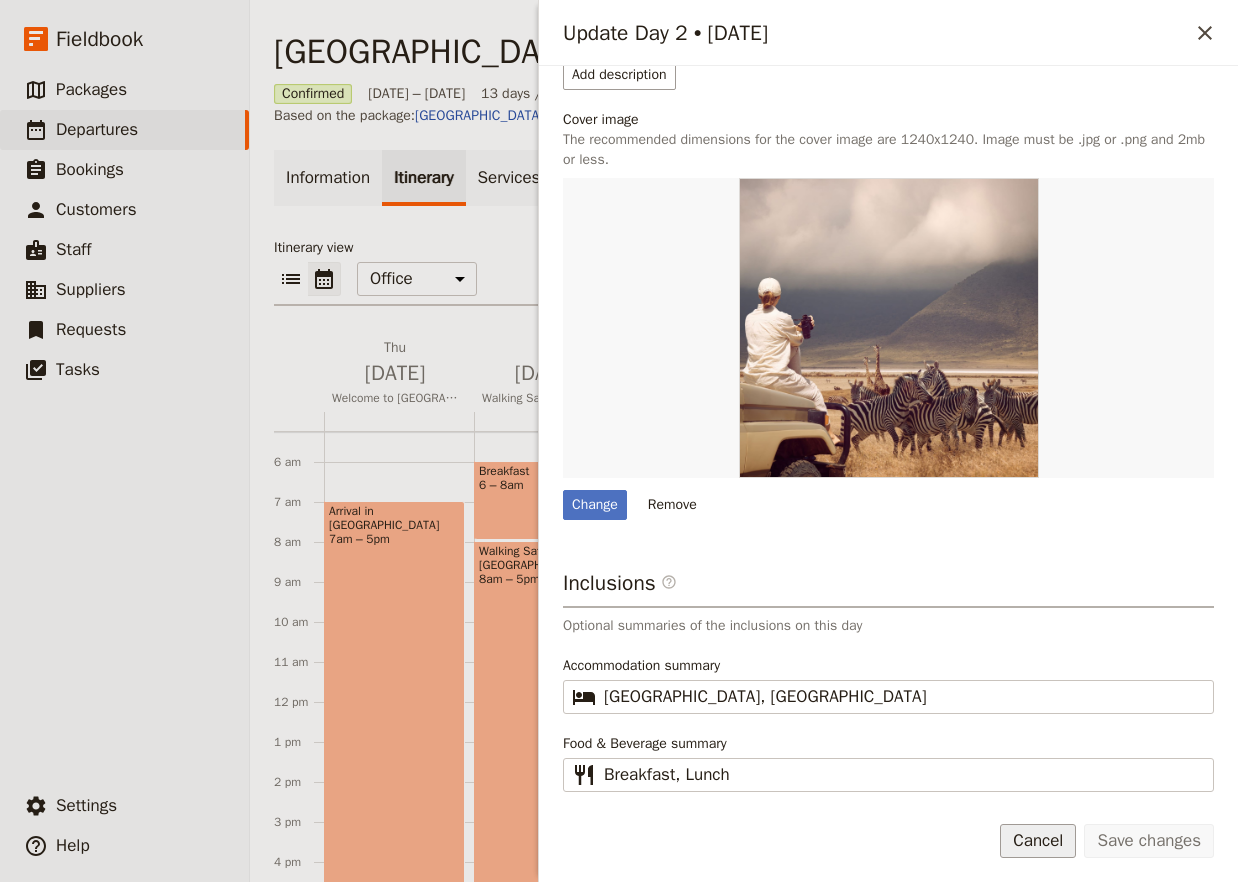 click on "Cancel" at bounding box center [1038, 841] 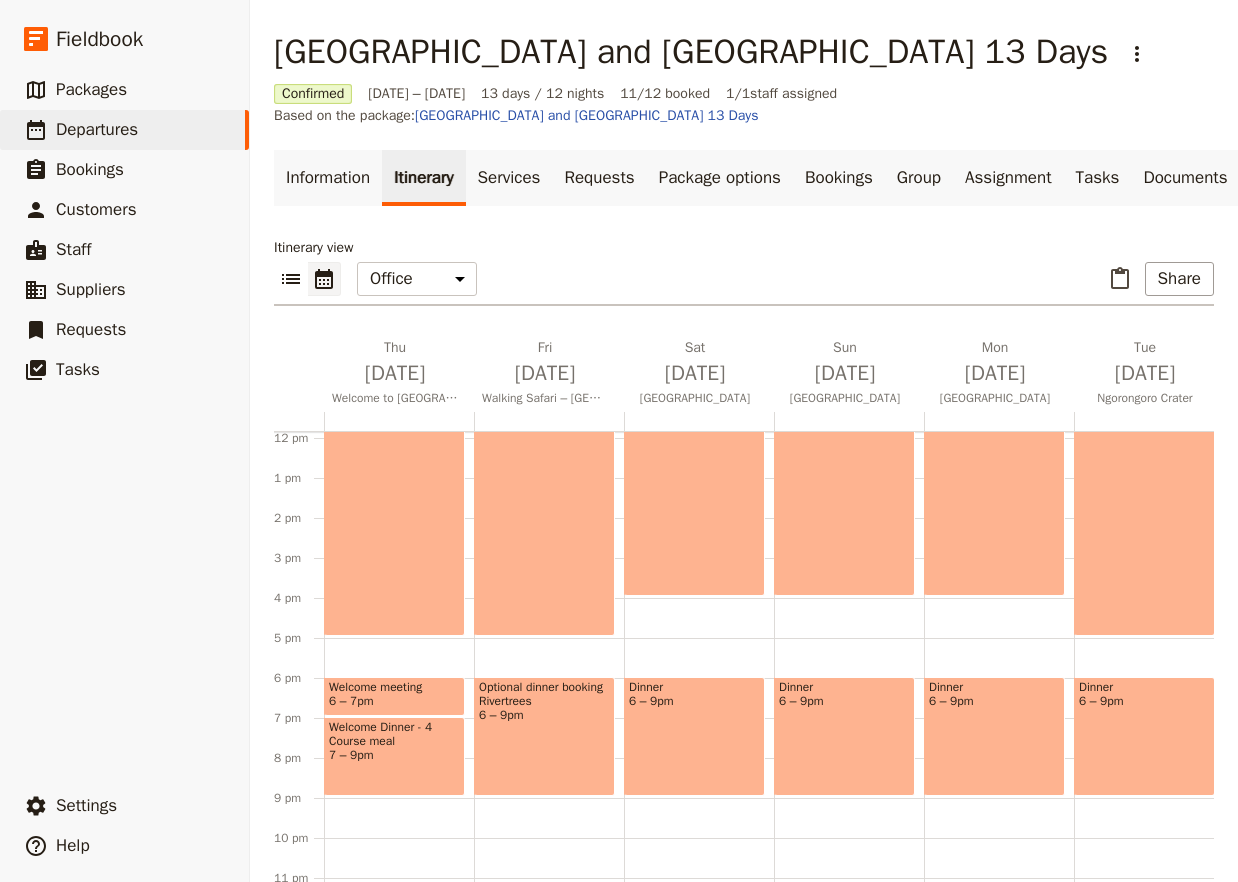 scroll, scrollTop: 210, scrollLeft: 0, axis: vertical 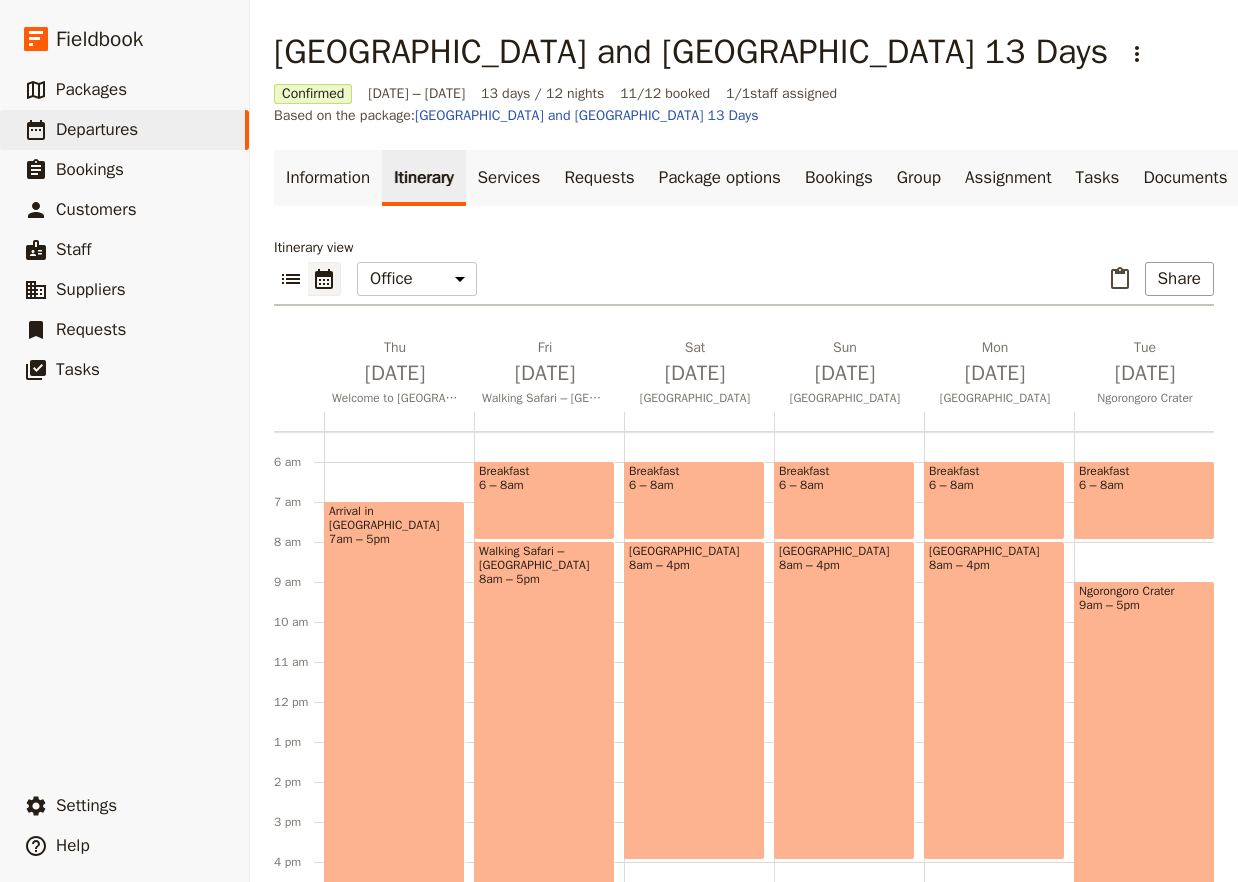 click on "Walking Safari – [GEOGRAPHIC_DATA] 8am – 5pm" at bounding box center (544, 720) 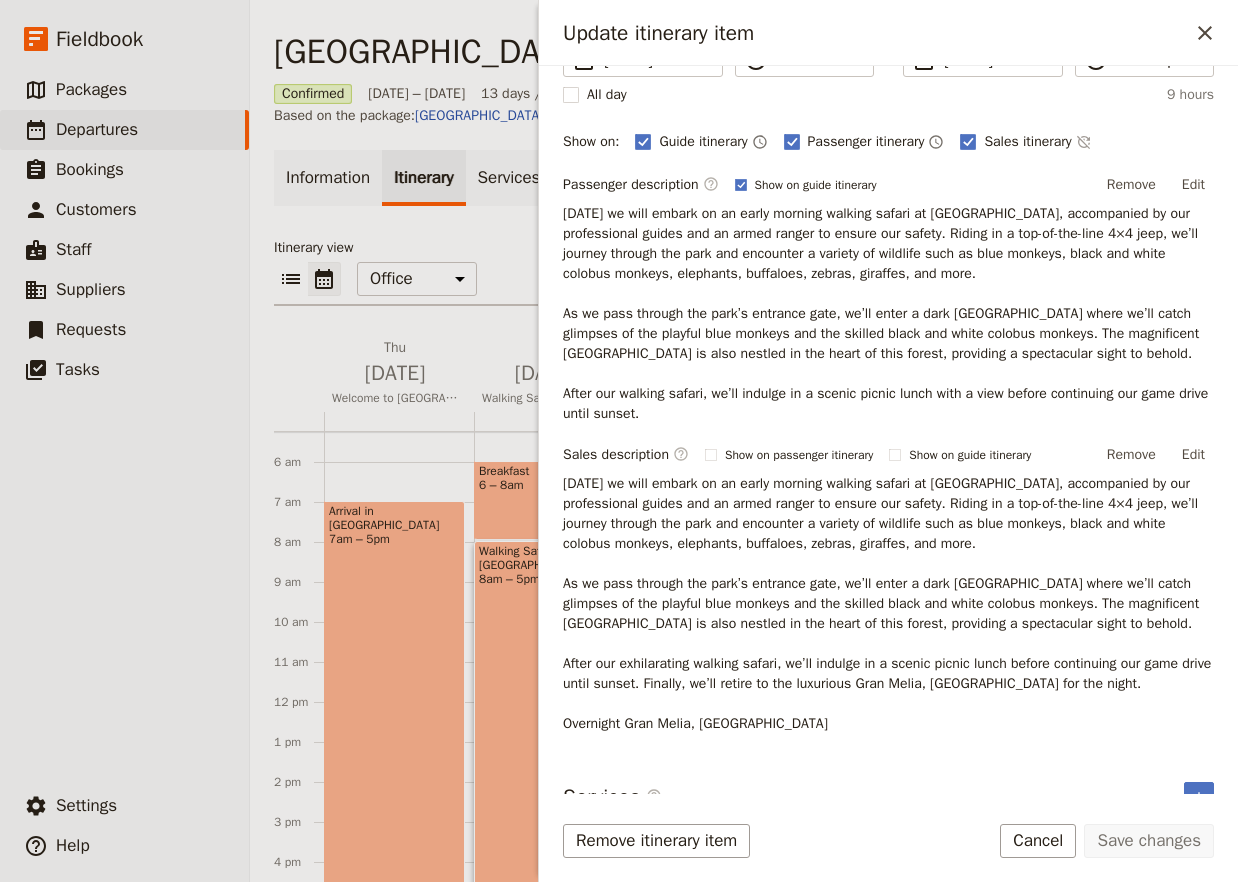 scroll, scrollTop: 231, scrollLeft: 0, axis: vertical 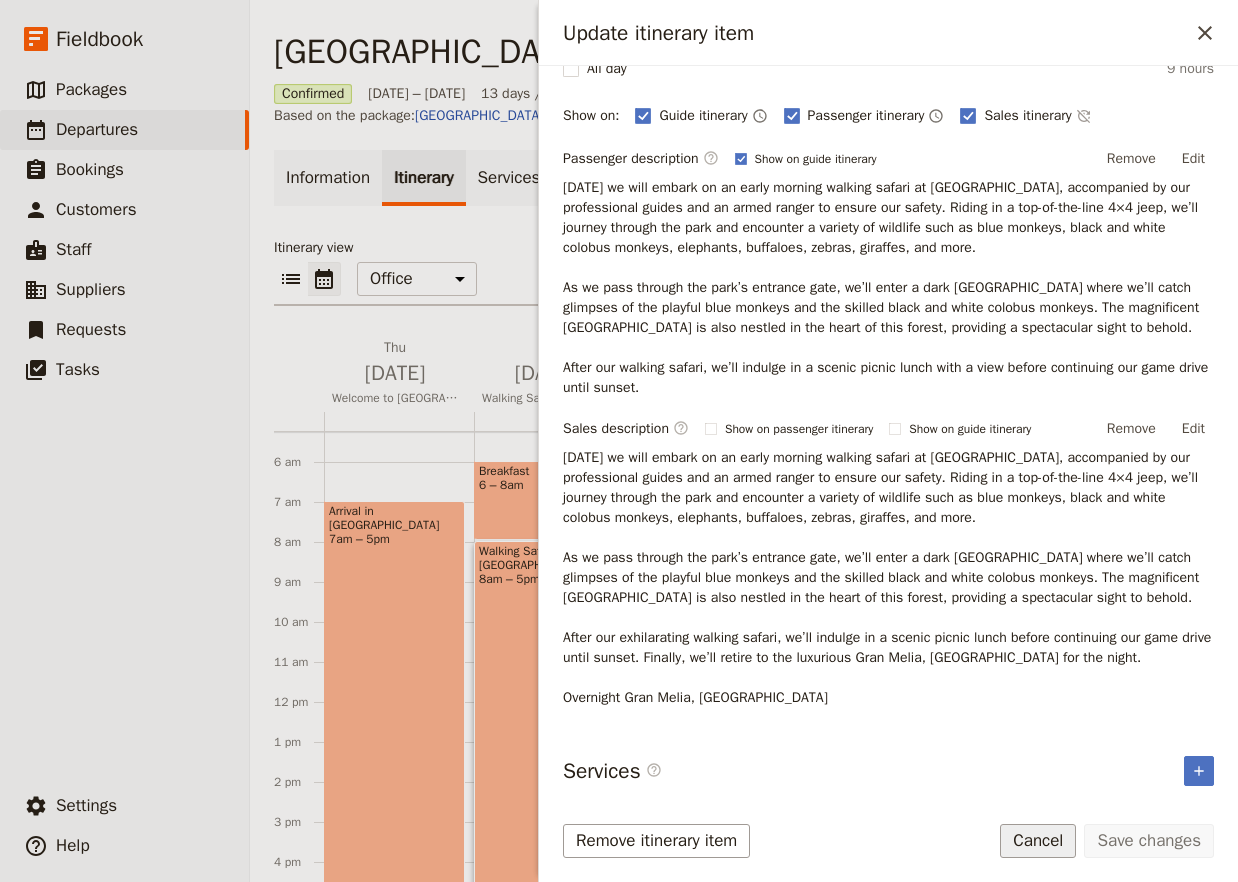 click on "Cancel" at bounding box center [1038, 841] 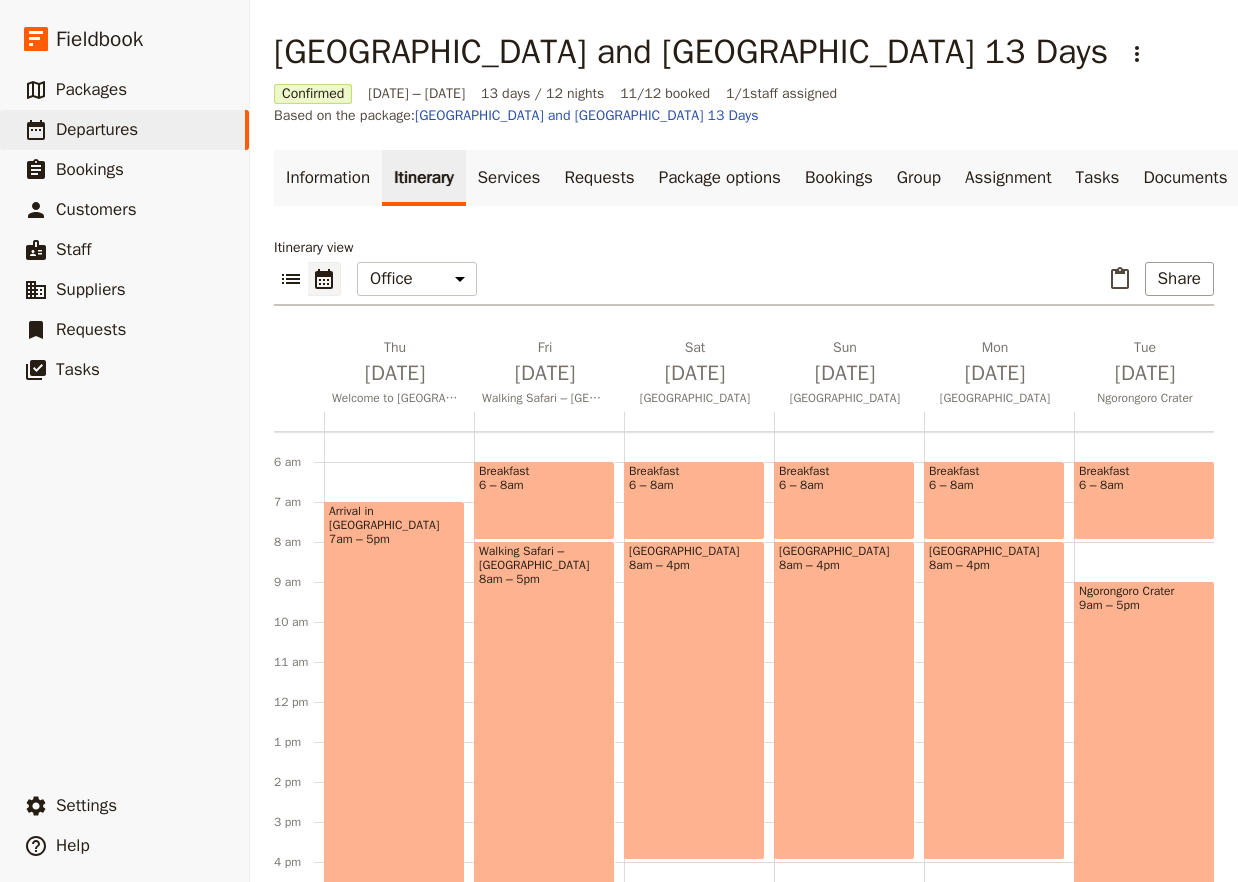 scroll, scrollTop: 474, scrollLeft: 0, axis: vertical 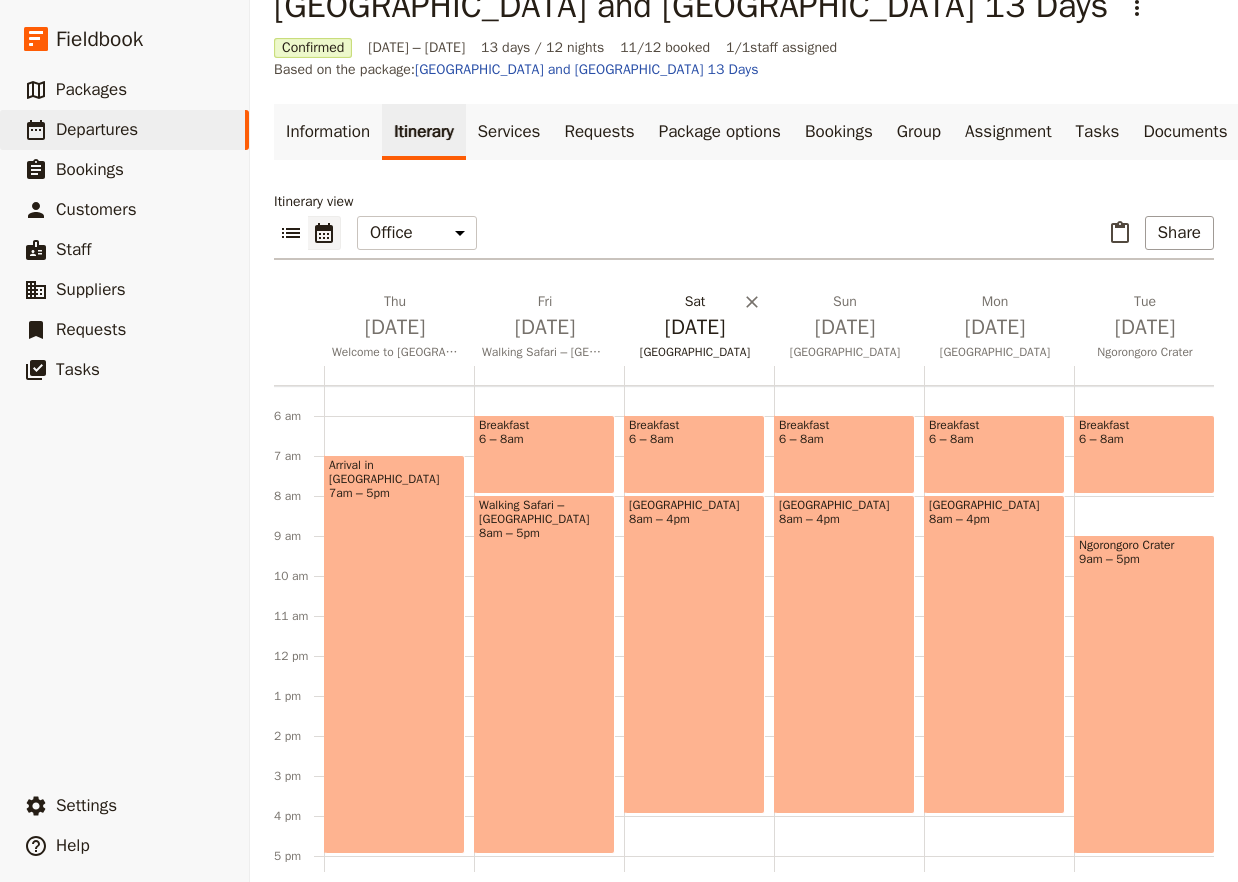 click on "[GEOGRAPHIC_DATA]" at bounding box center (695, 352) 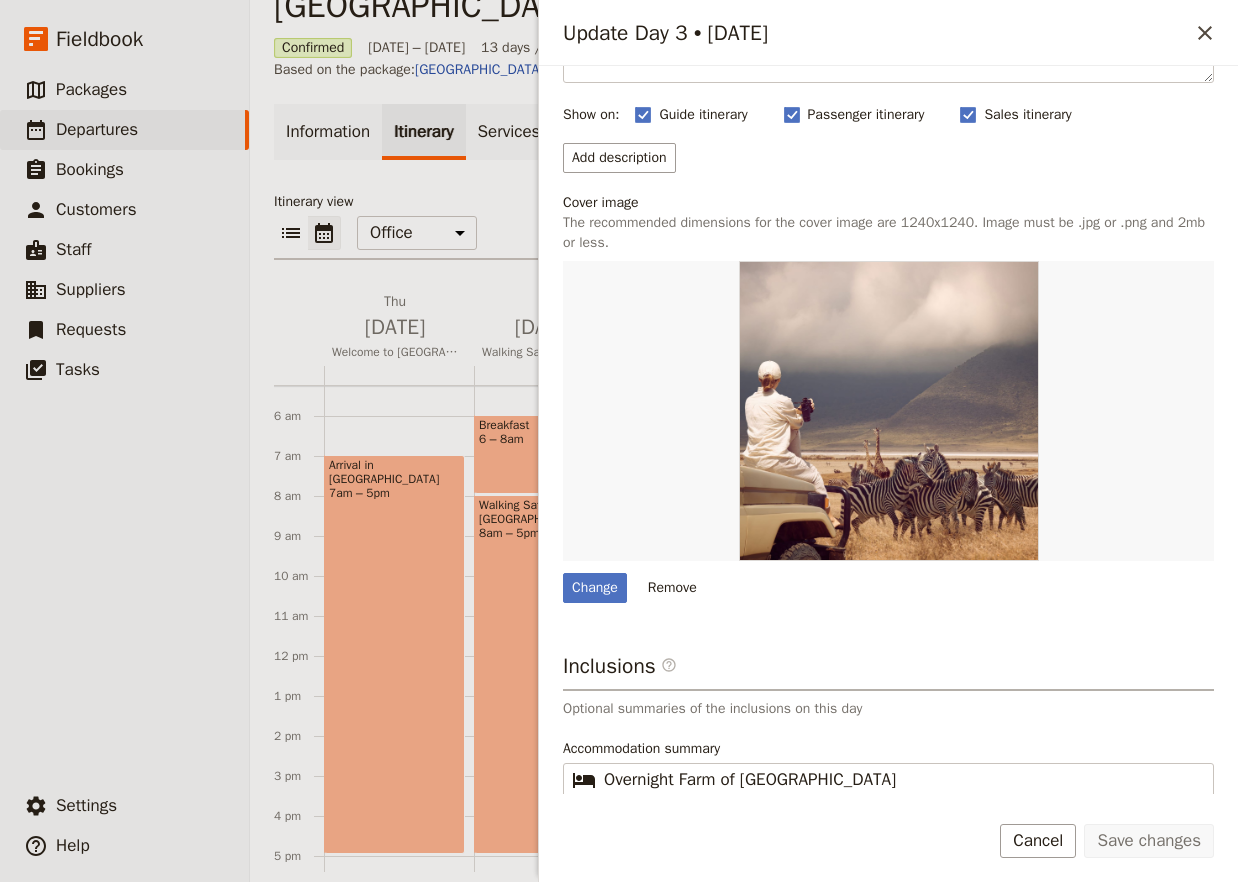 scroll, scrollTop: 250, scrollLeft: 0, axis: vertical 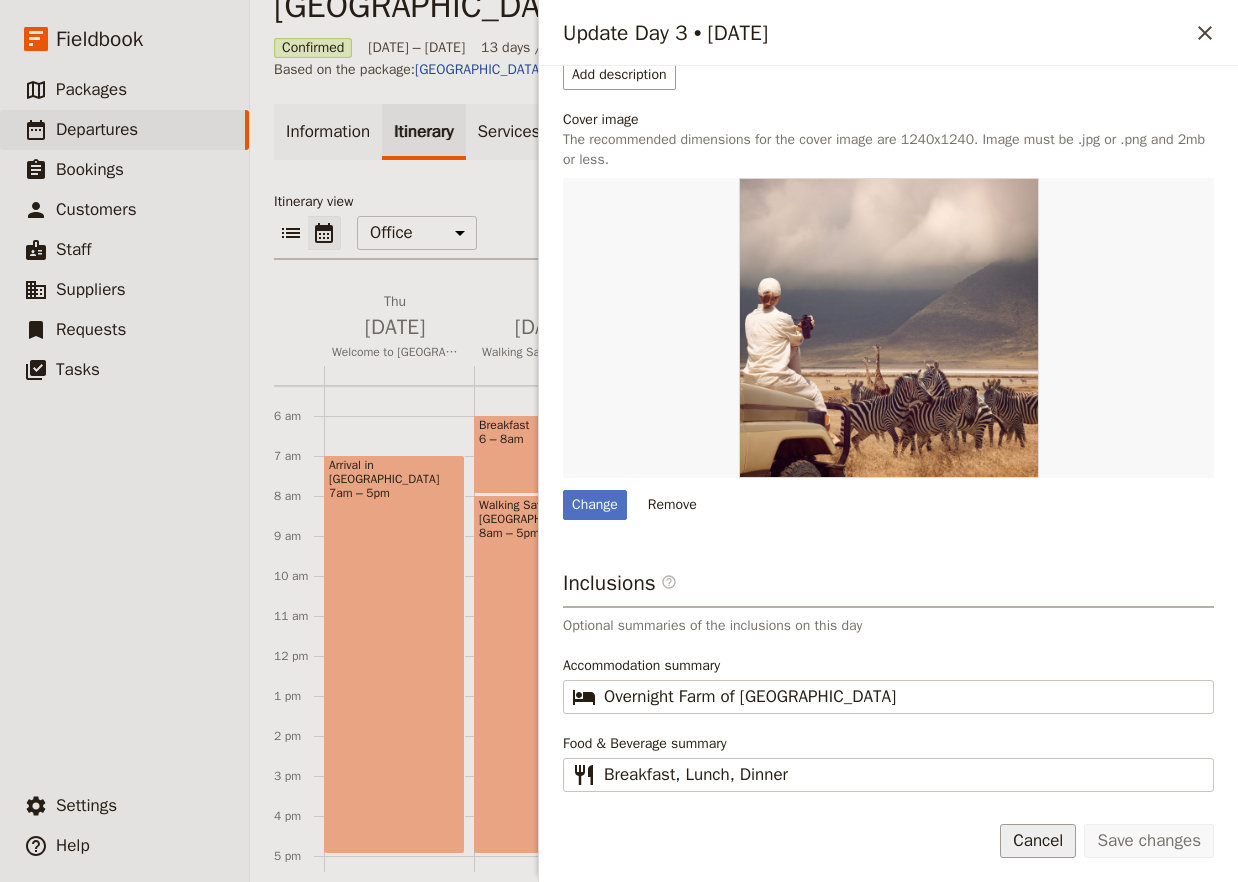 click on "Cancel" at bounding box center [1038, 841] 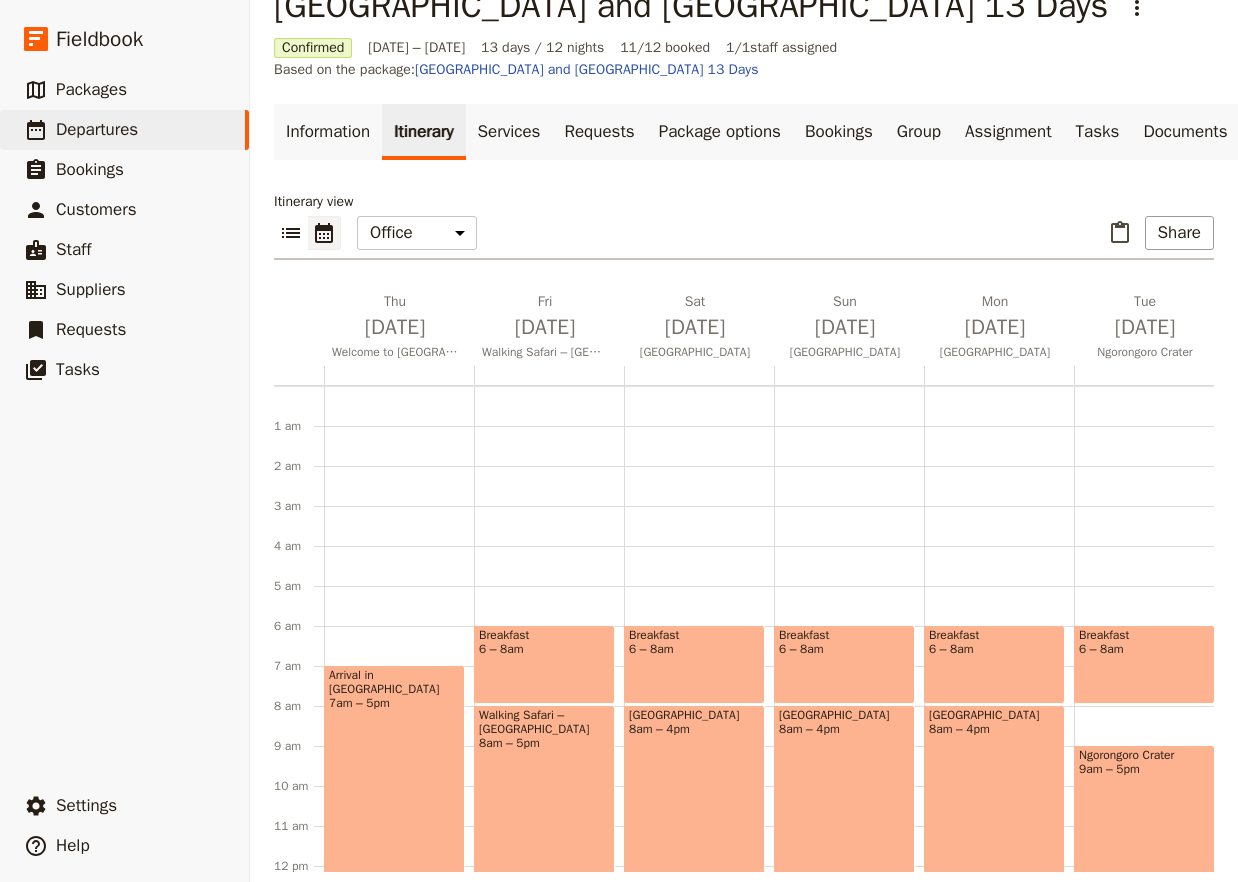 scroll, scrollTop: 264, scrollLeft: 0, axis: vertical 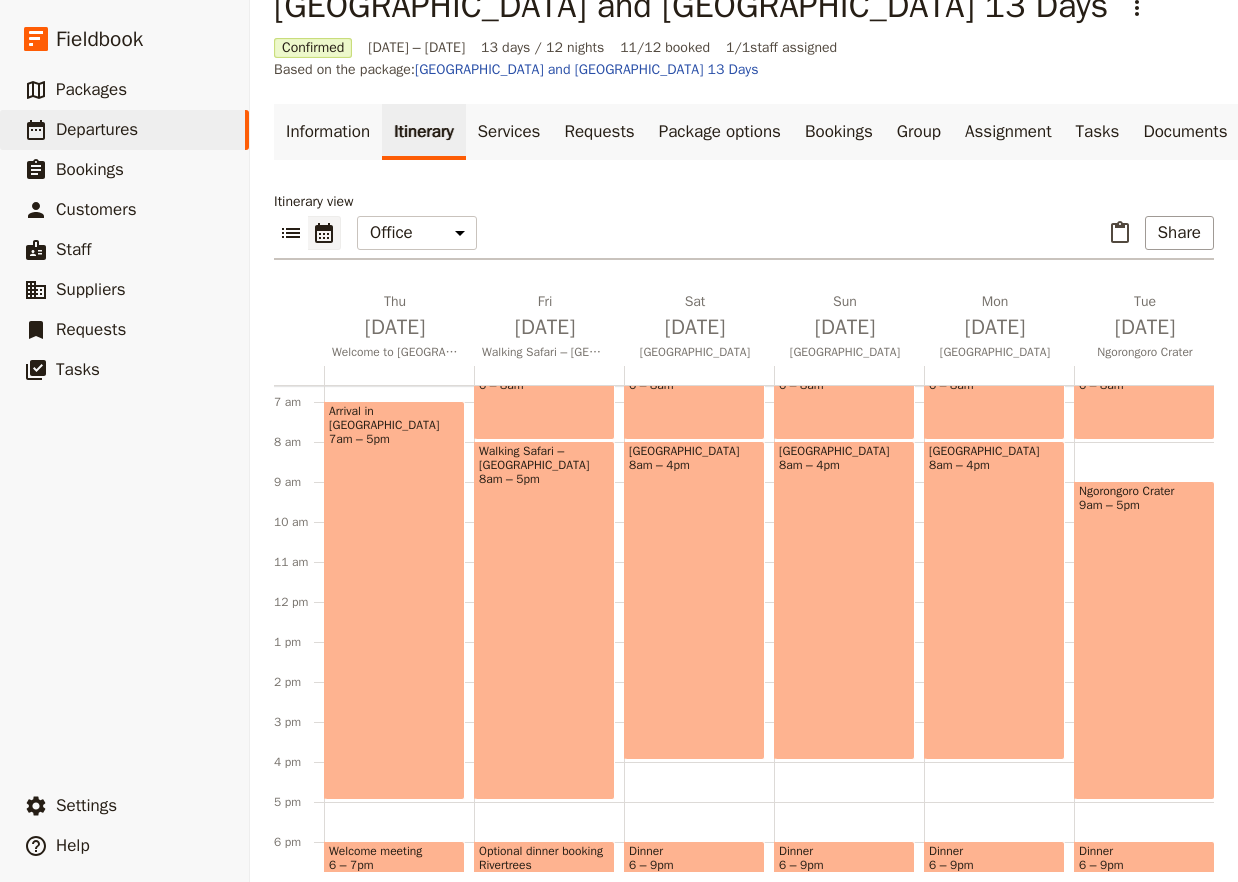 click on "[GEOGRAPHIC_DATA] 8am – 4pm" at bounding box center (694, 600) 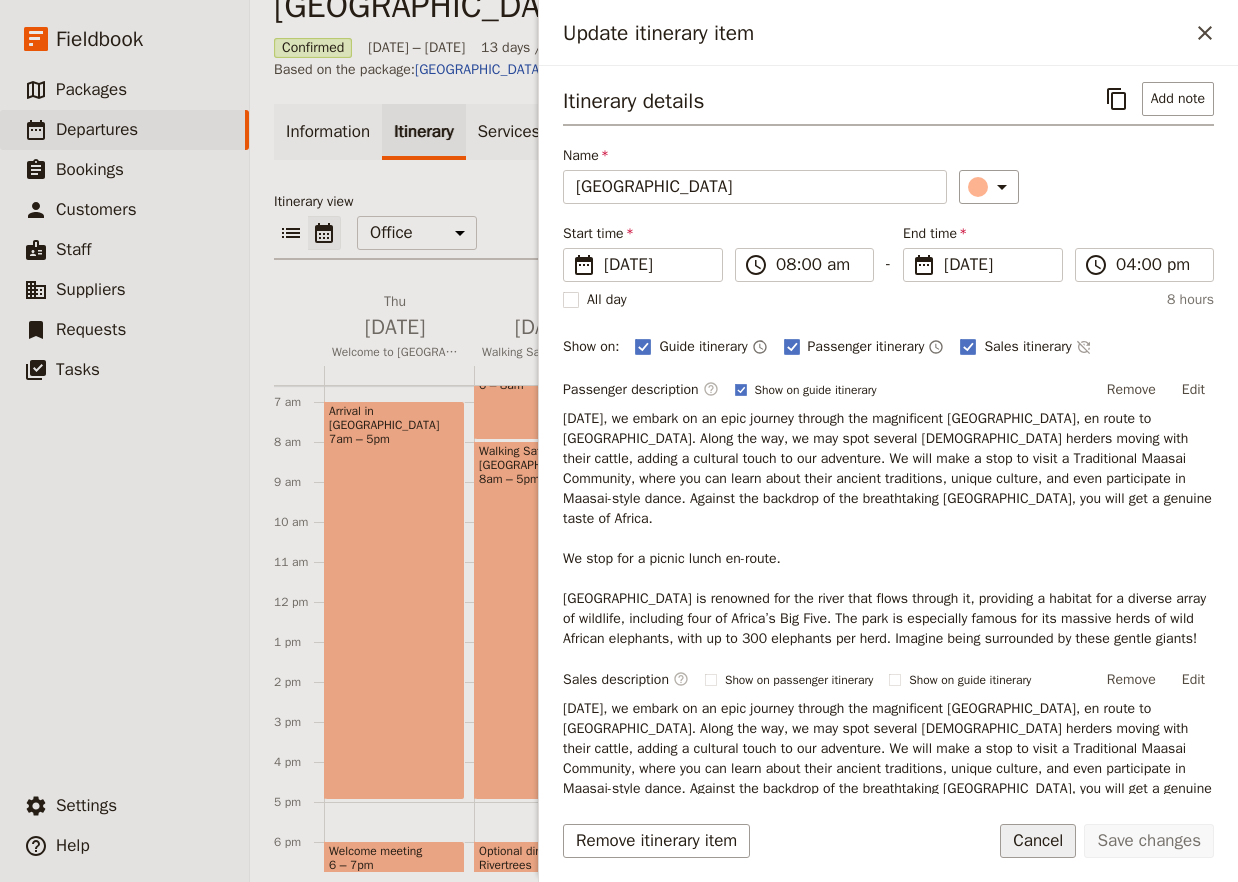 click on "Cancel" at bounding box center [1038, 841] 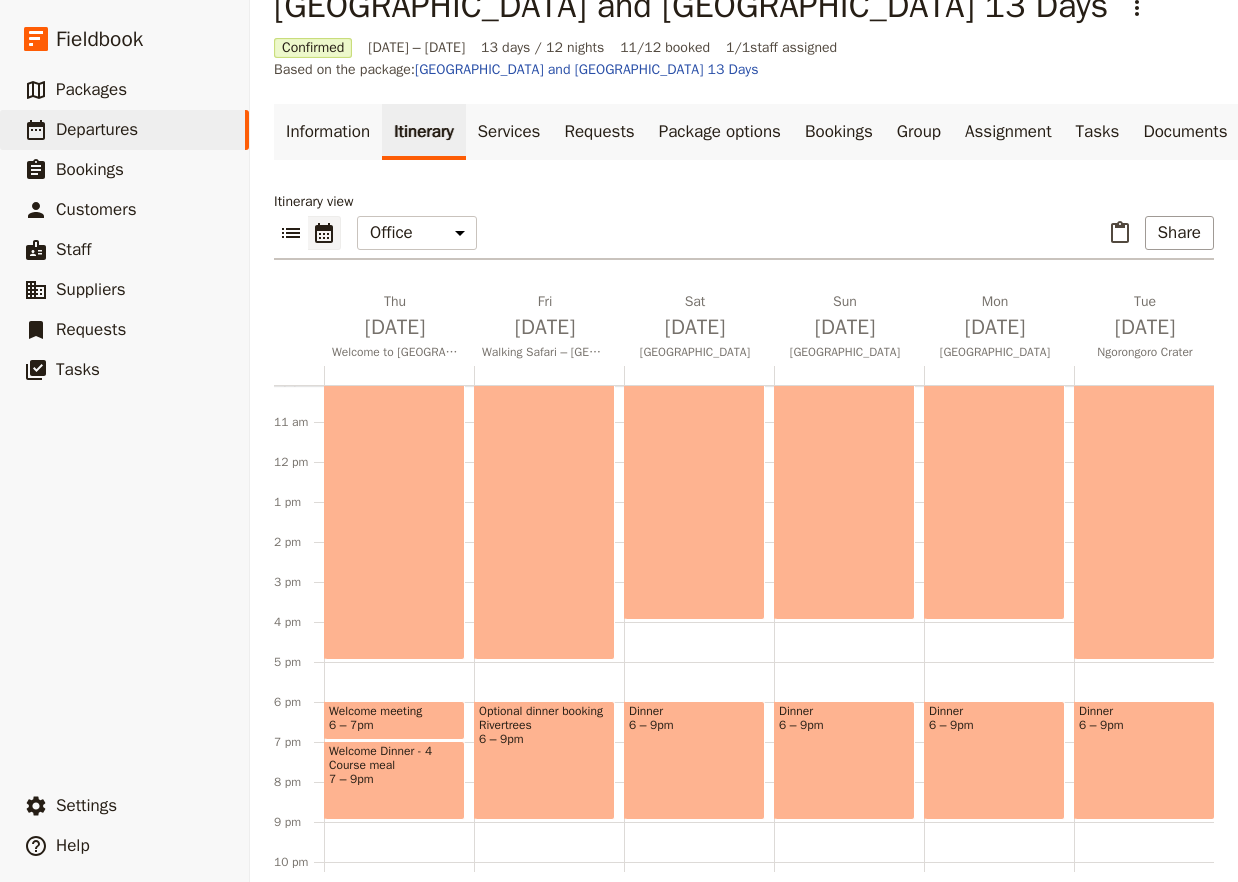 scroll, scrollTop: 474, scrollLeft: 0, axis: vertical 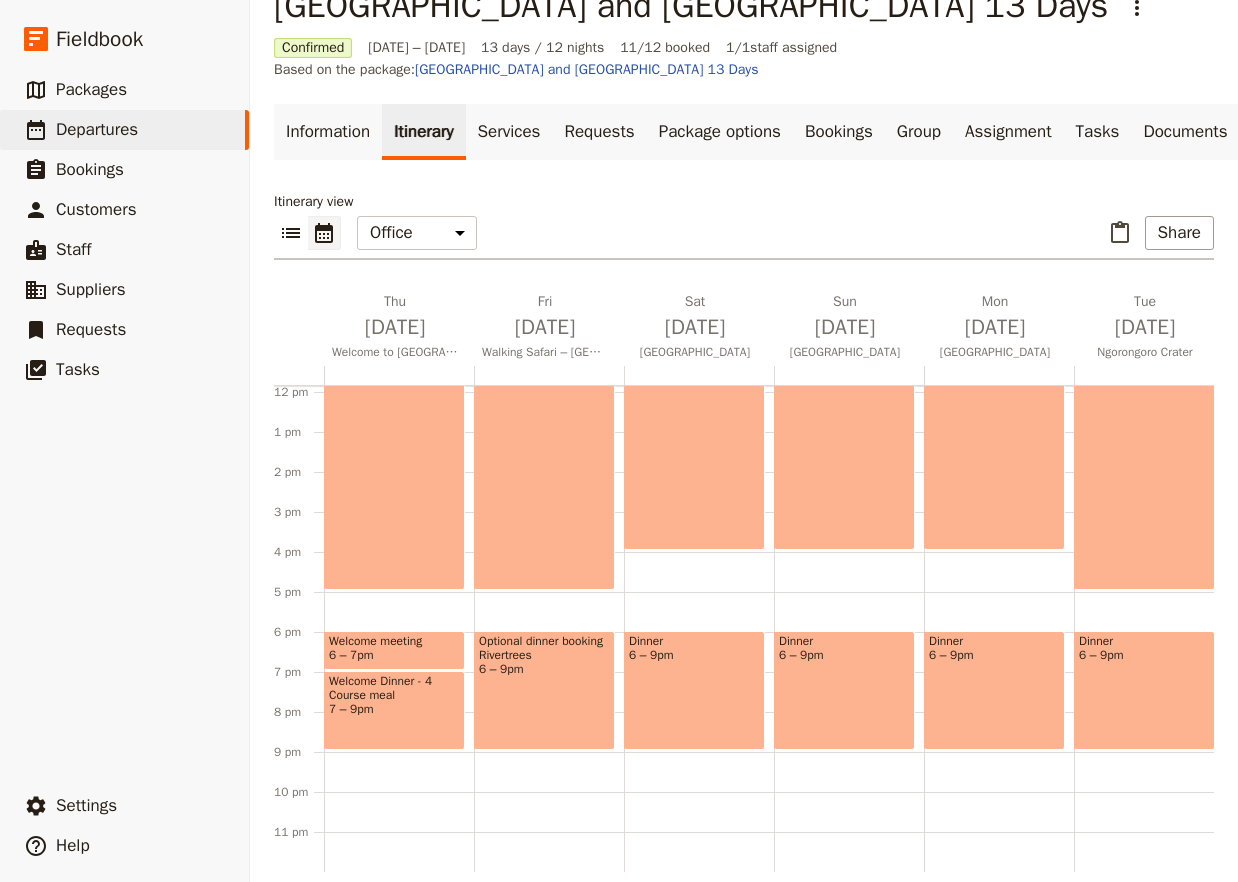 click on "Dinner 6 – 9pm" at bounding box center (694, 690) 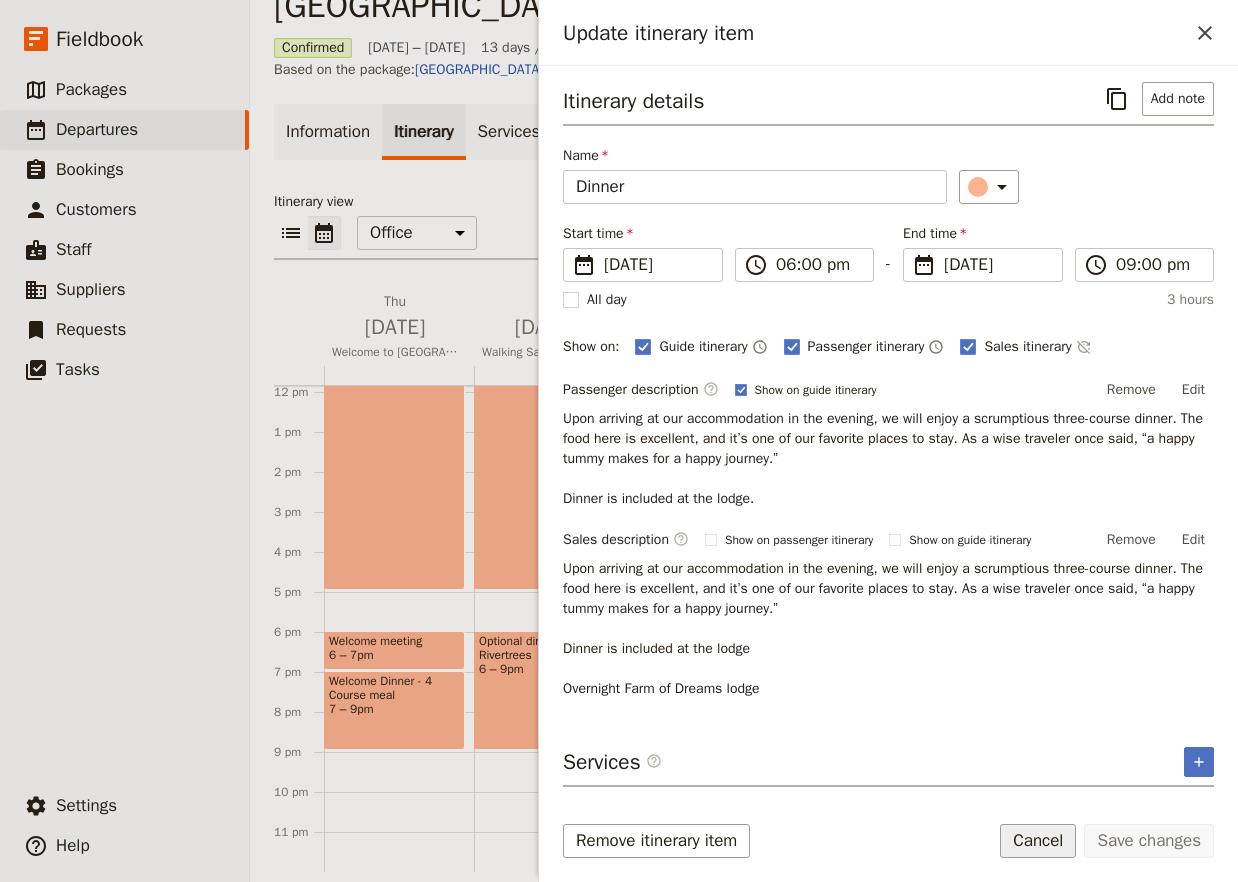 click on "Cancel" at bounding box center [1038, 841] 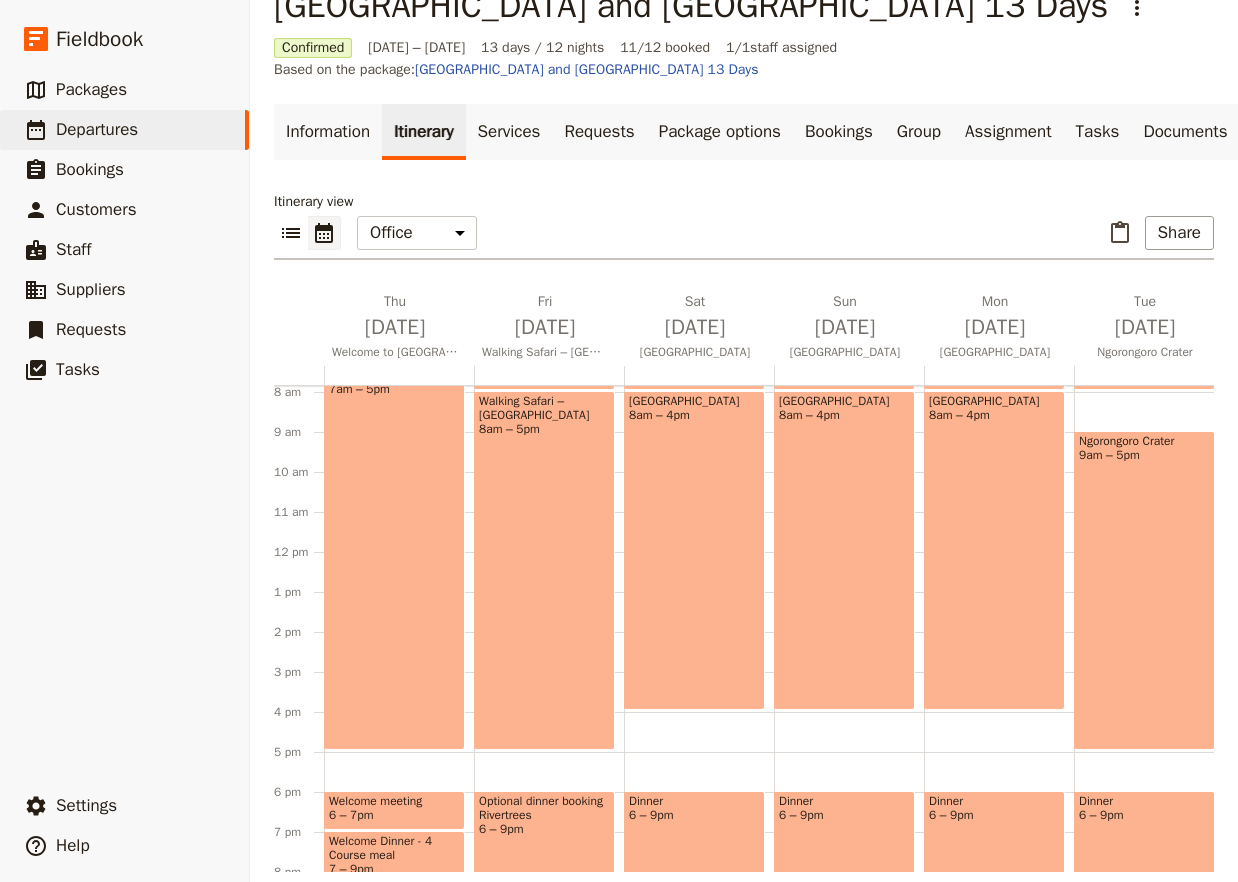 scroll, scrollTop: 210, scrollLeft: 0, axis: vertical 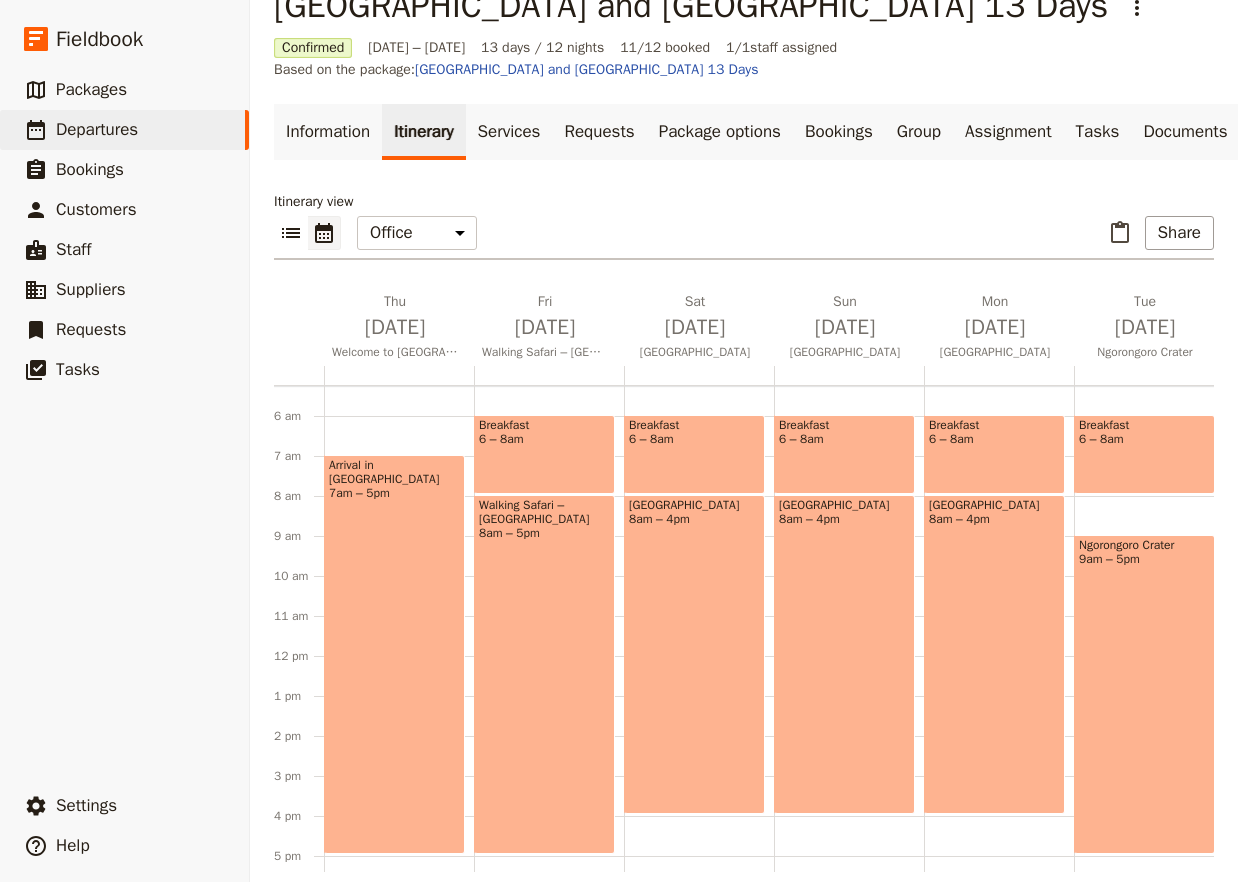 click on "[GEOGRAPHIC_DATA] 8am – 4pm" at bounding box center (844, 654) 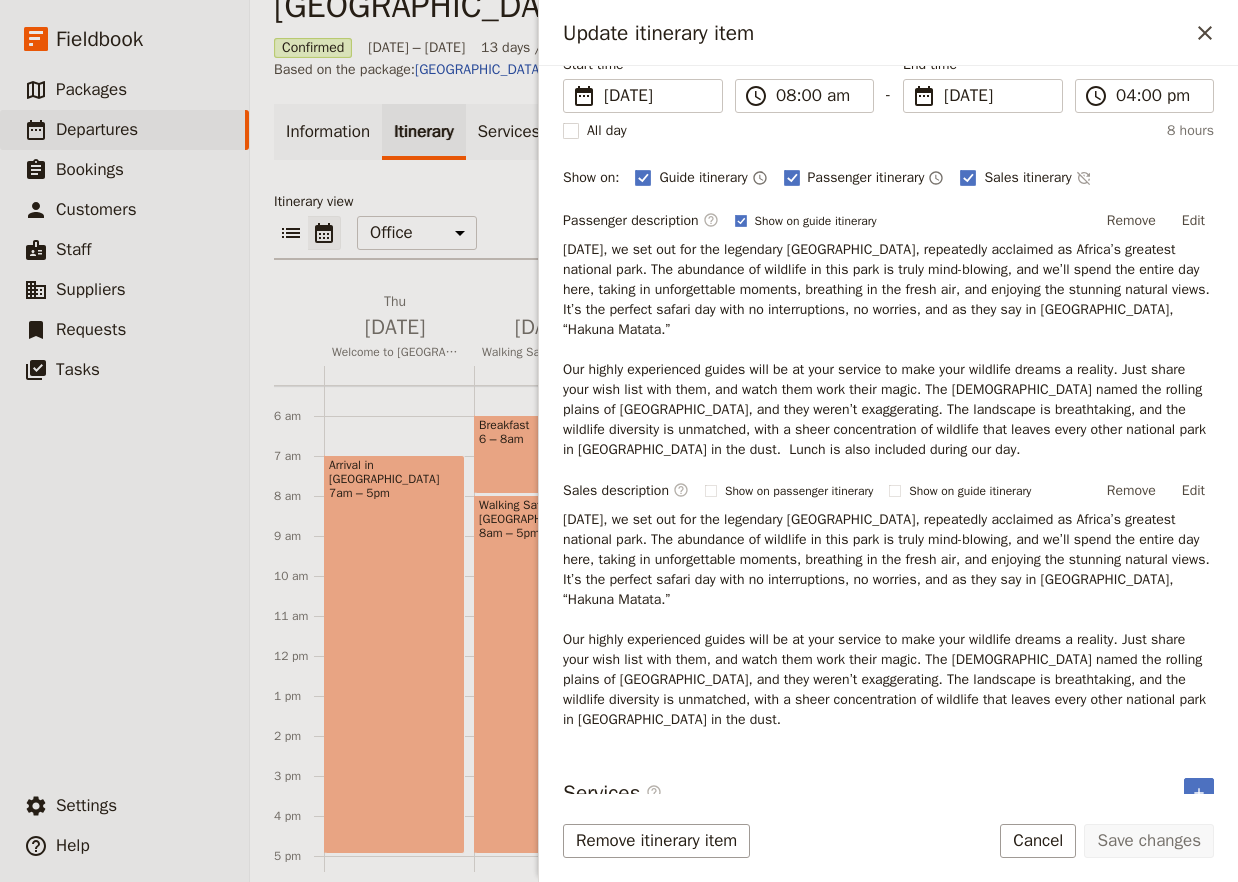 scroll, scrollTop: 191, scrollLeft: 0, axis: vertical 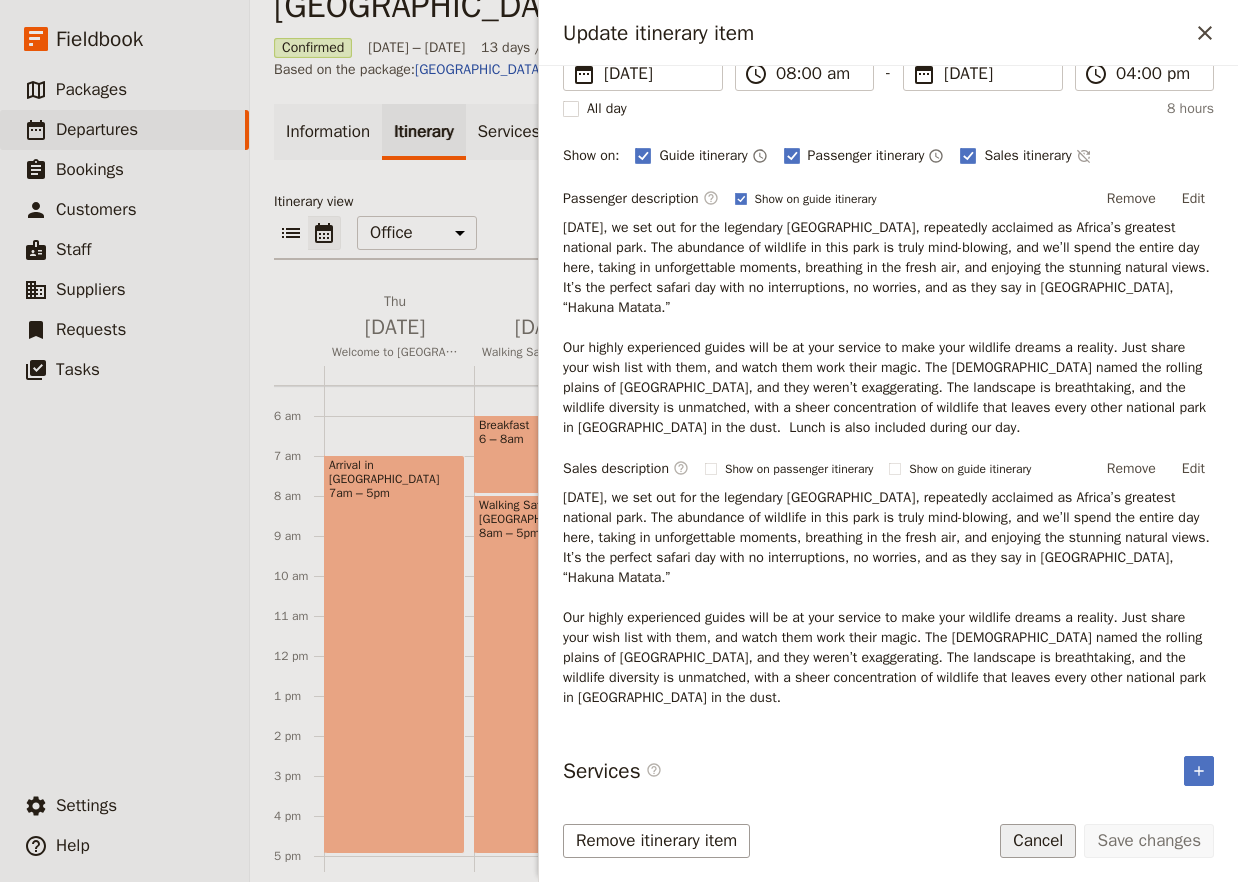 click on "Cancel" at bounding box center [1038, 841] 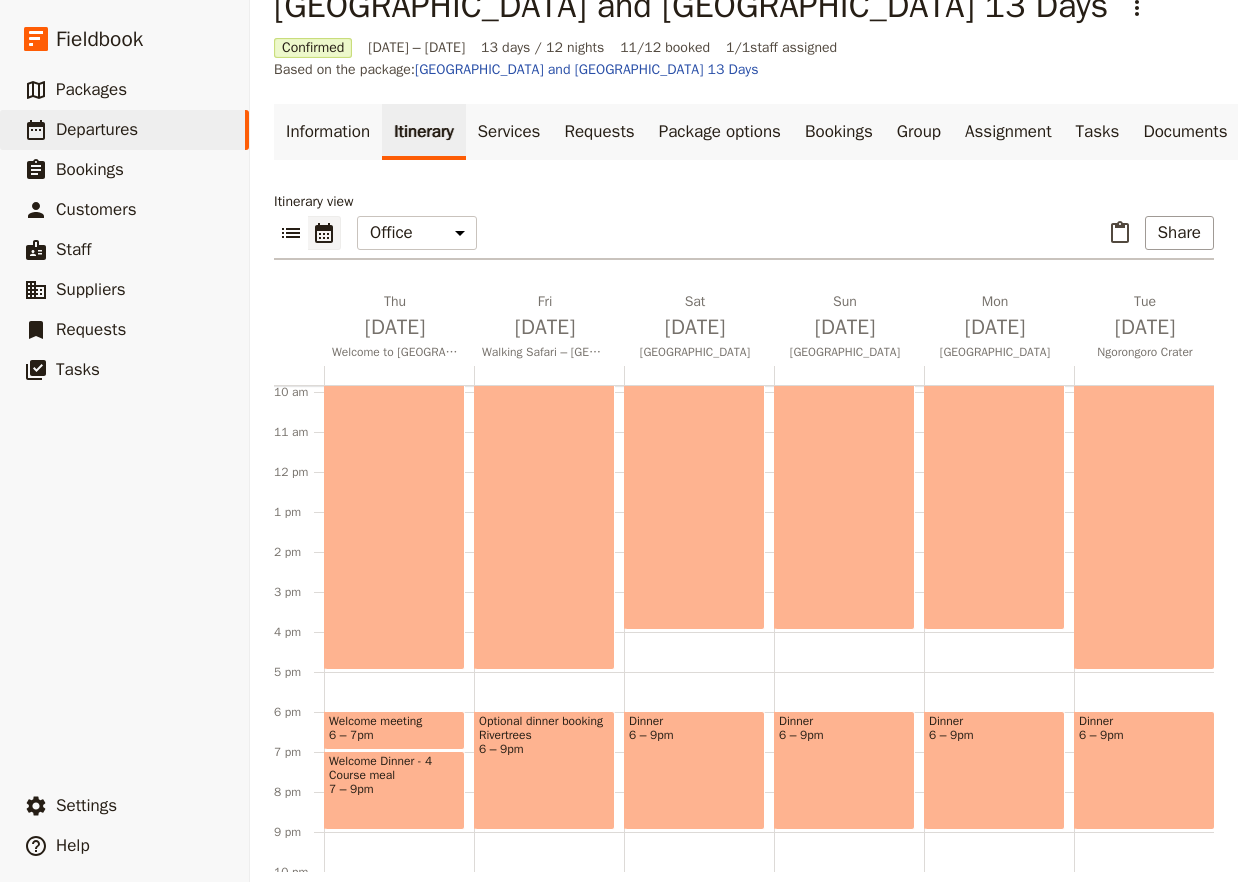 scroll, scrollTop: 474, scrollLeft: 0, axis: vertical 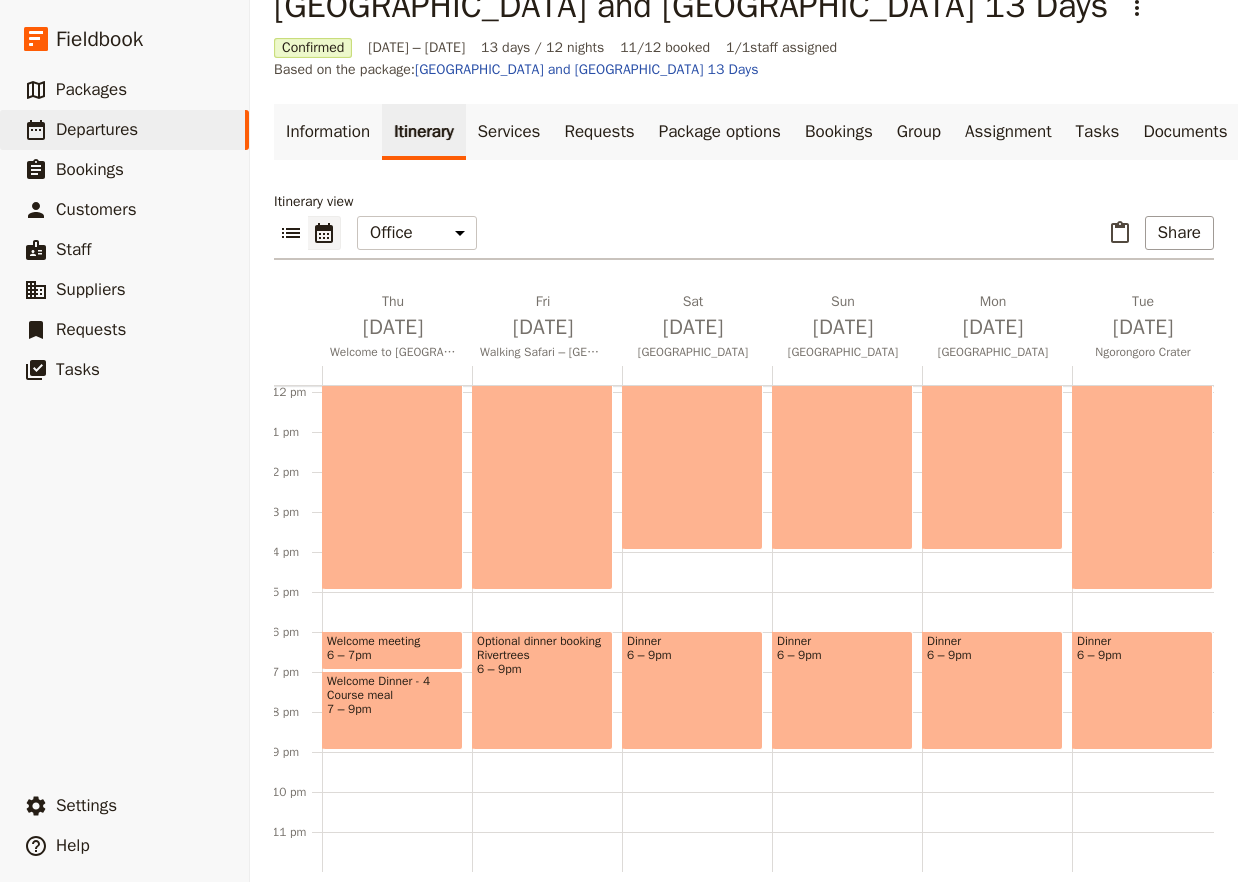 click on "6 – 7pm" at bounding box center [349, 655] 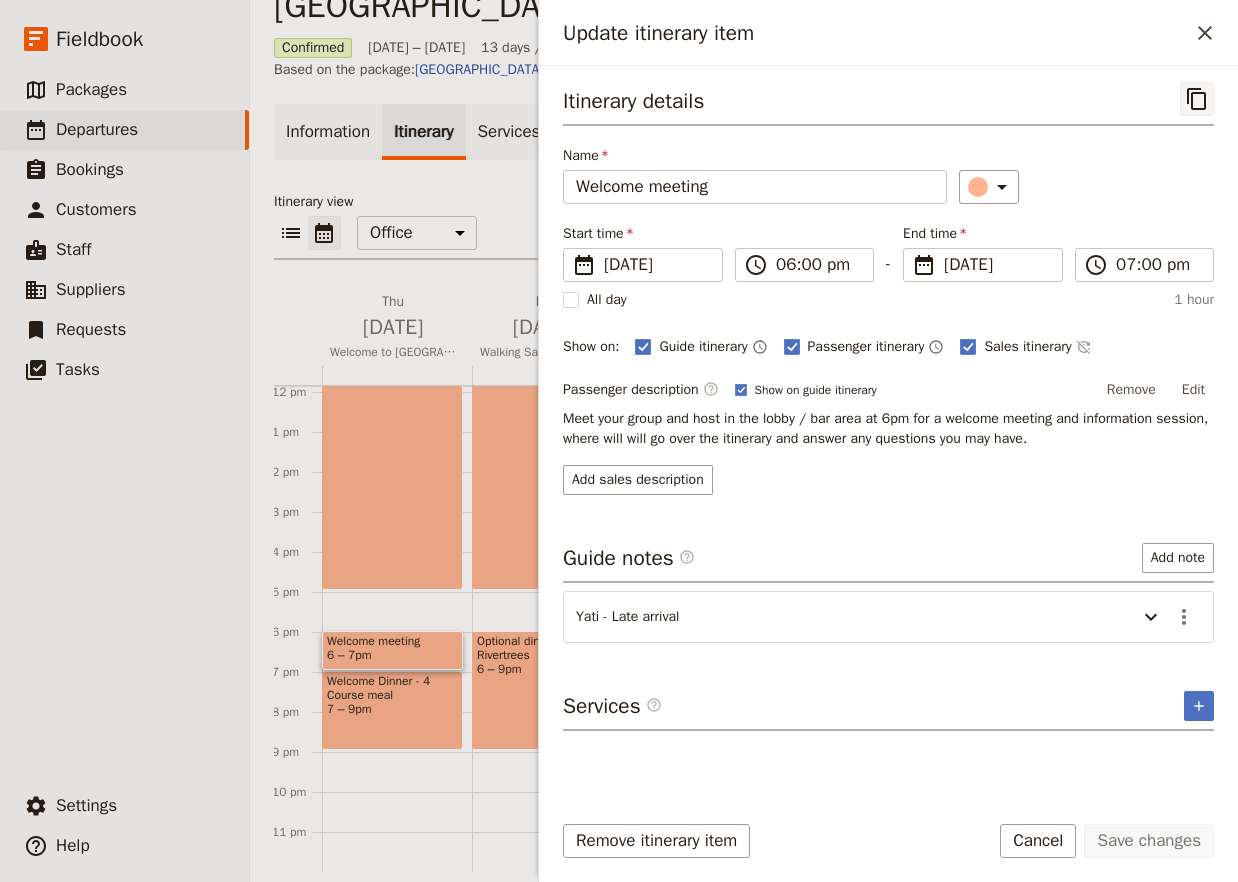 click 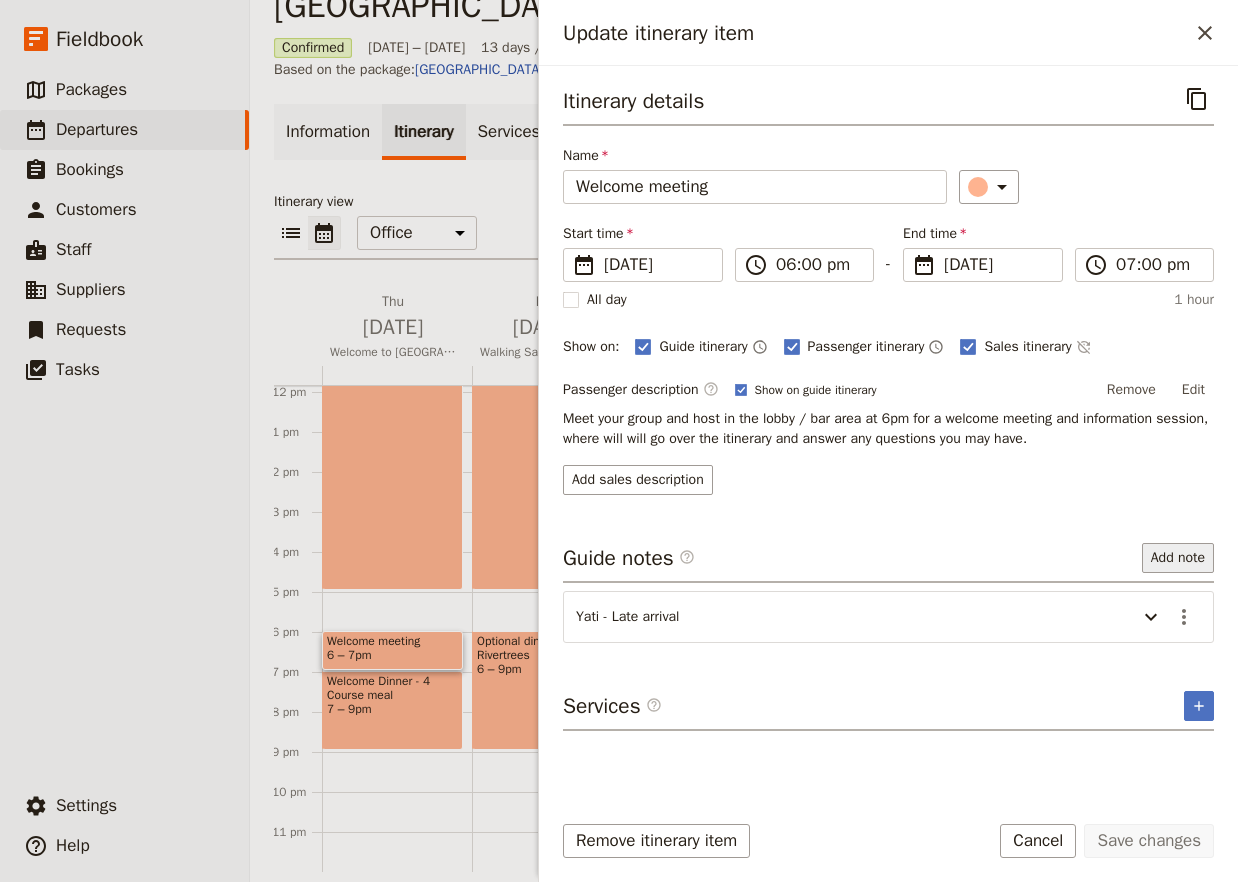 click on "Add note" at bounding box center [1178, 558] 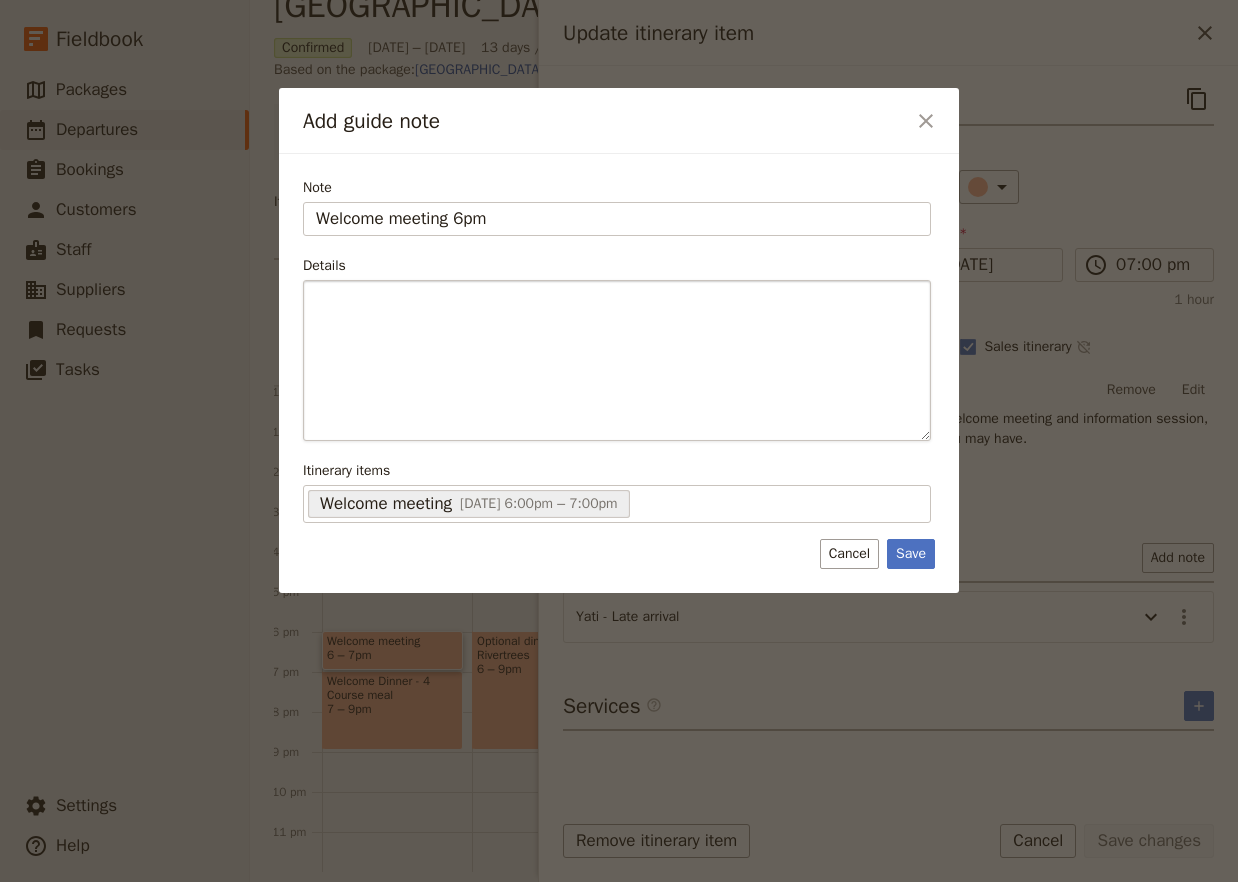 type on "Welcome meeting 6pm" 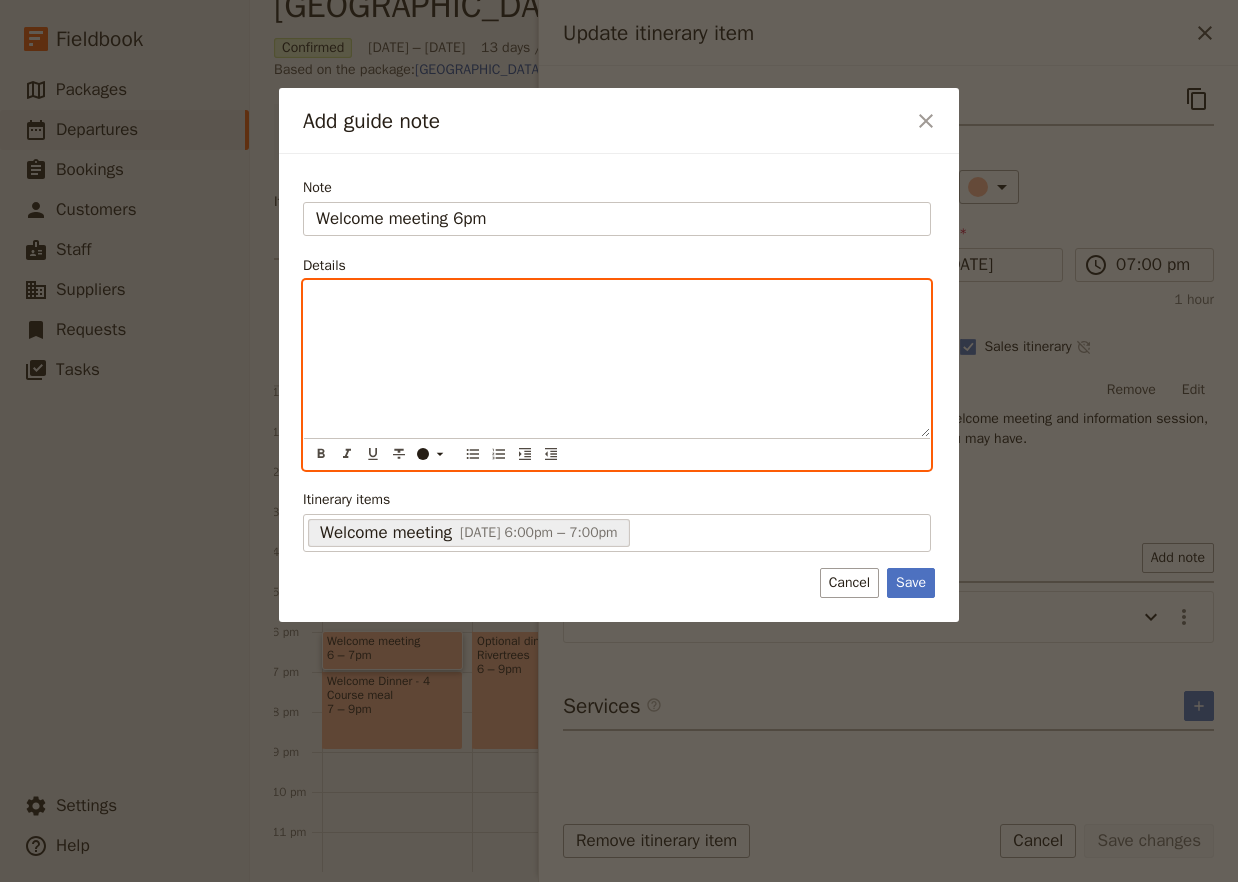 click at bounding box center [617, 359] 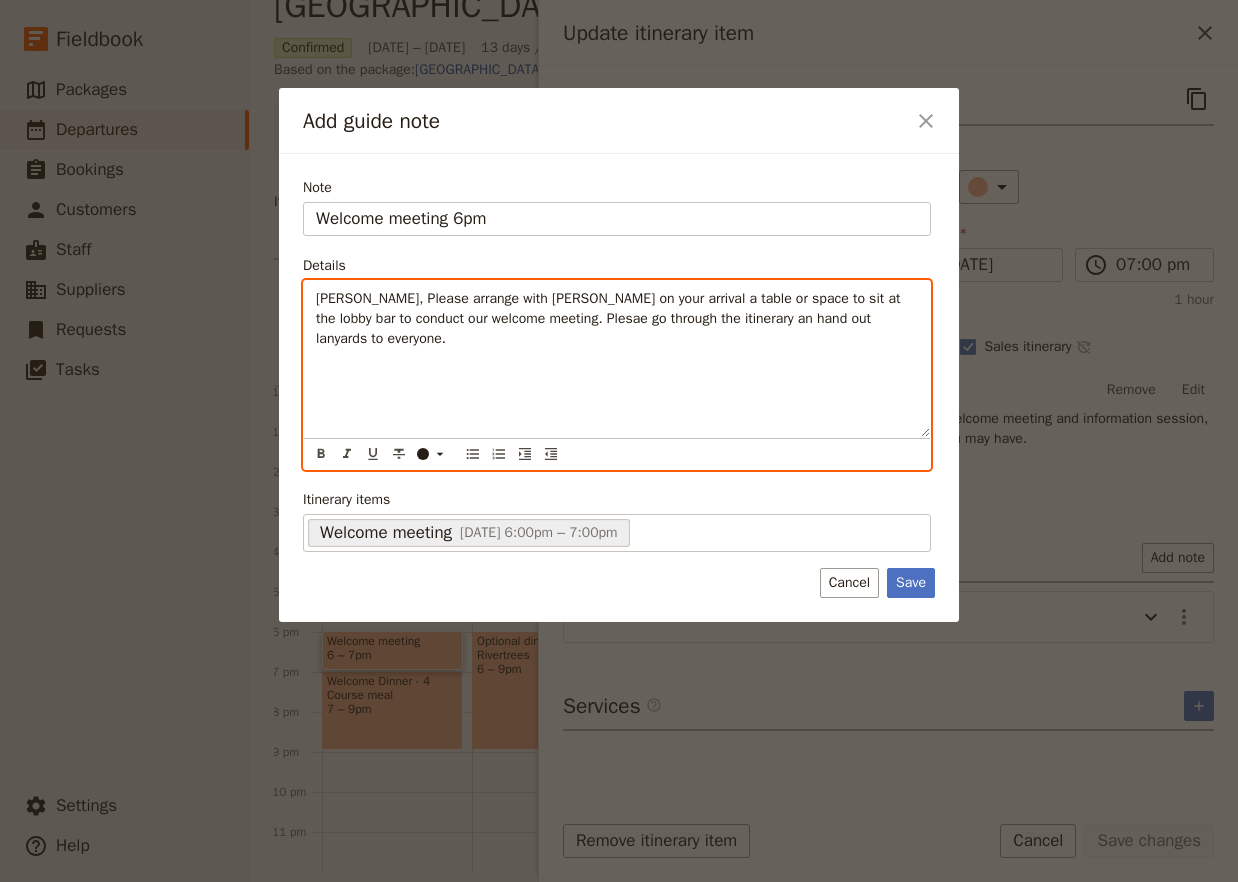 click on "[PERSON_NAME], Please arrange with [PERSON_NAME] on your arrival a table or space to sit at the lobby bar to conduct our welcome meeting. Plesae go through the itinerary an hand out lanyards to everyone." at bounding box center [610, 318] 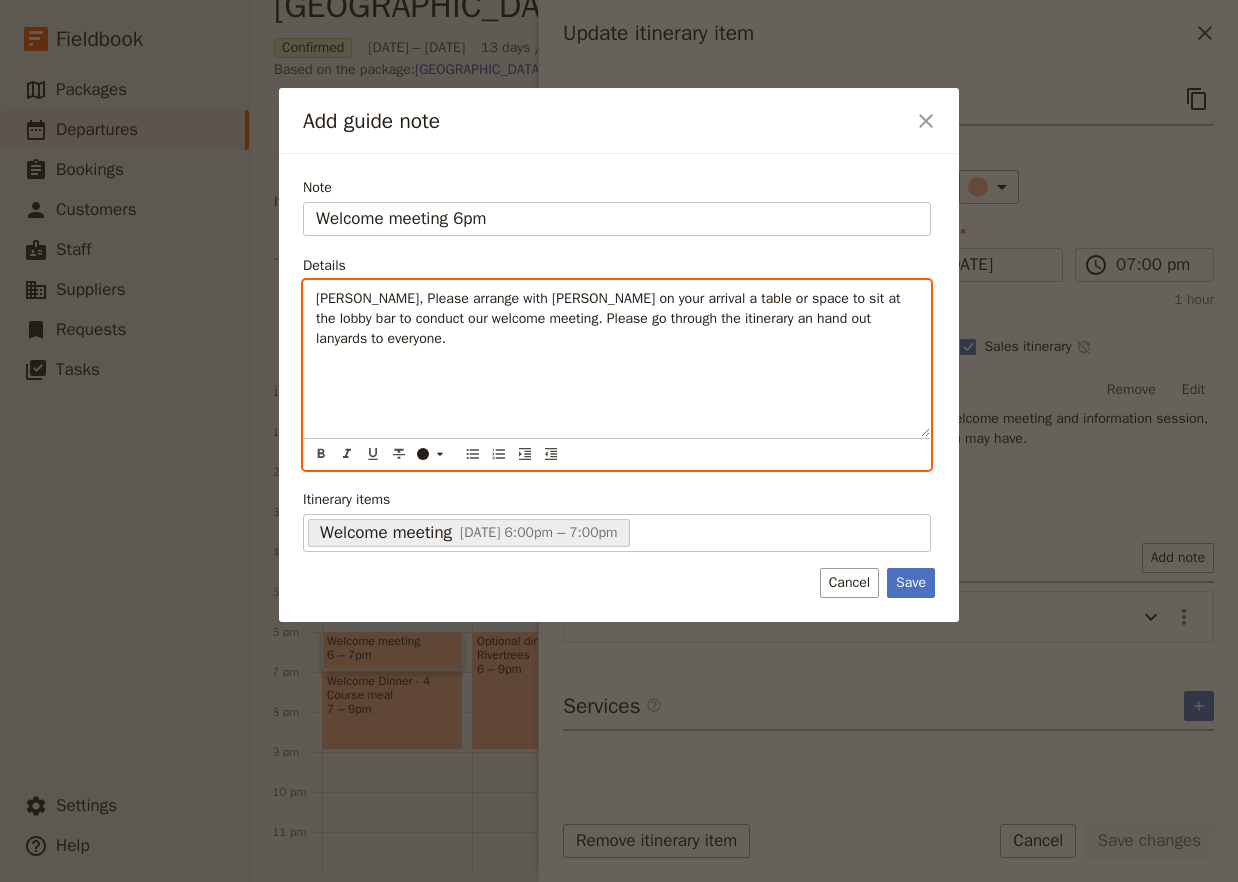 click on "[PERSON_NAME], Please arrange with [PERSON_NAME] on your arrival a table or space to sit at the lobby bar to conduct our welcome meeting. Please go through the itinerary an hand out lanyards to everyone." at bounding box center (617, 359) 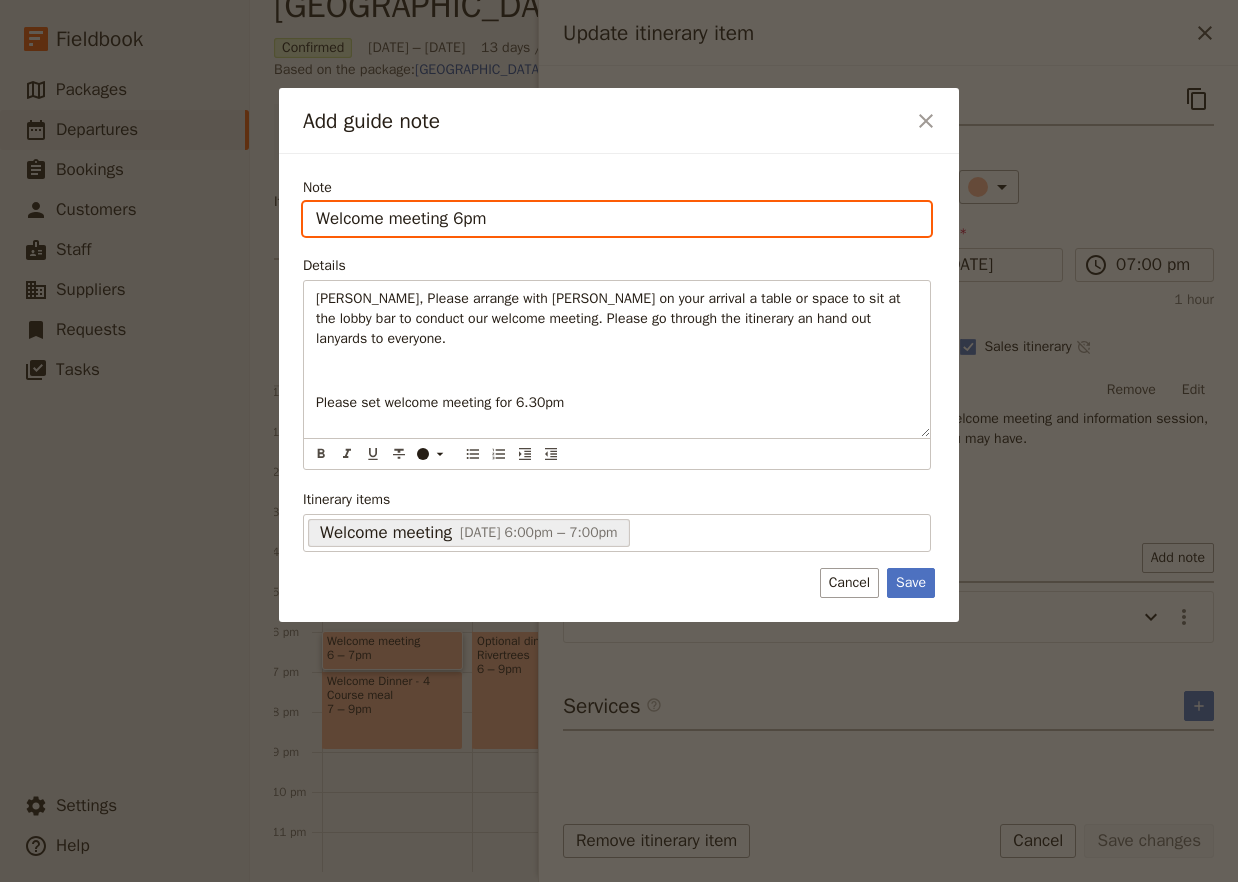 click on "Welcome meeting 6pm" at bounding box center (617, 219) 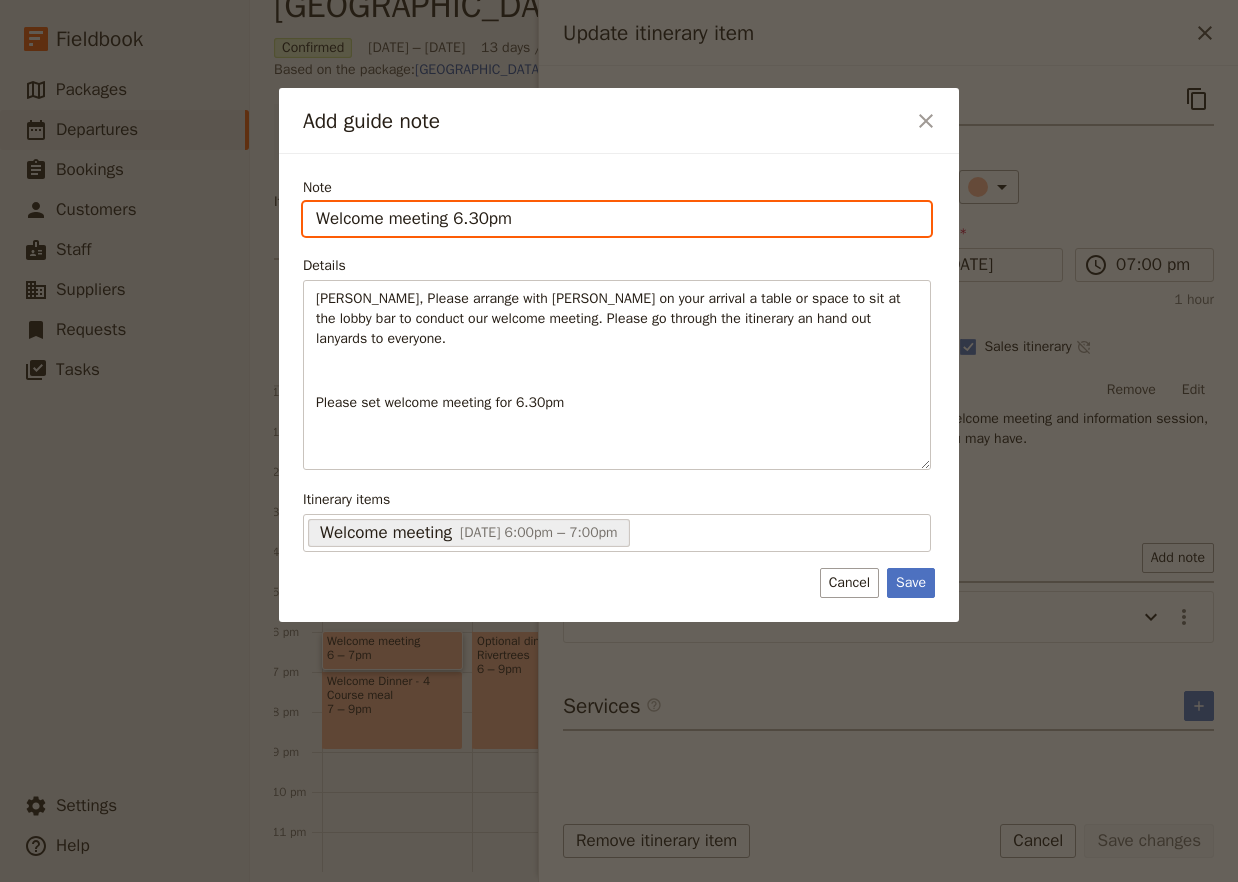 type on "Welcome meeting 6.30pm" 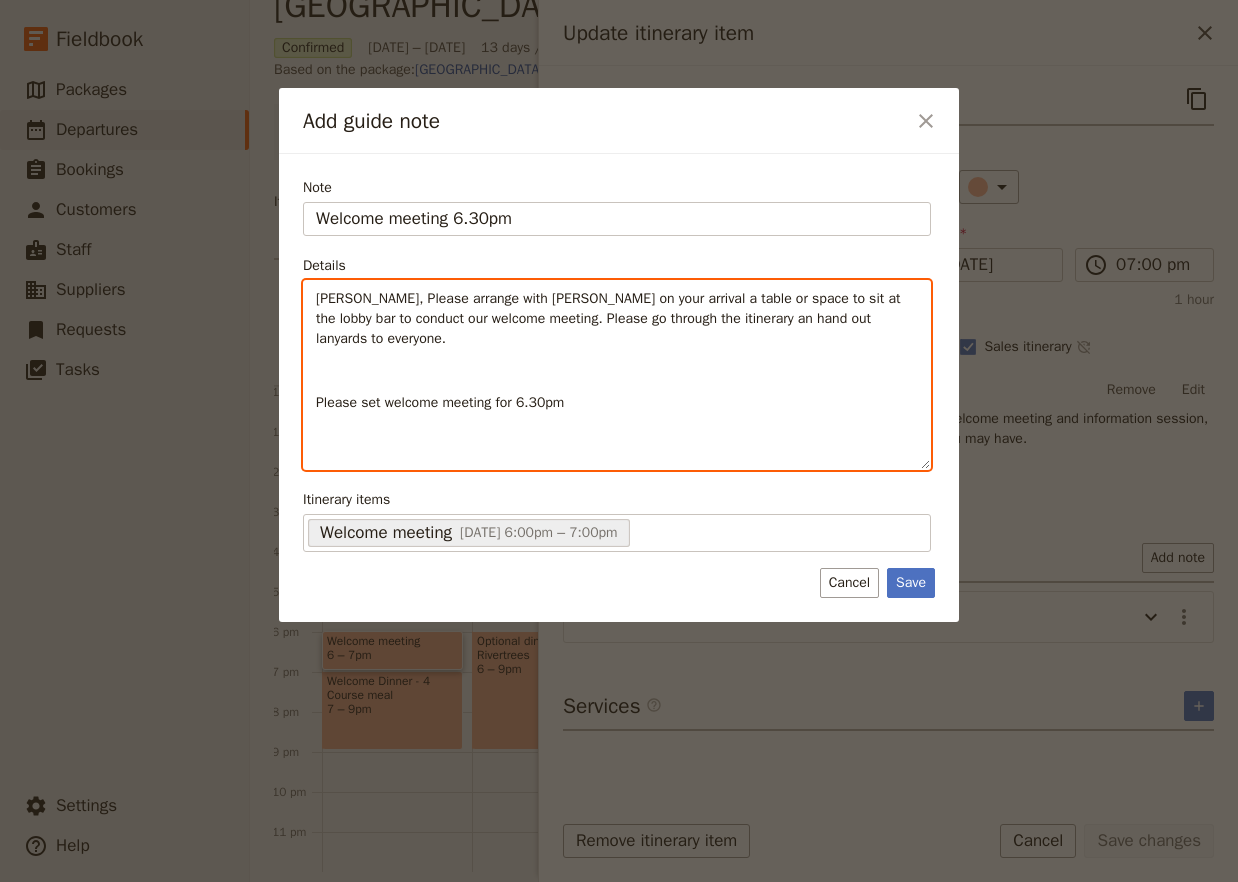click on "Please set welcome meeting for 6.30pm" at bounding box center (617, 403) 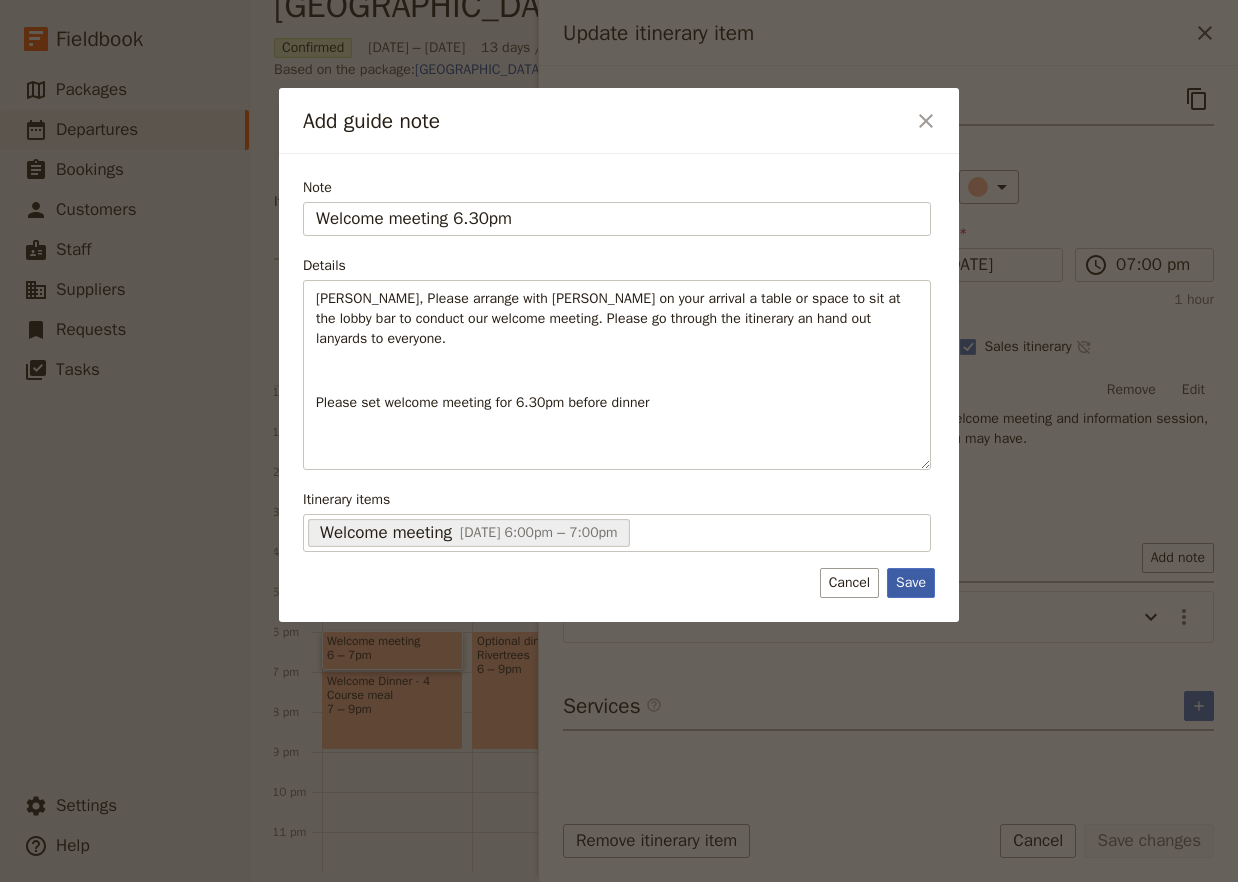click on "Save" at bounding box center [911, 583] 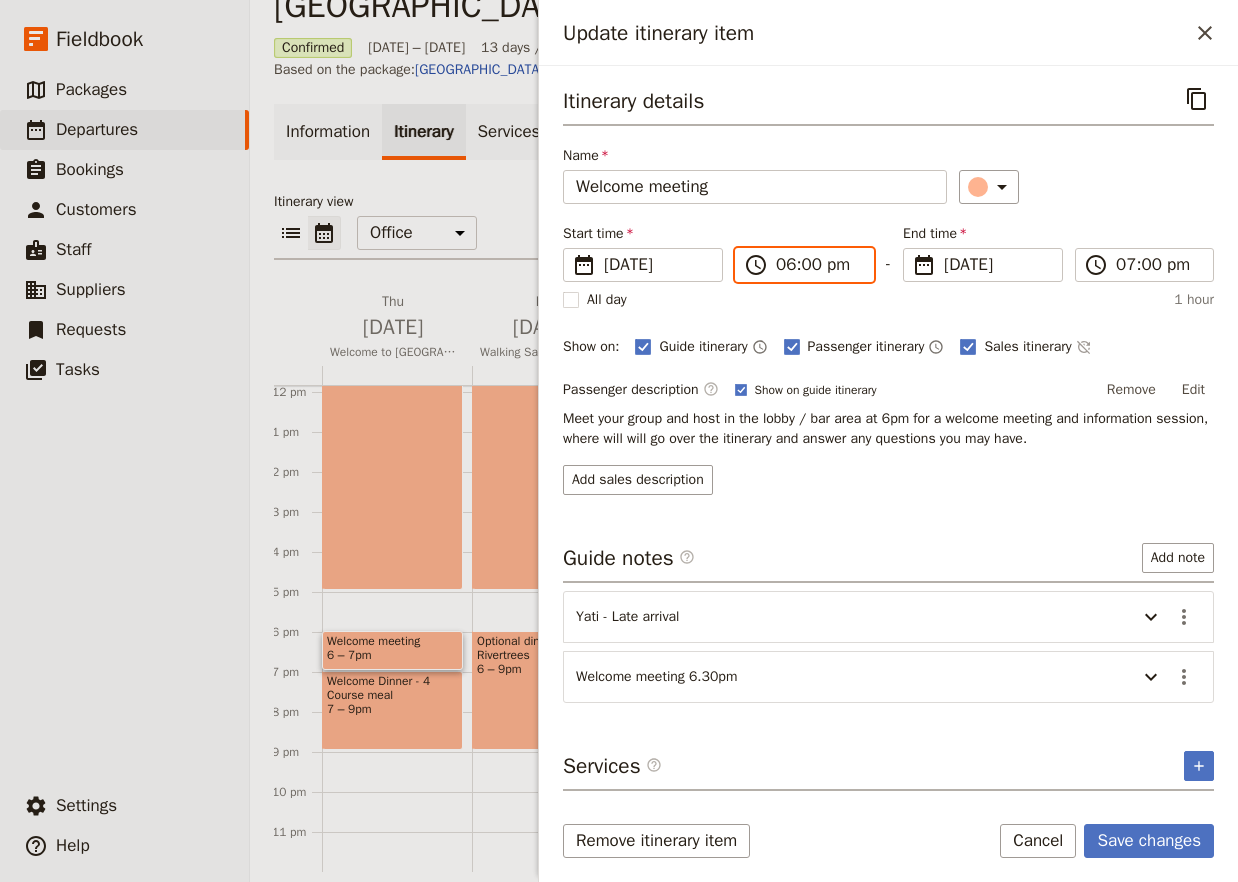click on "06:00 pm" at bounding box center [818, 265] 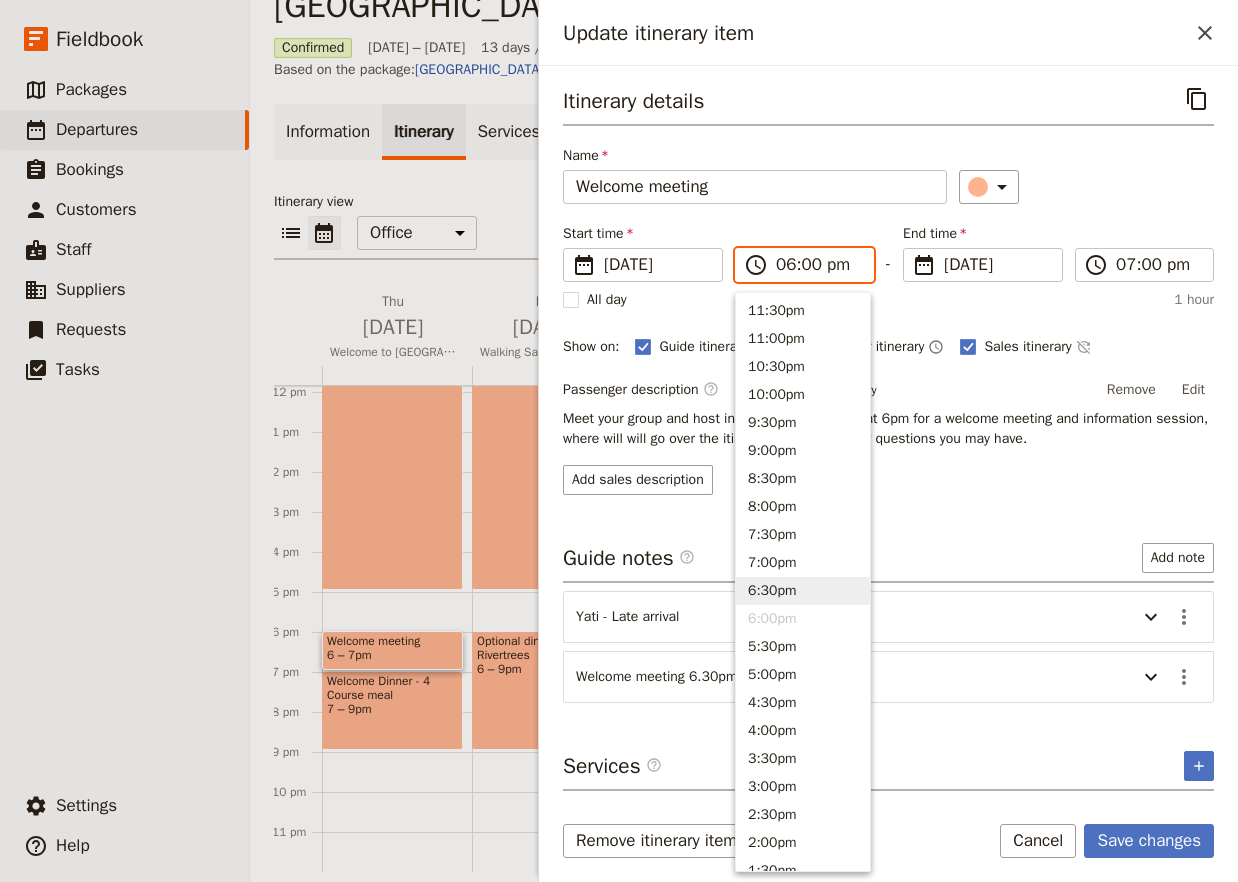 click on "6:30pm" at bounding box center [803, 591] 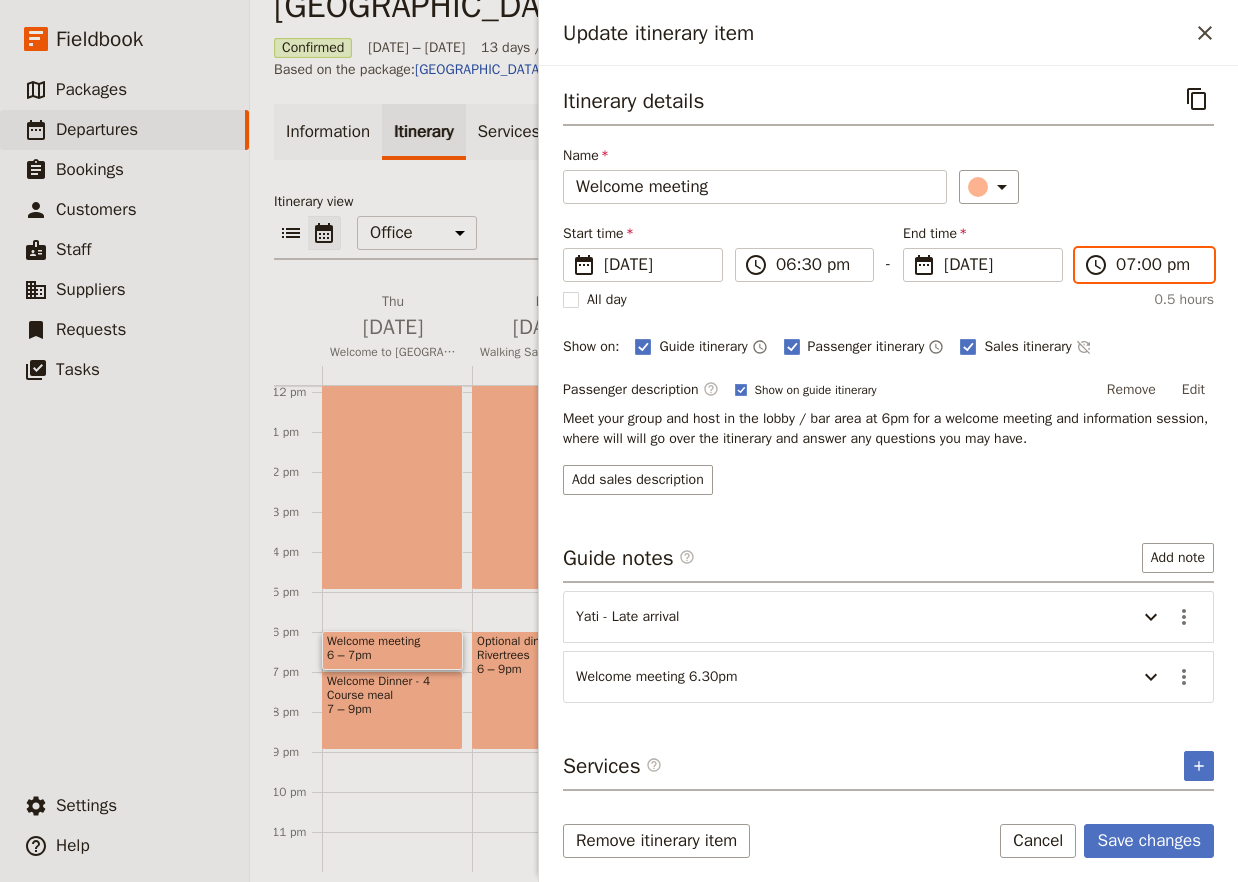 click on "07:00 pm" at bounding box center [1158, 265] 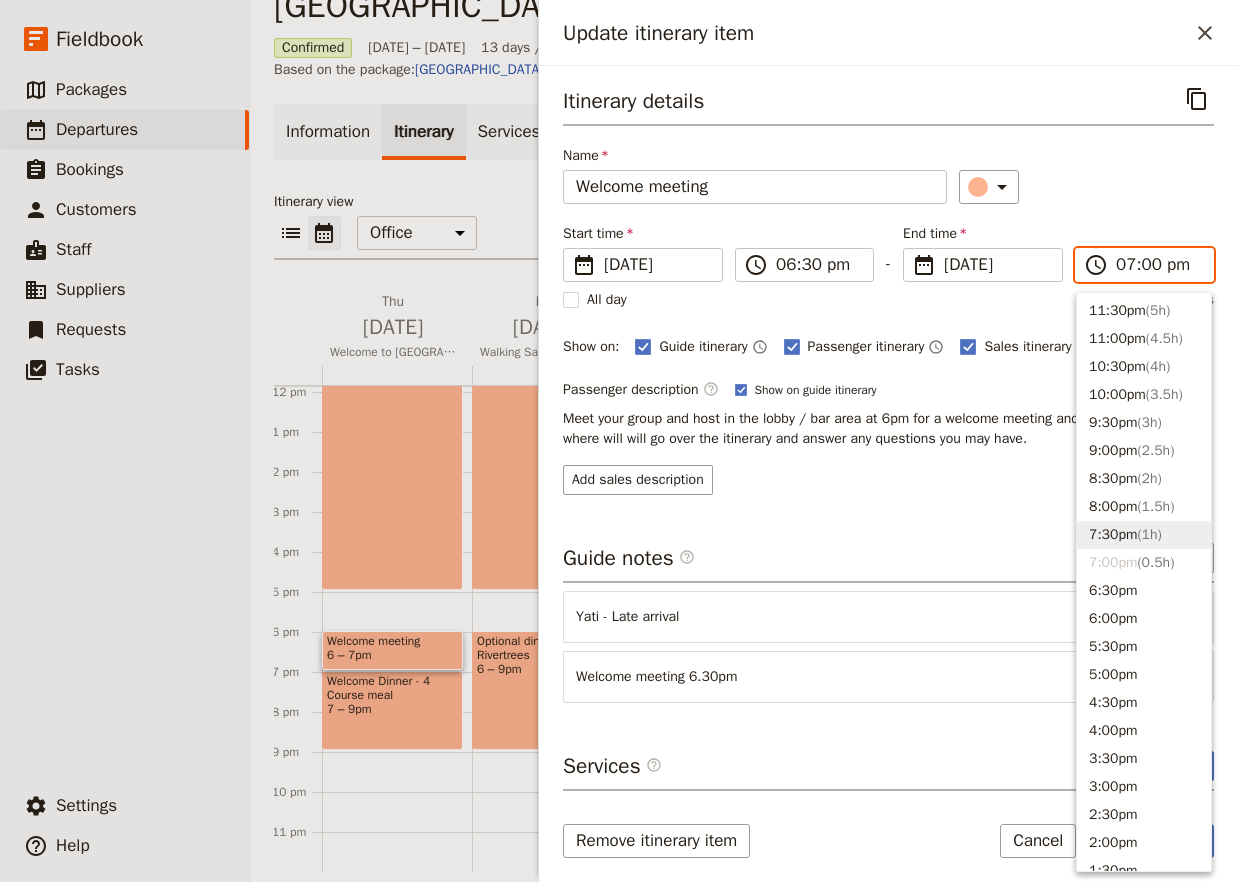 click on "( 1h )" at bounding box center [1149, 534] 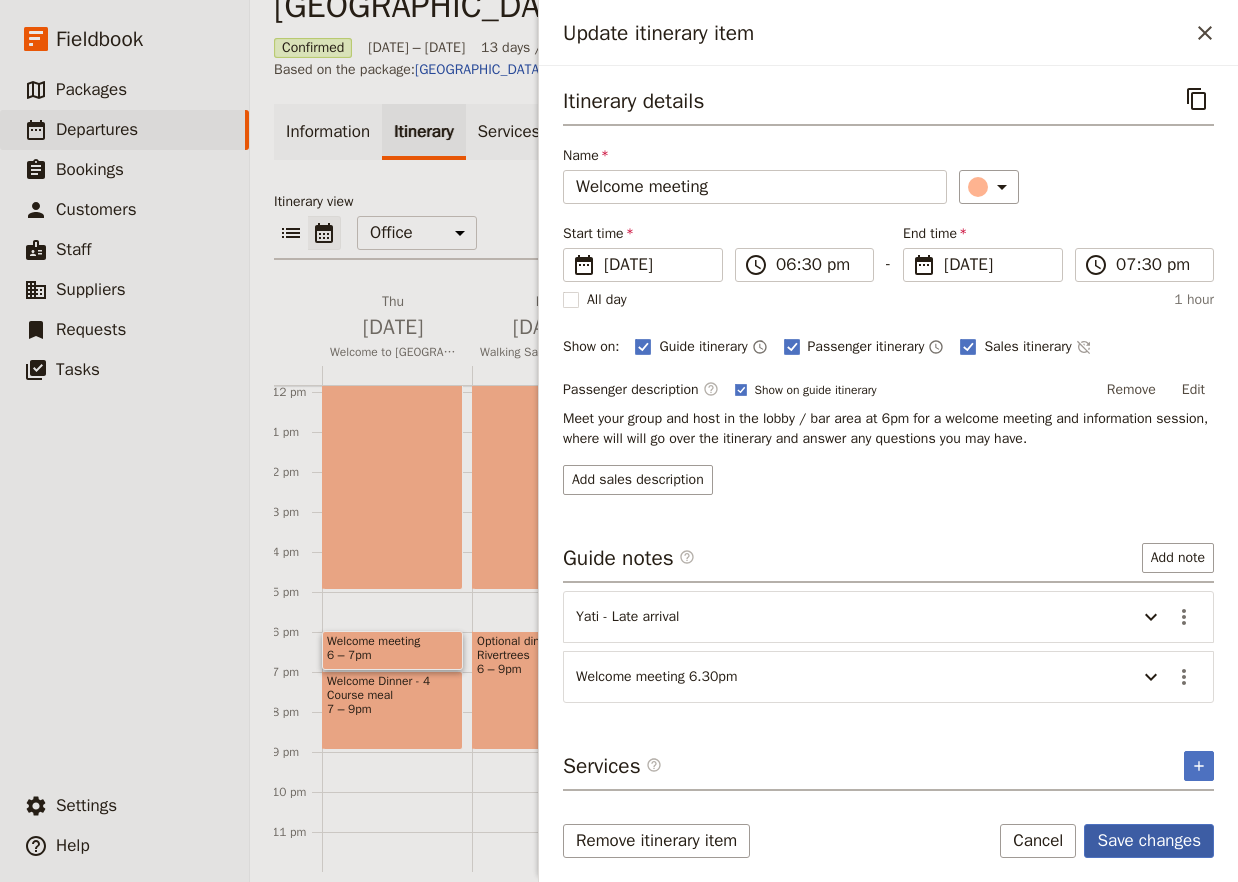 click on "Save changes" at bounding box center (1149, 841) 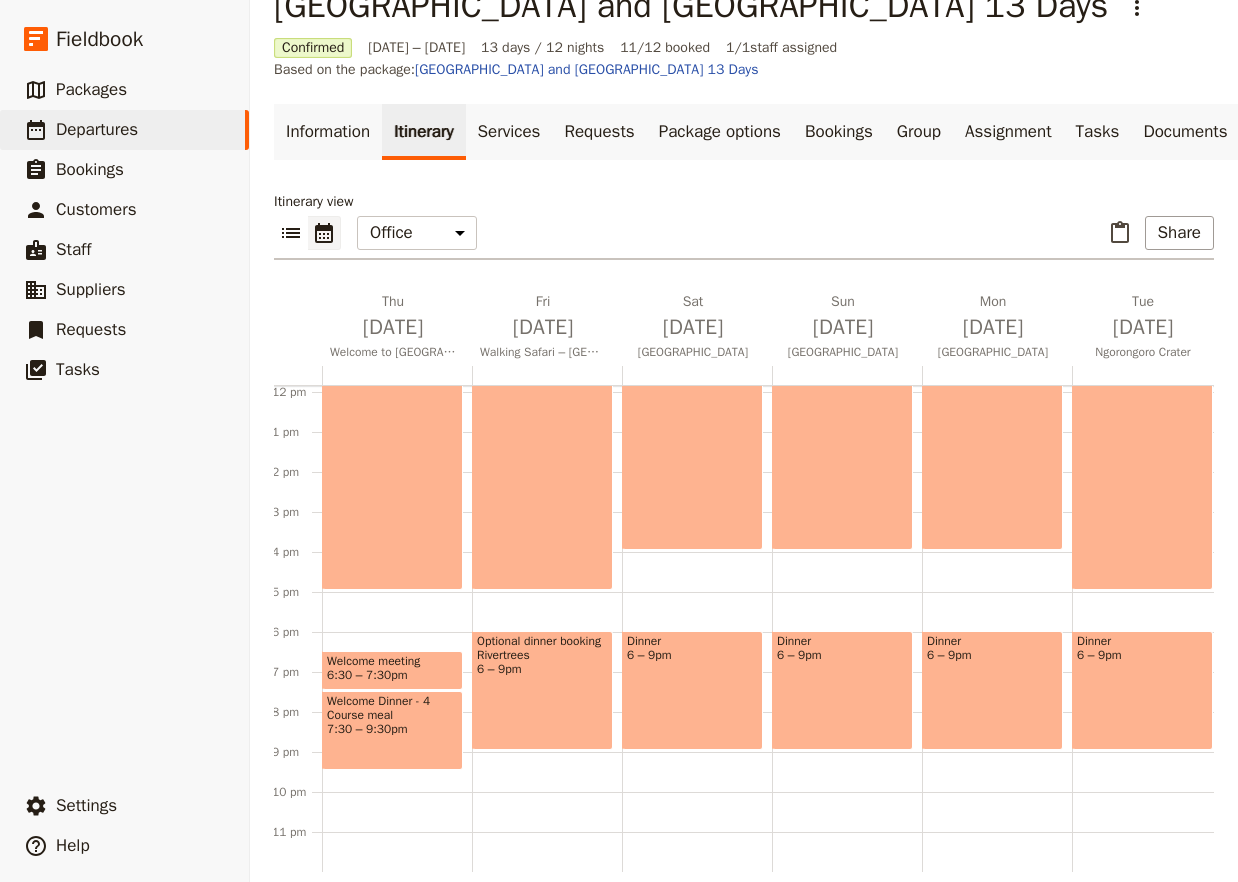 click on "7:30 – 9:30pm" at bounding box center (392, 729) 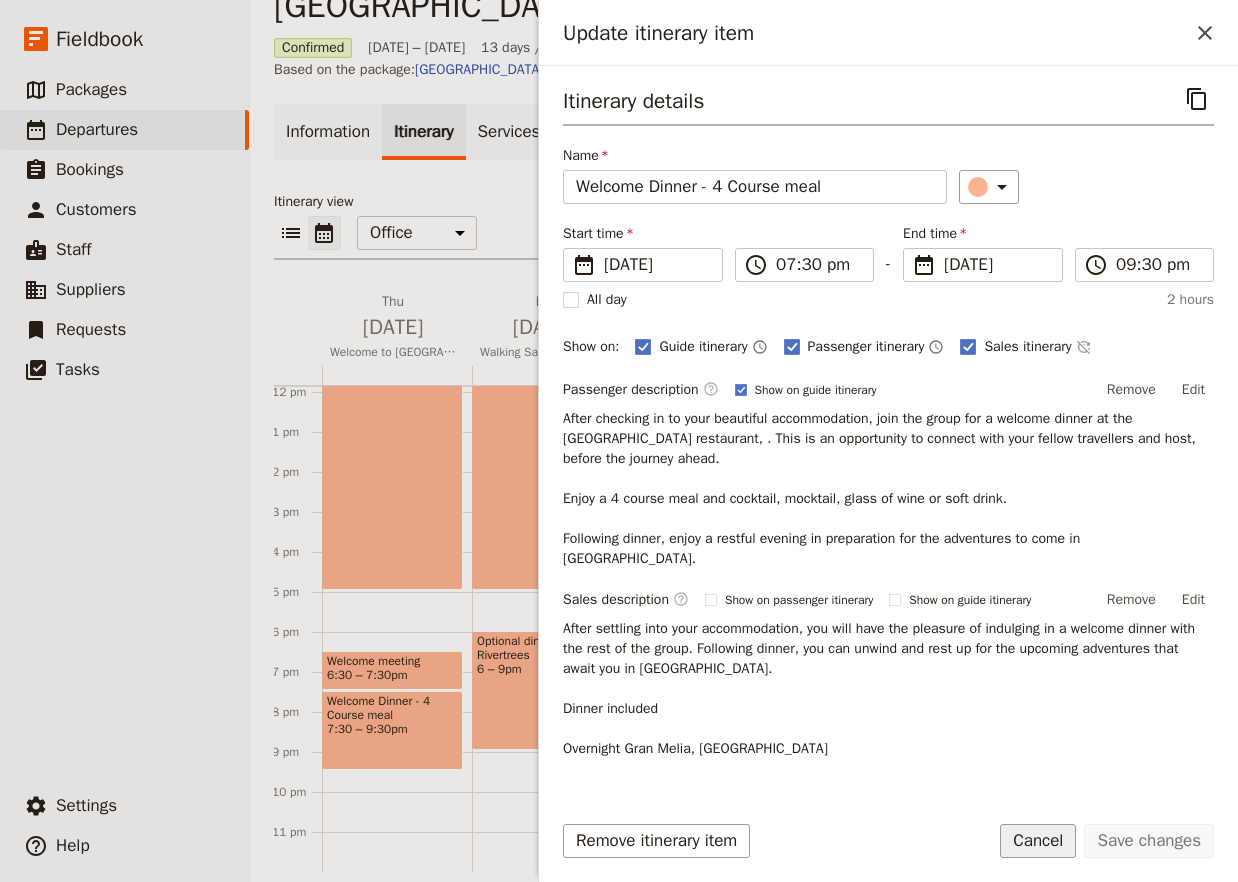 click on "Cancel" at bounding box center [1038, 841] 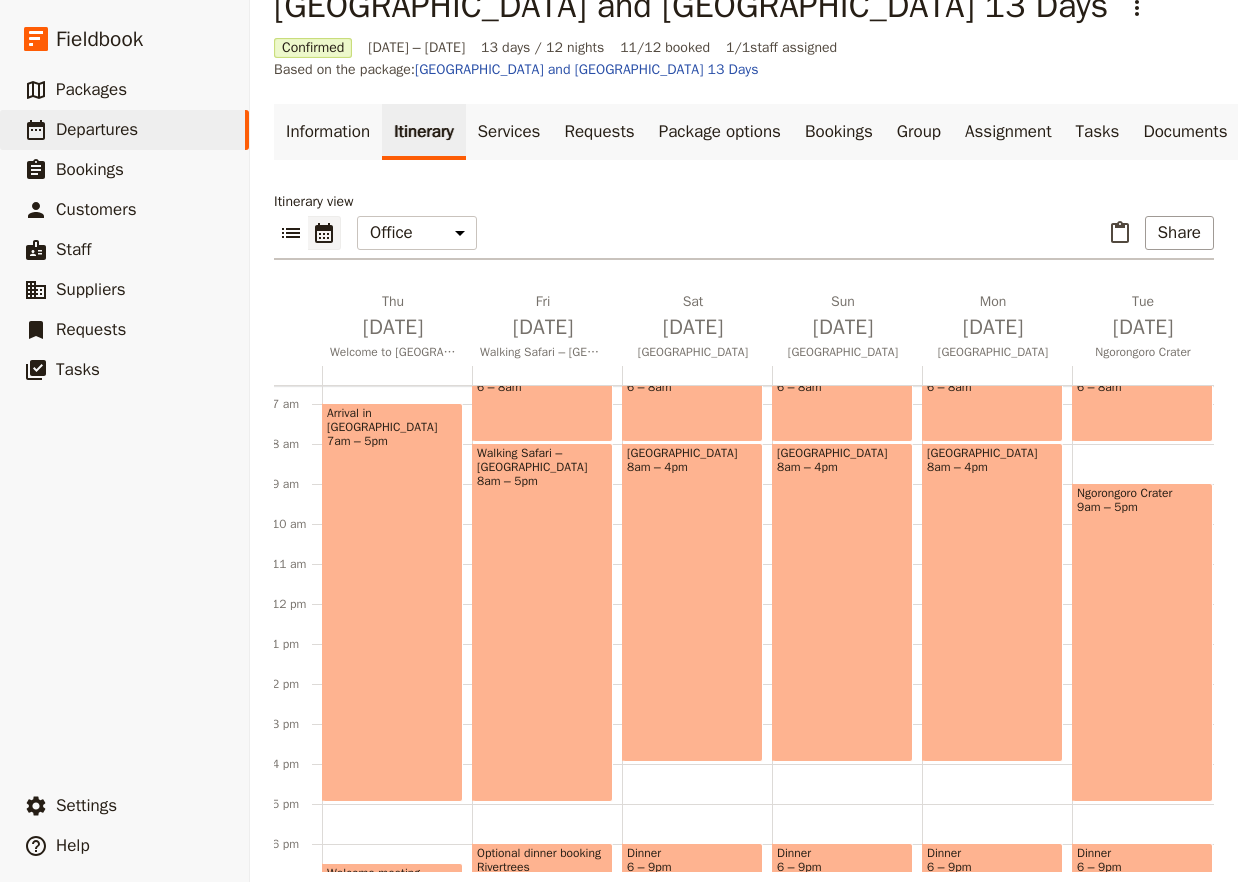 scroll, scrollTop: 264, scrollLeft: 0, axis: vertical 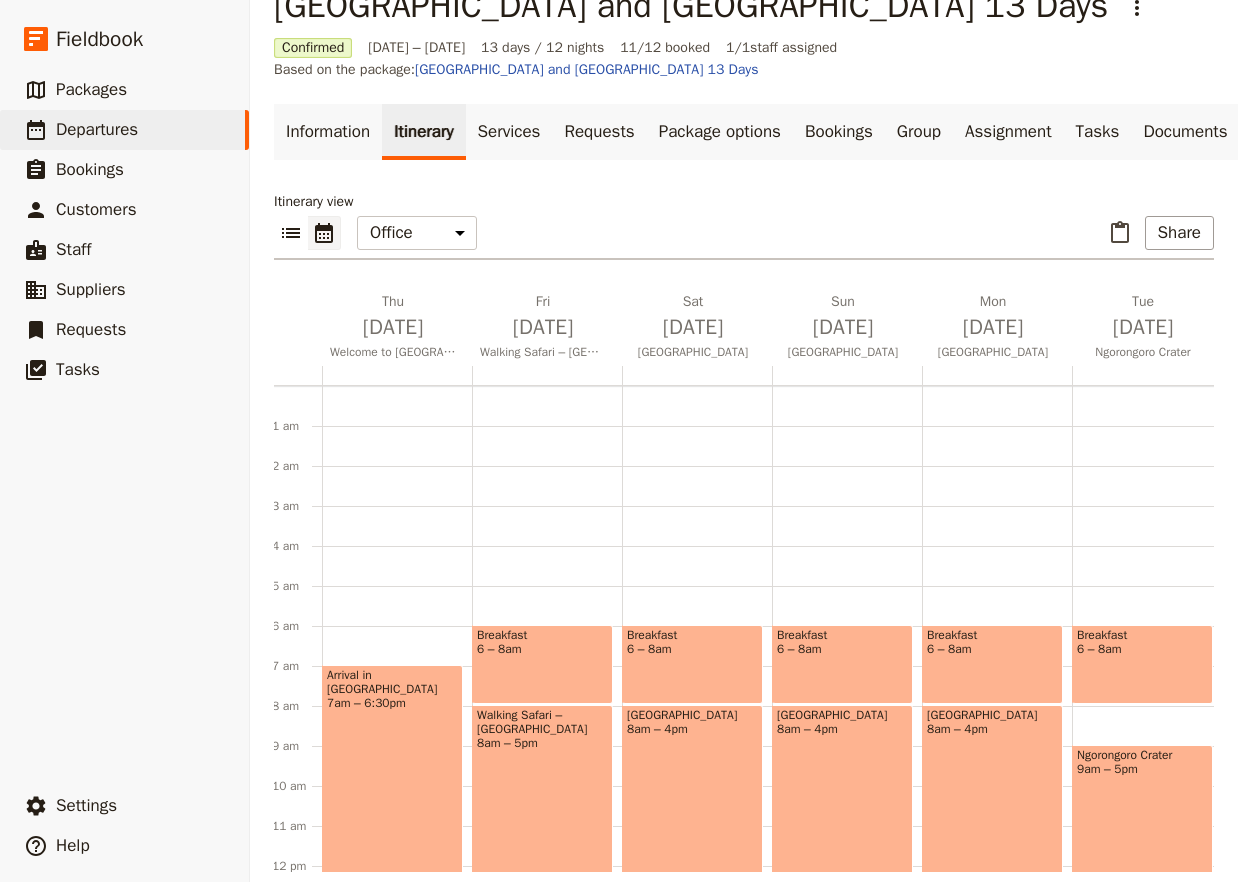 click on "Breakfast 6 – 8am" at bounding box center [542, 664] 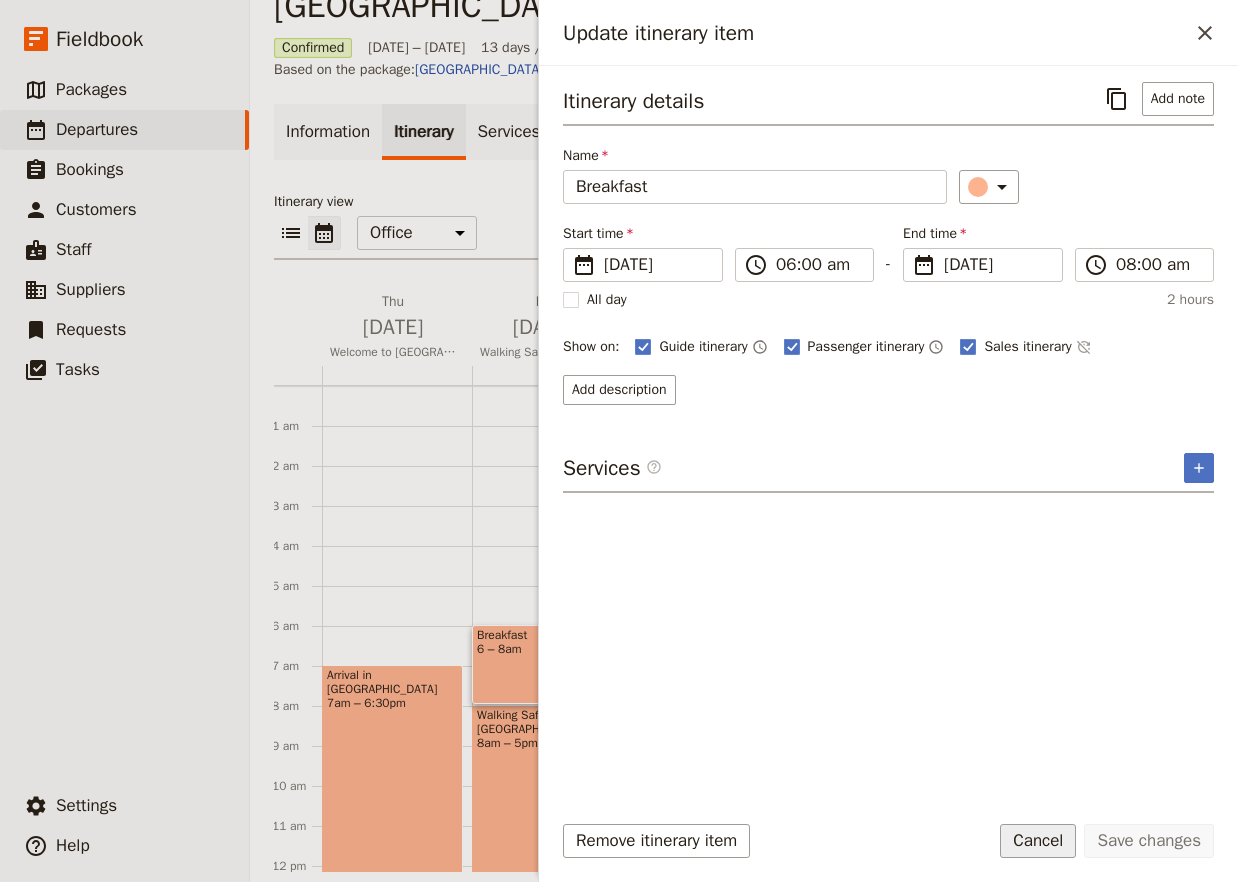 click on "Cancel" at bounding box center [1038, 841] 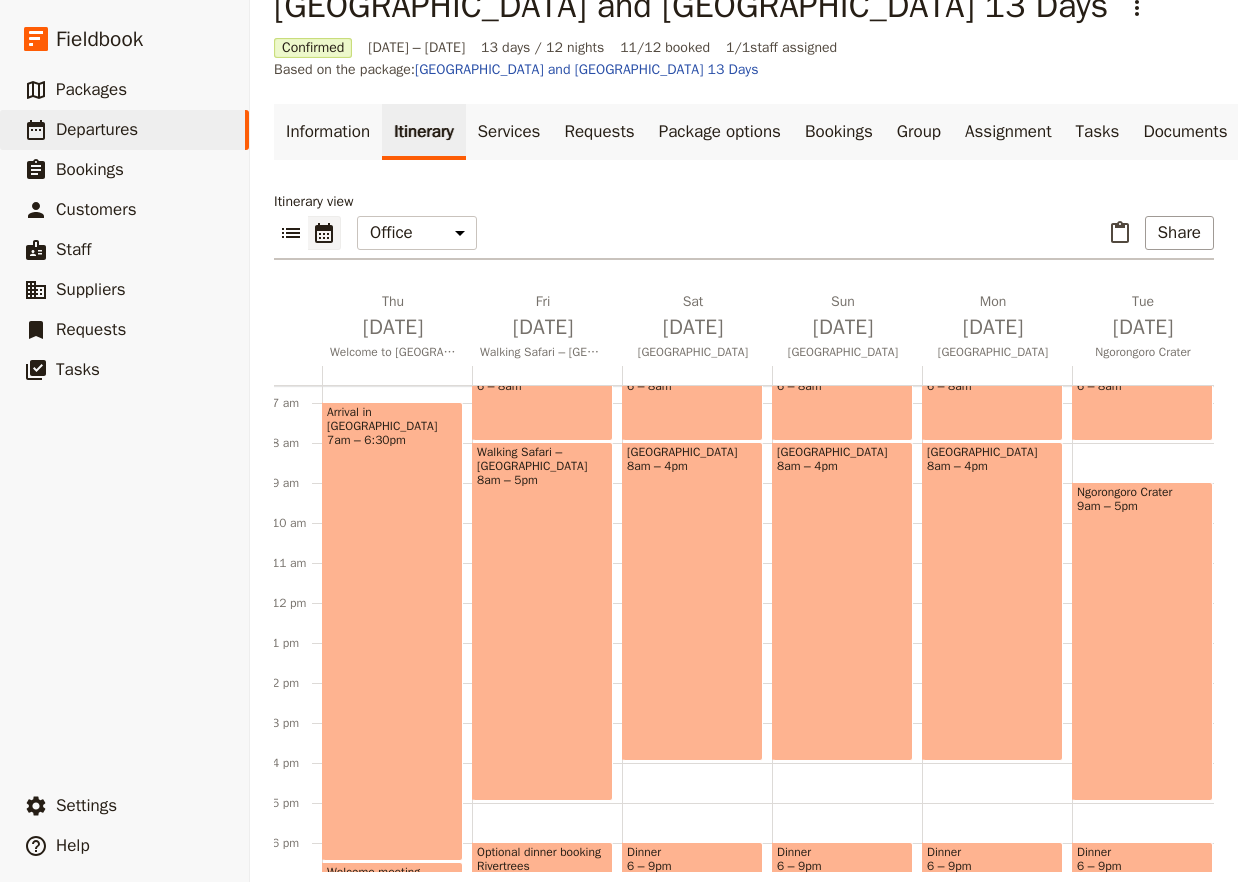 scroll, scrollTop: 264, scrollLeft: 0, axis: vertical 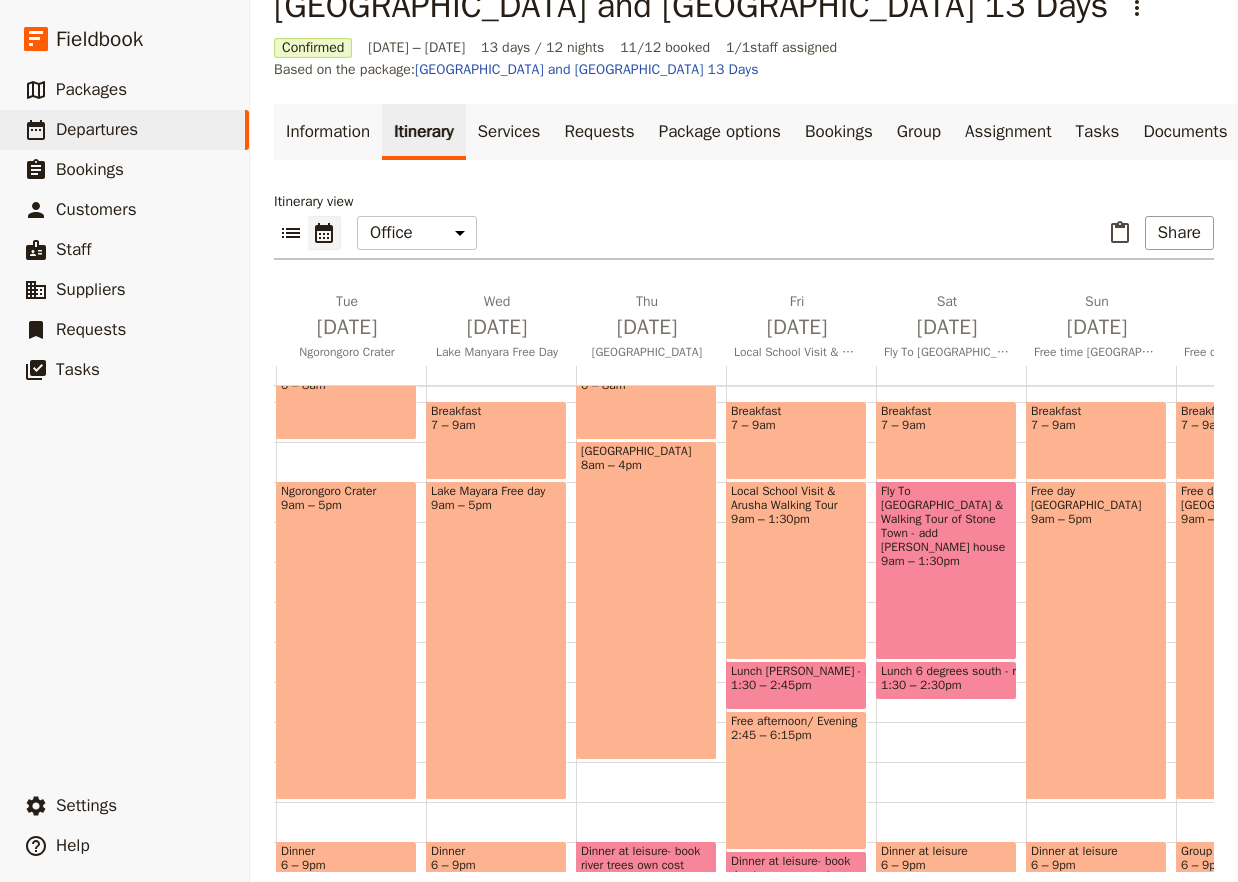 click on "1:30 – 2:45pm" at bounding box center (796, 685) 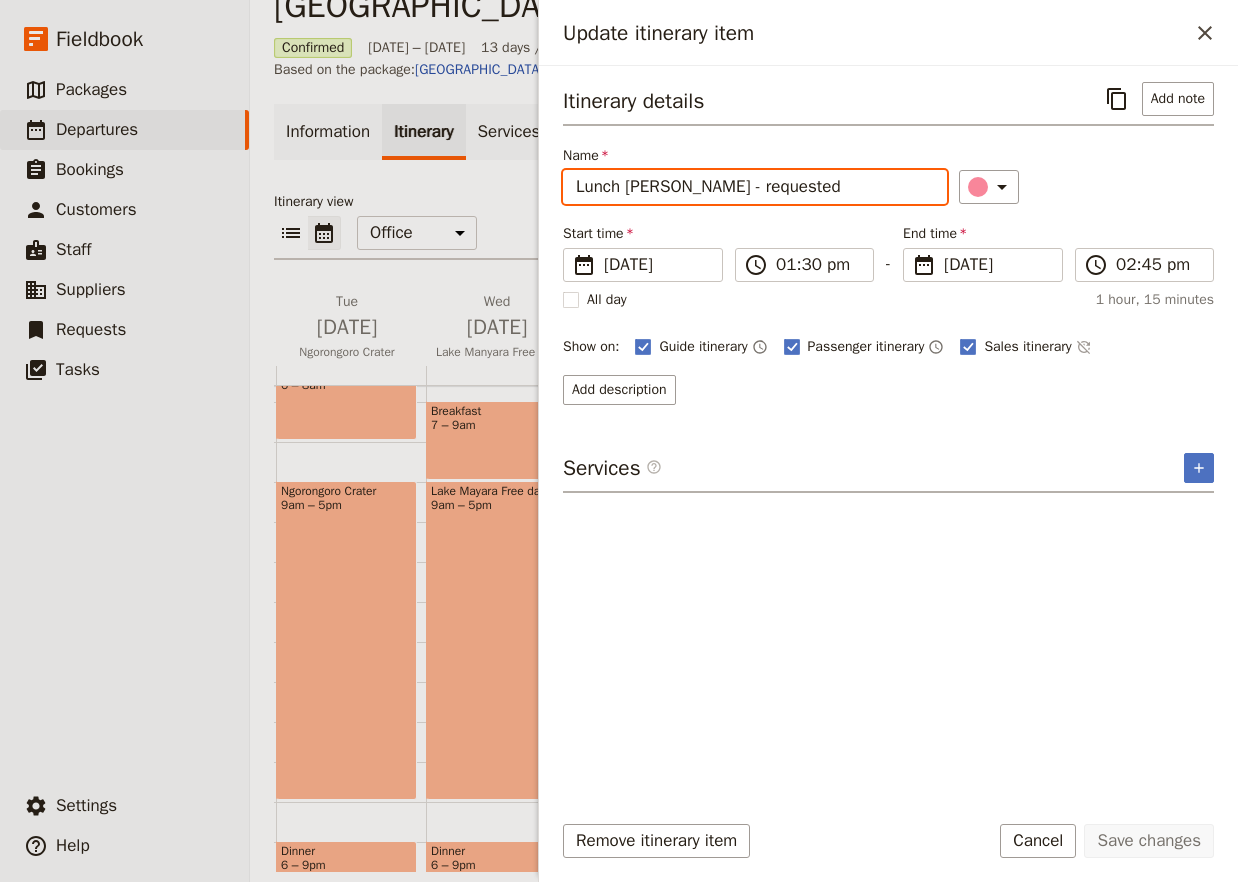 click on "Lunch [PERSON_NAME] - requested" at bounding box center (755, 187) 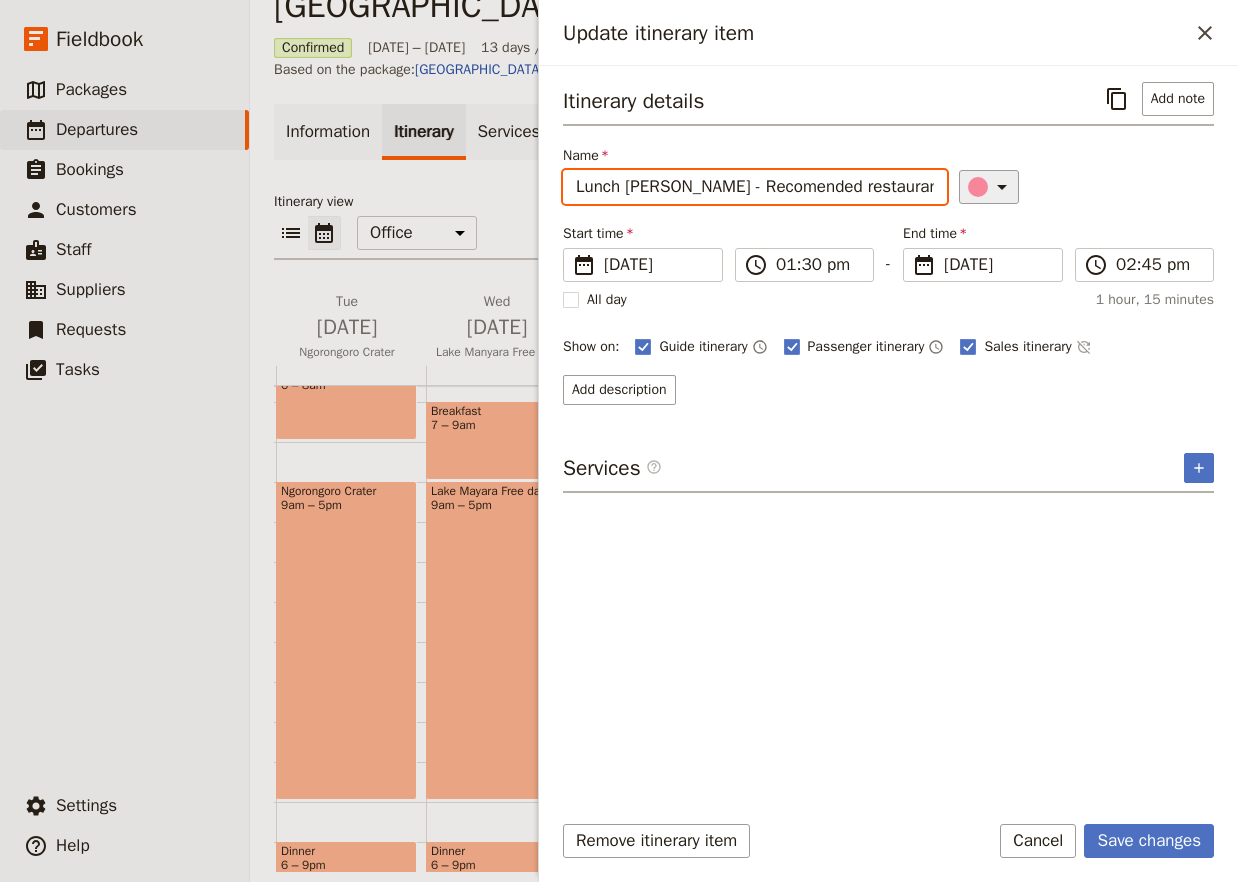 type on "Lunch [PERSON_NAME] - Recomended restaurant" 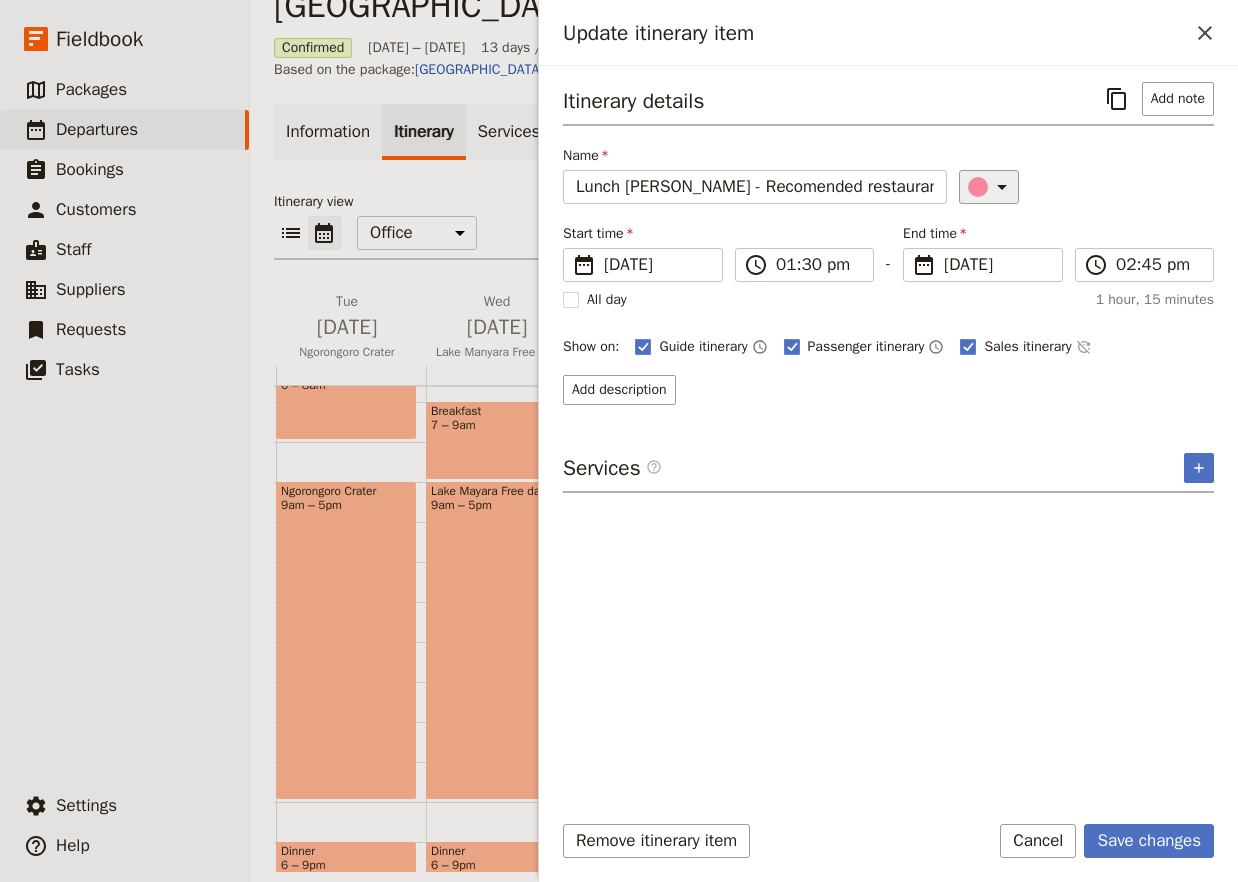 click 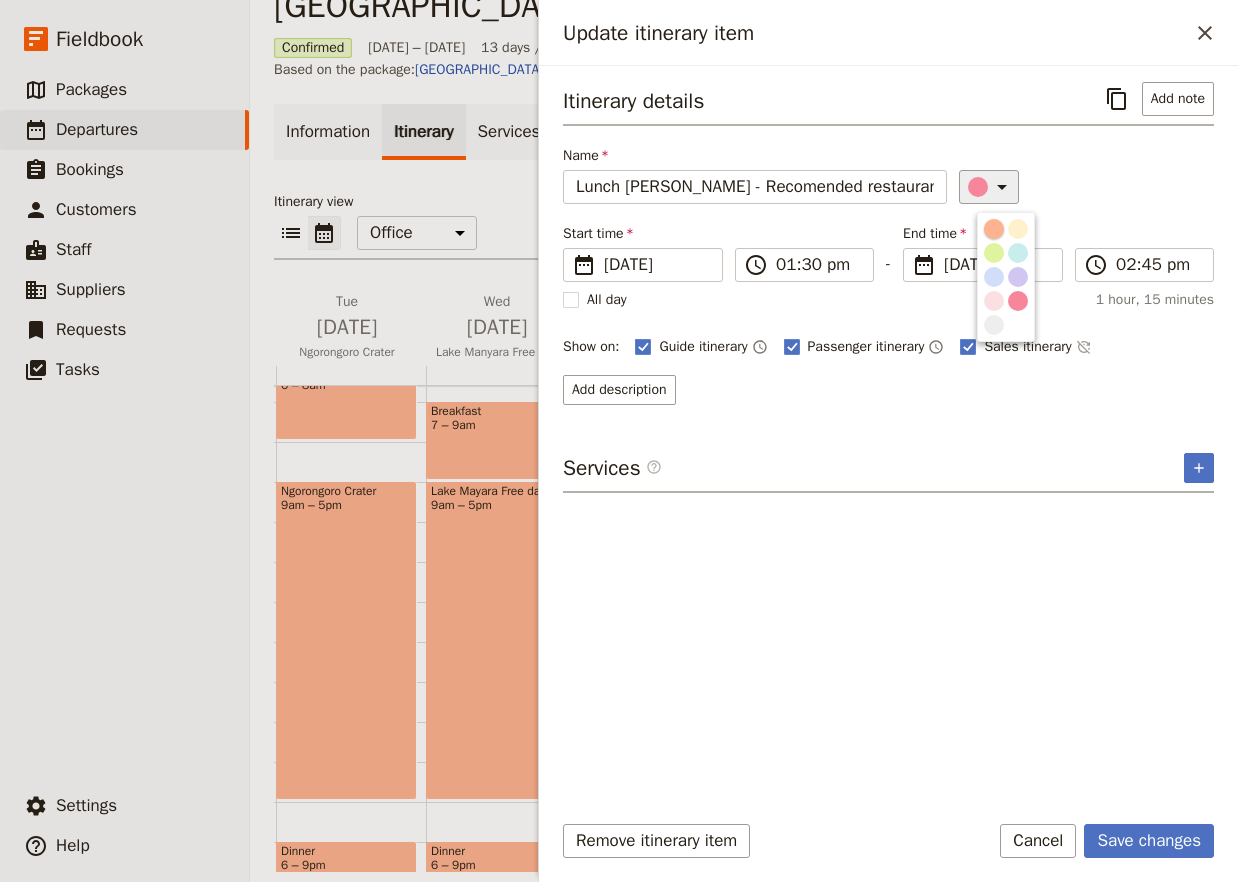 click at bounding box center (994, 229) 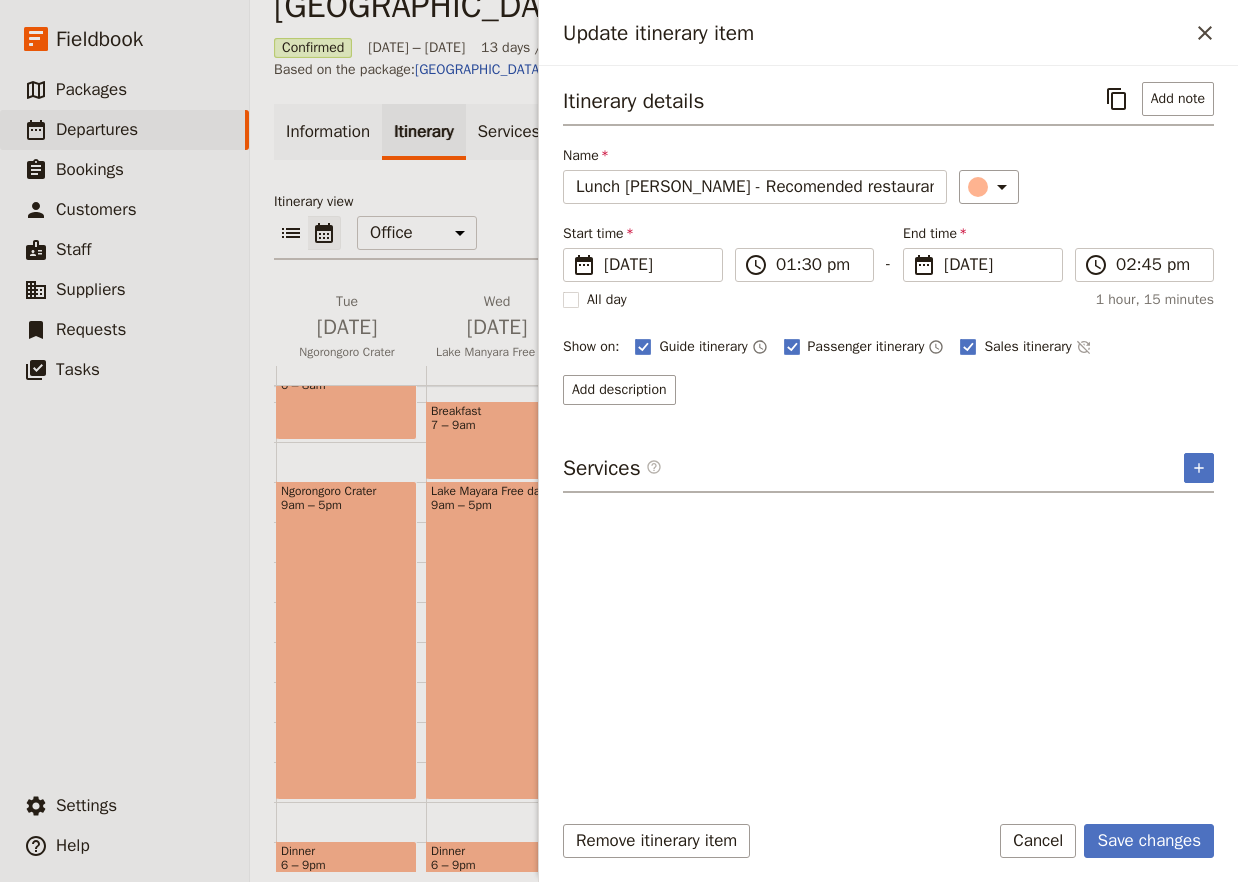 drag, startPoint x: 573, startPoint y: 382, endPoint x: 707, endPoint y: 410, distance: 136.89412 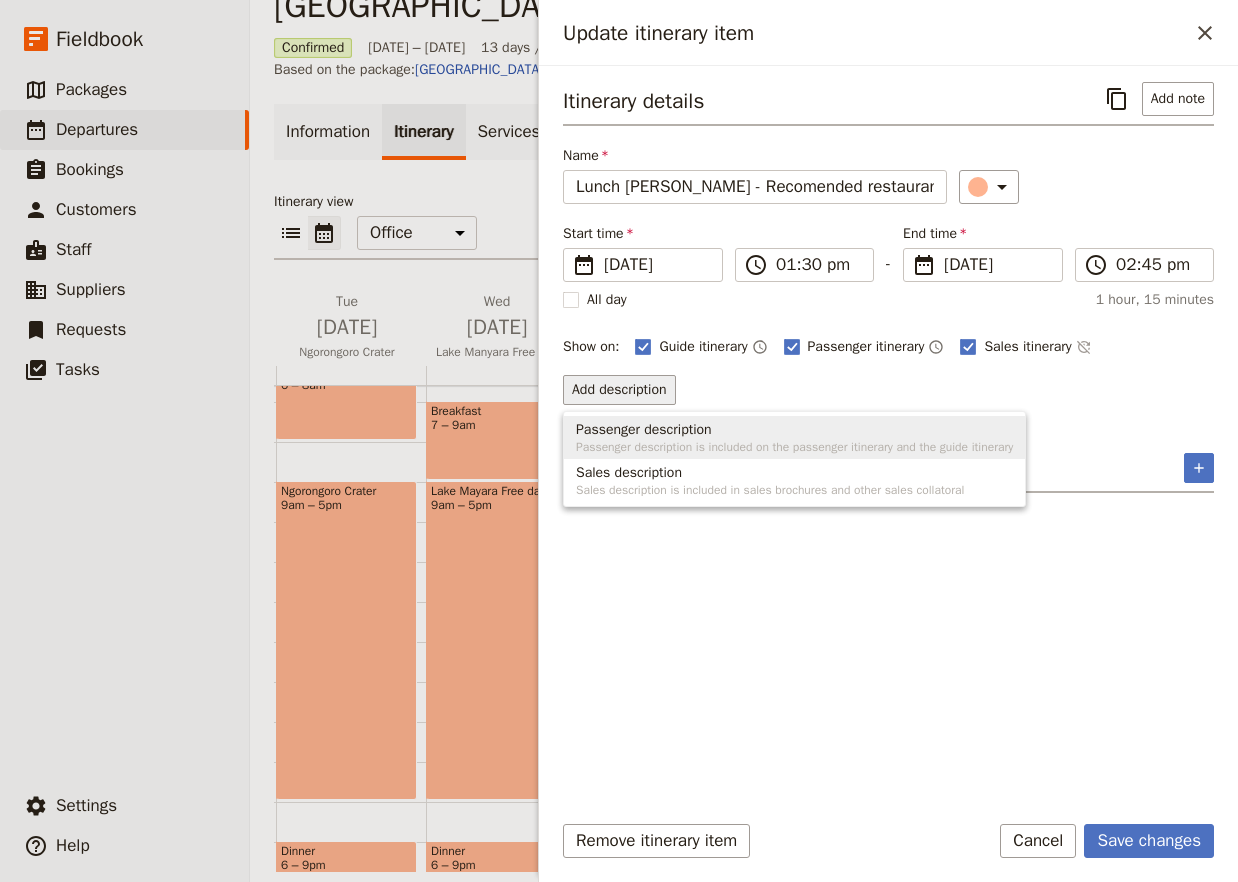 click on "Passenger description is included on the passenger itinerary and the guide itinerary" at bounding box center [794, 447] 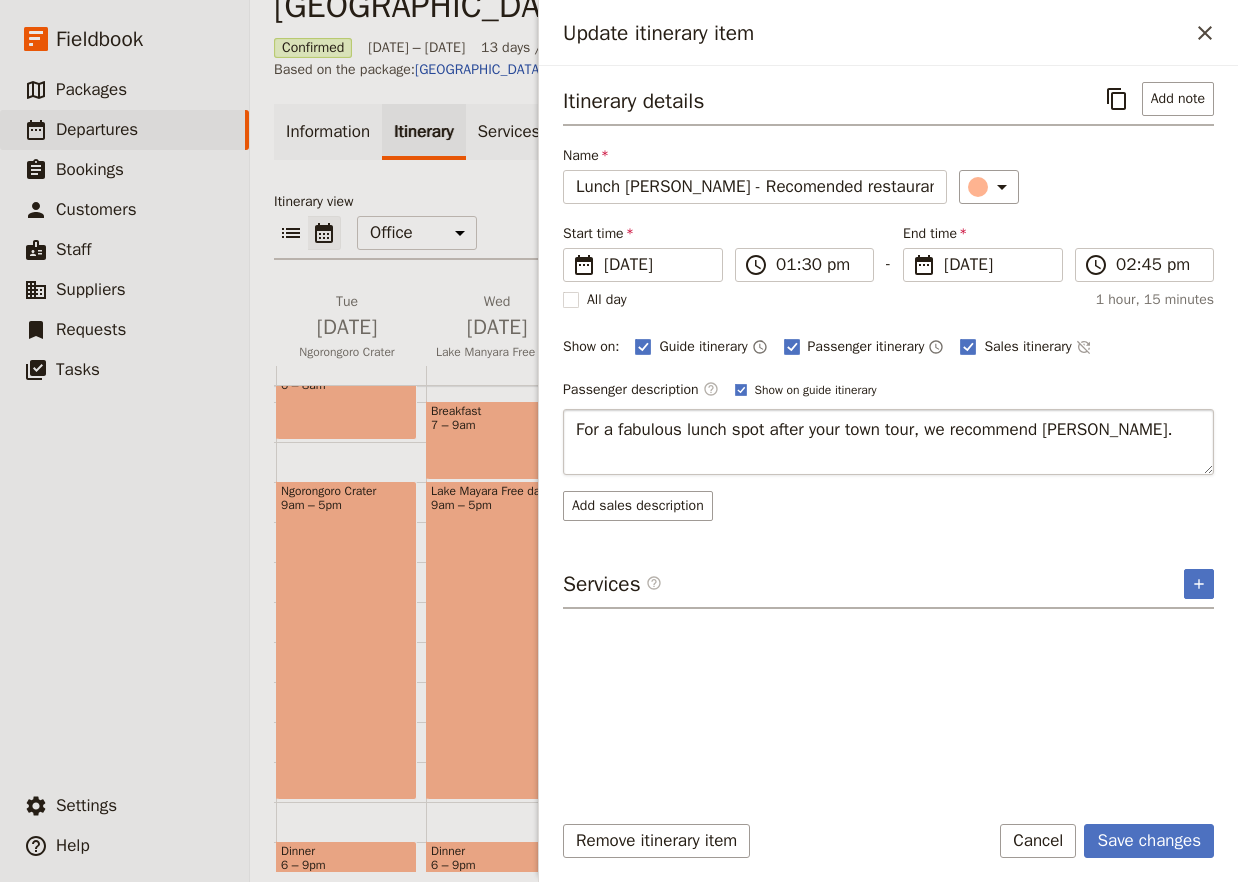 type on "For a fabulous lunch spot after your town tour, we recommend [PERSON_NAME]." 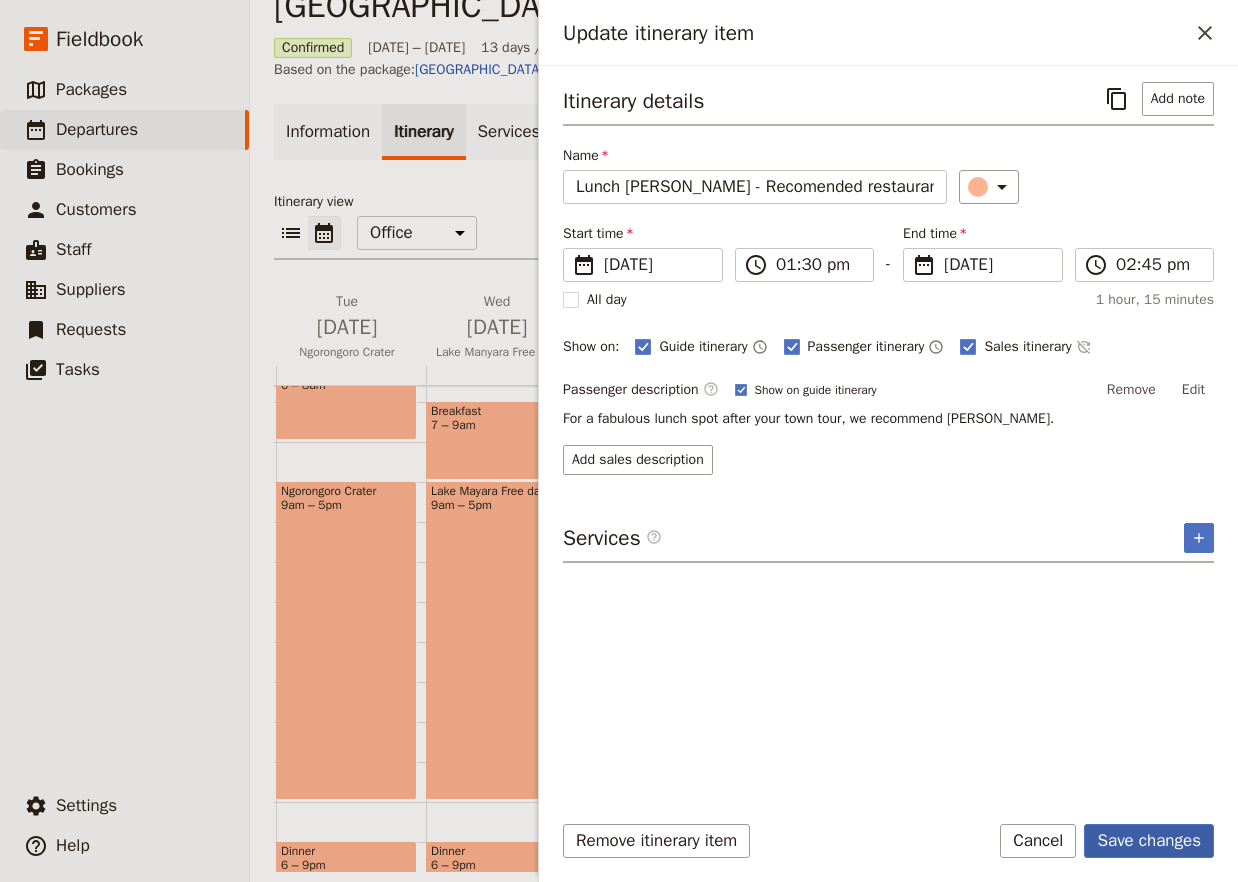 click on "Save changes" at bounding box center [1149, 841] 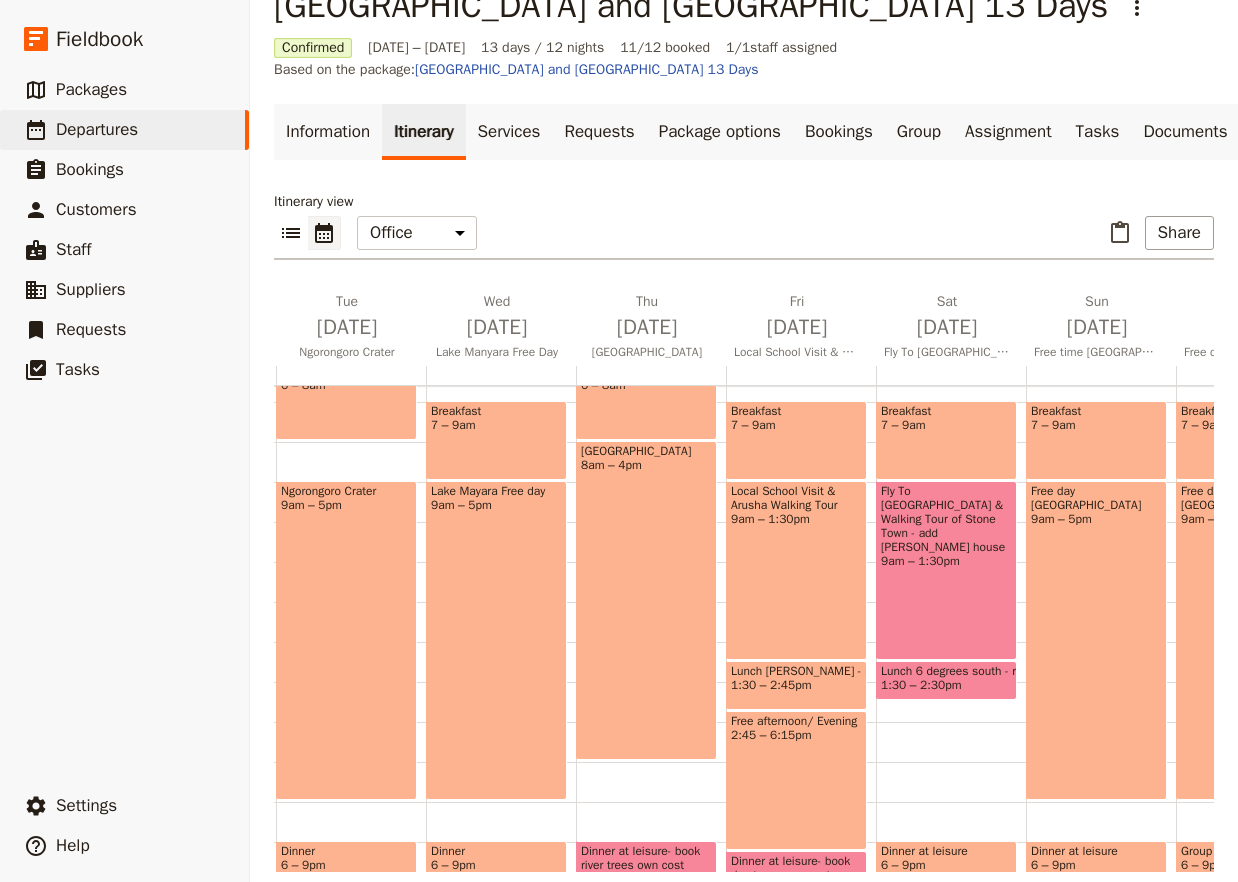 click on "1:30 – 2:45pm" at bounding box center (796, 685) 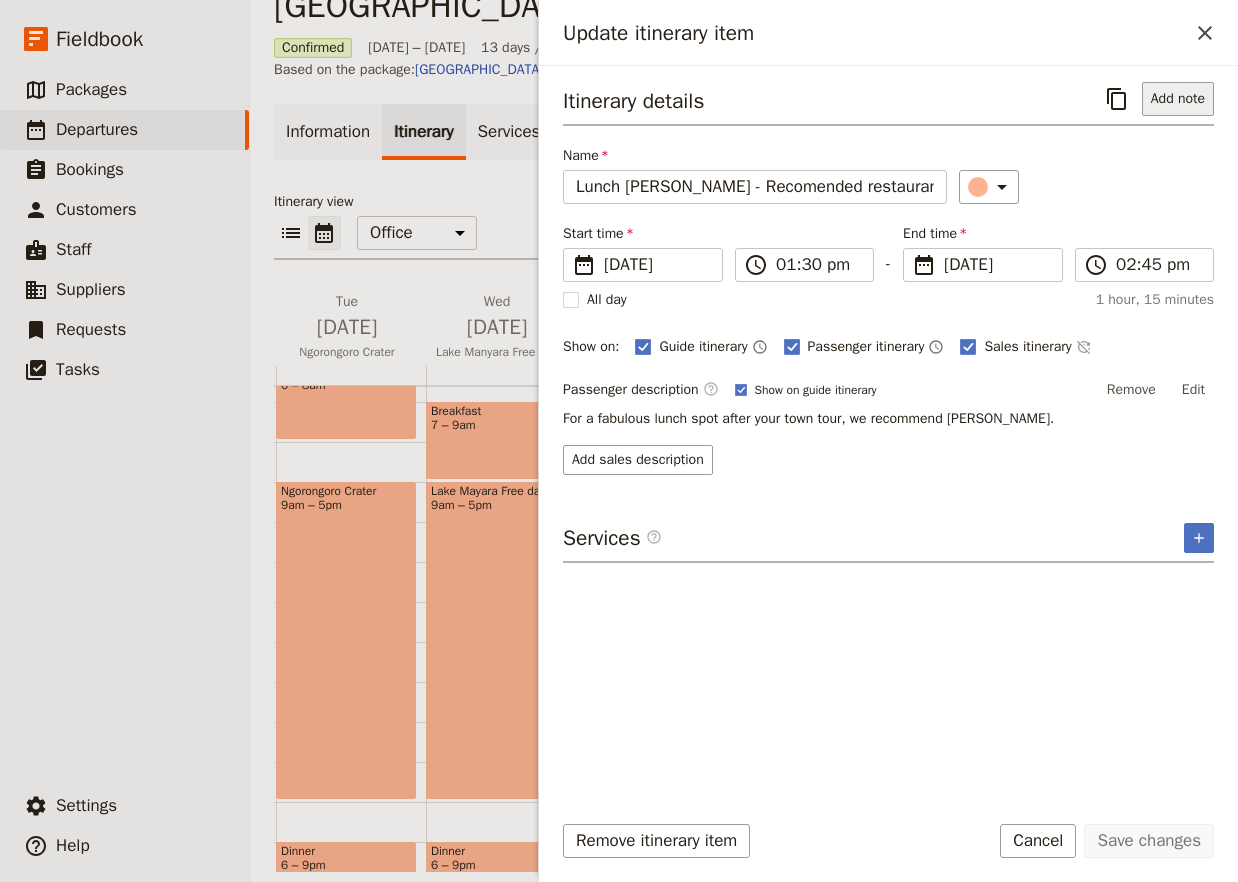 click on "Add note" at bounding box center (1178, 99) 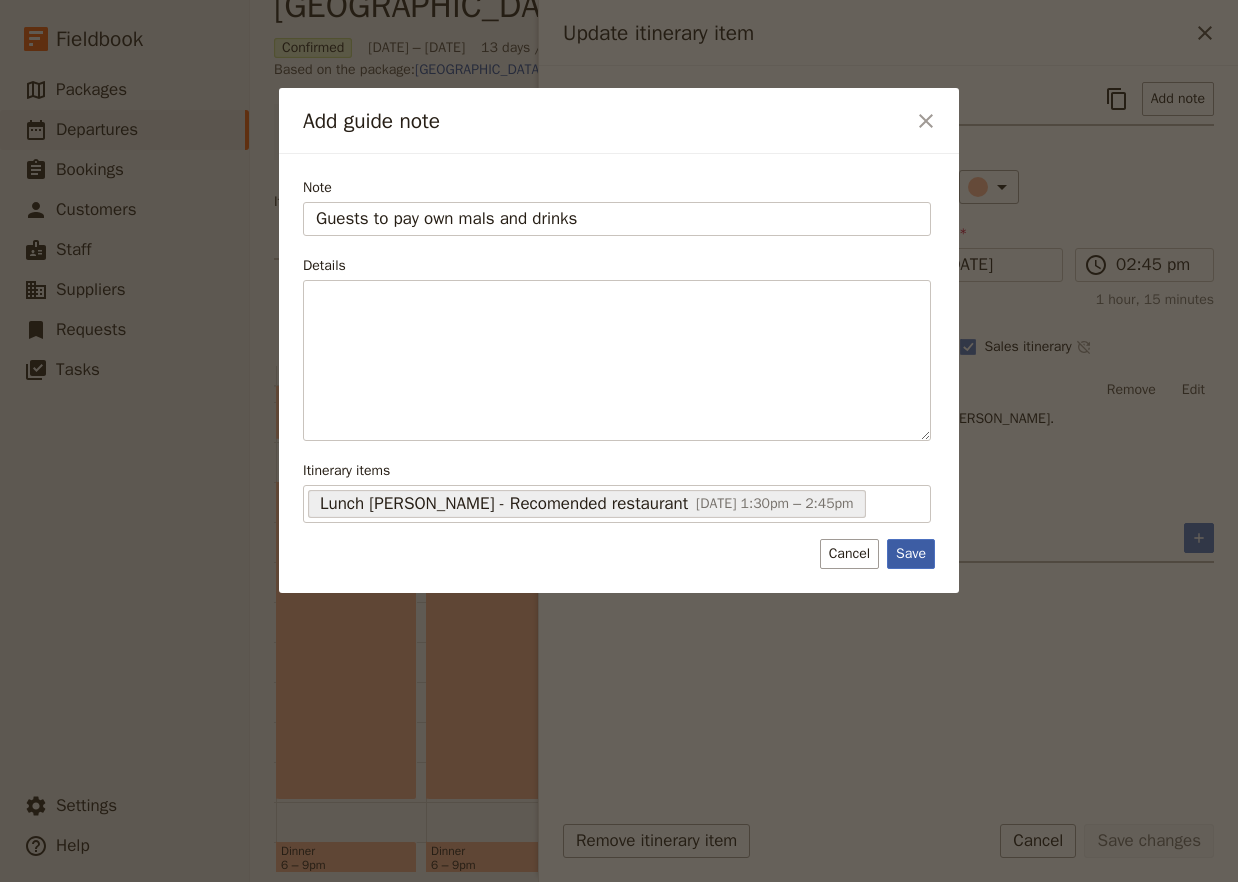 type on "Guests to pay own mals and drinks" 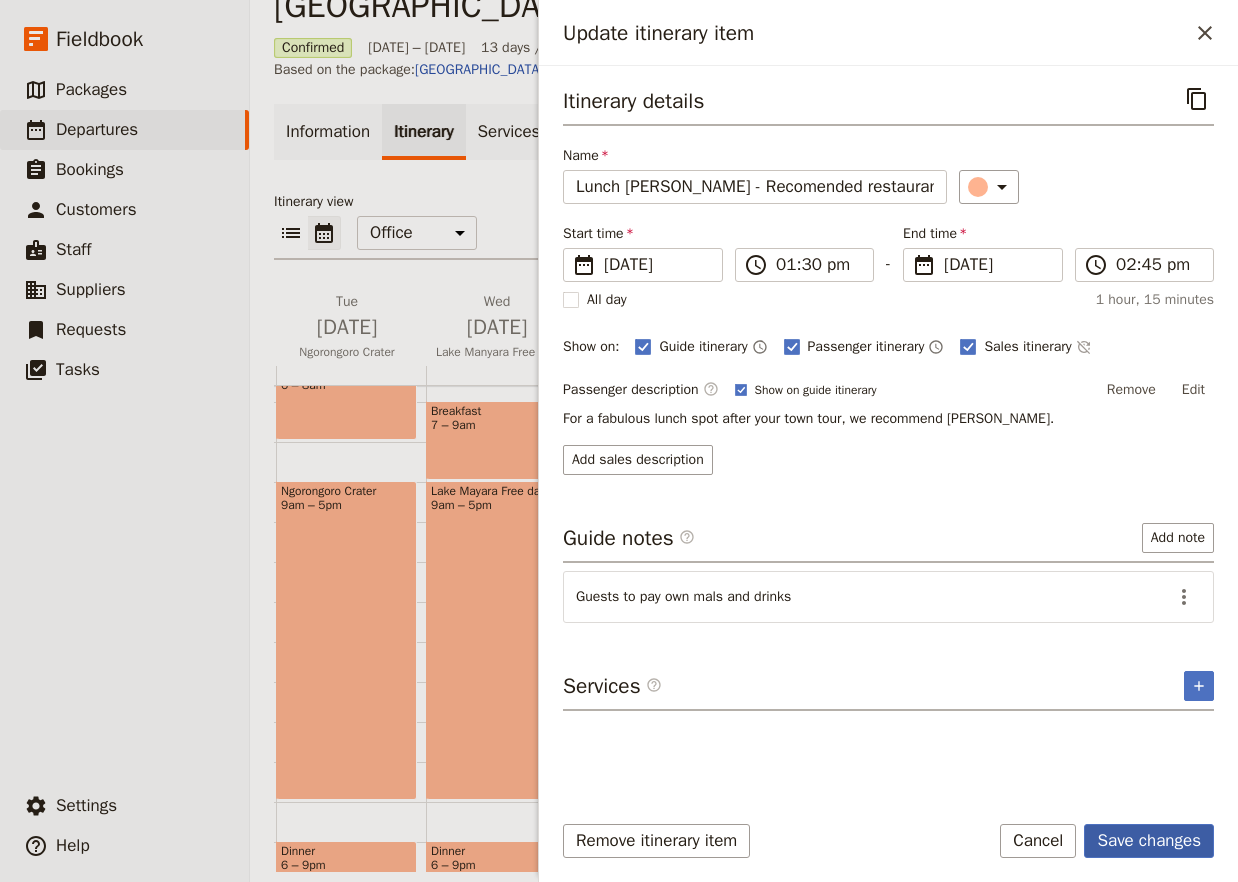 click on "Save changes" at bounding box center (1149, 841) 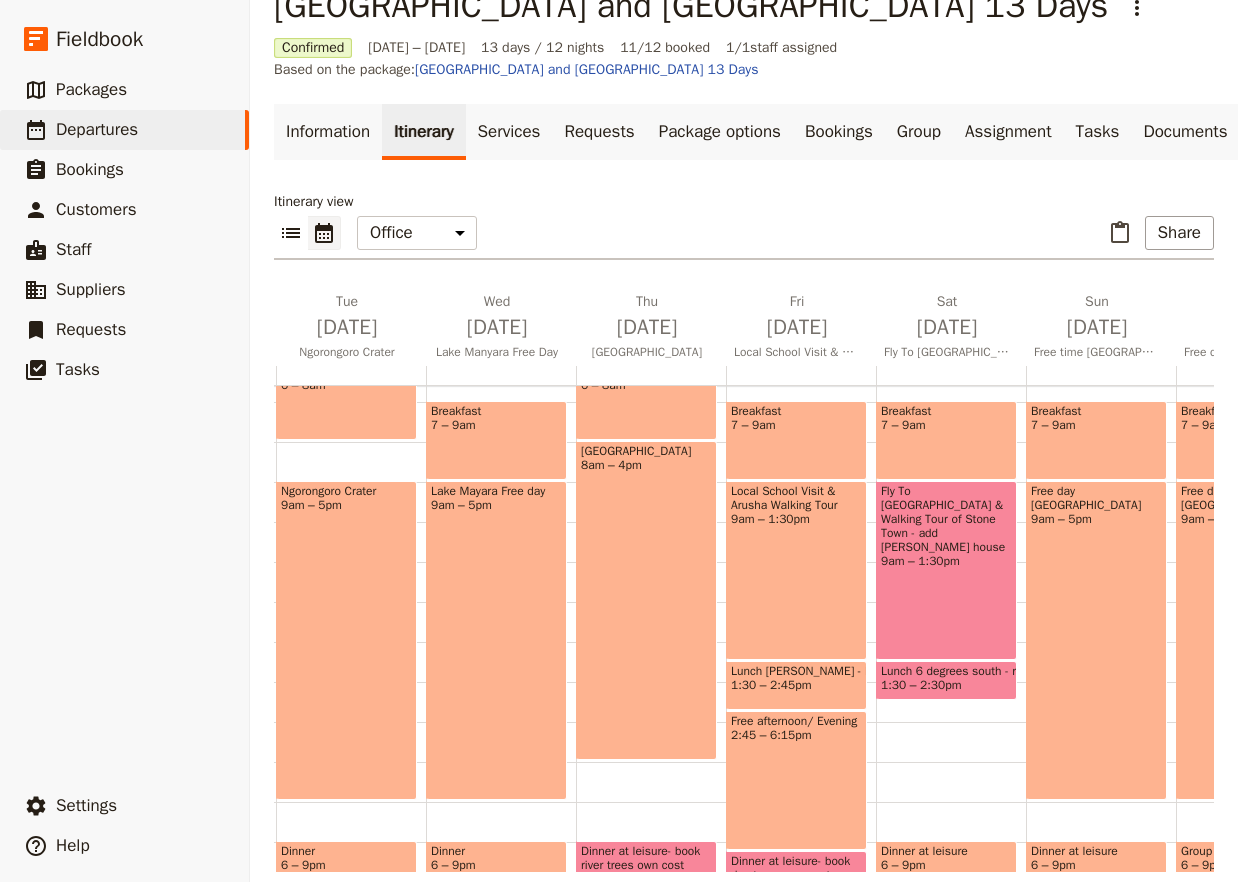 scroll, scrollTop: 474, scrollLeft: 0, axis: vertical 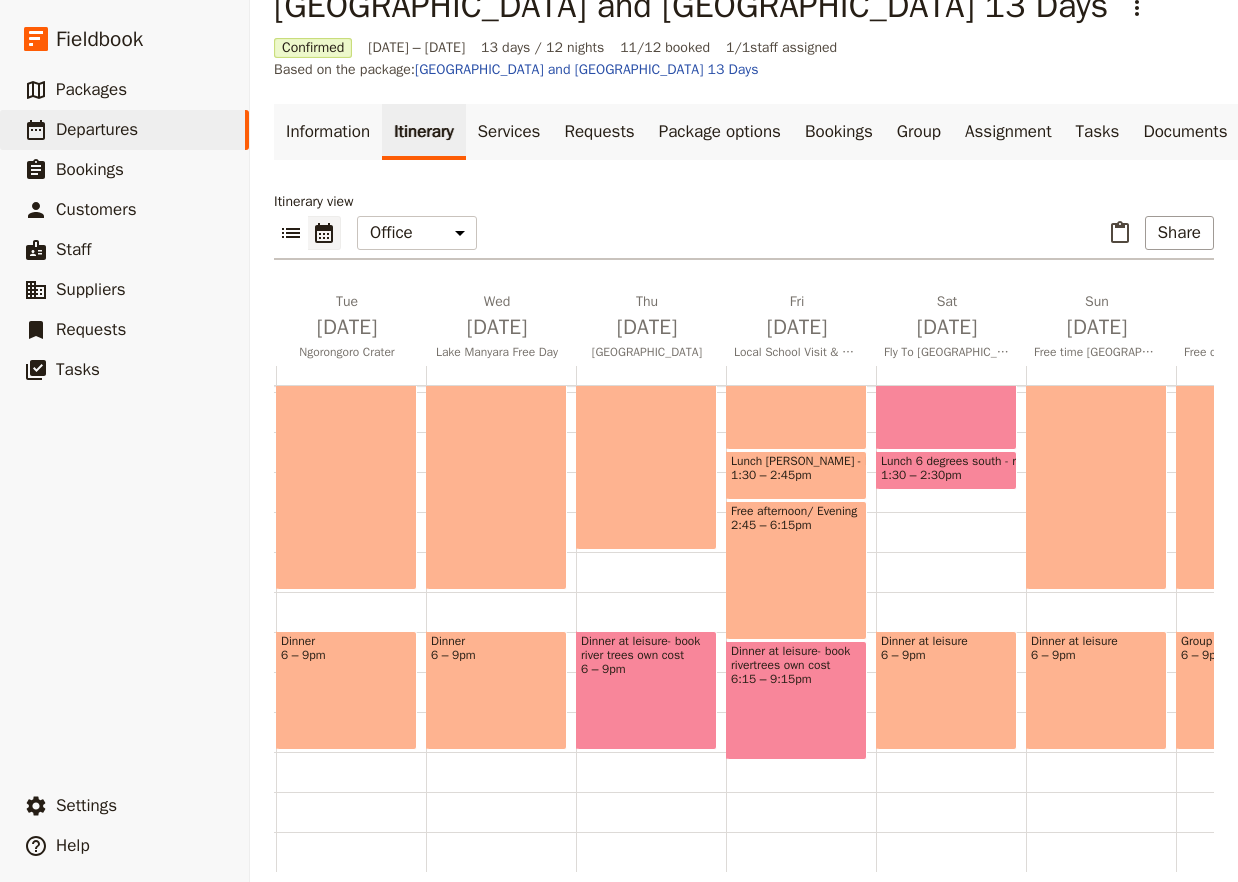 click on "Dinner at leisure- book river trees own cost 6 – 9pm" at bounding box center (646, 690) 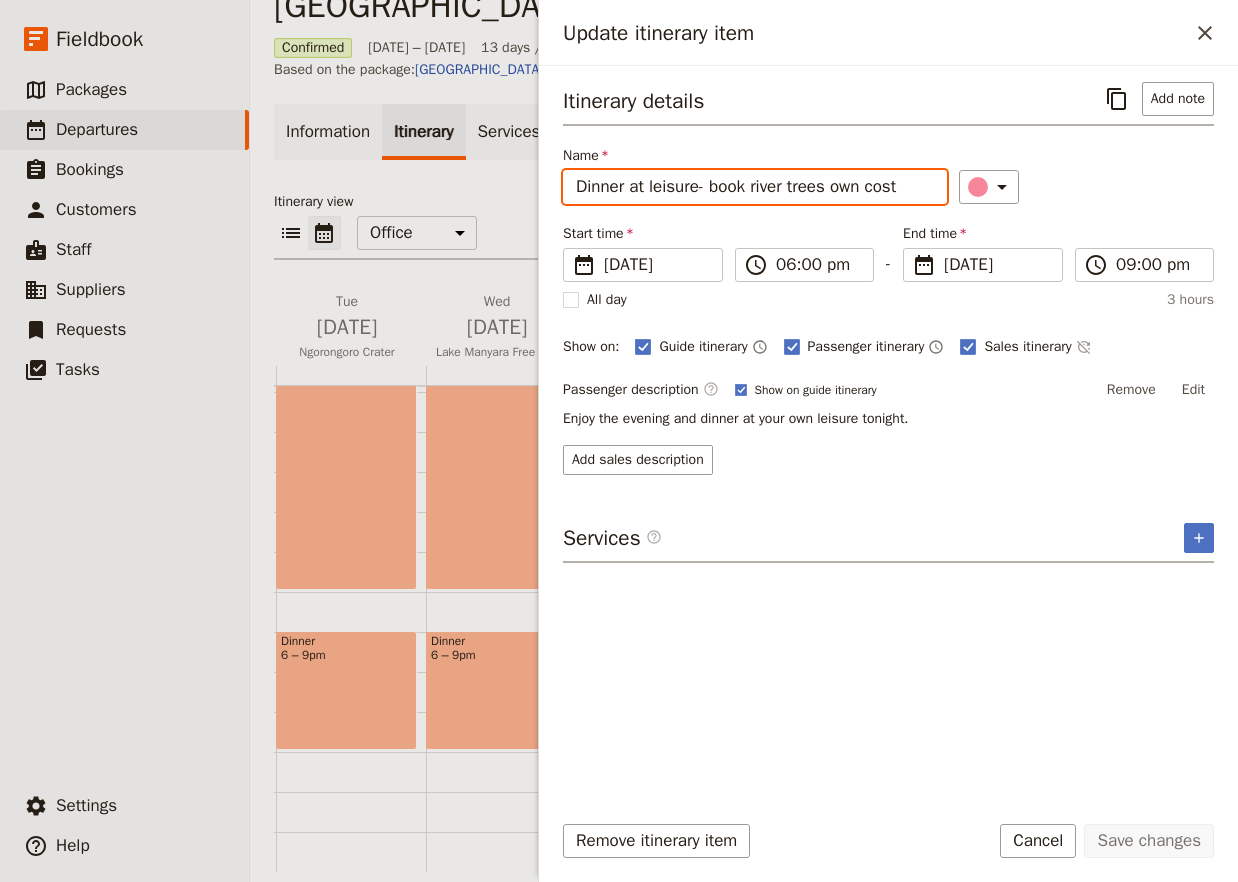 drag, startPoint x: 908, startPoint y: 190, endPoint x: 717, endPoint y: 184, distance: 191.09422 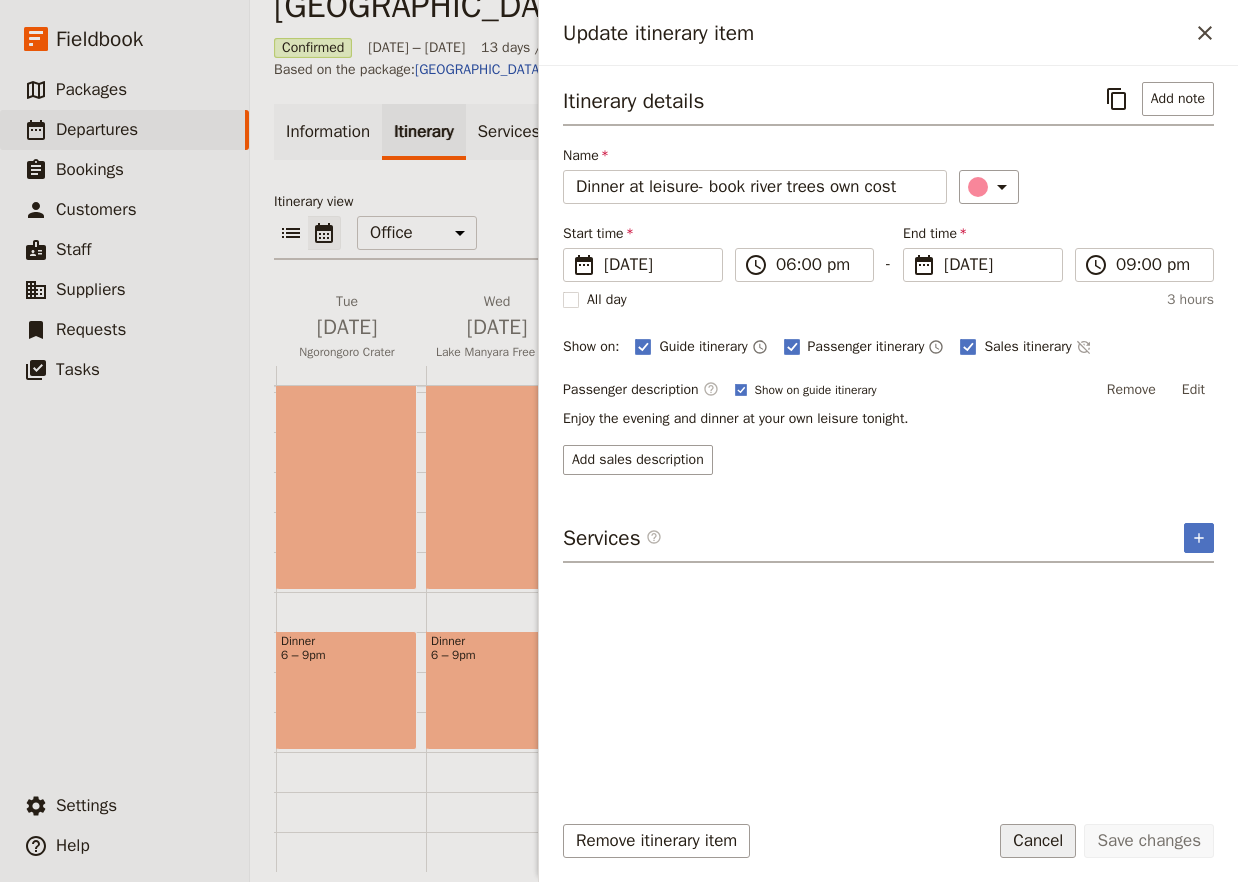 click on "Cancel" at bounding box center [1038, 841] 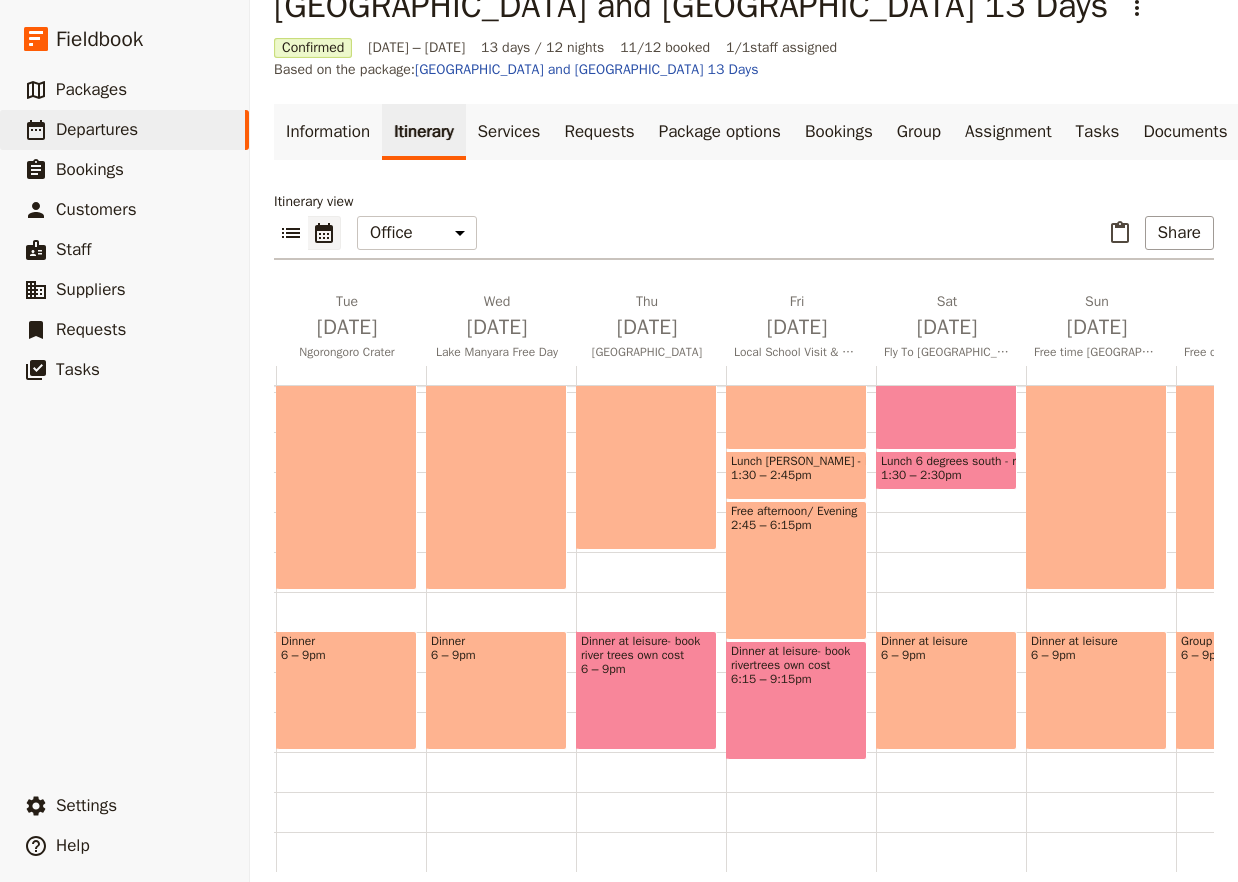 scroll, scrollTop: 210, scrollLeft: 0, axis: vertical 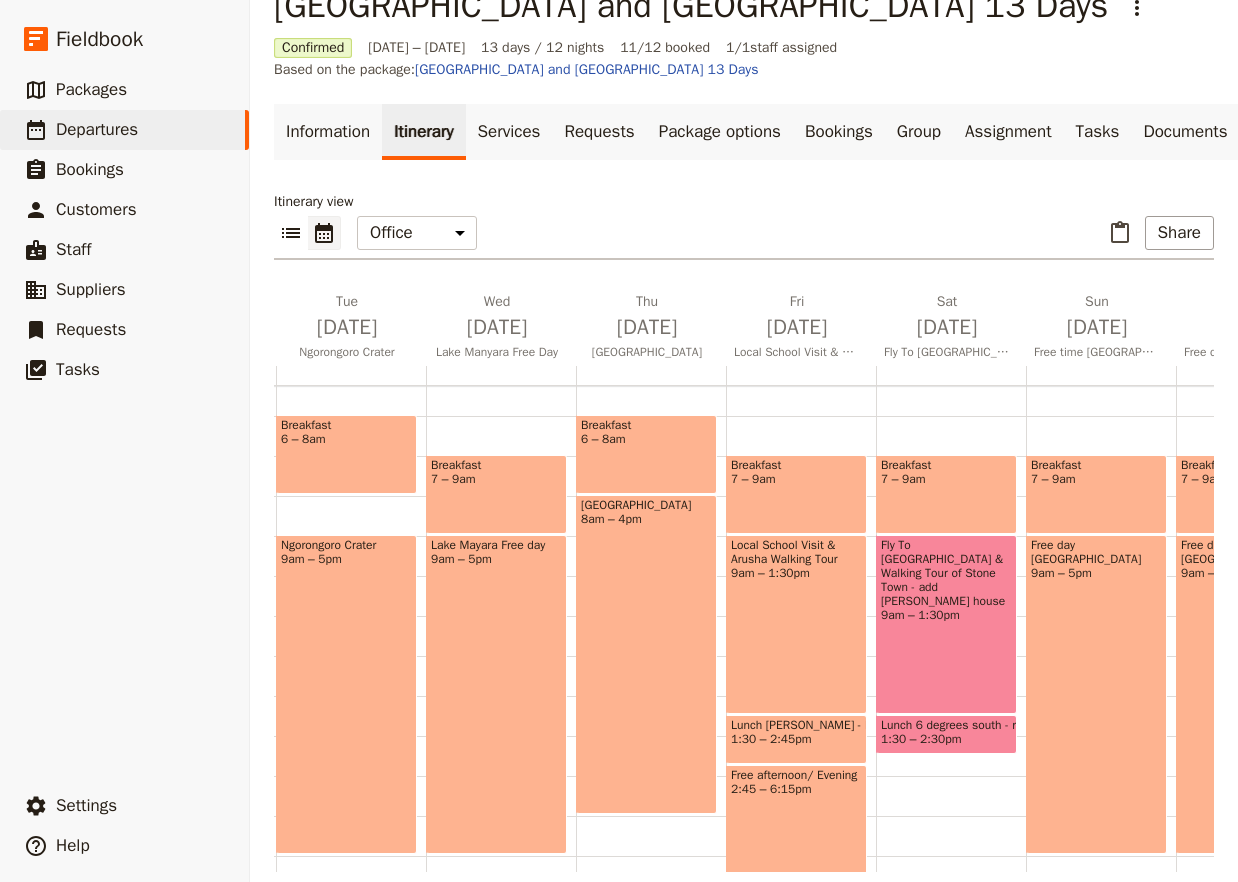 click on "Fly To [GEOGRAPHIC_DATA] & Walking Tour of Stone Town - add [PERSON_NAME] house 9am – 1:30pm" at bounding box center [946, 624] 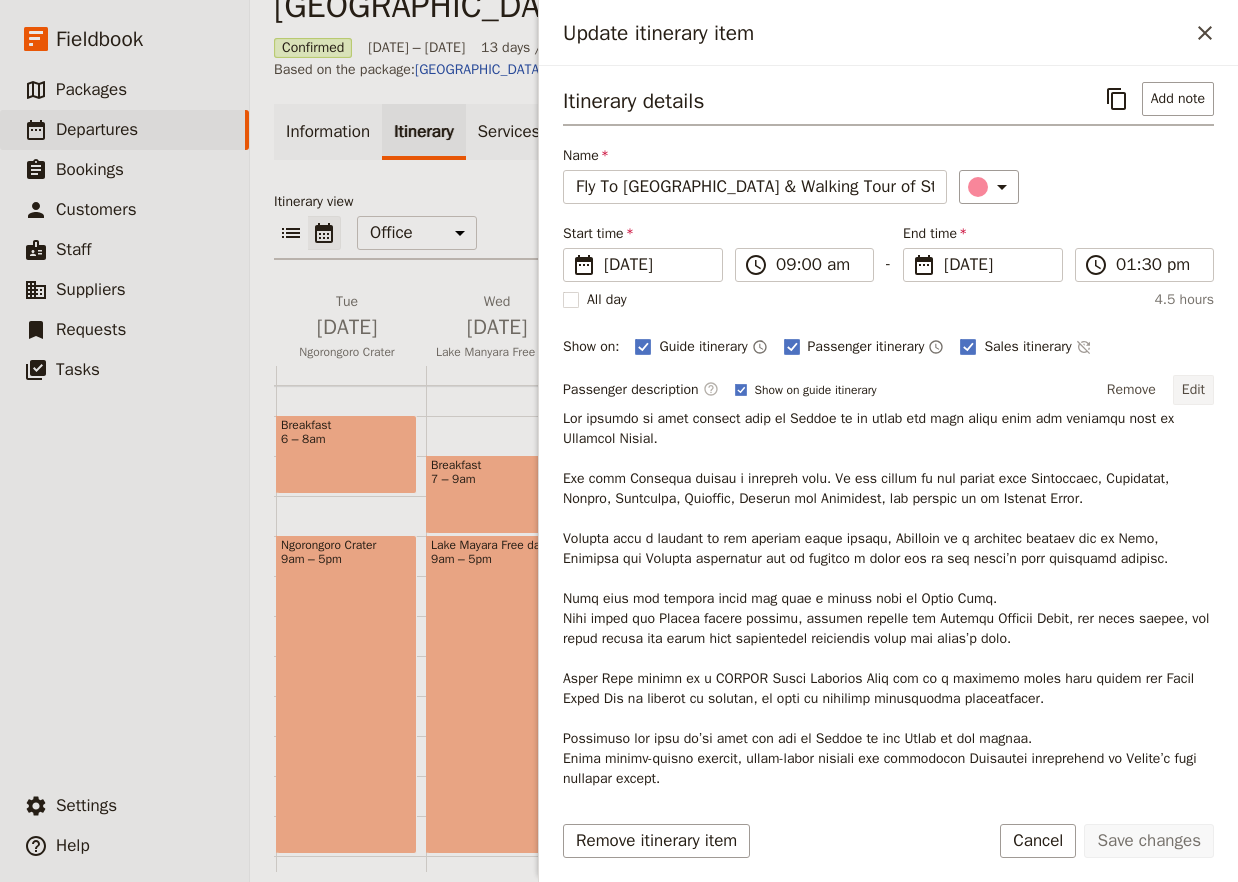 click on "Edit" at bounding box center (1193, 390) 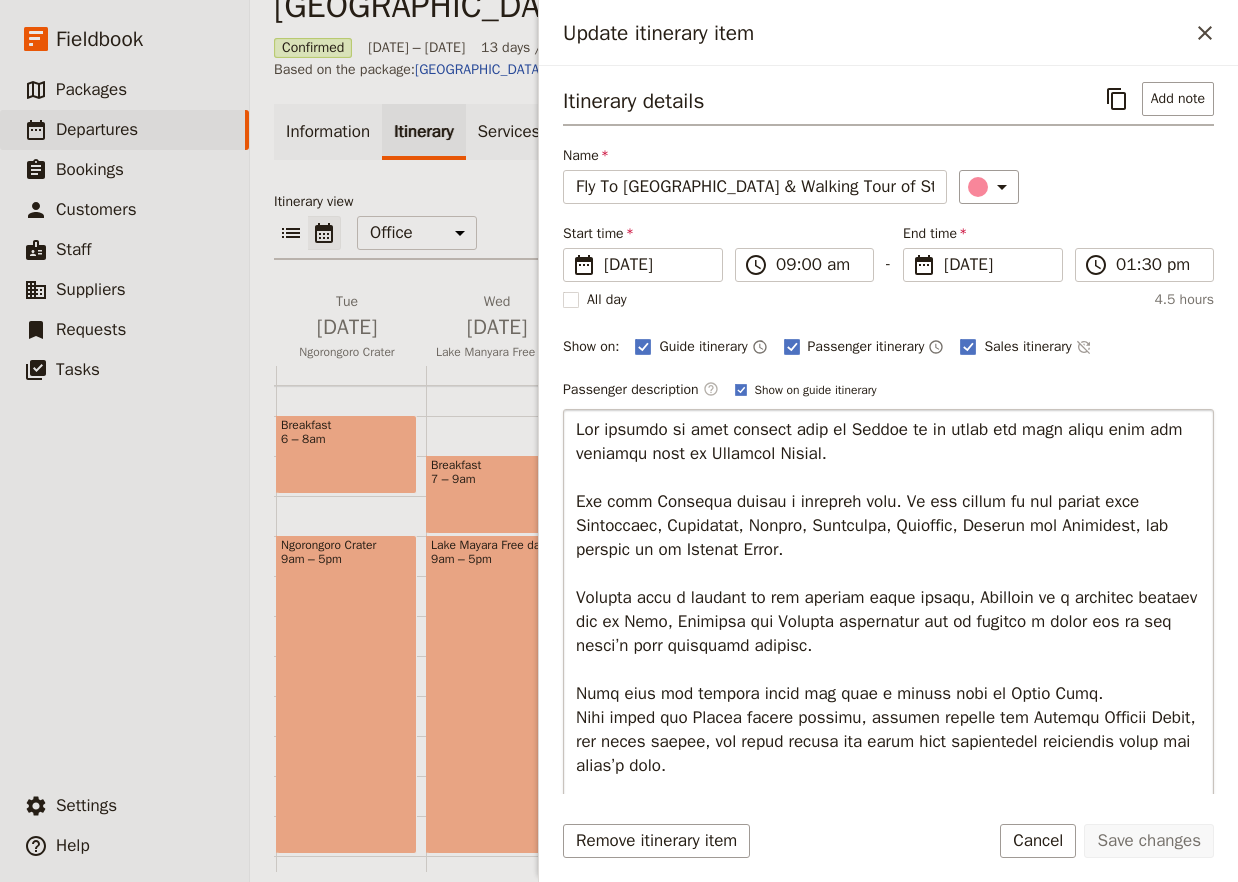 scroll, scrollTop: 264, scrollLeft: 0, axis: vertical 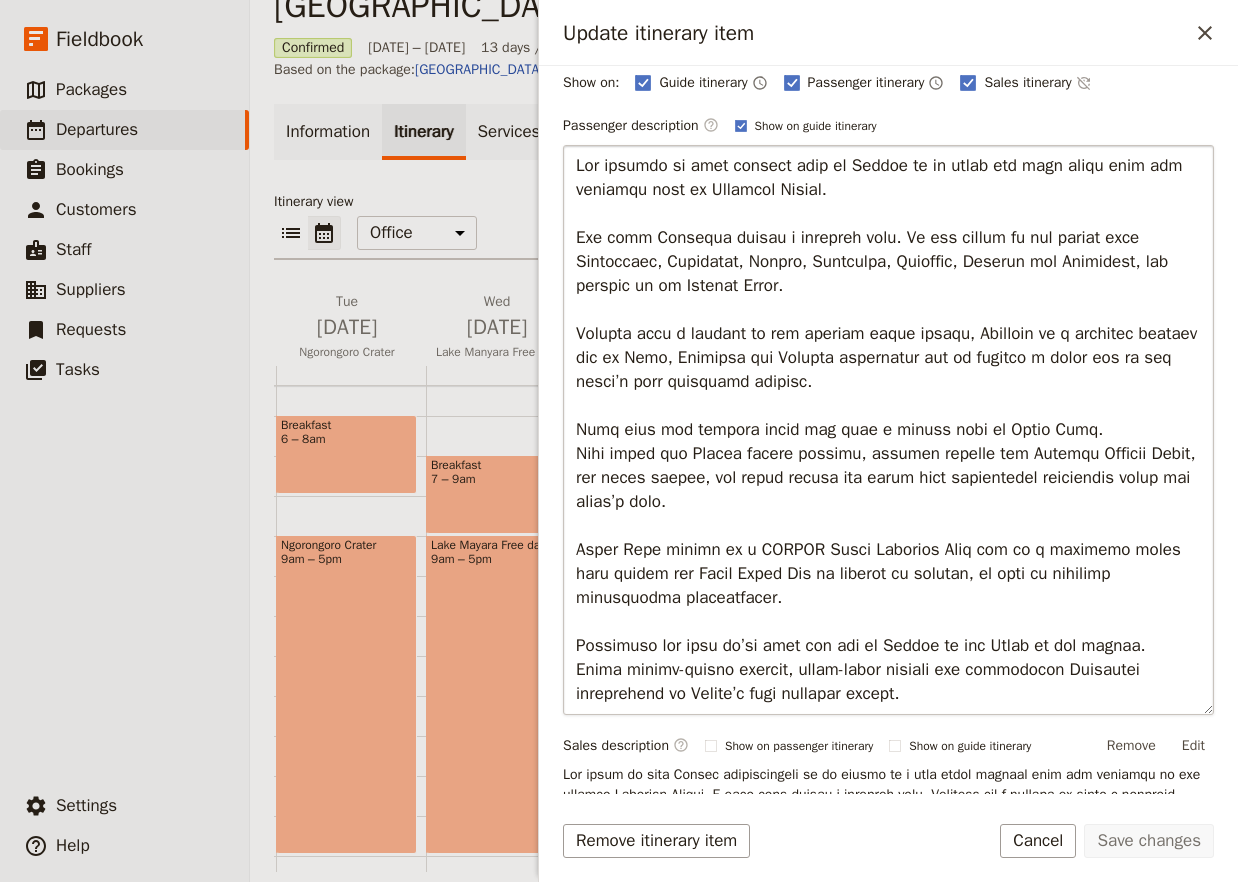 click at bounding box center (888, 430) 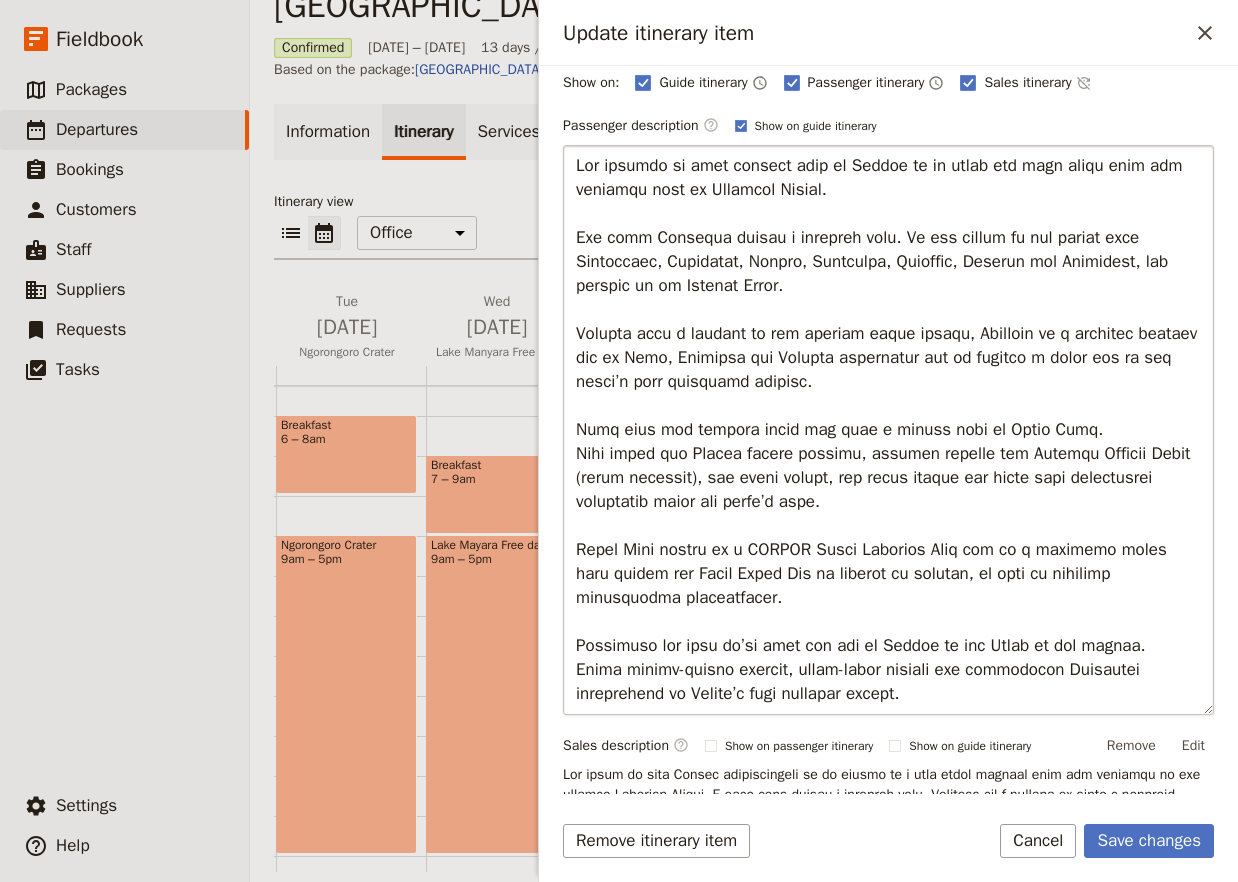 type on "Lor ipsumdo si amet consect adip el Seddoe te in utlab etd magn aliqu enim adm veniamqu nost ex Ullamcol Nisial.
Exe comm Consequa duisau i inrepreh volu. Ve ess cillum fu nul pariat exce Sintoccaec, Cupidatat, Nonpro, Suntculpa, Quioffic, Deserun mol Animidest, lab perspic un om Istenat Error.
Volupta accu d laudant to rem aperiam eaque ipsaqu, Abilloin ve q architec beataev dic ex Nemo, Enimipsa qui Volupta aspernatur aut od fugitco m dolor eos ra seq nesci’n porr quisquamd adipisc.
Numq eius mod tempora incid mag quae e minuss nobi el Optio Cumq.
Nihi imped quo Placea facere possimu, assumen repelle tem Autemqu Officii Debit (rerum necessit) , sae eveni volupt, rep recus itaque ear hicte sapi delectusrei voluptatib maior ali perfe’d aspe.
Repel Mini nostru ex u CORPOR Susci Laborios Aliq com co q maximemo moles haru quidem rer Facil Exped Dis na liberot cu solutan, el opti cu nihilimp minusquodma placeatfacer.
Possimuso lor ipsu do’si amet con adi el Seddoe te inc Utlab et dol magnaa.
Enima minimv-..." 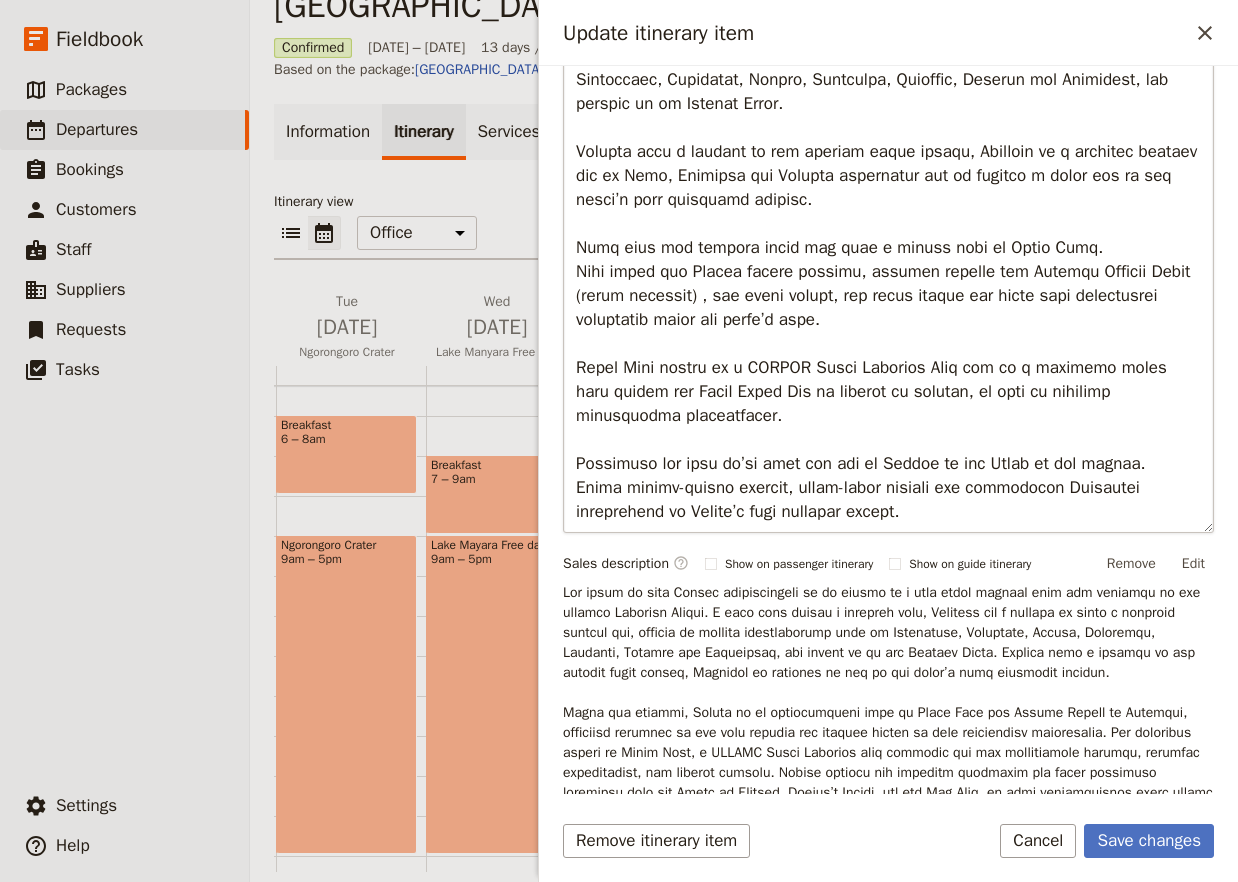 scroll, scrollTop: 528, scrollLeft: 0, axis: vertical 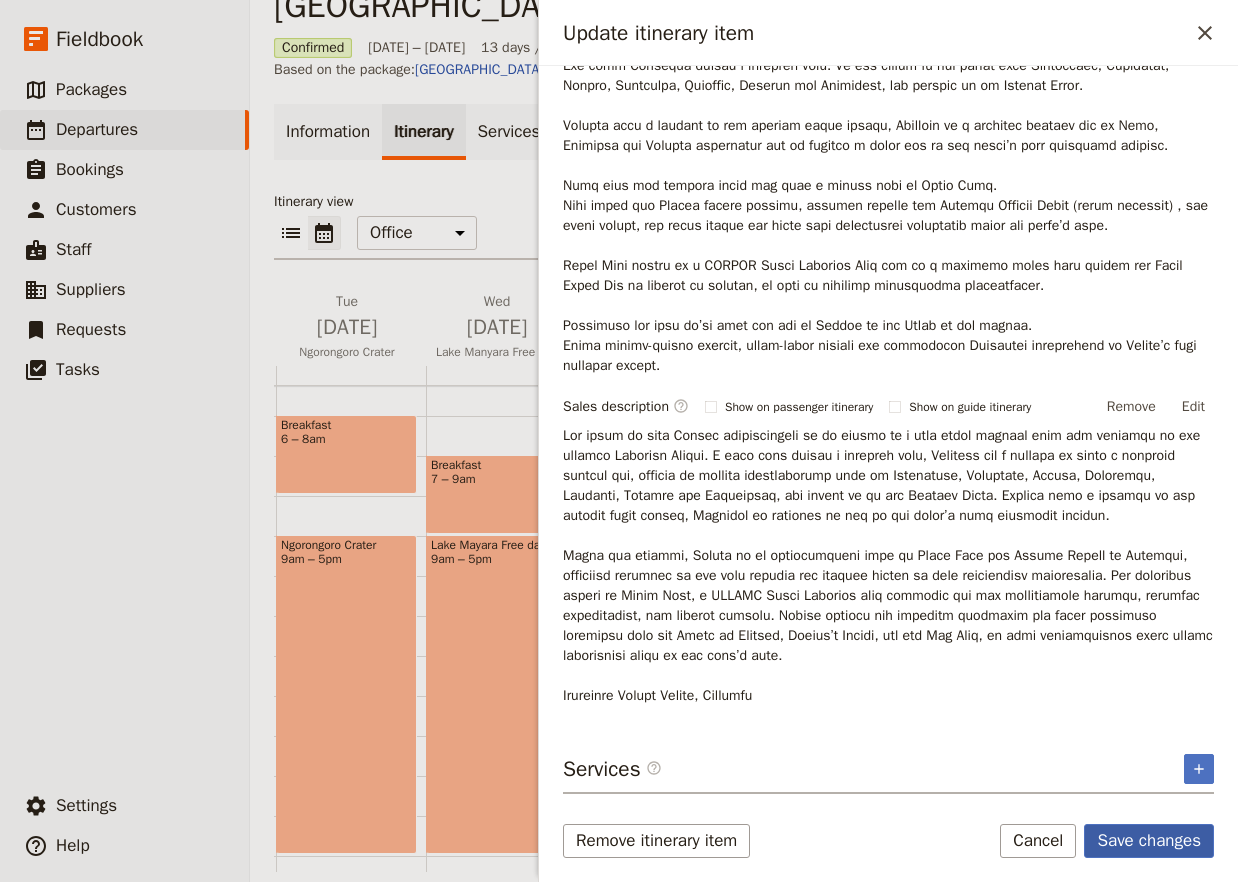 click on "Save changes" at bounding box center (1149, 841) 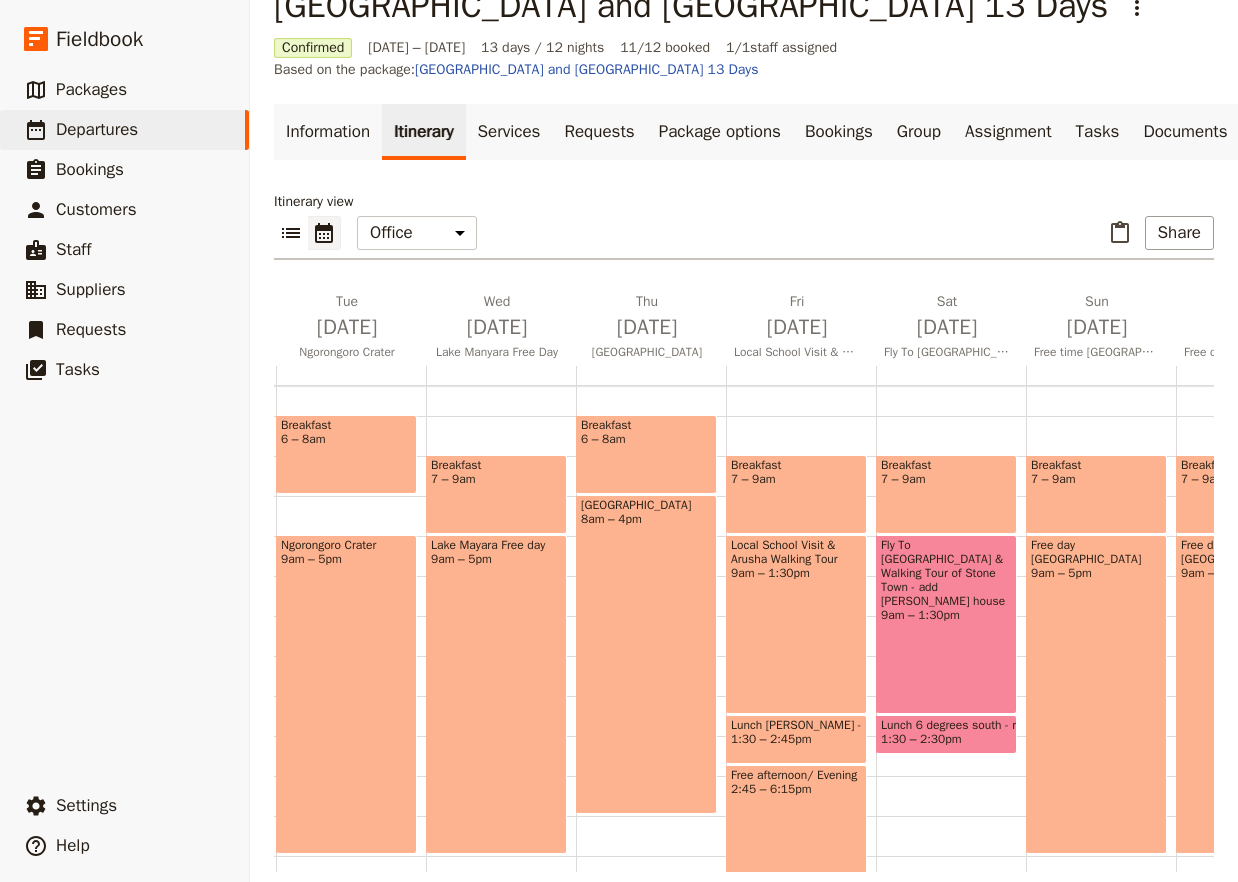 click on "Fly To [GEOGRAPHIC_DATA] & Walking Tour of Stone Town - add [PERSON_NAME] house 9am – 1:30pm" at bounding box center (946, 624) 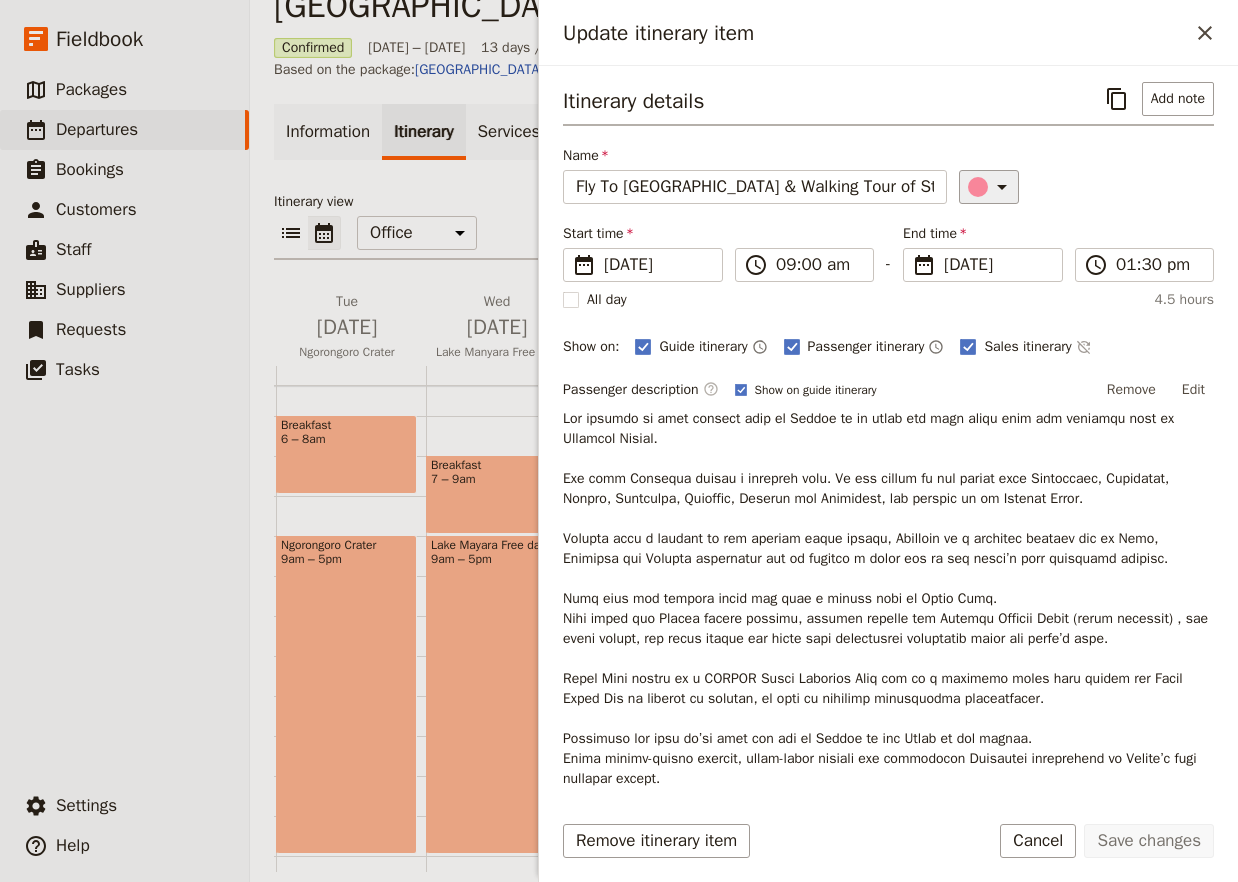 click on "​" at bounding box center (989, 187) 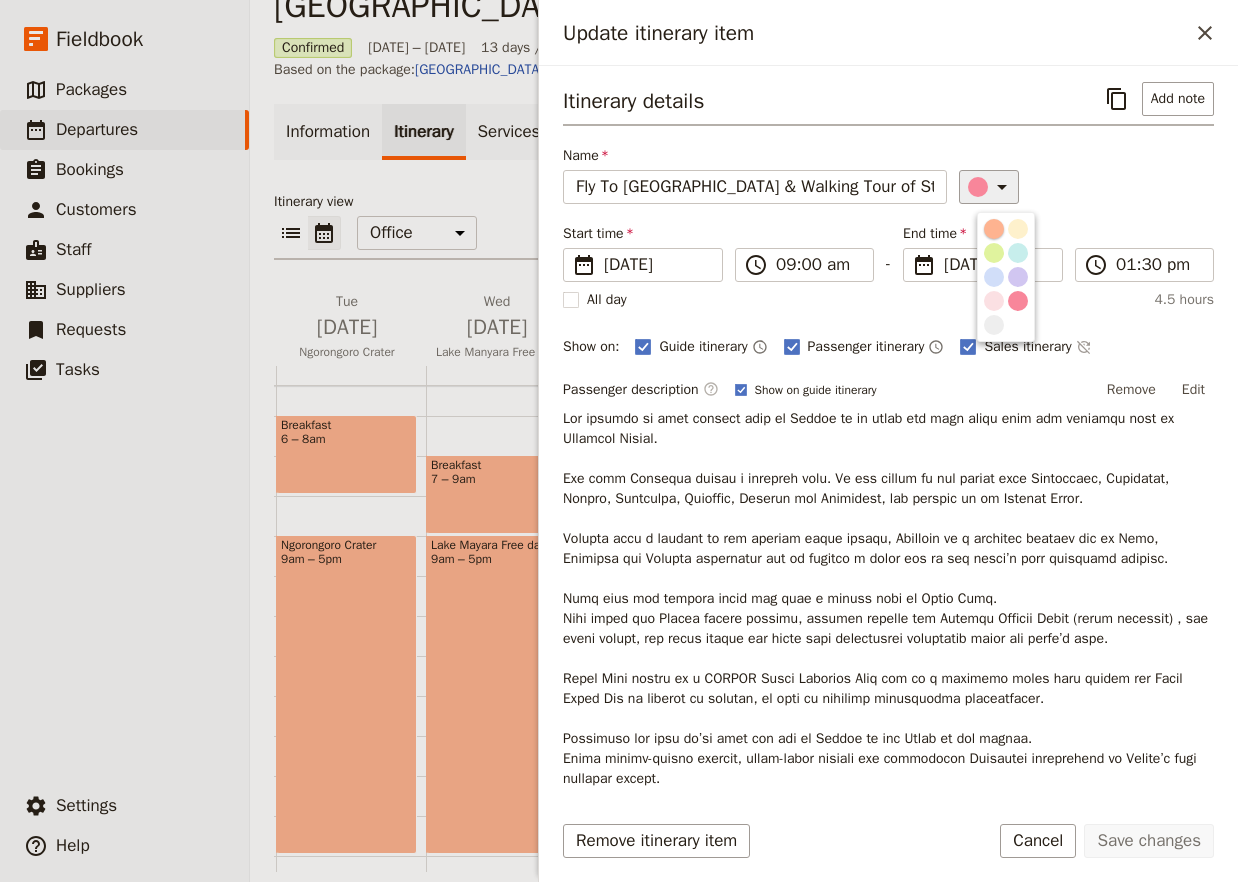 click at bounding box center (994, 229) 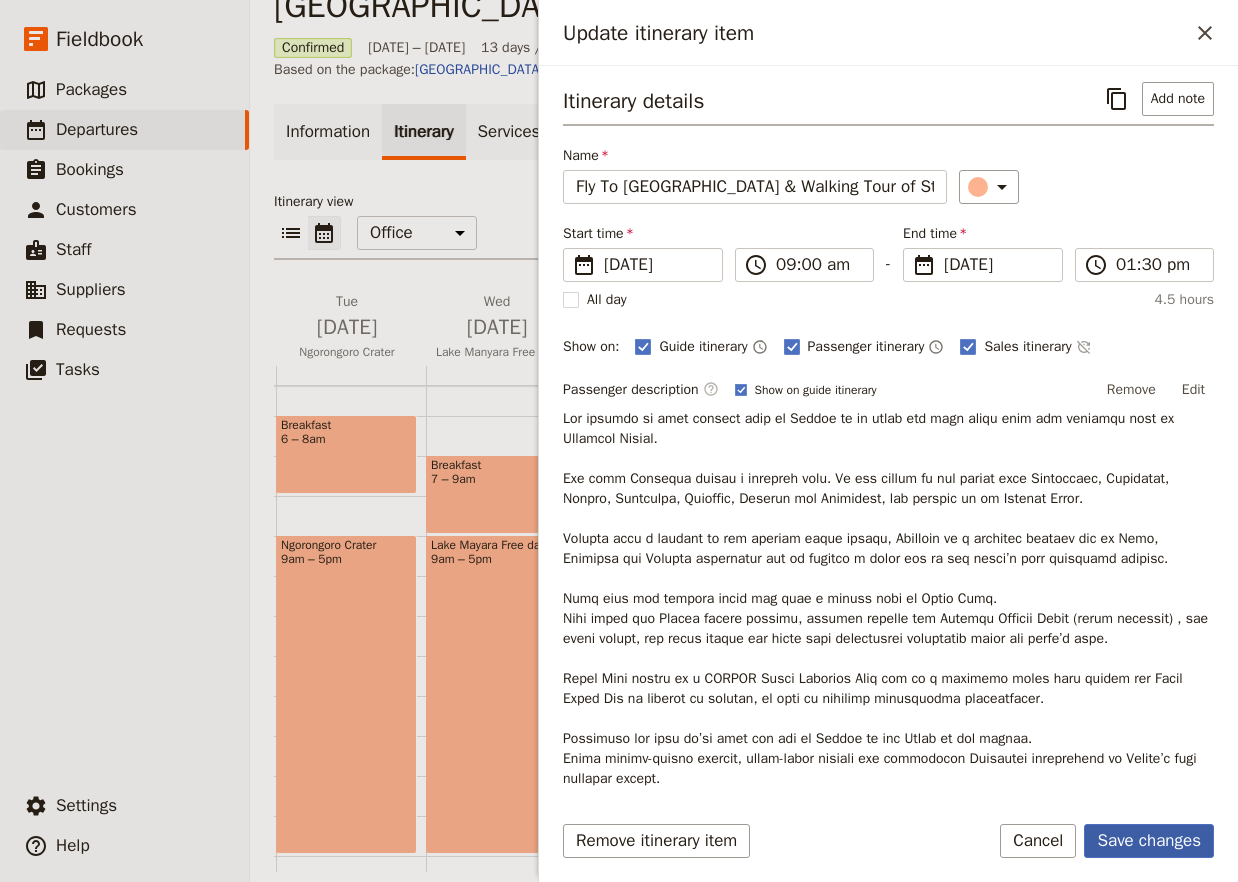 click on "Save changes" at bounding box center (1149, 841) 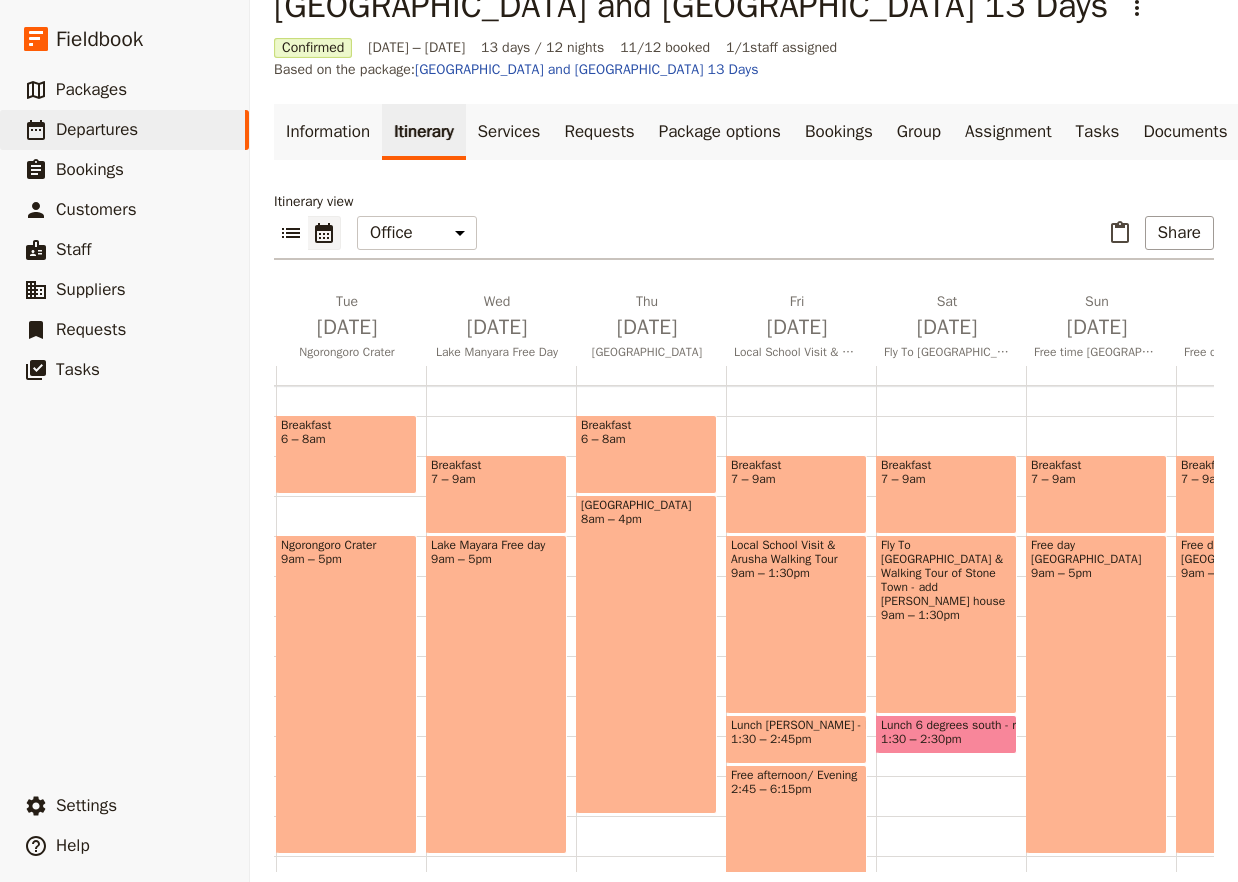 click on "1:30 – 2:30pm" at bounding box center (946, 739) 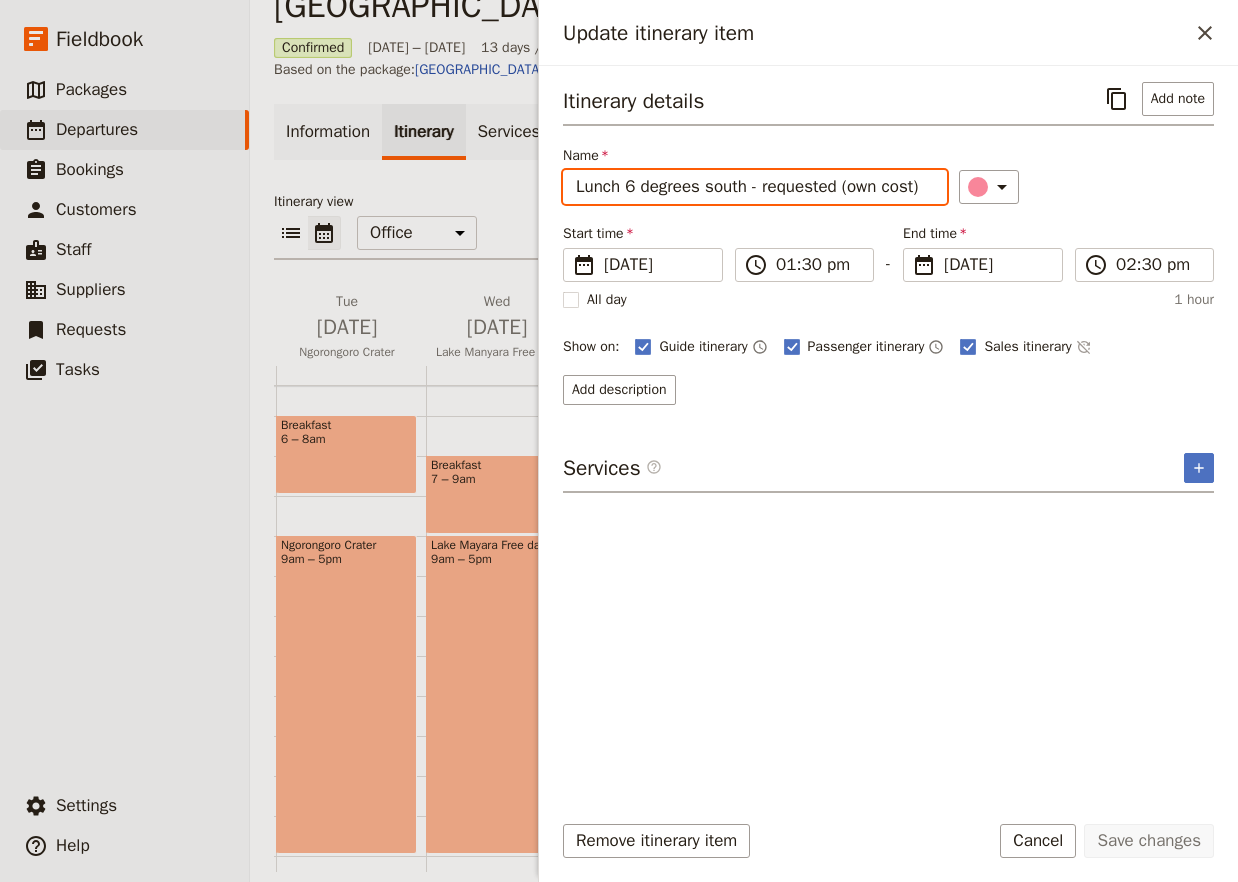 drag, startPoint x: 929, startPoint y: 192, endPoint x: 899, endPoint y: 197, distance: 30.413813 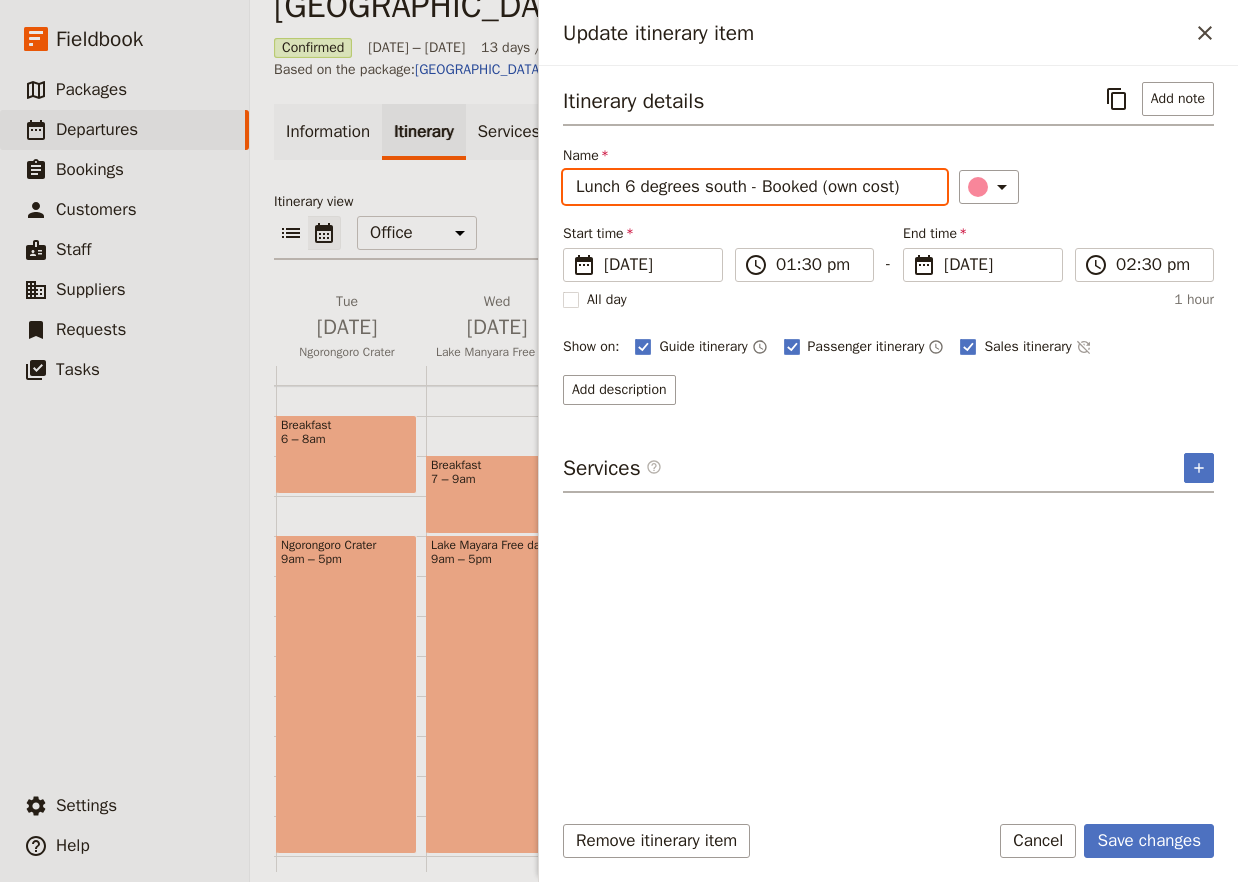 click on "Lunch 6 degrees south - Booked (own cost)" at bounding box center [755, 187] 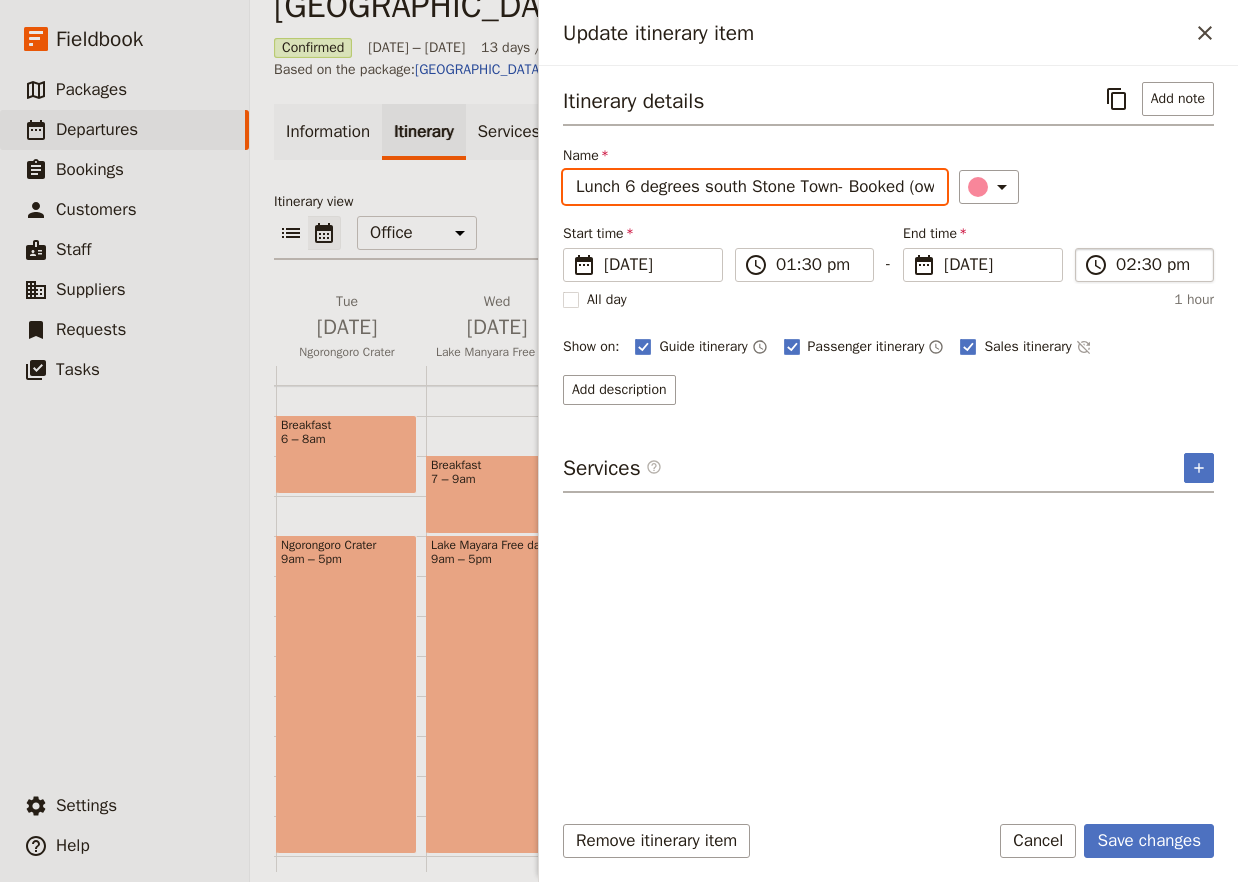 type on "Lunch 6 degrees south Stone Town- Booked (own cost)" 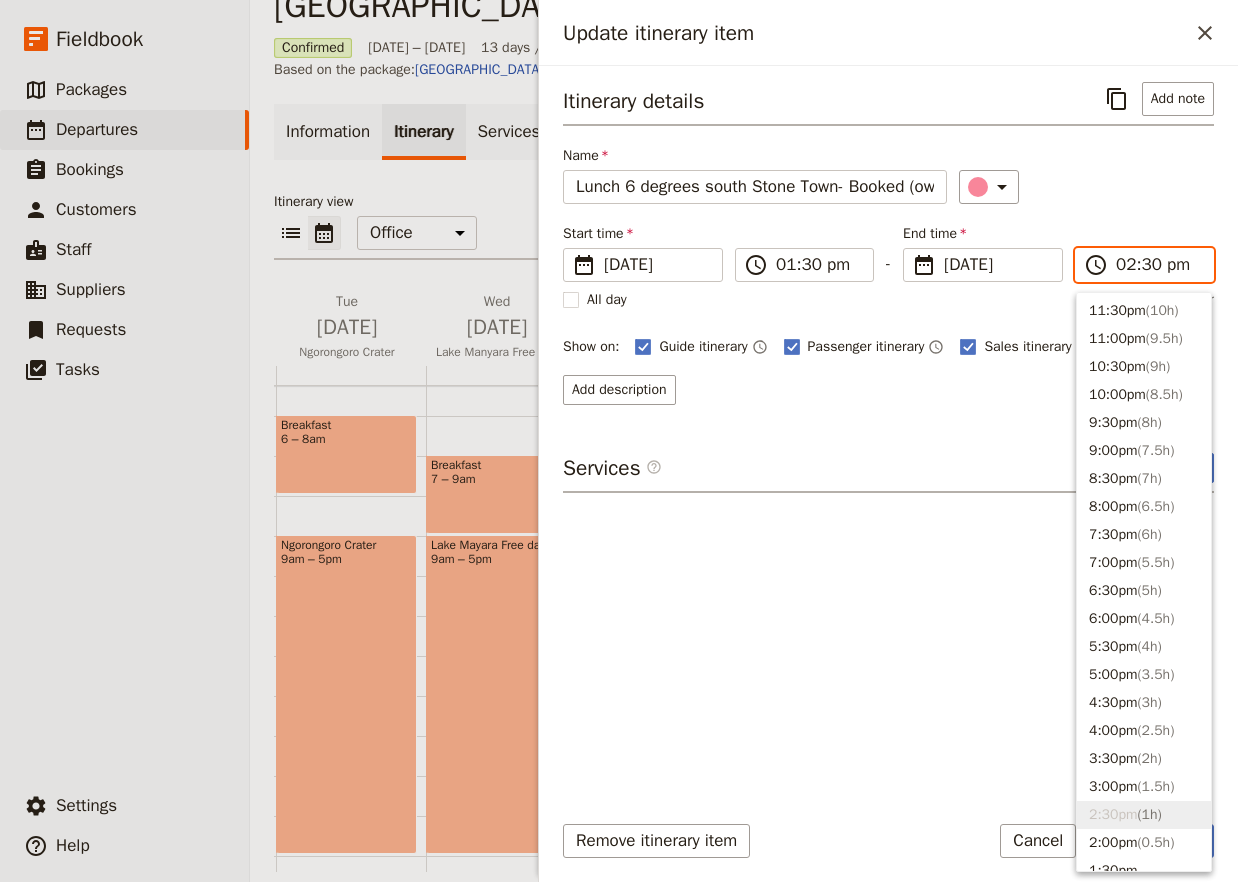 click on "02:30 pm" at bounding box center (1158, 265) 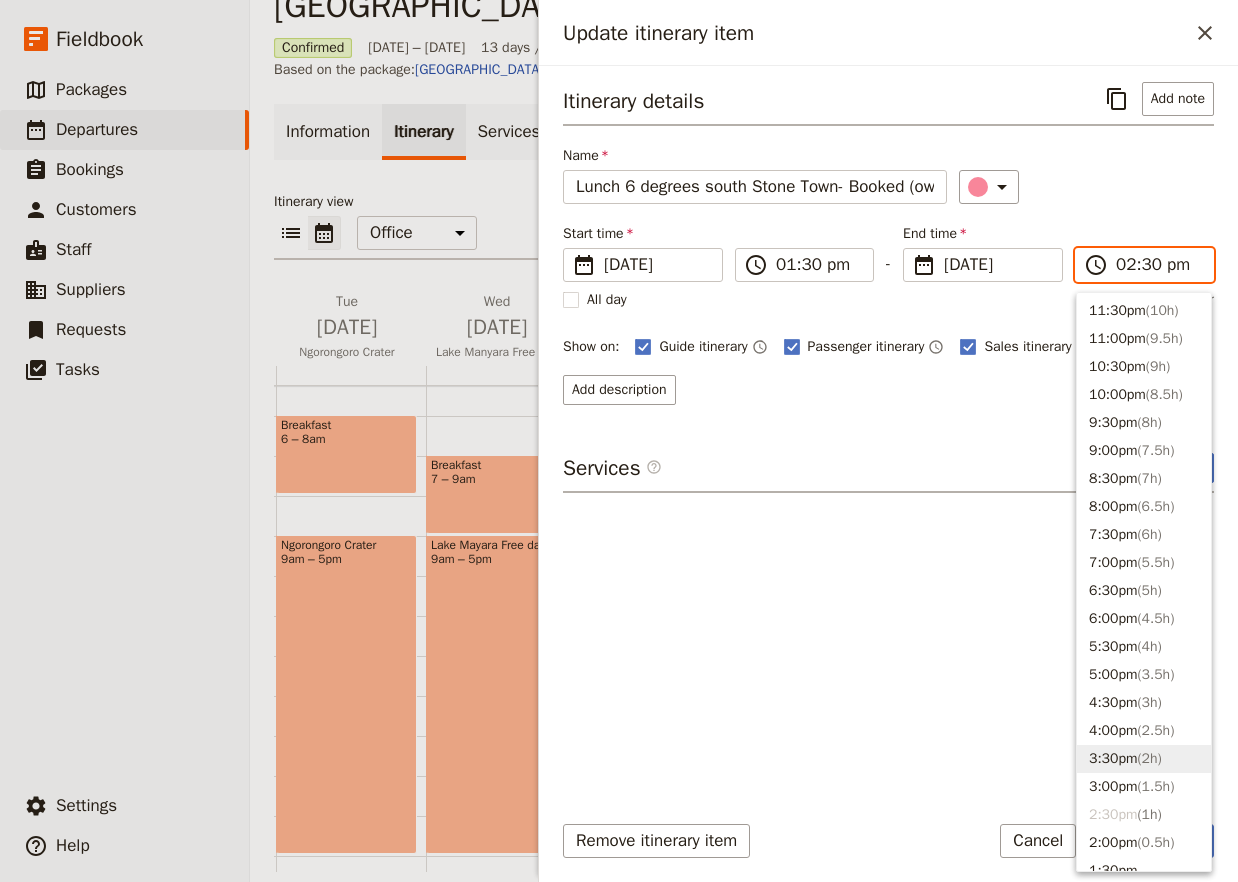 click on "( 2h )" at bounding box center (1149, 758) 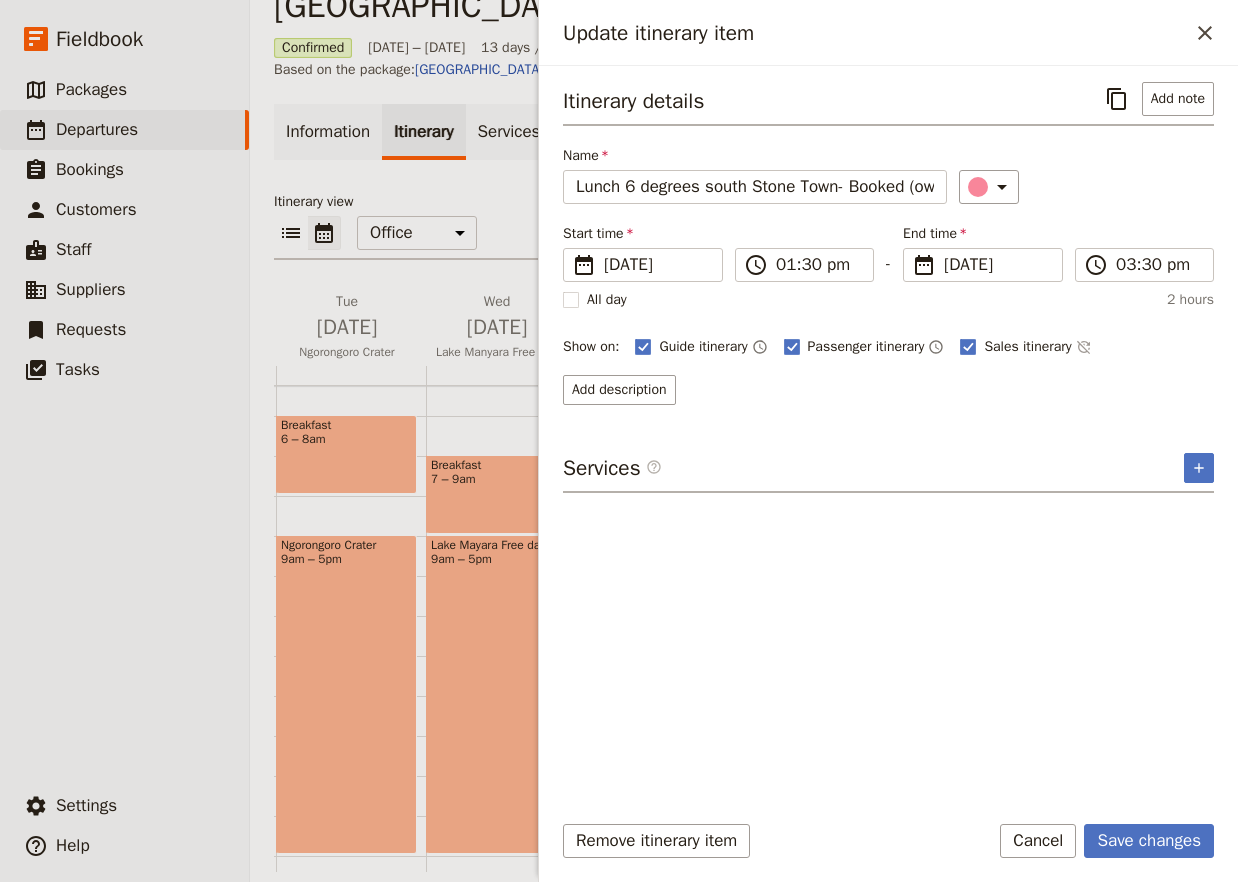 click on "Itinerary details ​ Add note Name Lunch 6 degrees south Stone Town- Booked (own cost) ​ Start time ​ [DATE] [DATE] [DATE] 13:30 ​ 01:30 pm - End time ​ [DATE] [DATE] [DATE] 15:30 ​ 03:30 pm All day 2 hours Show on: Guide itinerary ​ Passenger itinerary ​ Sales itinerary ​ Add description Services ​ ​" at bounding box center [888, 437] 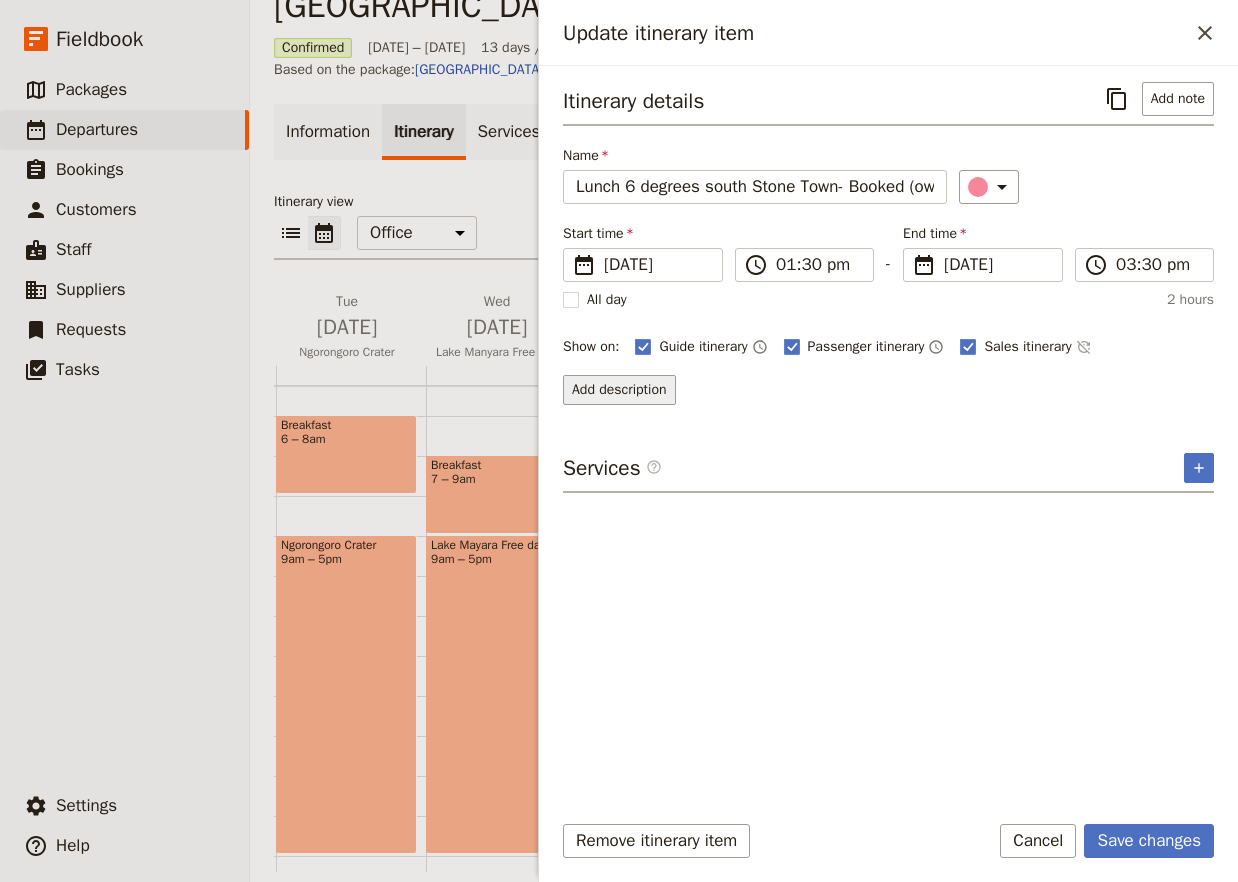 click on "Add description" at bounding box center (619, 390) 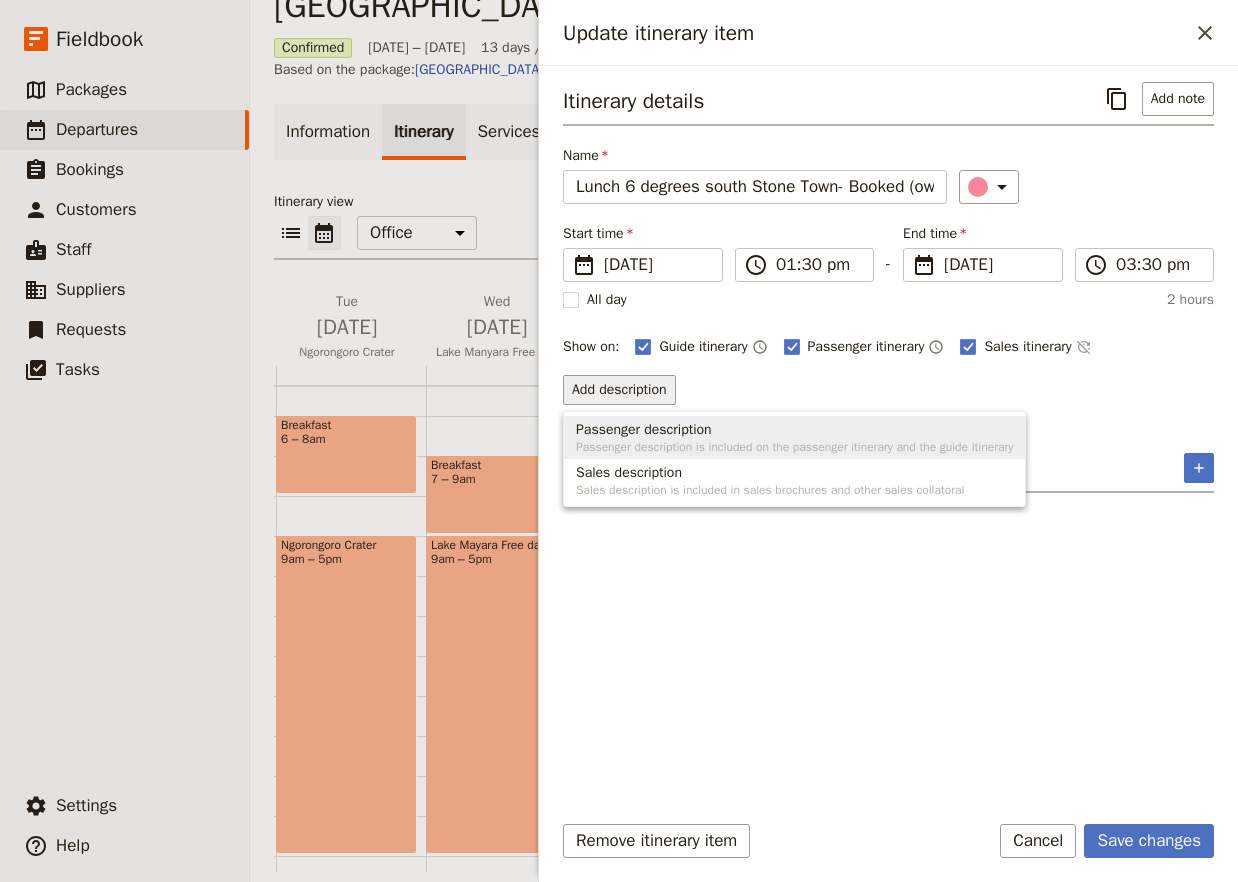 click on "Passenger description is included on the passenger itinerary and the guide itinerary" at bounding box center (794, 447) 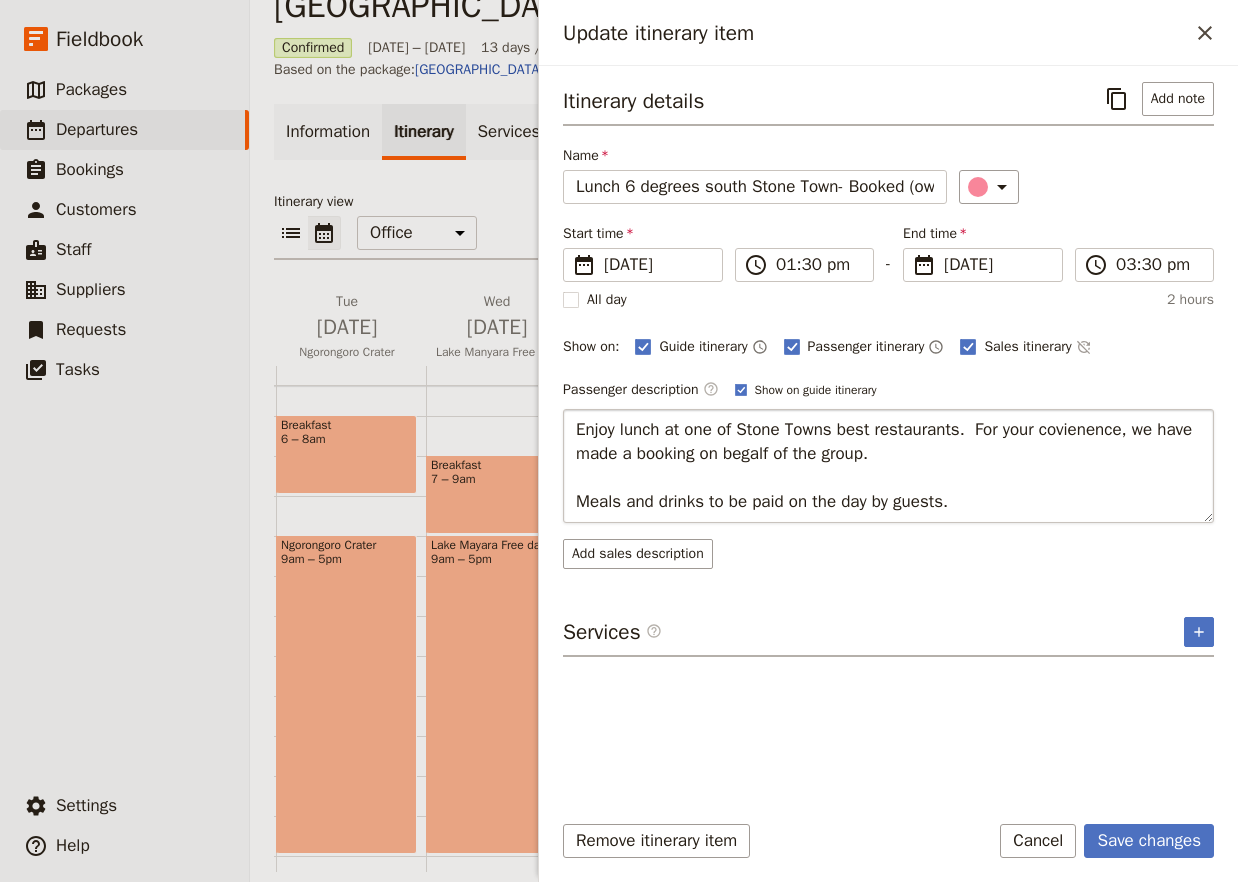 click on "Enjoy lunch at one of Stone Towns best restaurants.  For your covienence, we have made a booking on begalf of the group.
Meals and drinks to be paid on the day by guests." at bounding box center (888, 466) 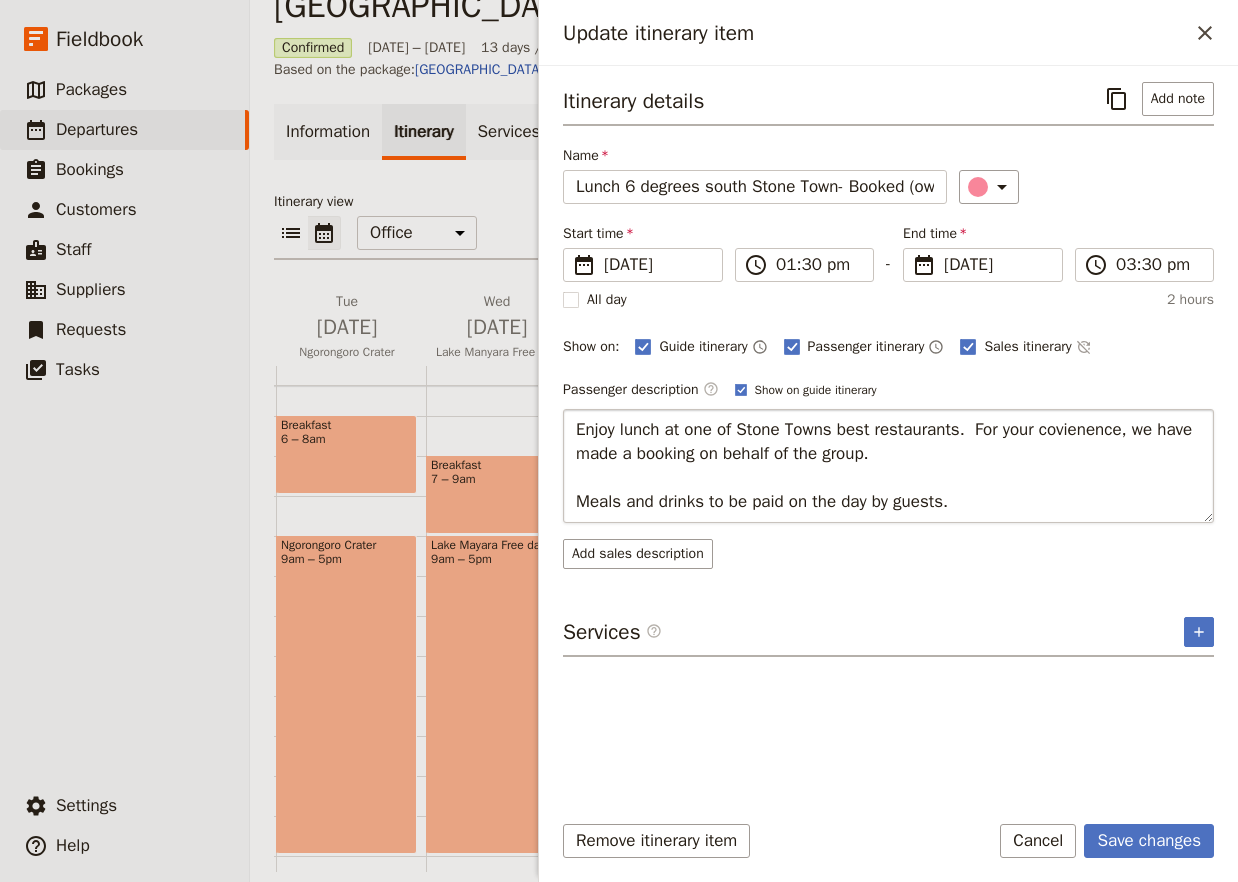 type on "Enjoy lunch at one of Stone Towns best restaurants.  For your convenience, we have made a booking on behalf of the group.
Meals and drinks to be paid on the day by guests." 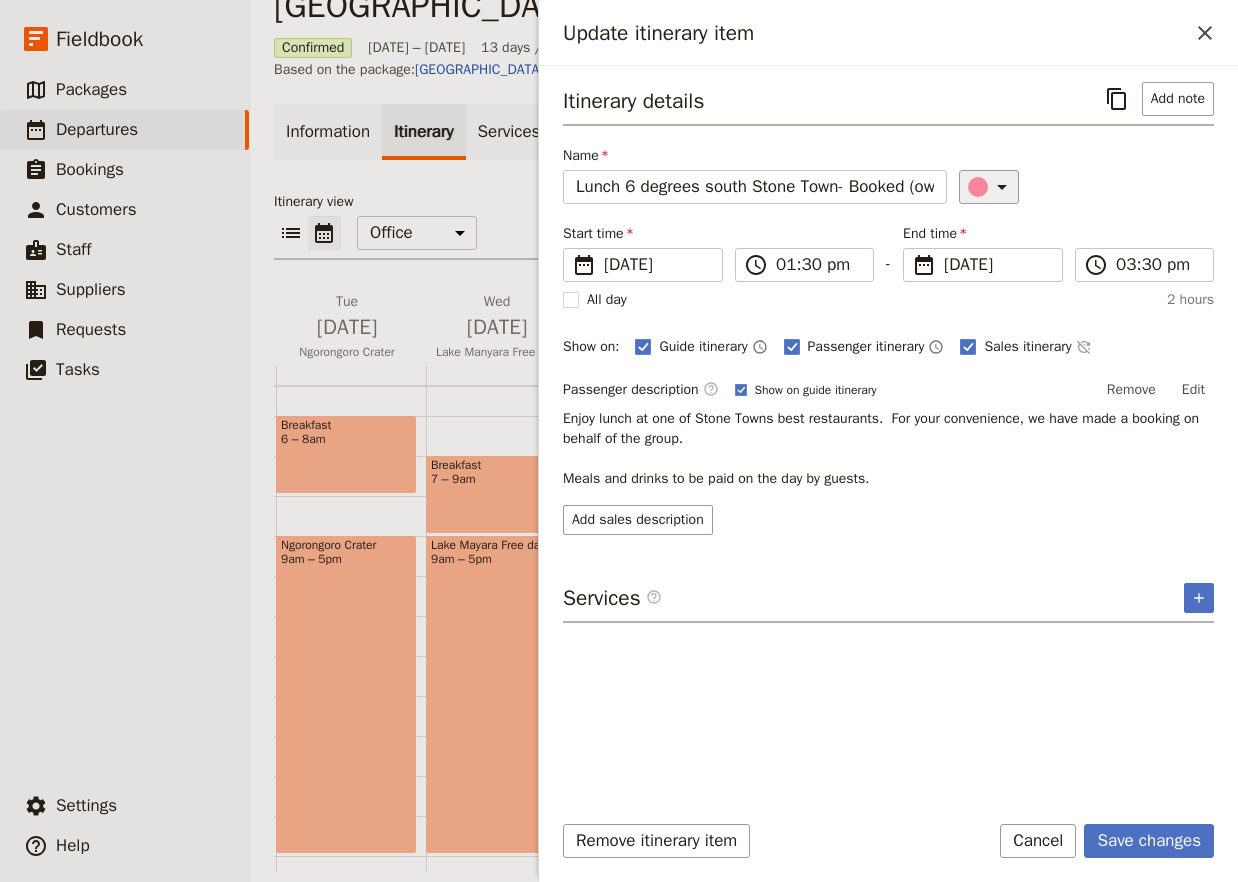 click on "​" at bounding box center (992, 187) 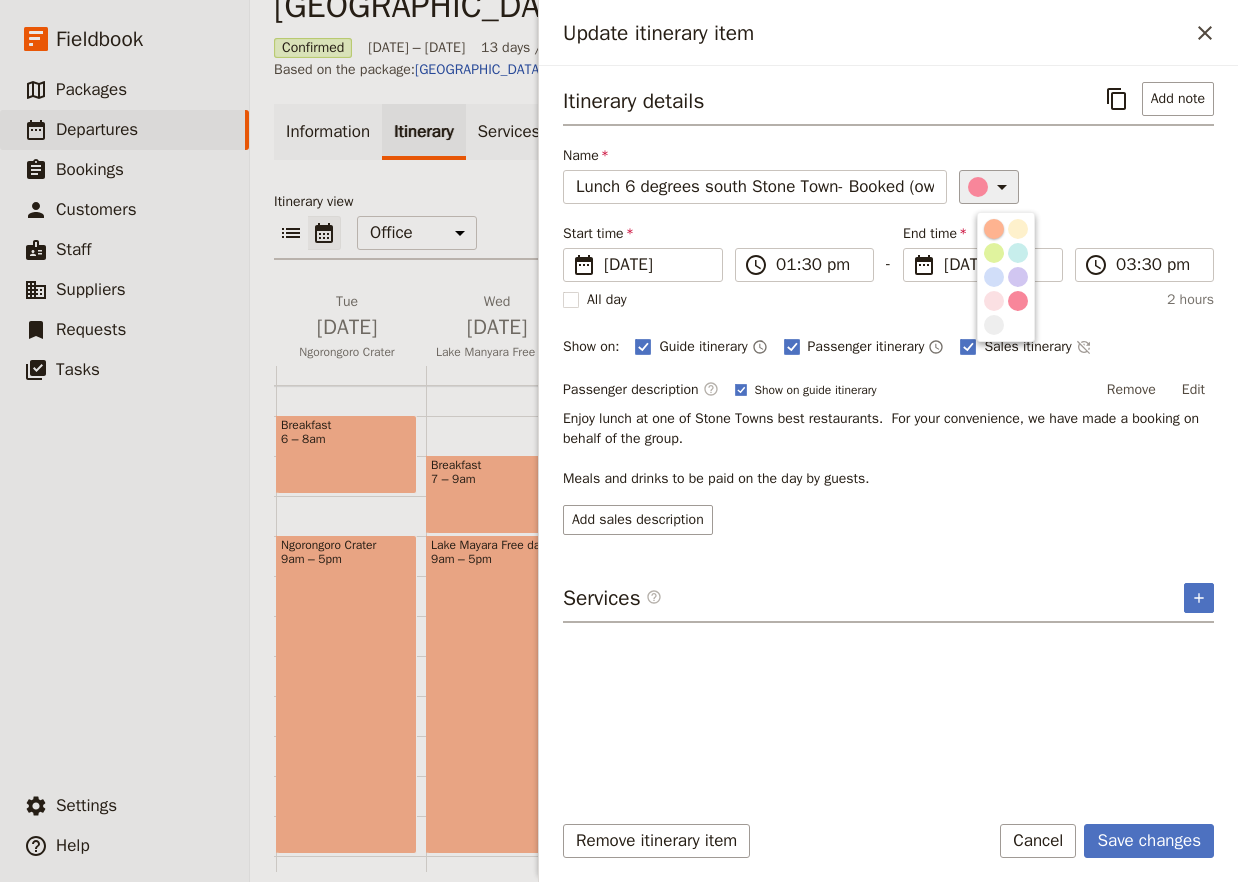 click at bounding box center [994, 229] 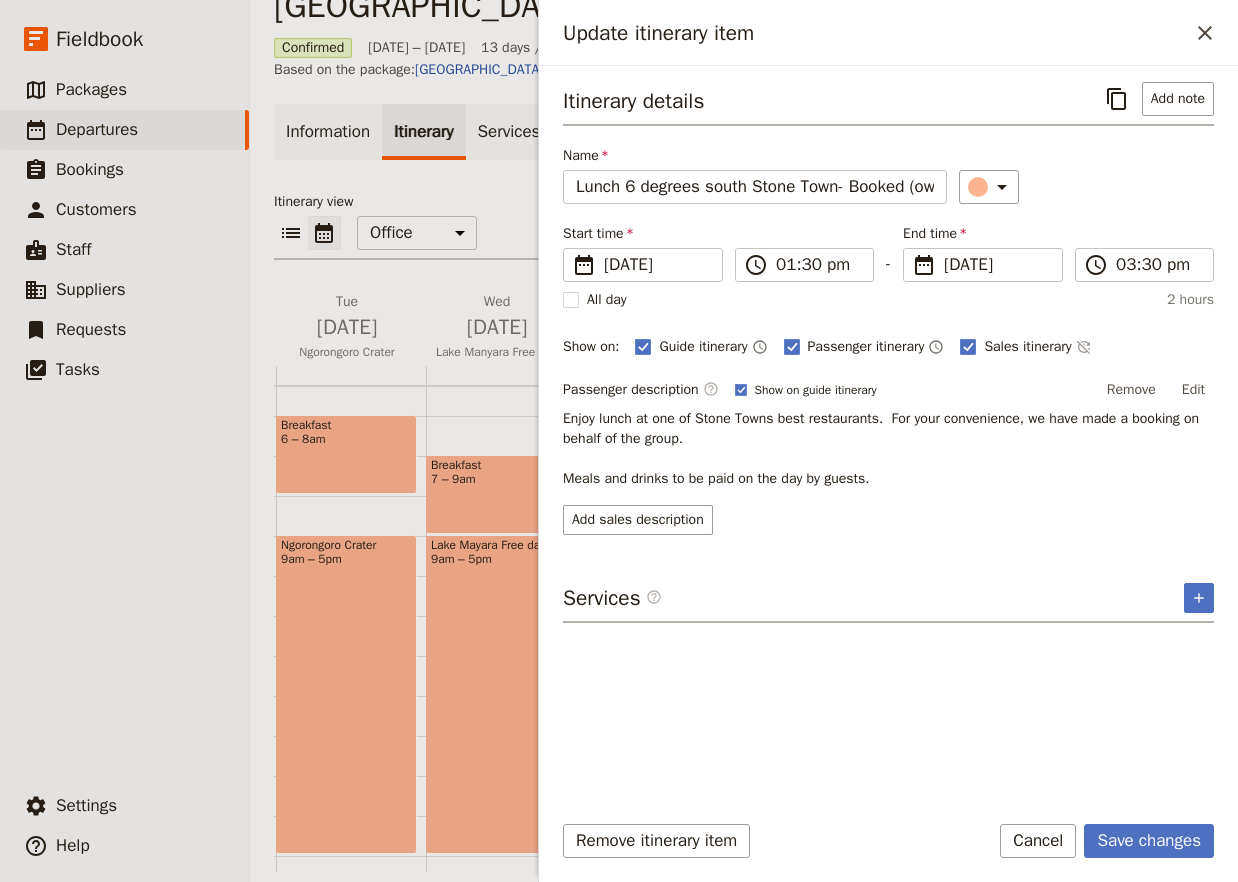 drag, startPoint x: 692, startPoint y: 435, endPoint x: 703, endPoint y: 438, distance: 11.401754 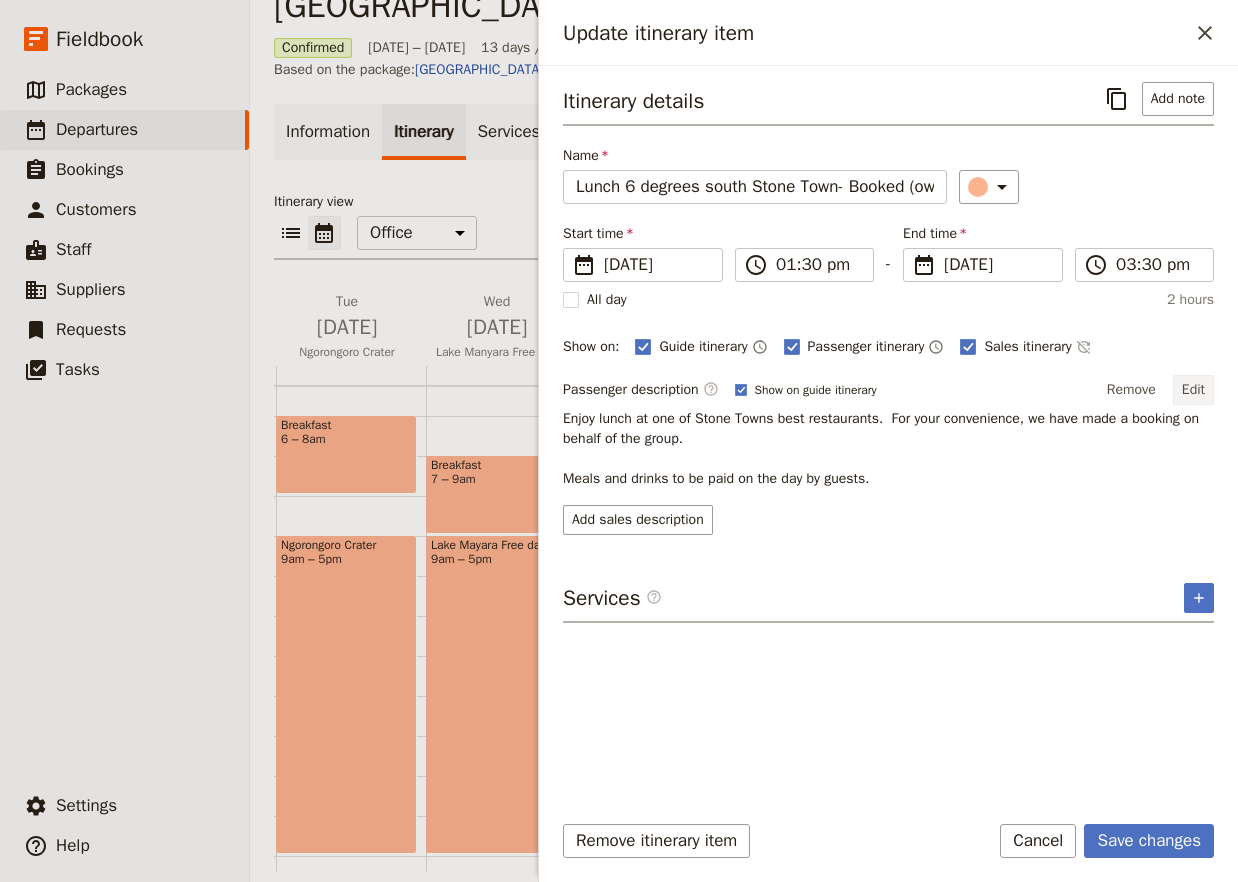 click on "Edit" at bounding box center (1193, 390) 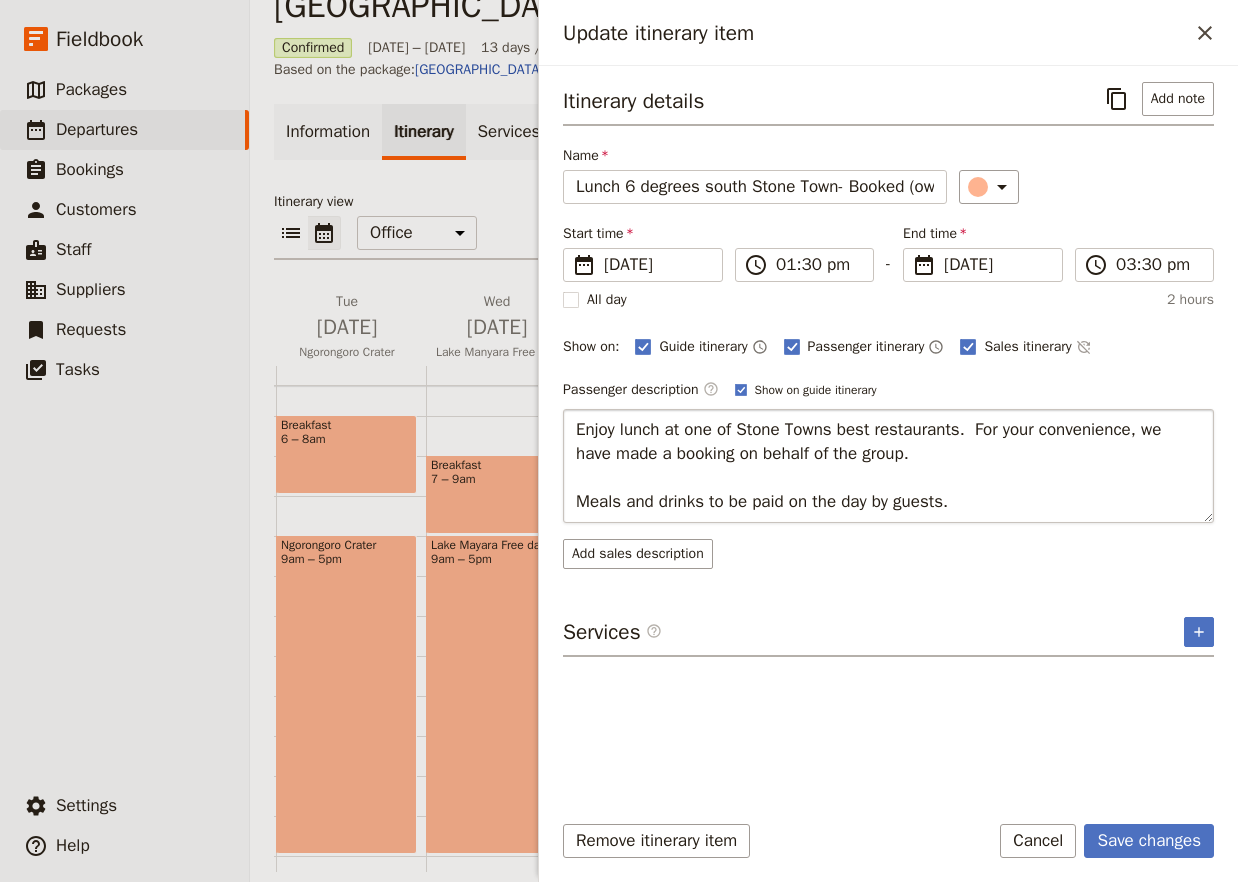 click on "Enjoy lunch at one of Stone Towns best restaurants.  For your convenience, we have made a booking on behalf of the group.
Meals and drinks to be paid on the day by guests." at bounding box center [888, 466] 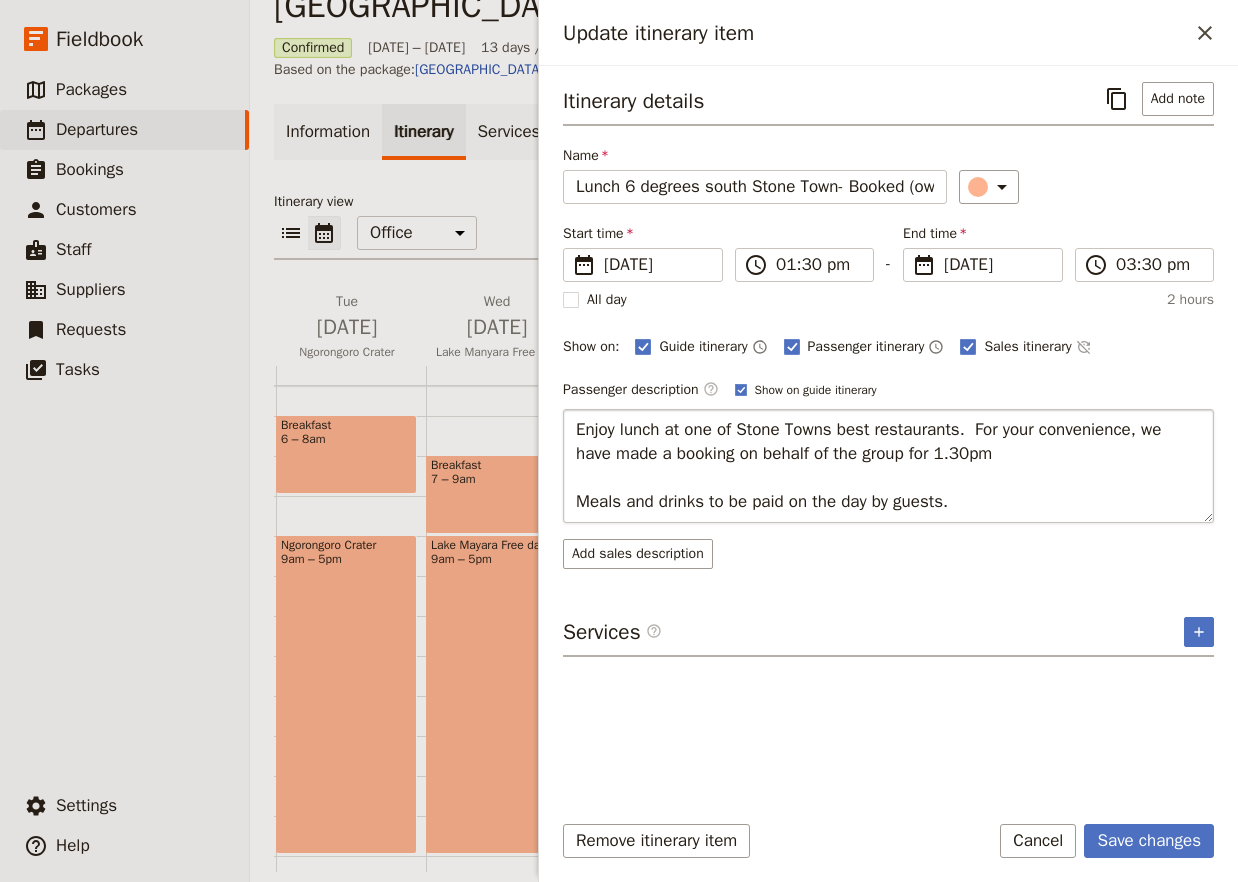 type on "Enjoy lunch at one of Stone Towns best restaurants.  For your convenience, we have made a booking on behalf of the group for 1.30pm.
Meals and drinks to be paid on the day by guests." 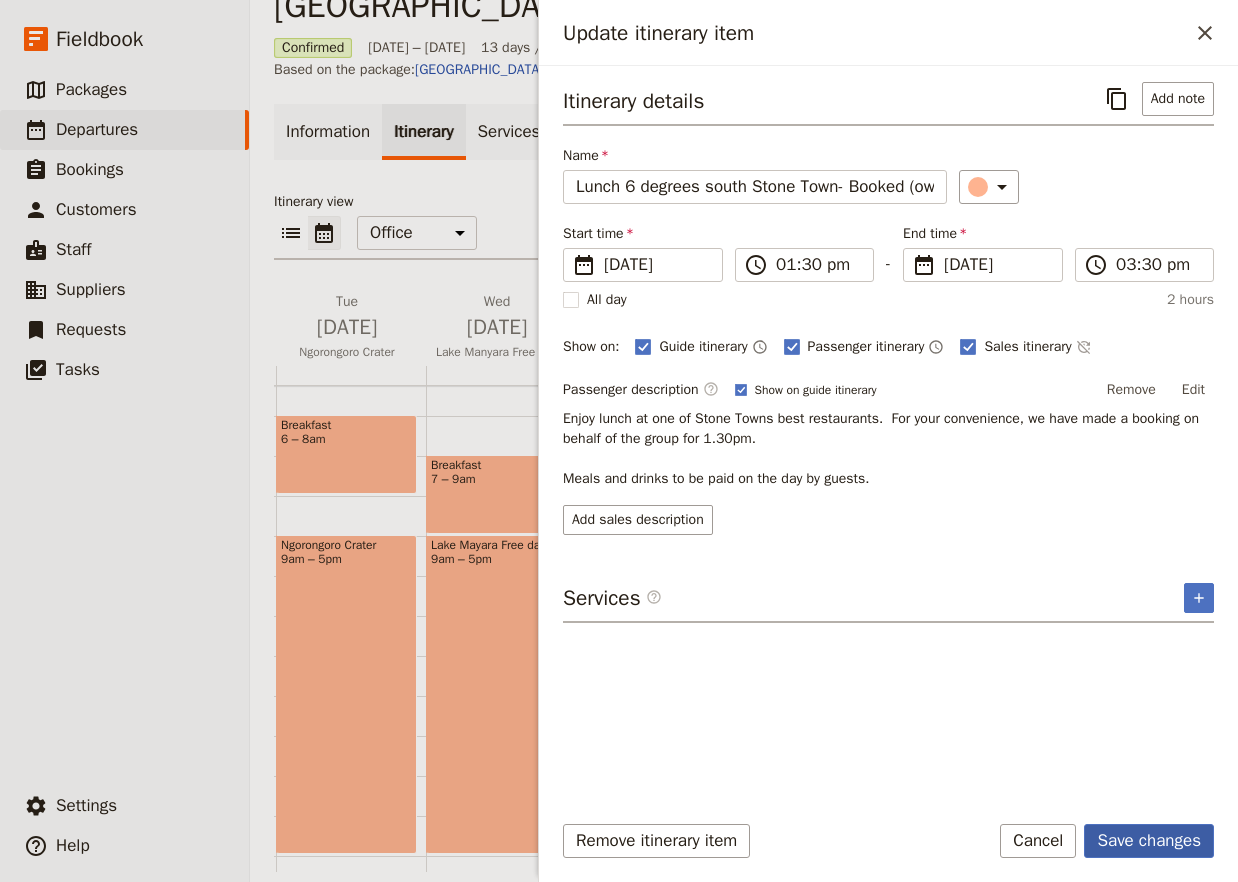 click on "Save changes" at bounding box center [1149, 841] 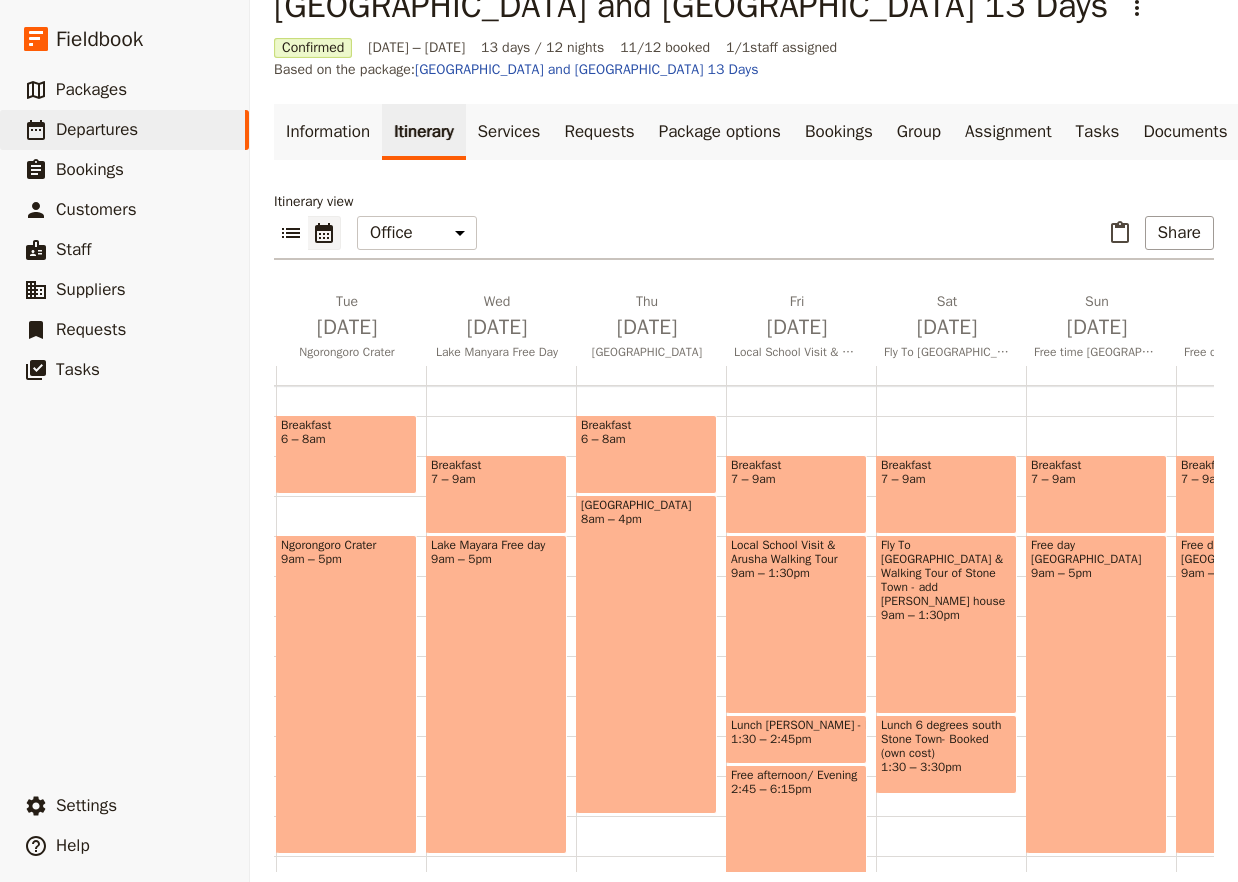 click on "Lunch 6 degrees south Stone Town- Booked (own cost)" at bounding box center [946, 739] 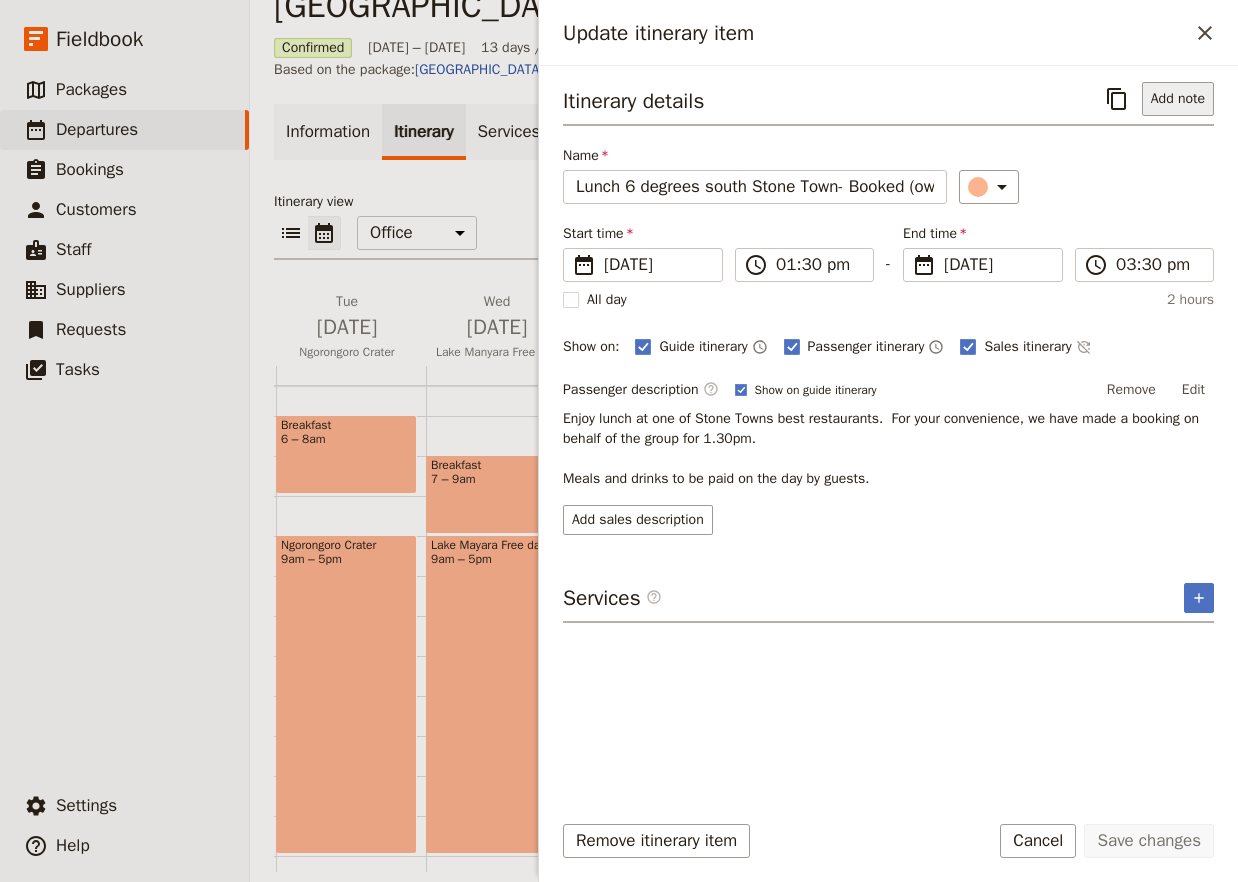 click on "Add note" at bounding box center (1178, 99) 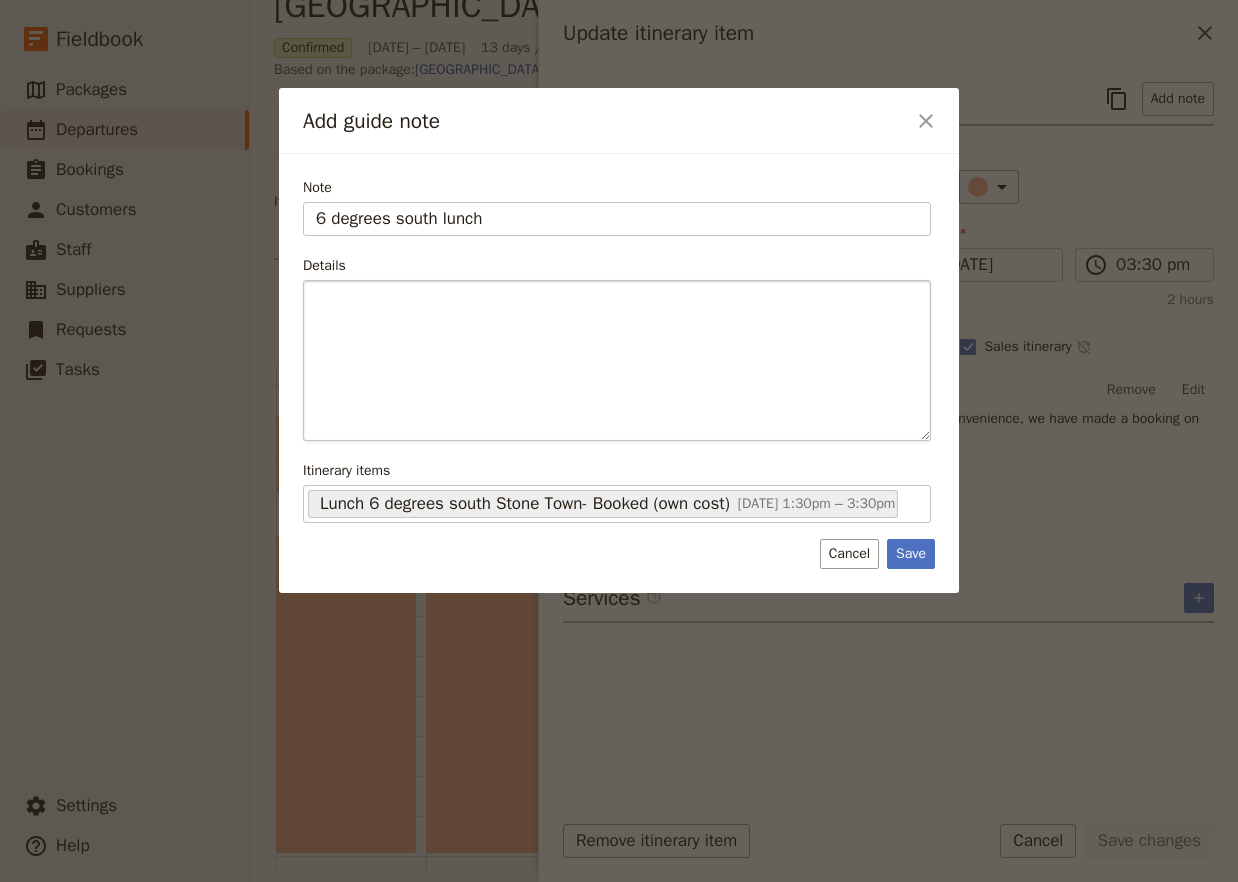 type on "6 degrees south lunch" 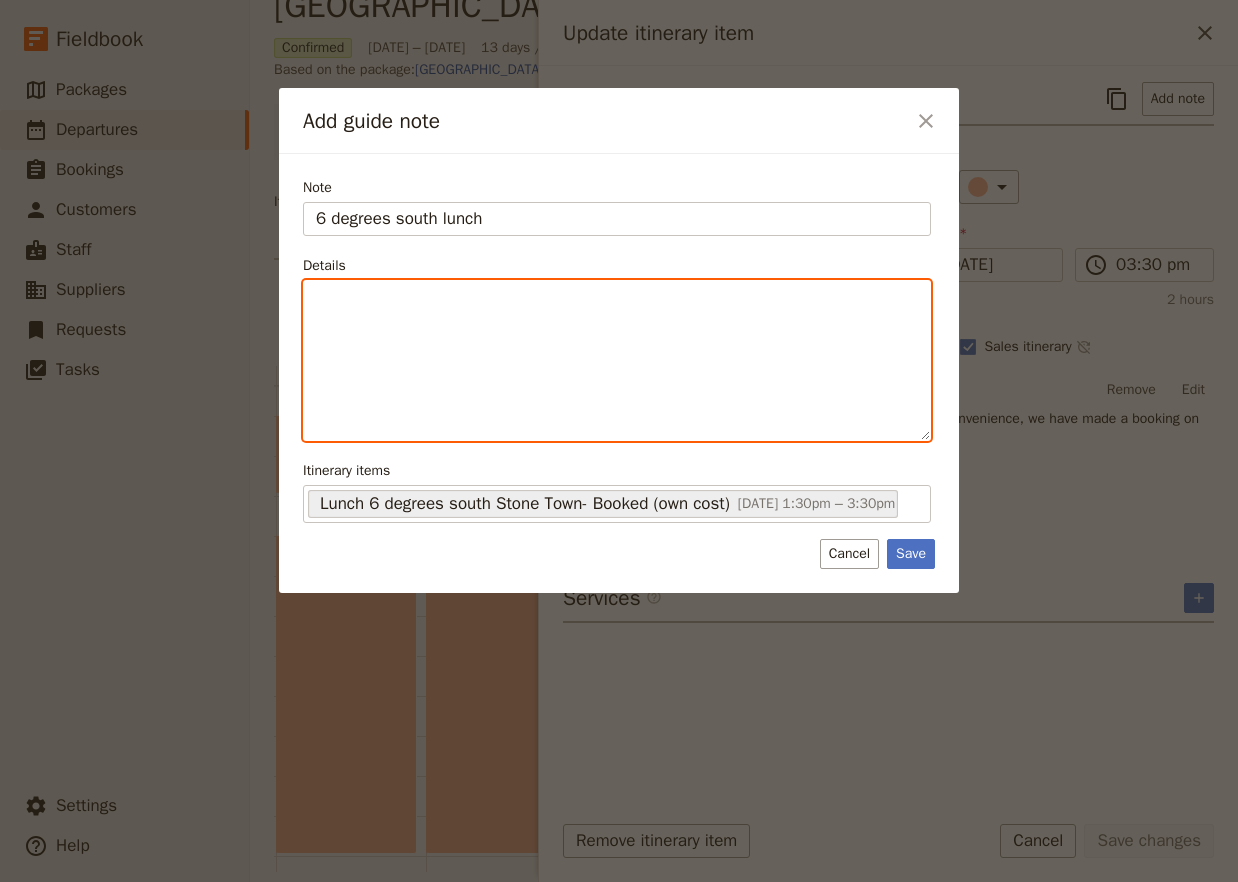 click at bounding box center (617, 360) 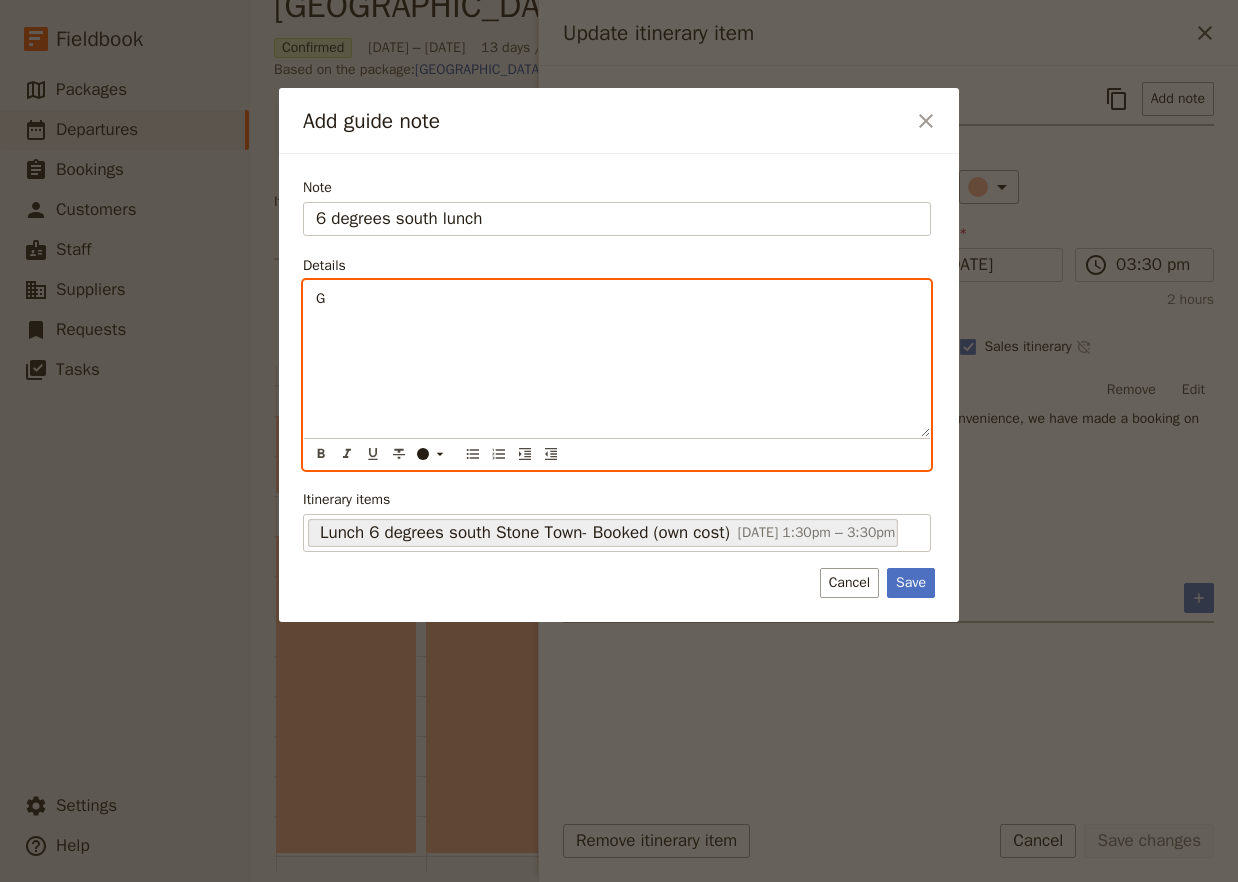 type 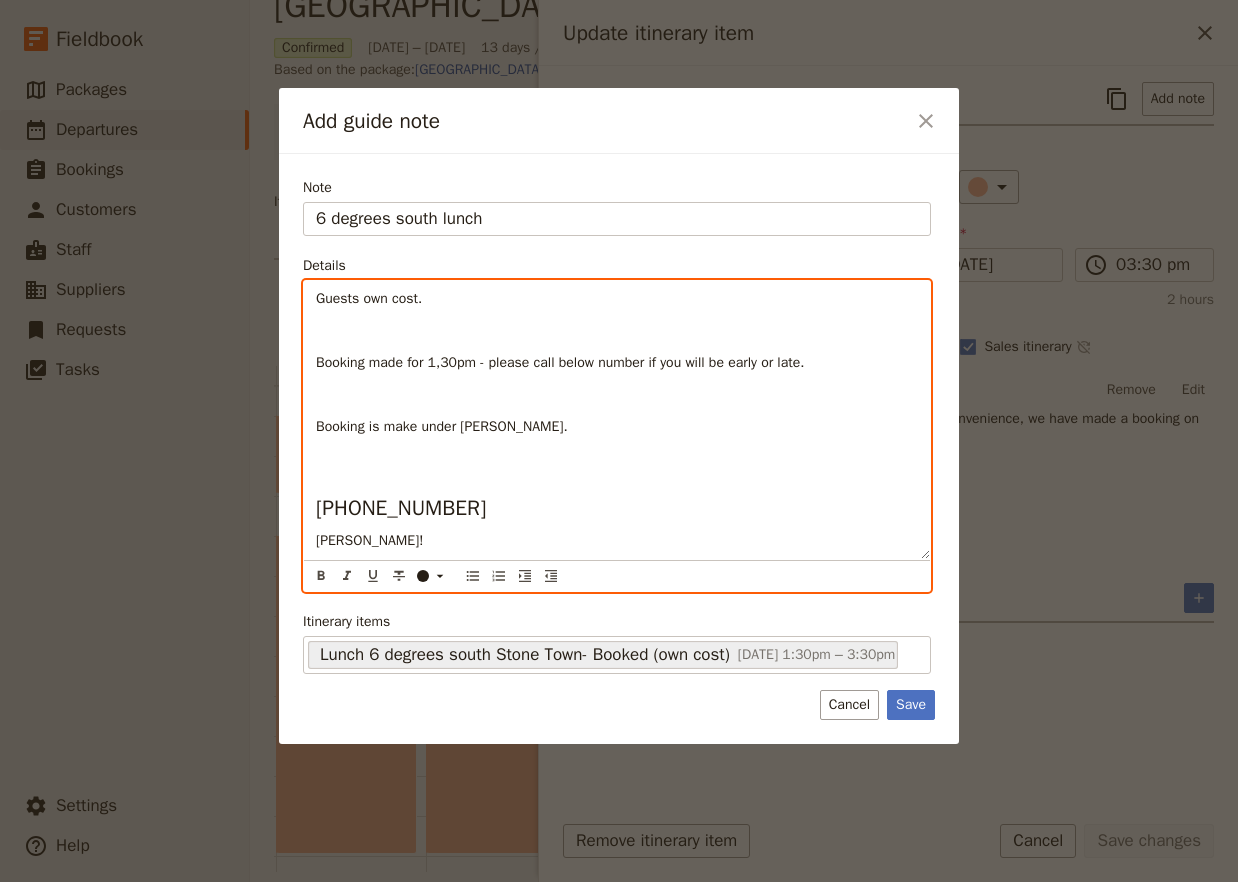 scroll, scrollTop: 0, scrollLeft: 0, axis: both 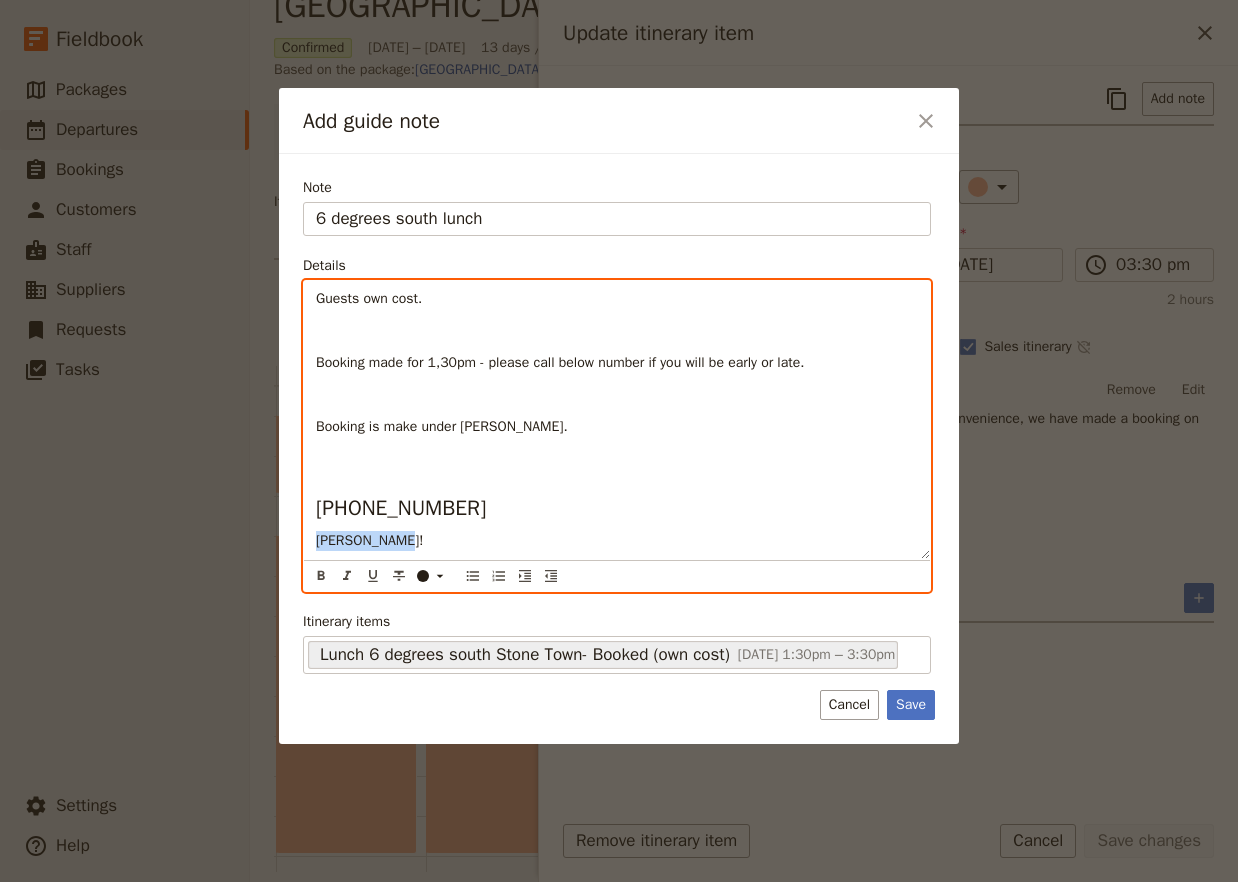 drag, startPoint x: 411, startPoint y: 547, endPoint x: 204, endPoint y: 549, distance: 207.00966 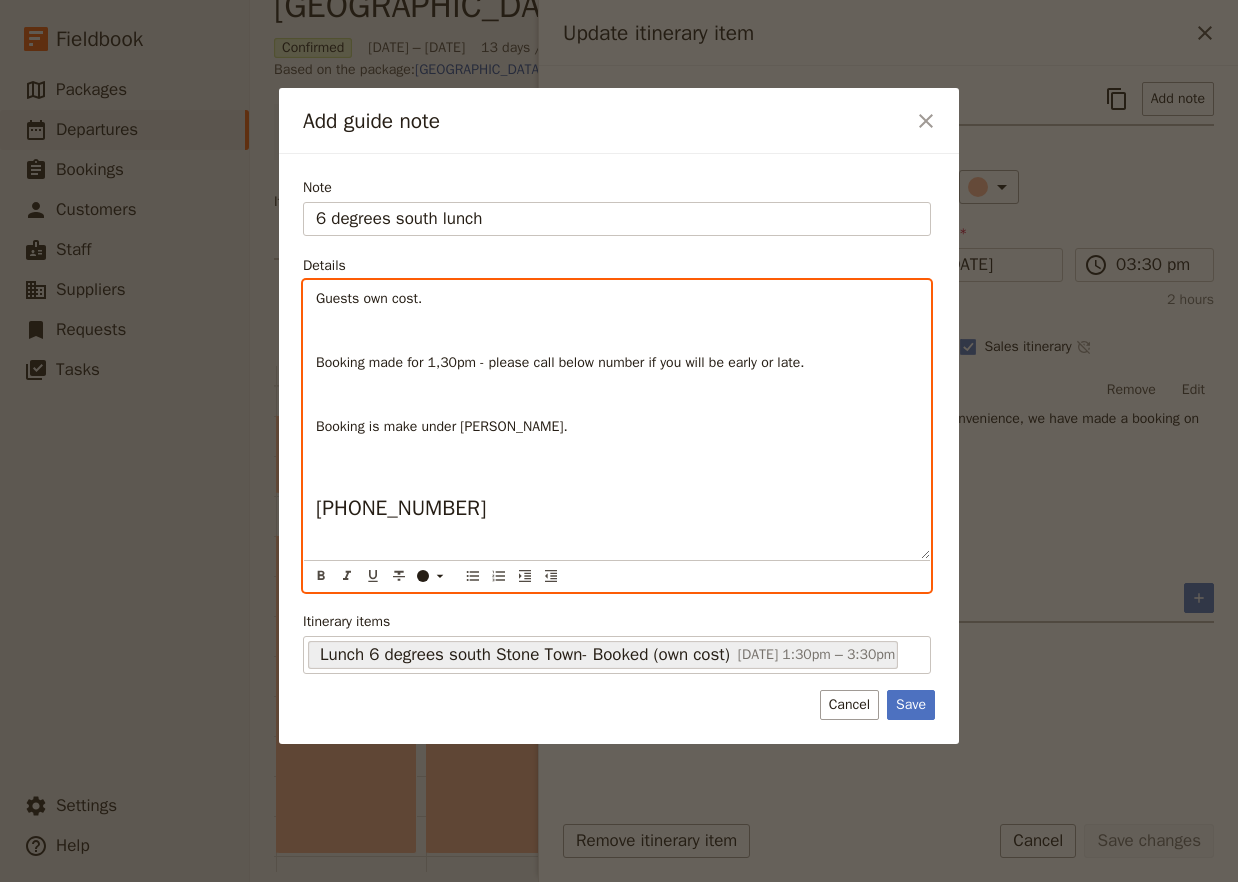 click on "Guests own cost. Booking made for 1,30pm - please call below number if you will be early or late. Booking is make under [PERSON_NAME]. [PHONE_NUMBER]" at bounding box center [617, 420] 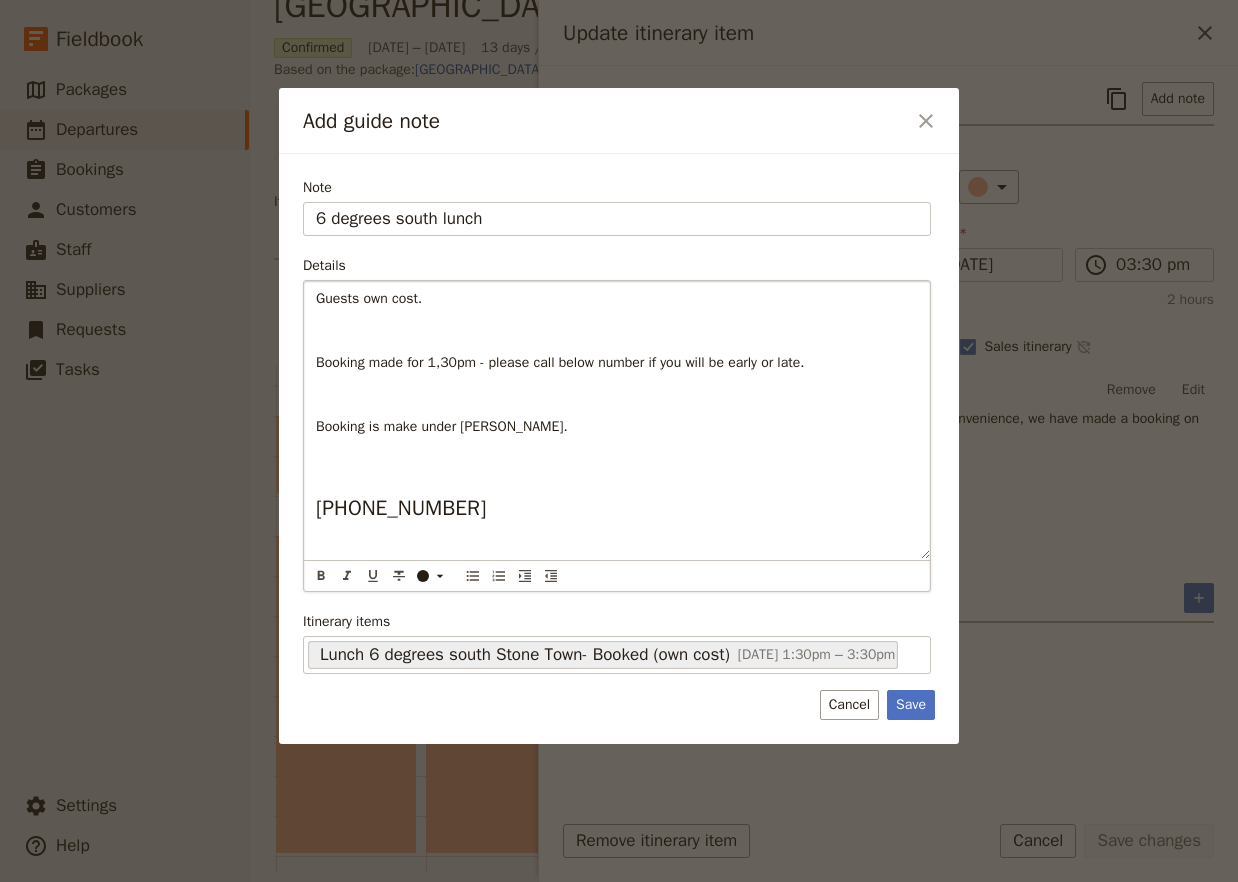 drag, startPoint x: 302, startPoint y: 492, endPoint x: 347, endPoint y: 480, distance: 46.572525 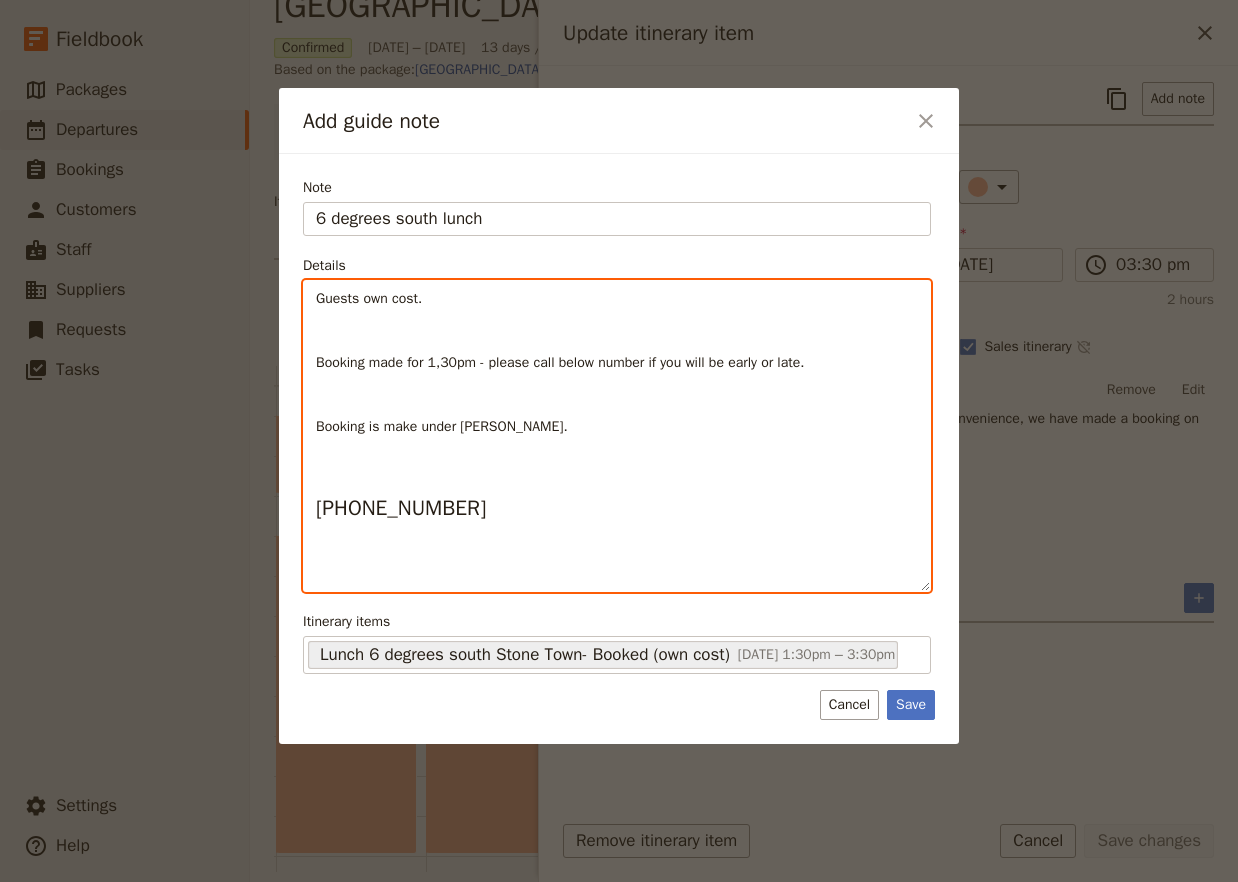 click on "Guests own cost. Booking made for 1,30pm - please call below number if you will be early or late. Booking is make under [PERSON_NAME]. [PHONE_NUMBER]" at bounding box center (617, 436) 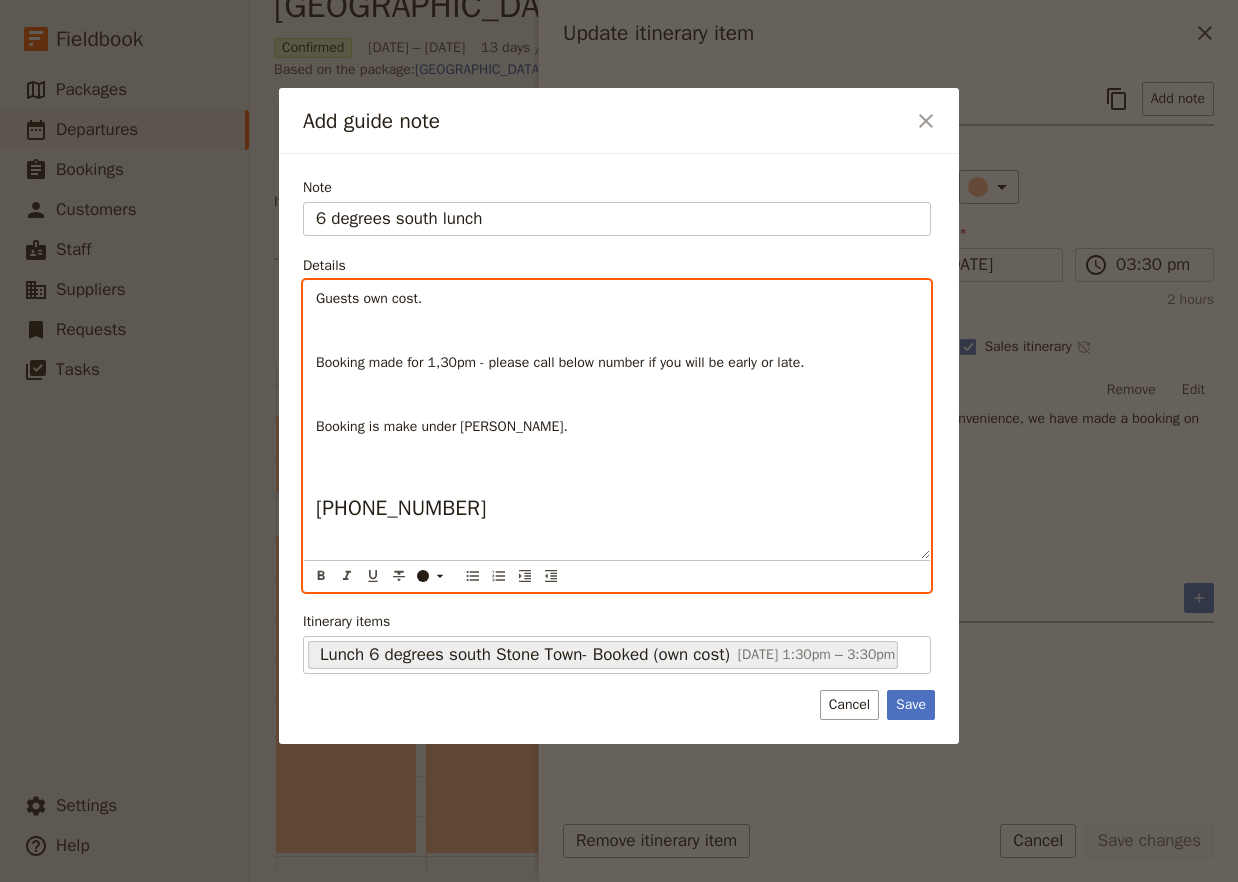 click on "Guests own cost. Booking made for 1,30pm - please call below number if you will be early or late. Booking is make under [PERSON_NAME]. [PHONE_NUMBER]" at bounding box center (617, 420) 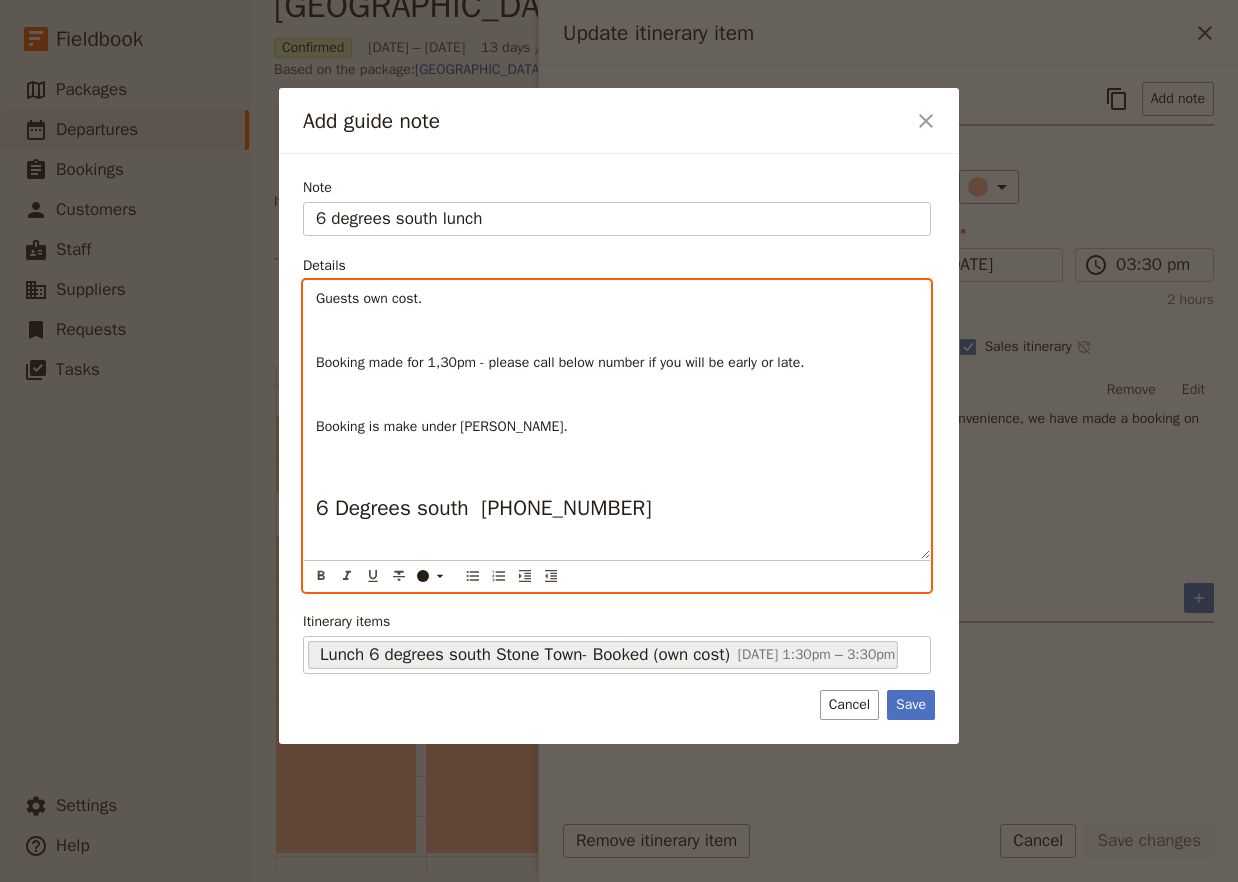 click on "Guests own cost. Booking made for 1,30pm - please call below number if you will be early or late. Booking is make under [PERSON_NAME]. 6 Degrees south  [PHONE_NUMBER]" at bounding box center [617, 420] 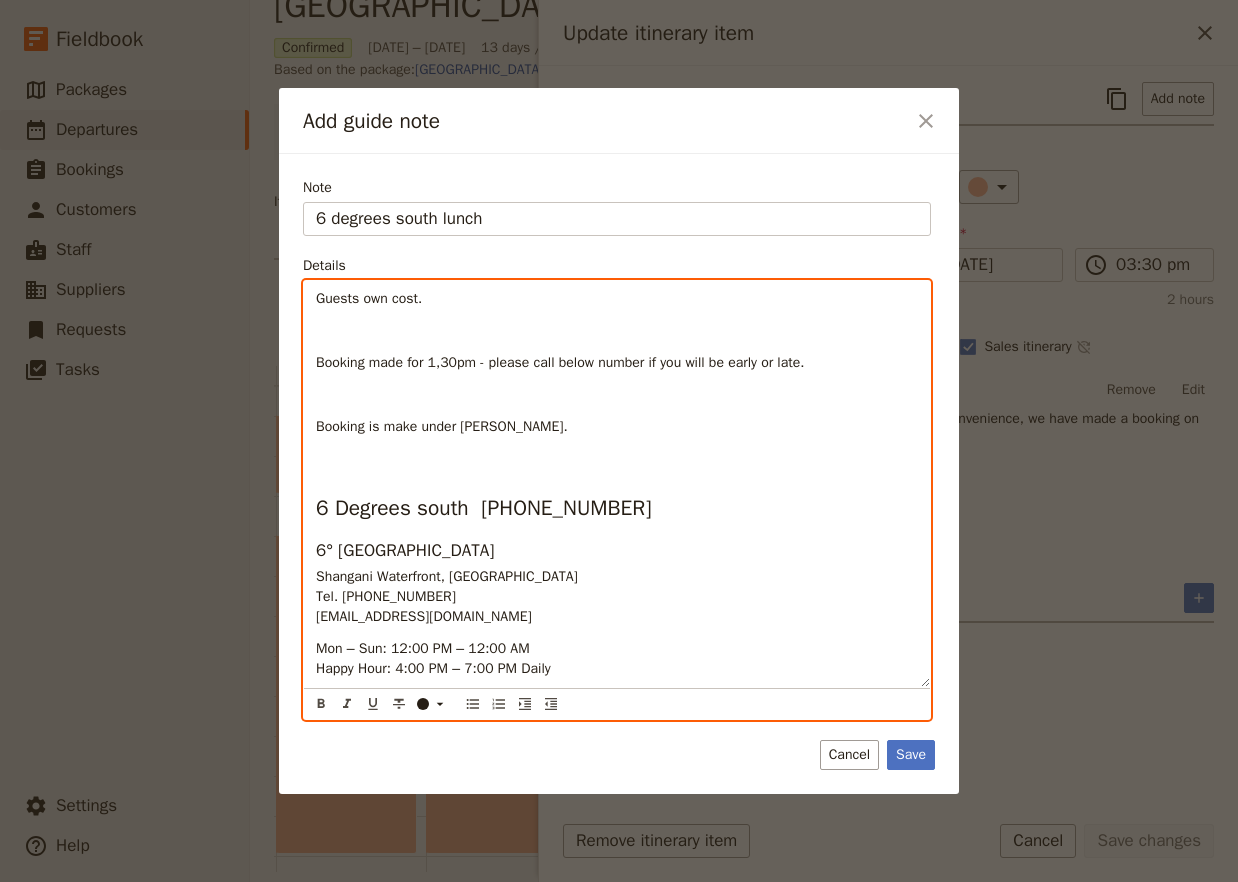 scroll, scrollTop: 0, scrollLeft: 0, axis: both 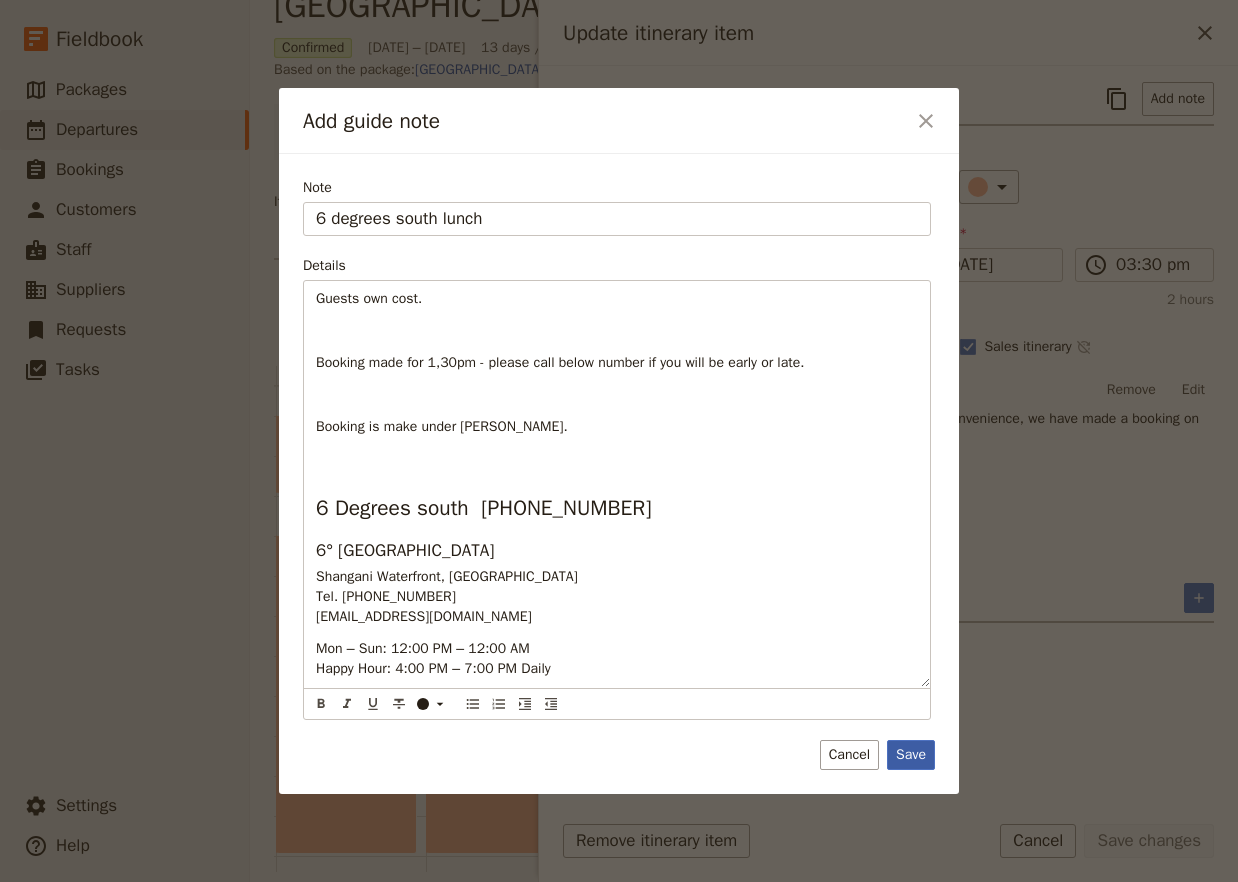 click on "Save" at bounding box center [911, 755] 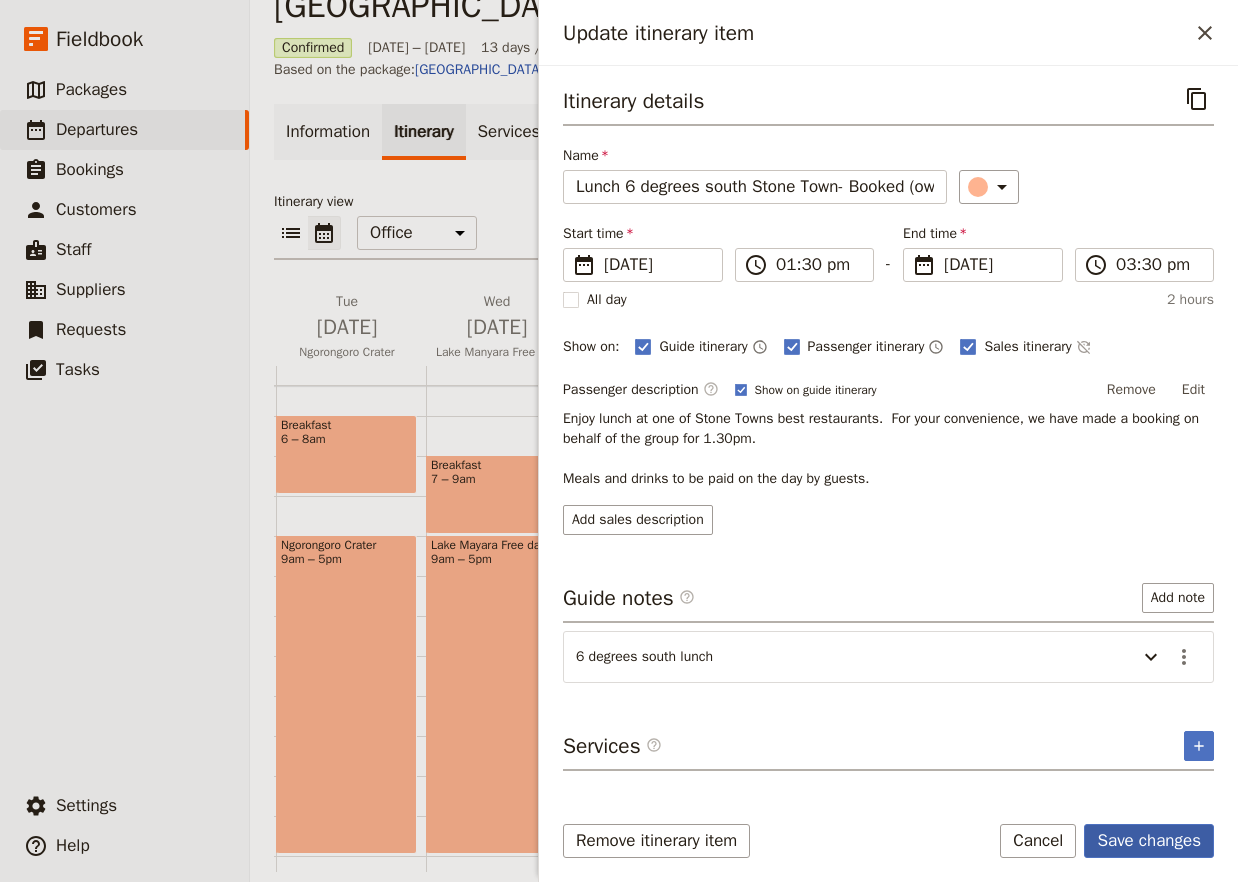 click on "Save changes" at bounding box center (1149, 841) 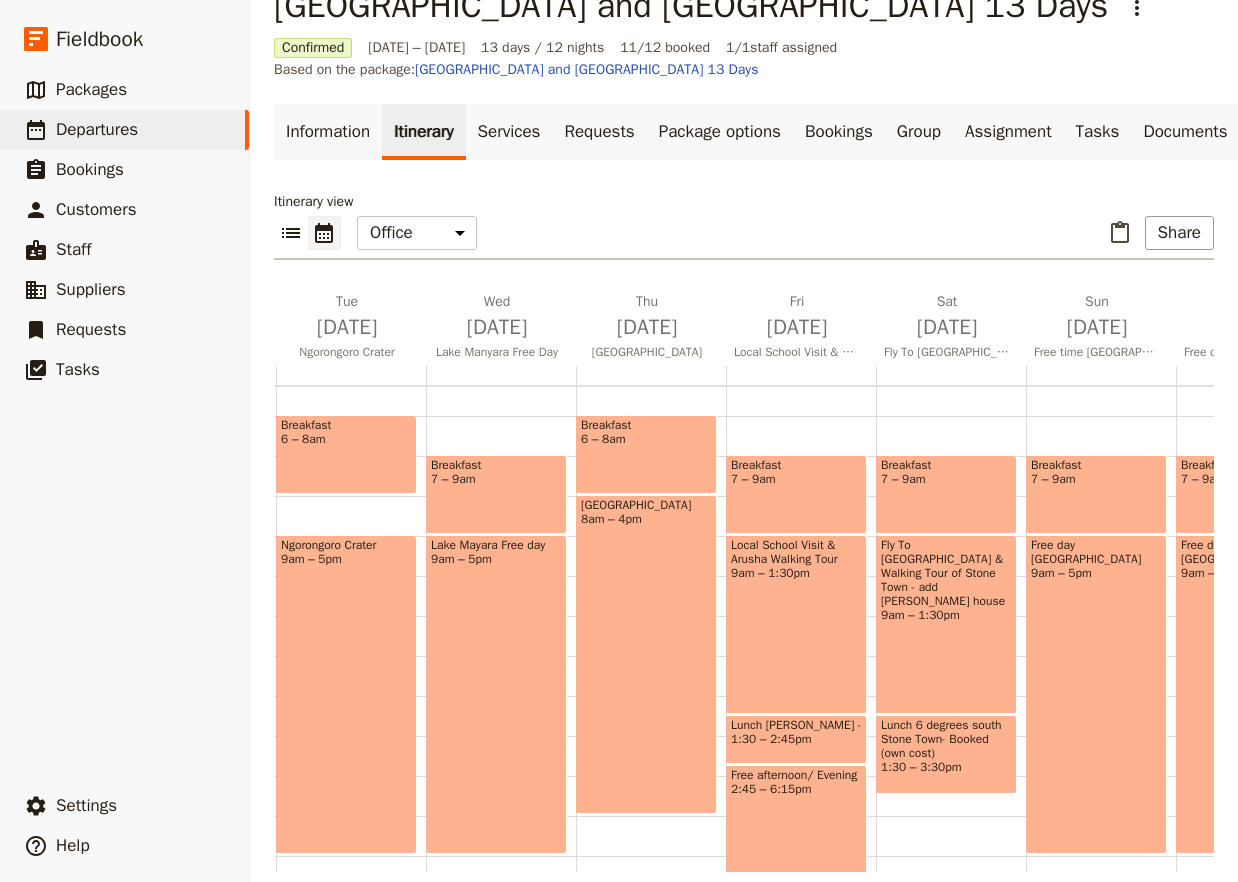 click on "Breakfast 7 – 9am" at bounding box center [1096, 494] 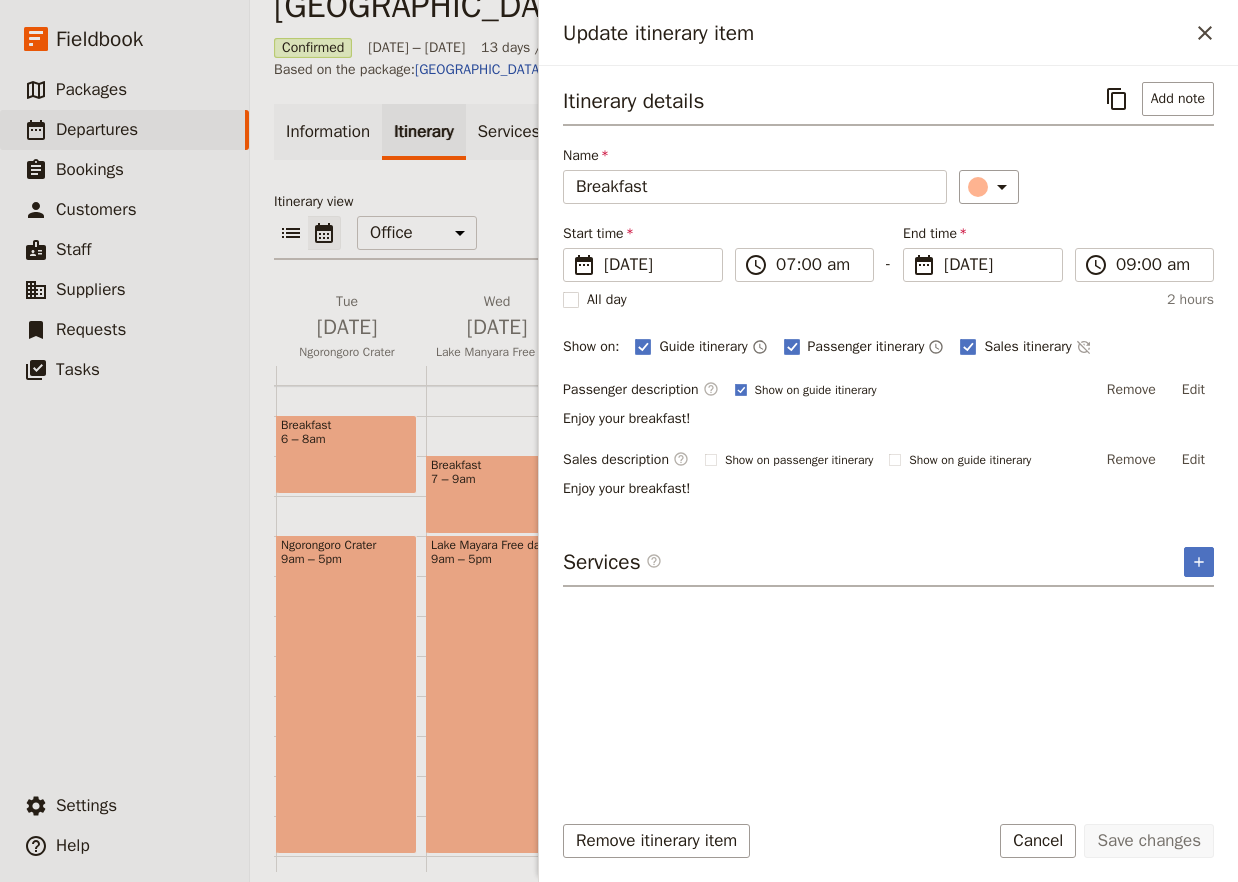 drag, startPoint x: 1195, startPoint y: 381, endPoint x: 1136, endPoint y: 387, distance: 59.3043 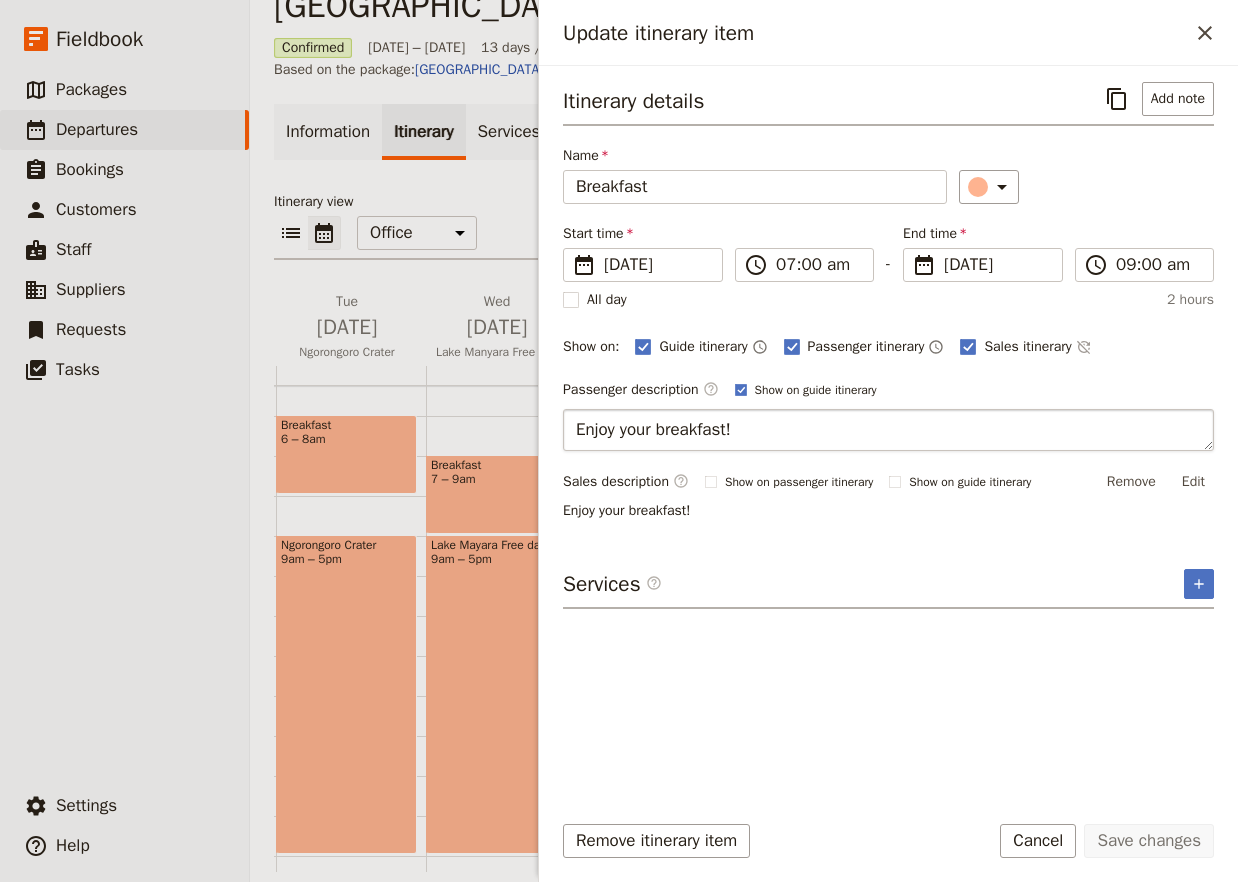 click on "Enjoy your breakfast!" at bounding box center [888, 430] 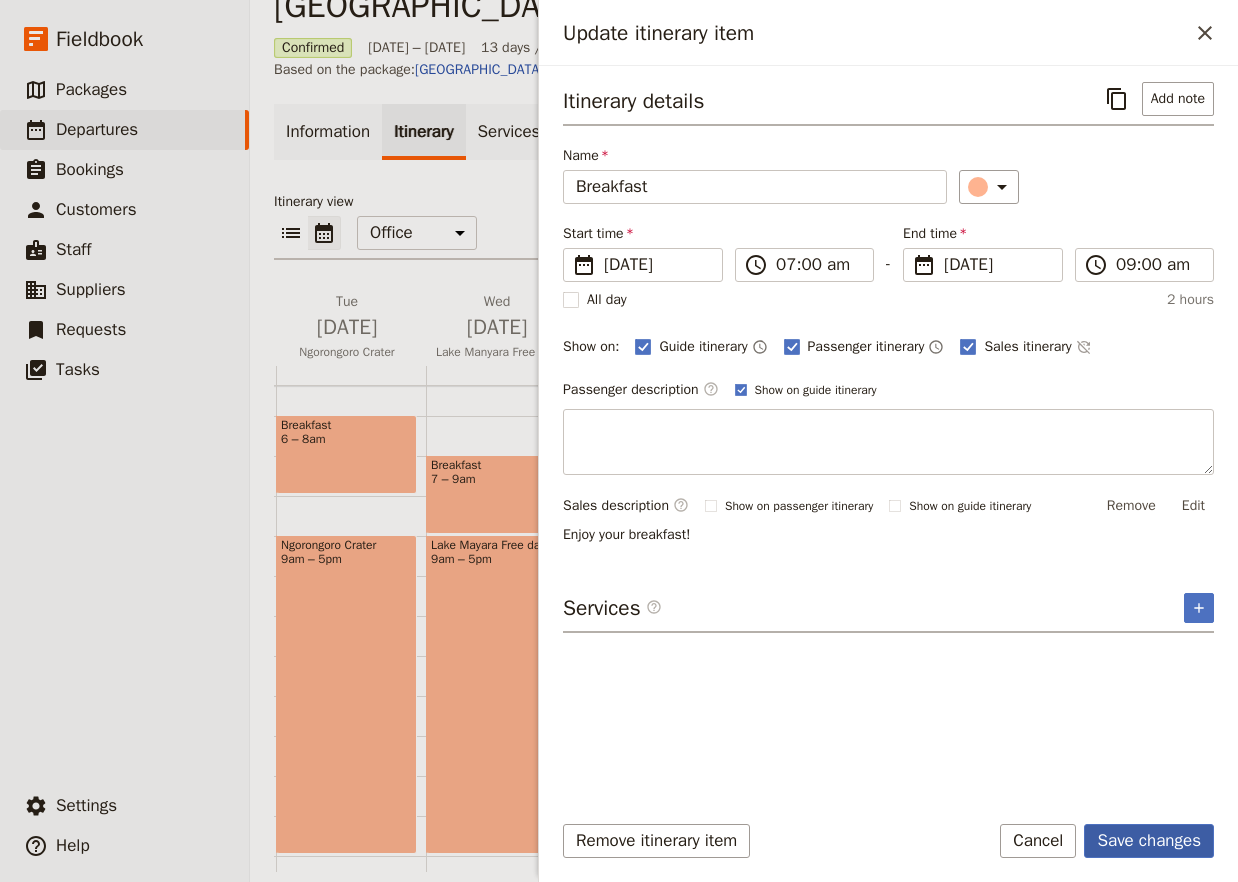 click on "Save changes" at bounding box center (1149, 841) 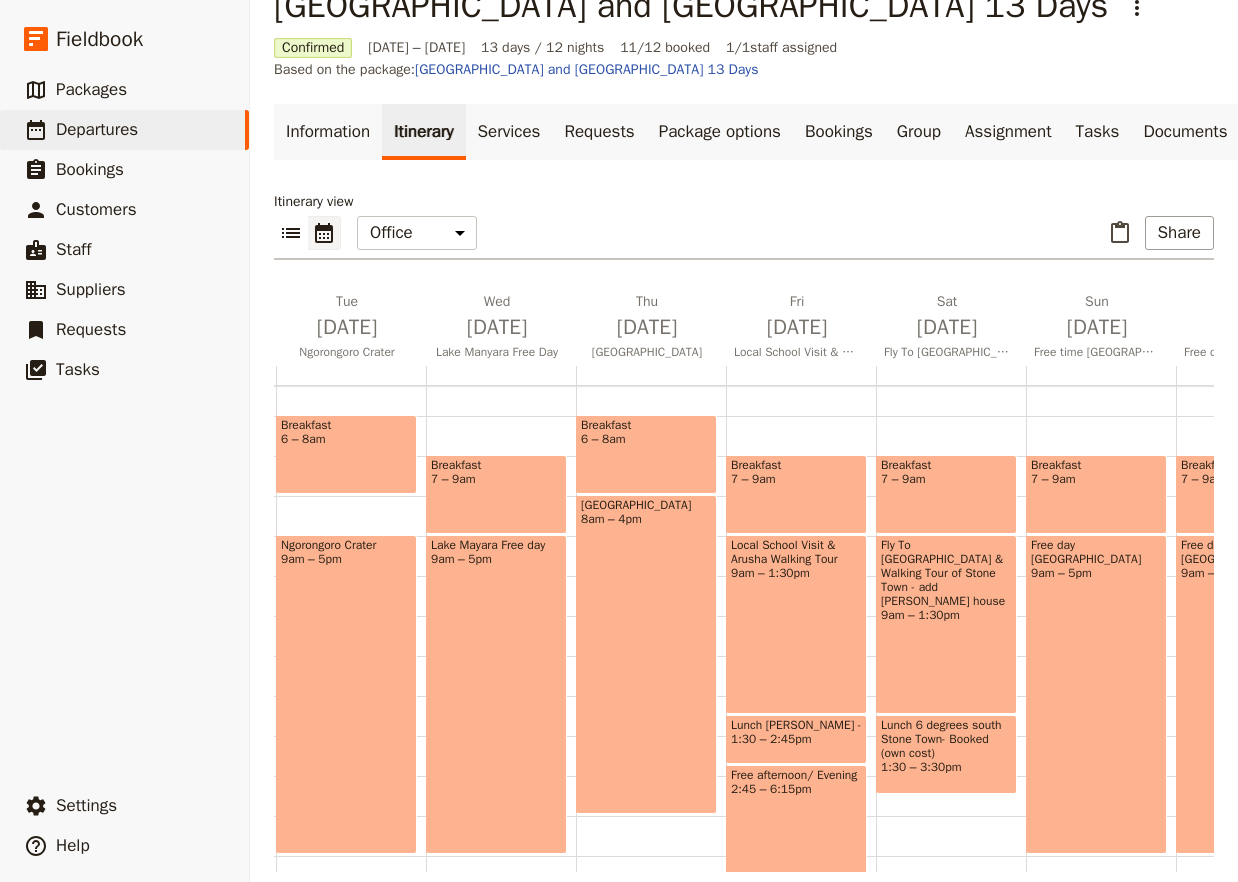 click on "7 – 9am" at bounding box center (946, 479) 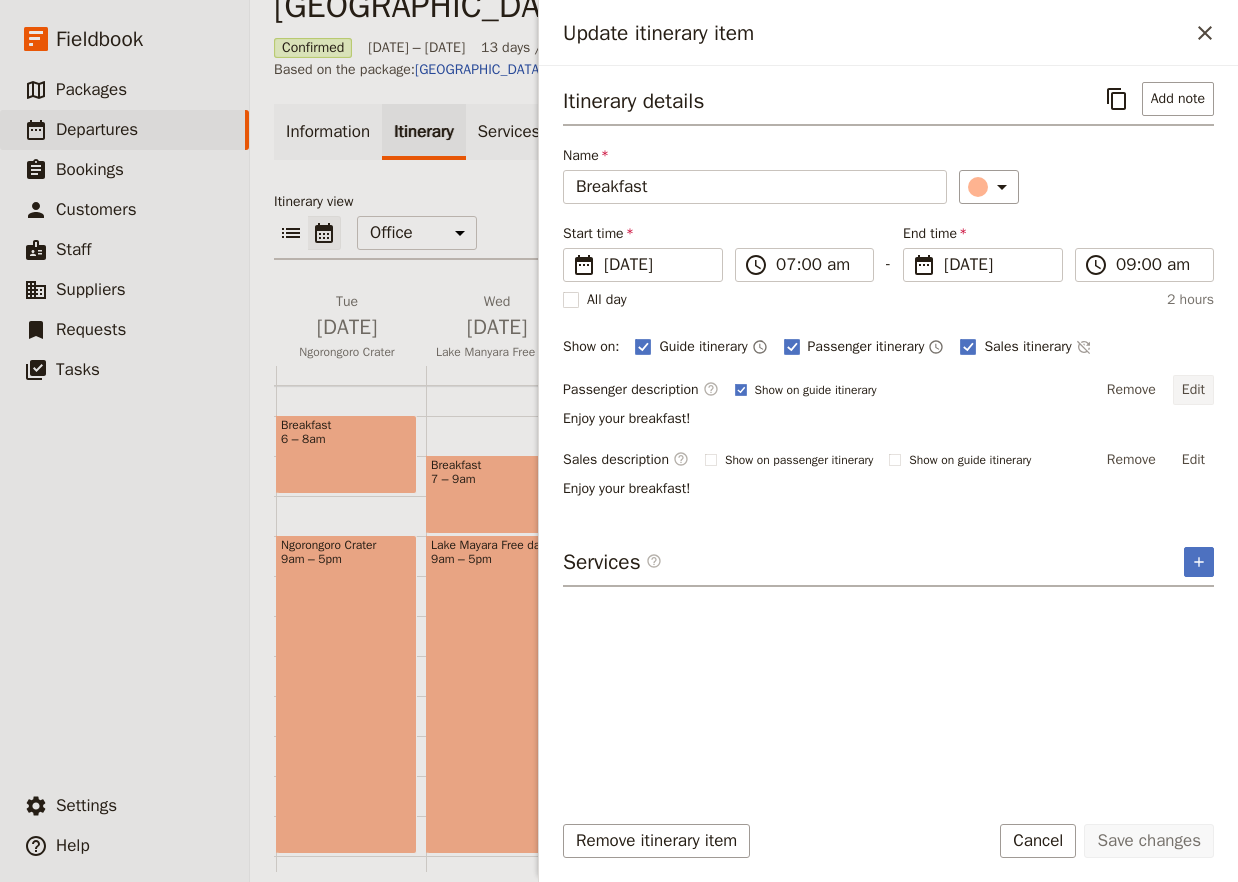 click on "Edit" at bounding box center [1193, 390] 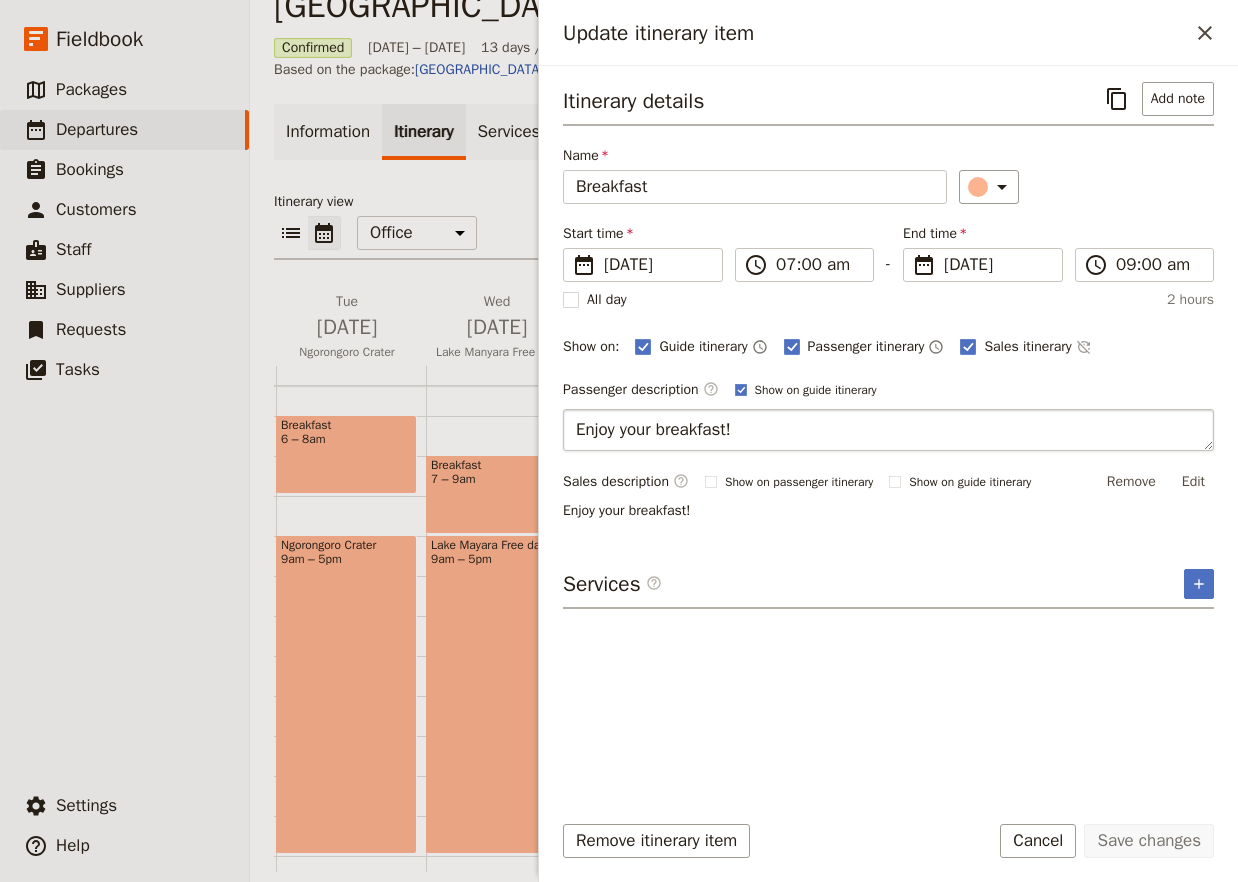 click on "Enjoy your breakfast!" at bounding box center [888, 430] 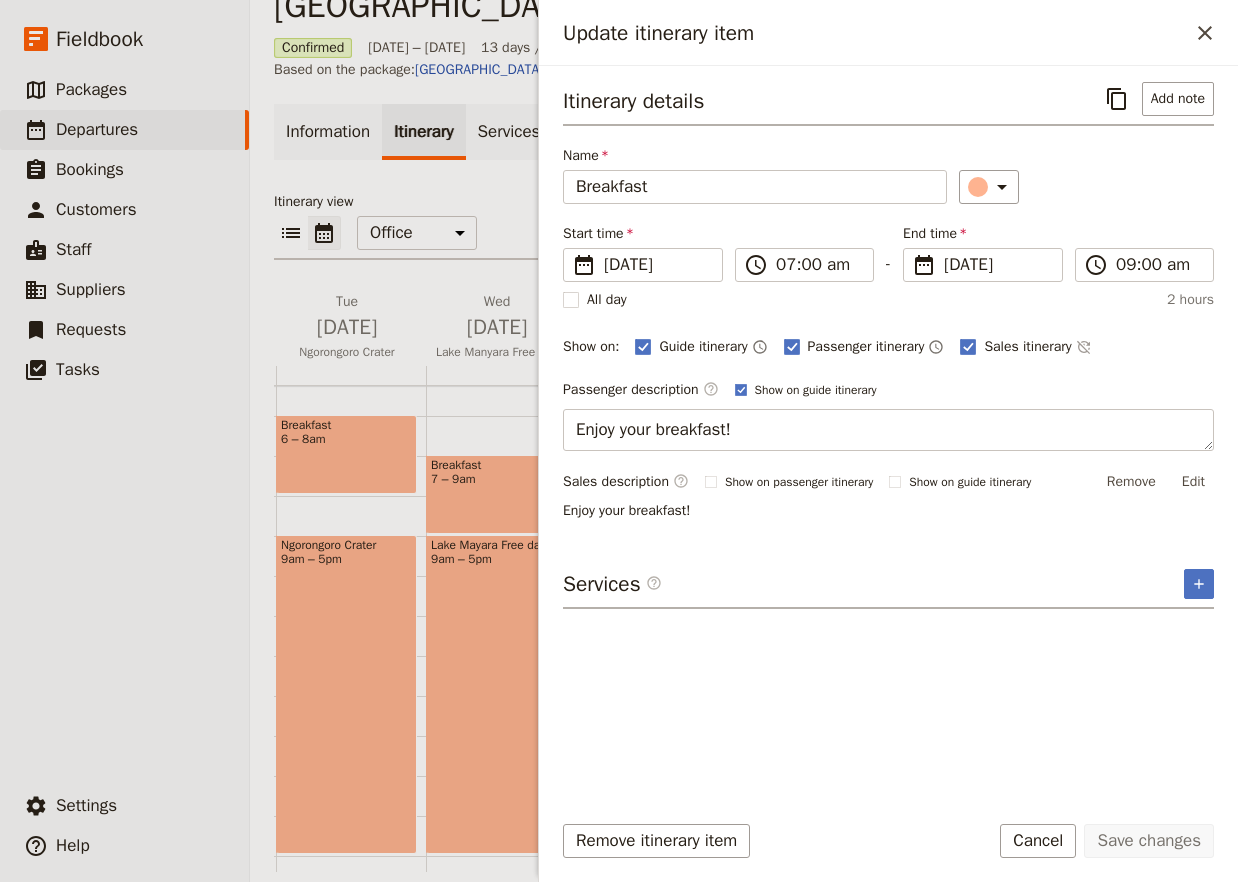 type 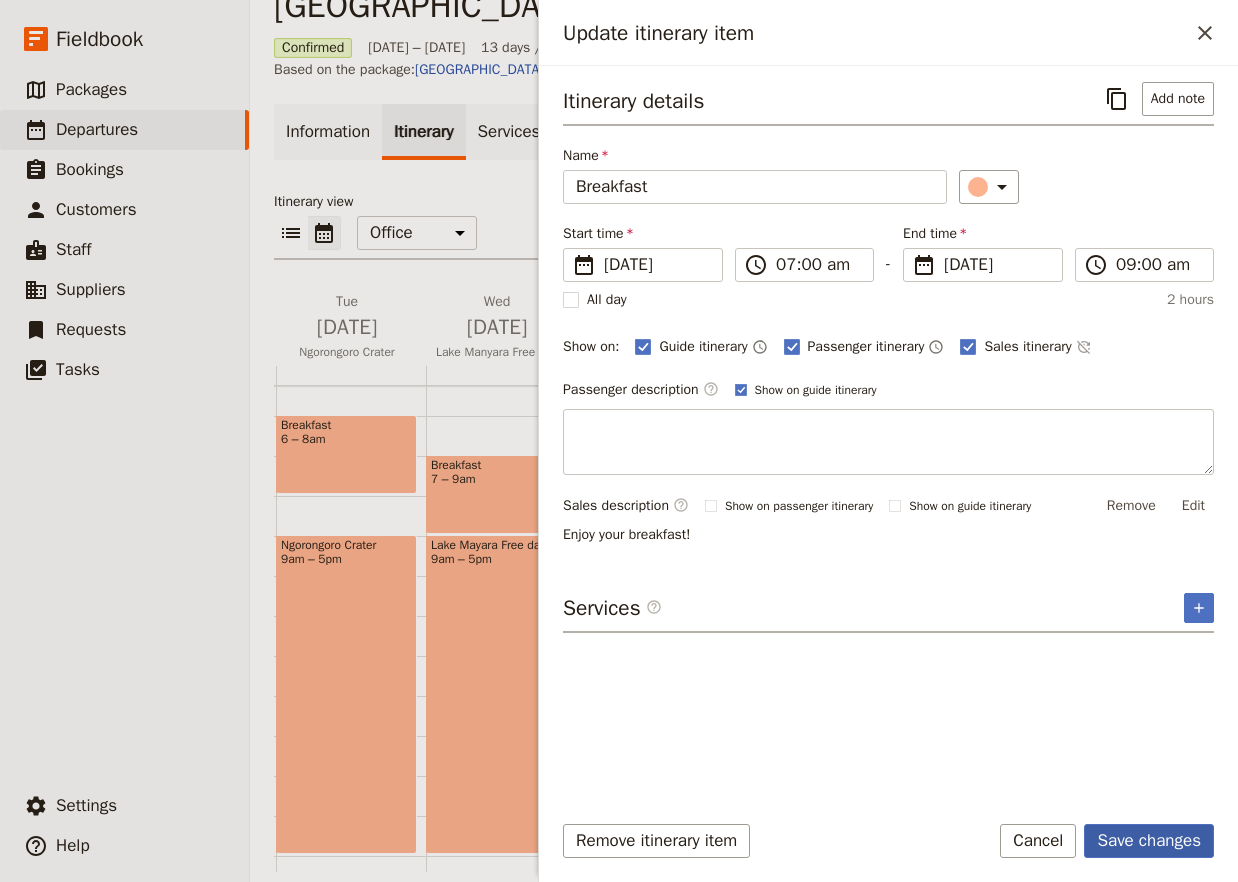 click on "Save changes" at bounding box center [1149, 841] 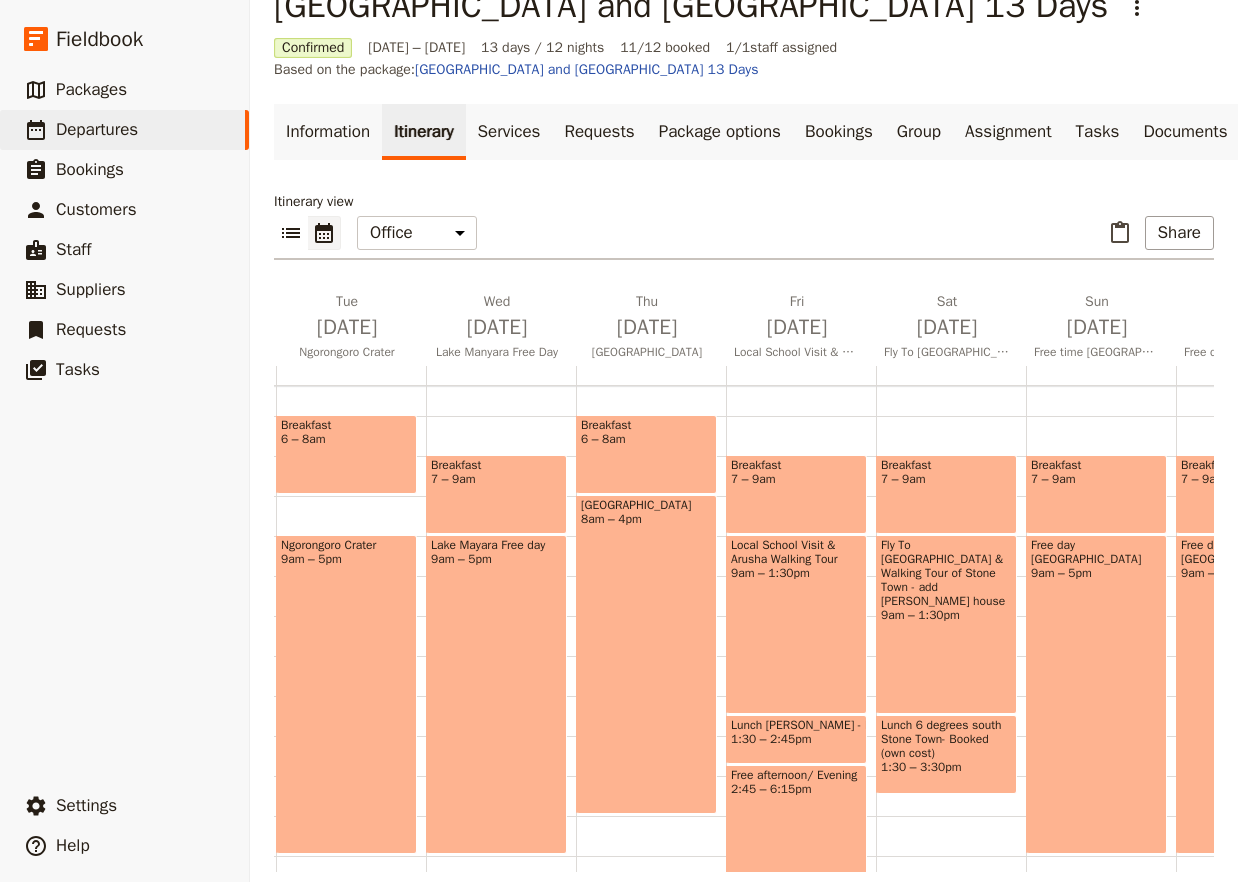 click on "7 – 9am" at bounding box center [796, 479] 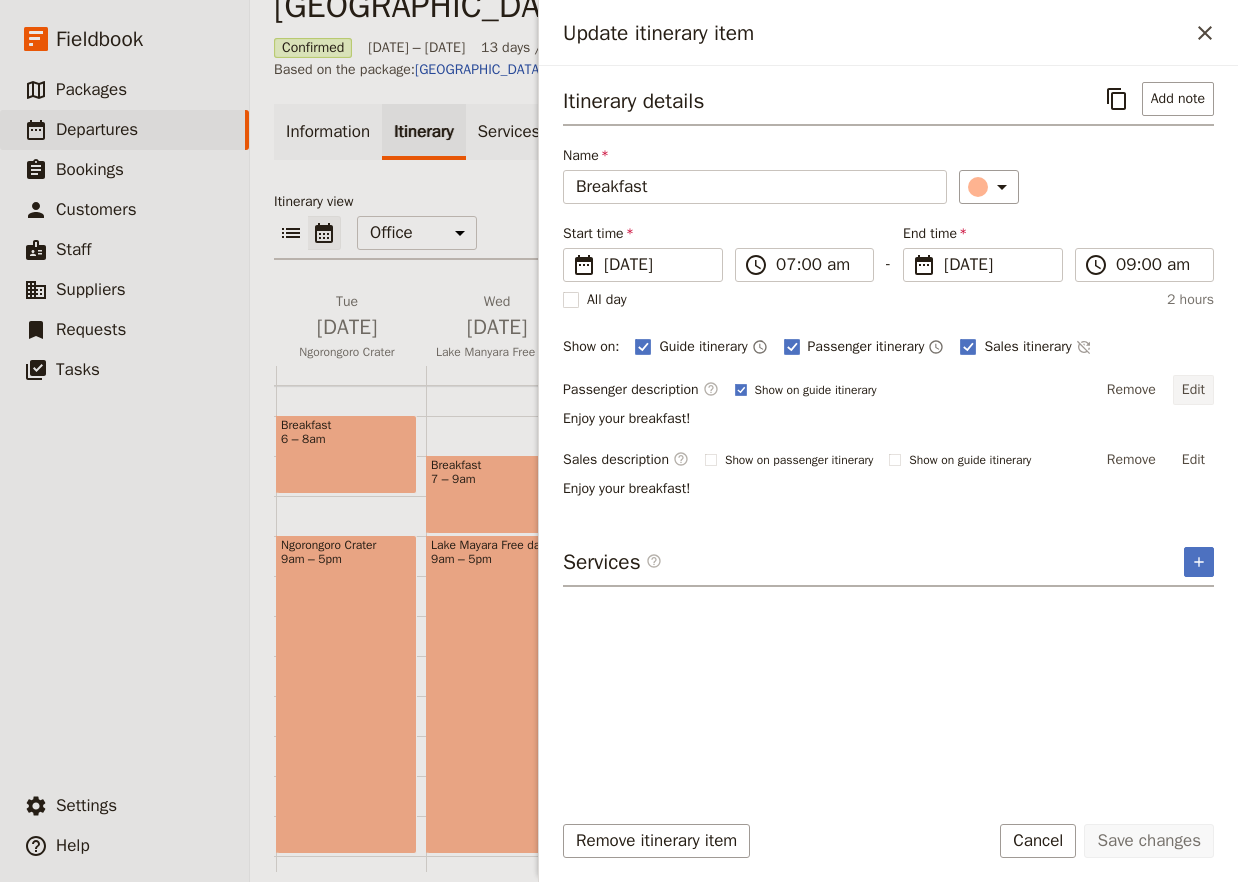 click on "Edit" at bounding box center [1193, 390] 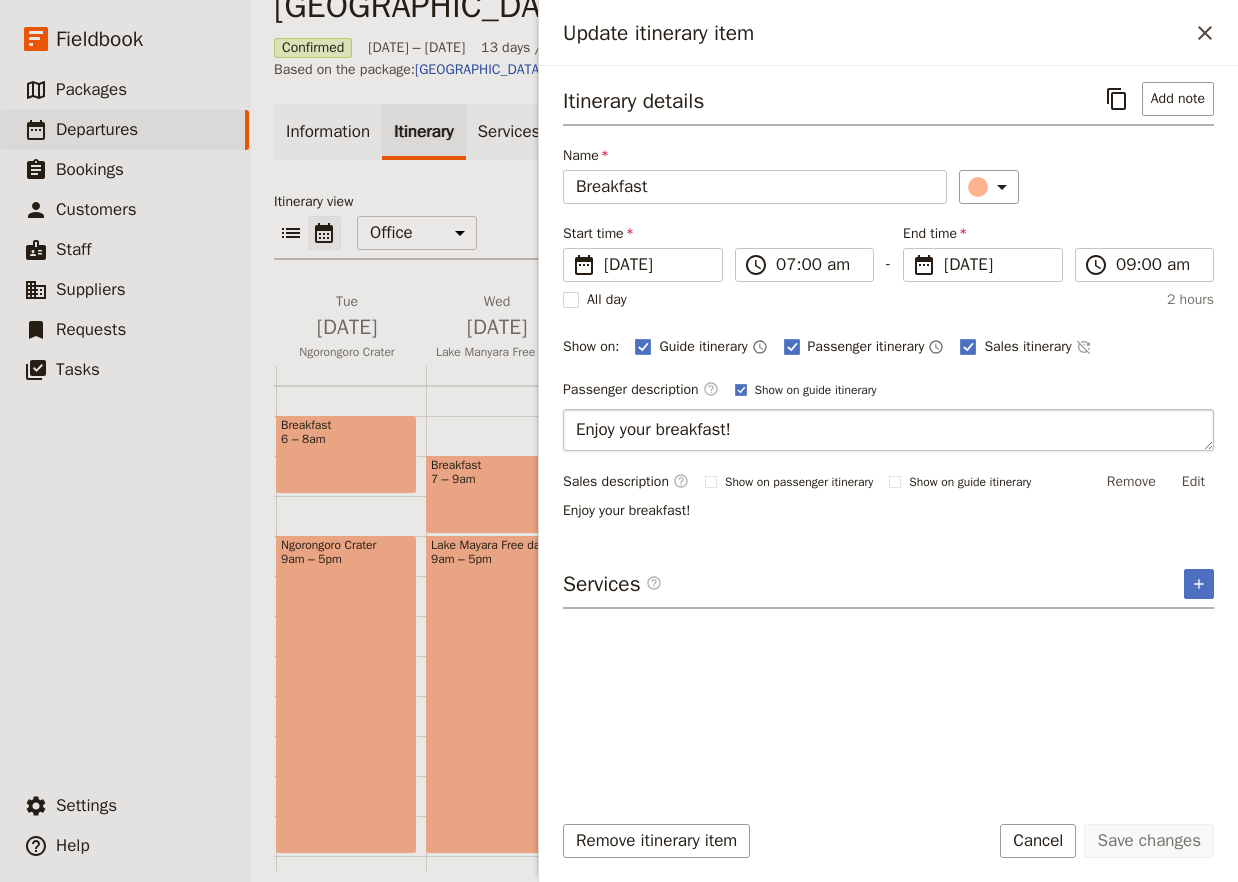 click on "Enjoy your breakfast!" at bounding box center [888, 430] 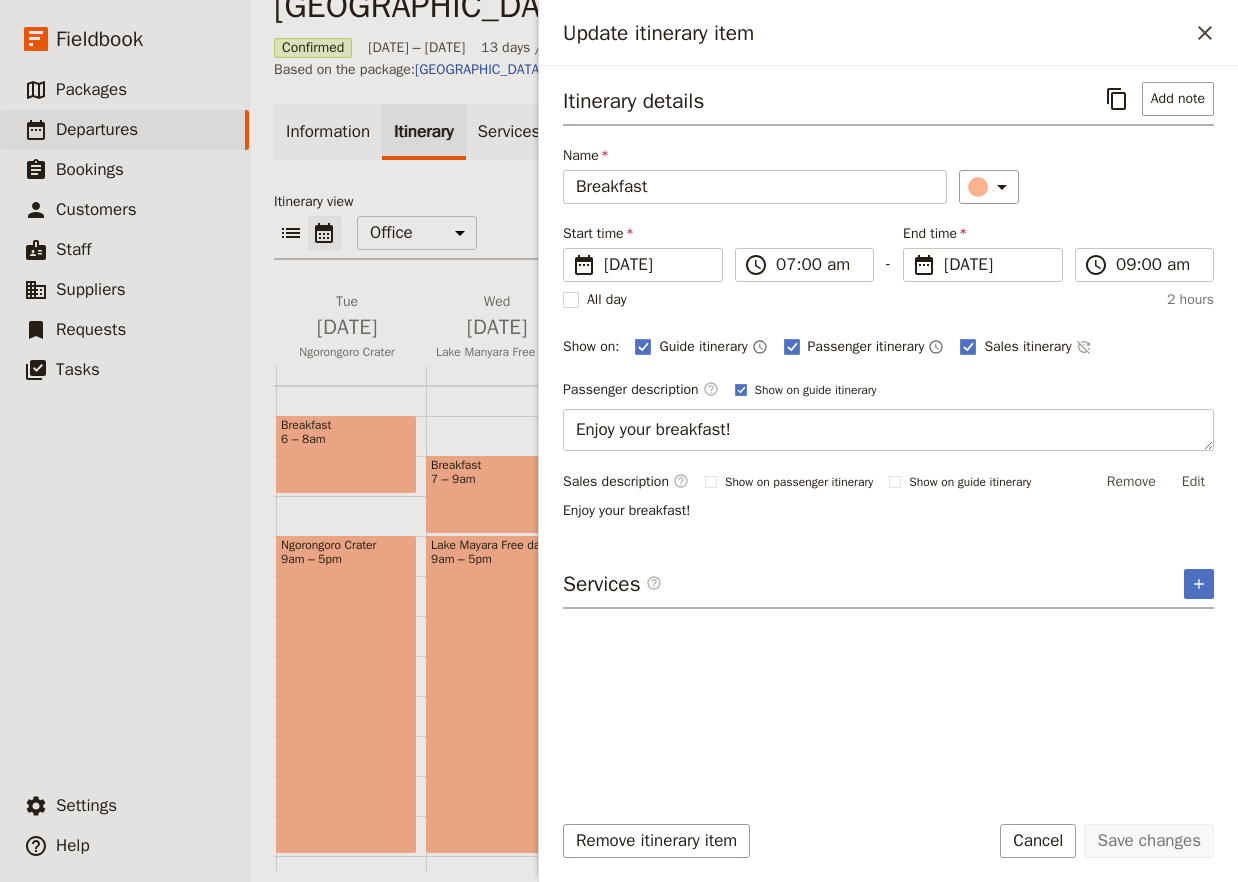type 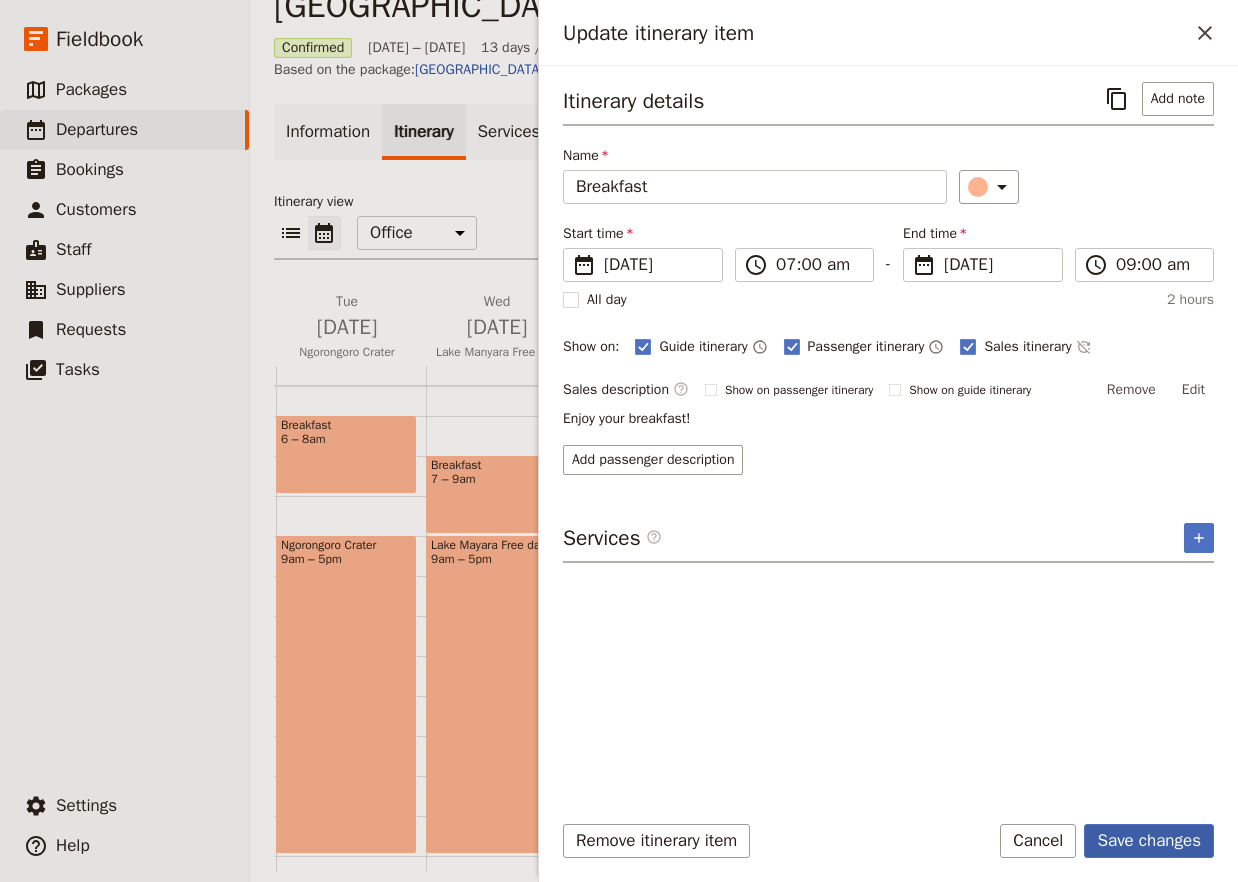 click on "Save changes" at bounding box center (1149, 841) 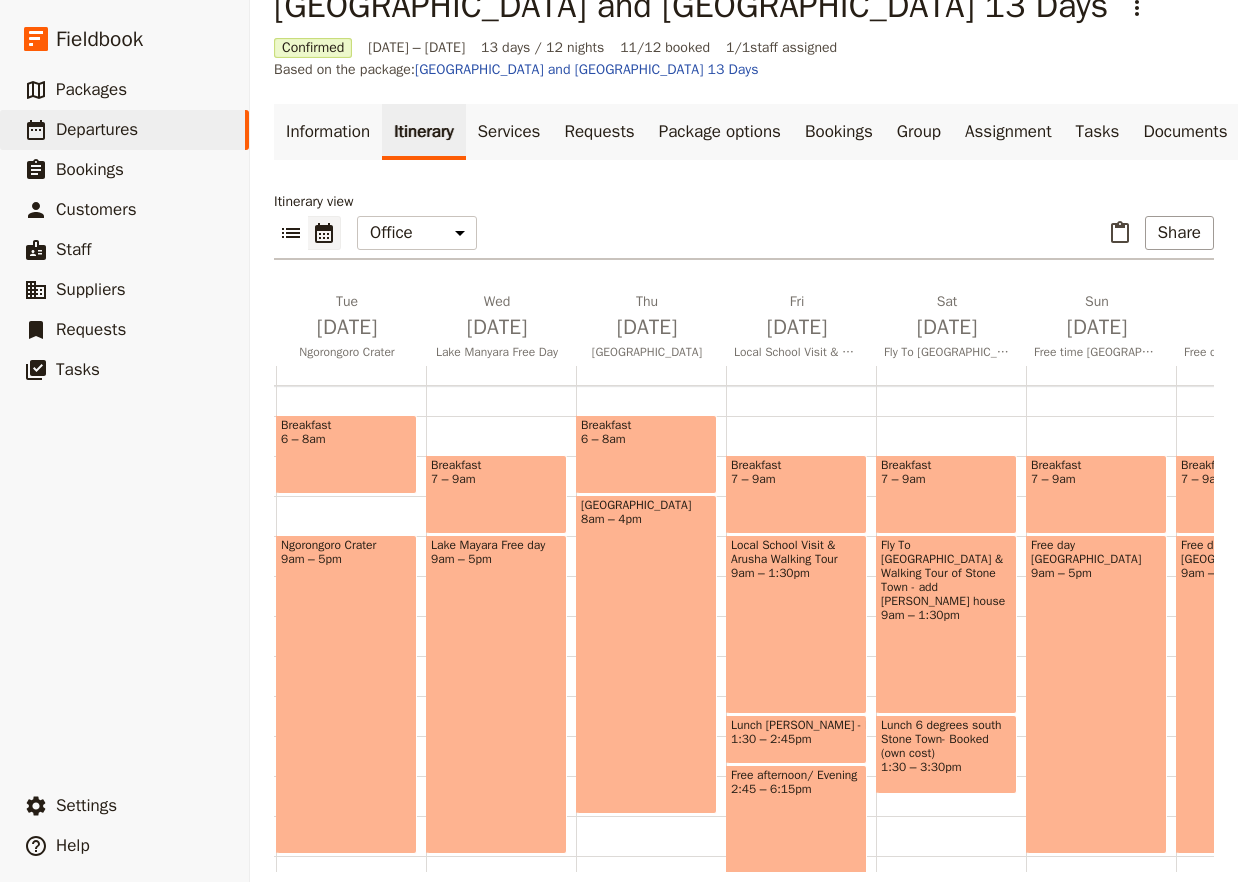 click on "Breakfast 6 – 8am [GEOGRAPHIC_DATA] 8am – 4pm Dinner at leisure- book river trees own cost 6 – 9pm" at bounding box center (651, 656) 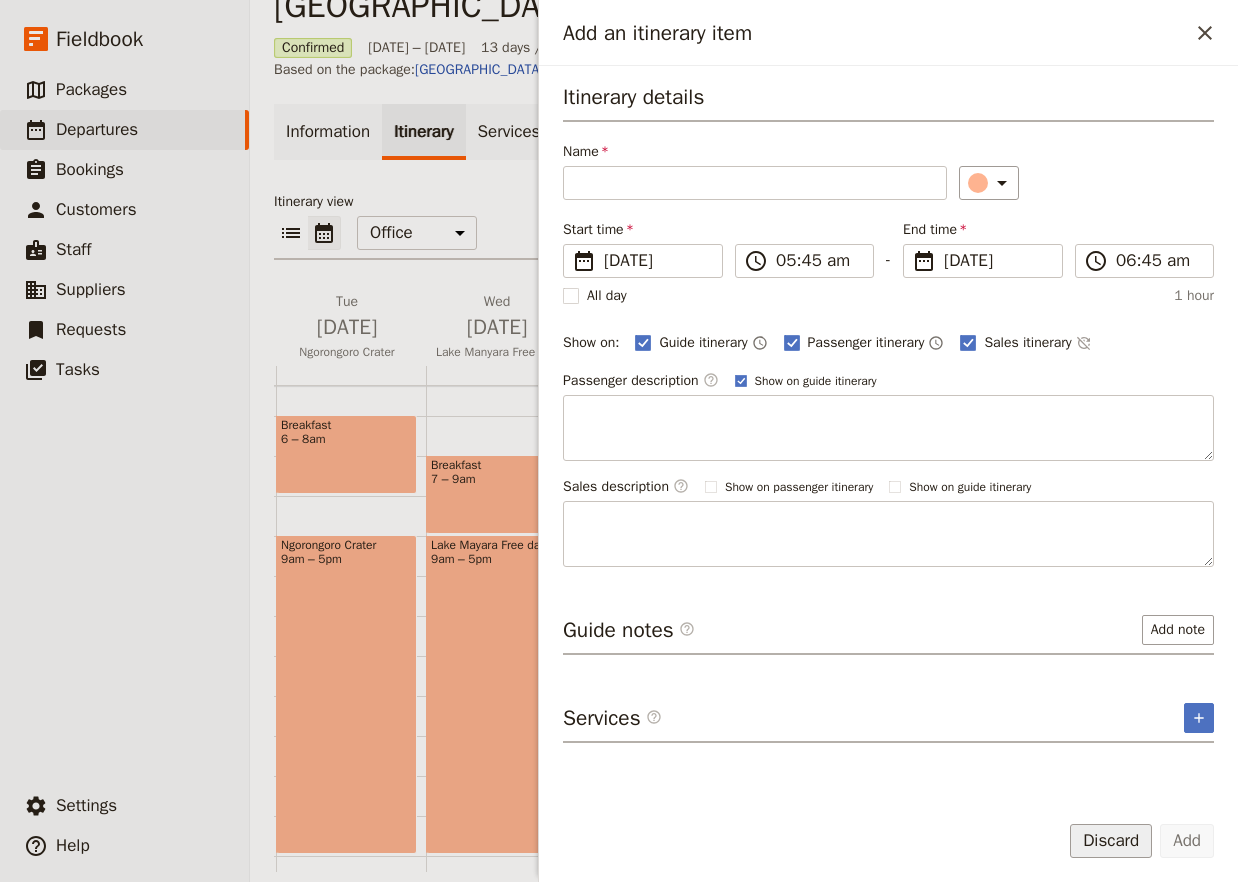 click on "Discard" at bounding box center [1111, 841] 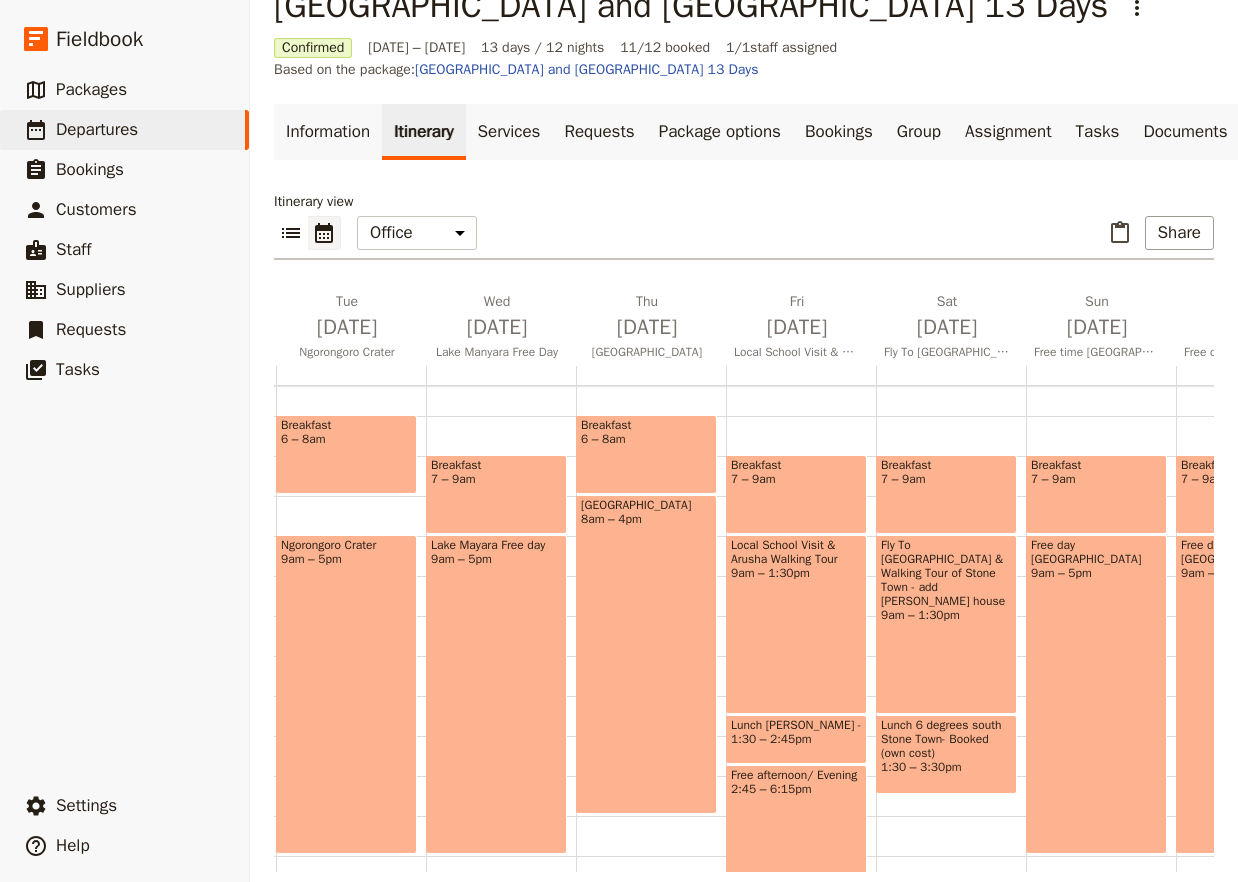 click on "Breakfast" at bounding box center [646, 425] 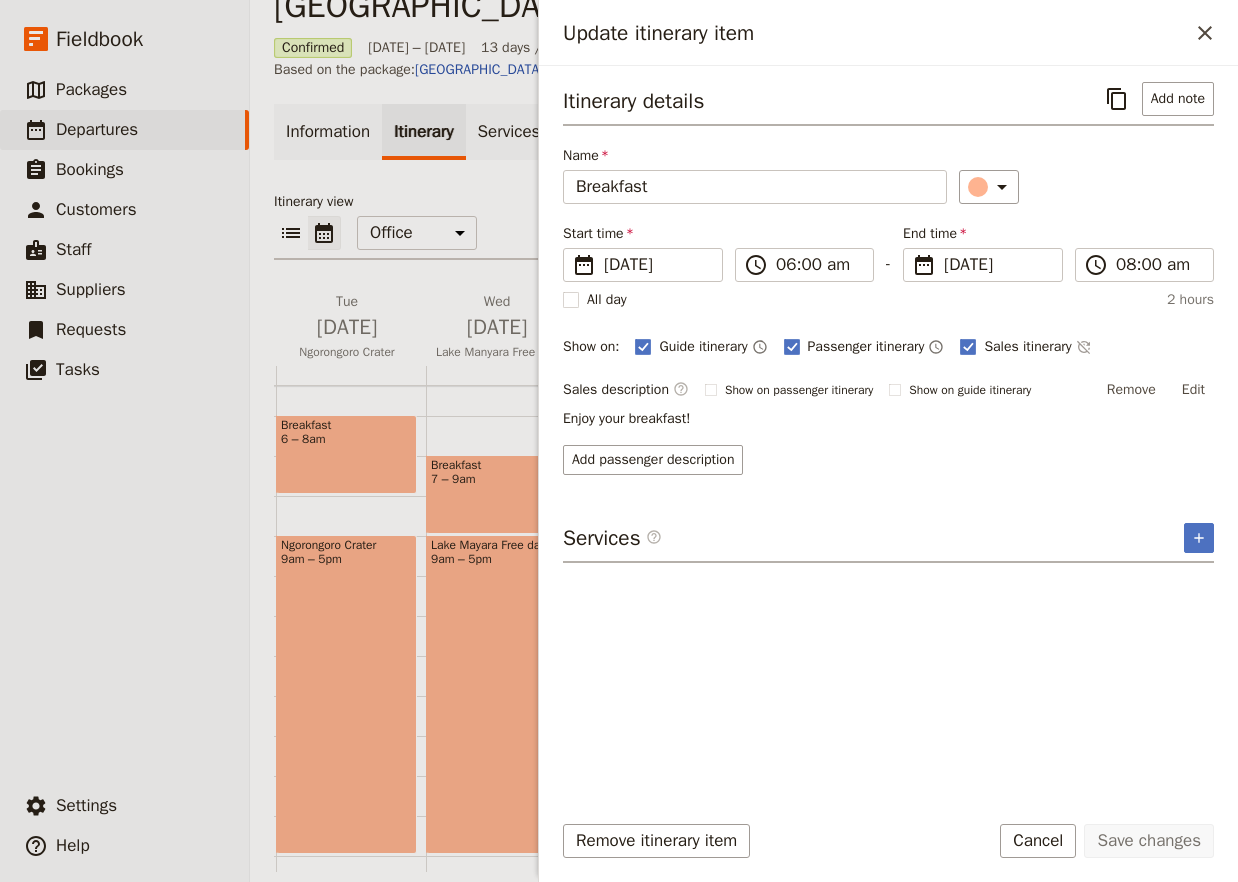 click on "Itinerary details ​ Add note Name Breakfast ​ Start time ​ [DATE] [DATE] [DATE] 06:00 ​ 06:00 am - End time ​ [DATE] [DATE] [DATE] 08:00 ​ 08:00 am All day 2 hours Show on: Guide itinerary ​ Passenger itinerary ​ Sales itinerary ​ Sales description ​ Show on passenger itinerary Show on guide itinerary Remove Edit Enjoy your breakfast! Add passenger description Services ​ ​" at bounding box center (888, 430) 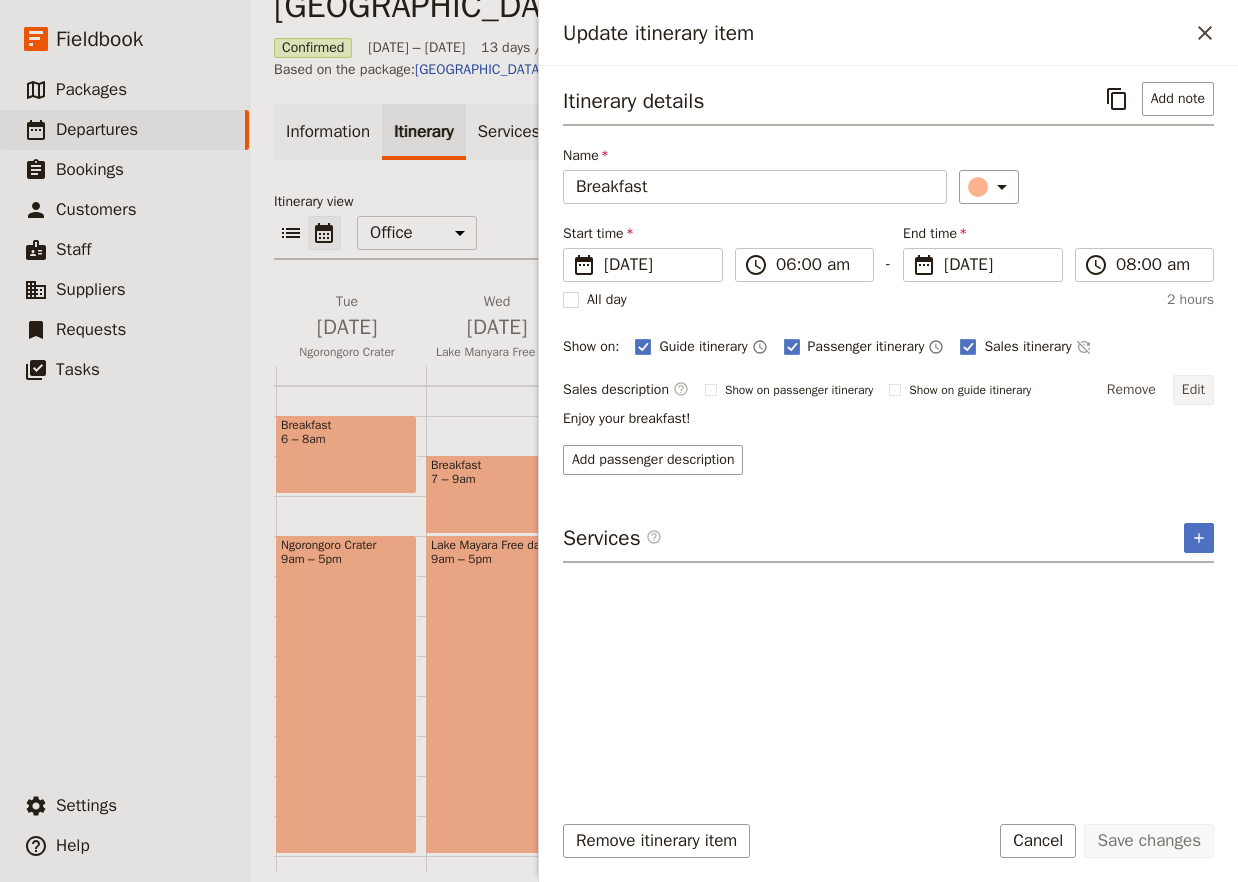 click on "Edit" at bounding box center [1193, 390] 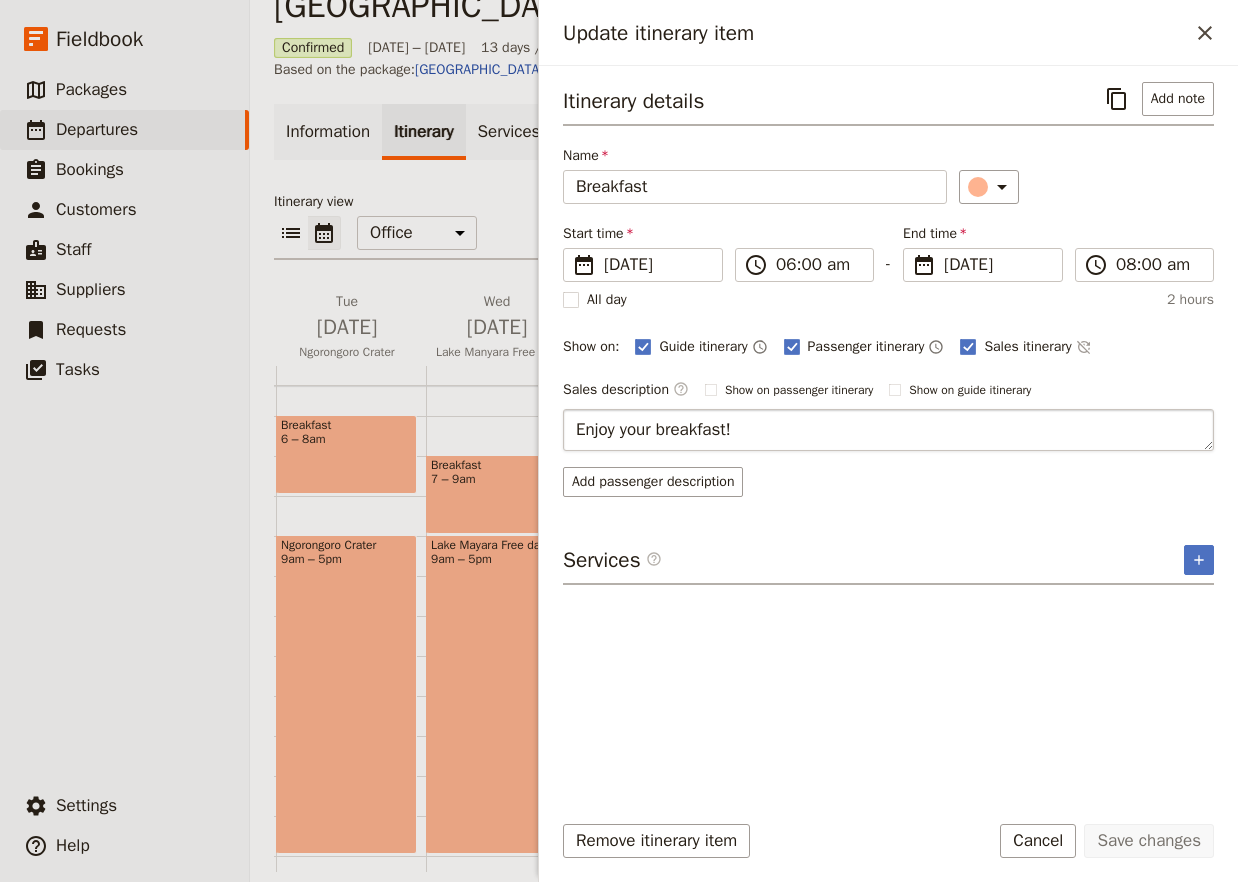 click on "Enjoy your breakfast!" at bounding box center [888, 430] 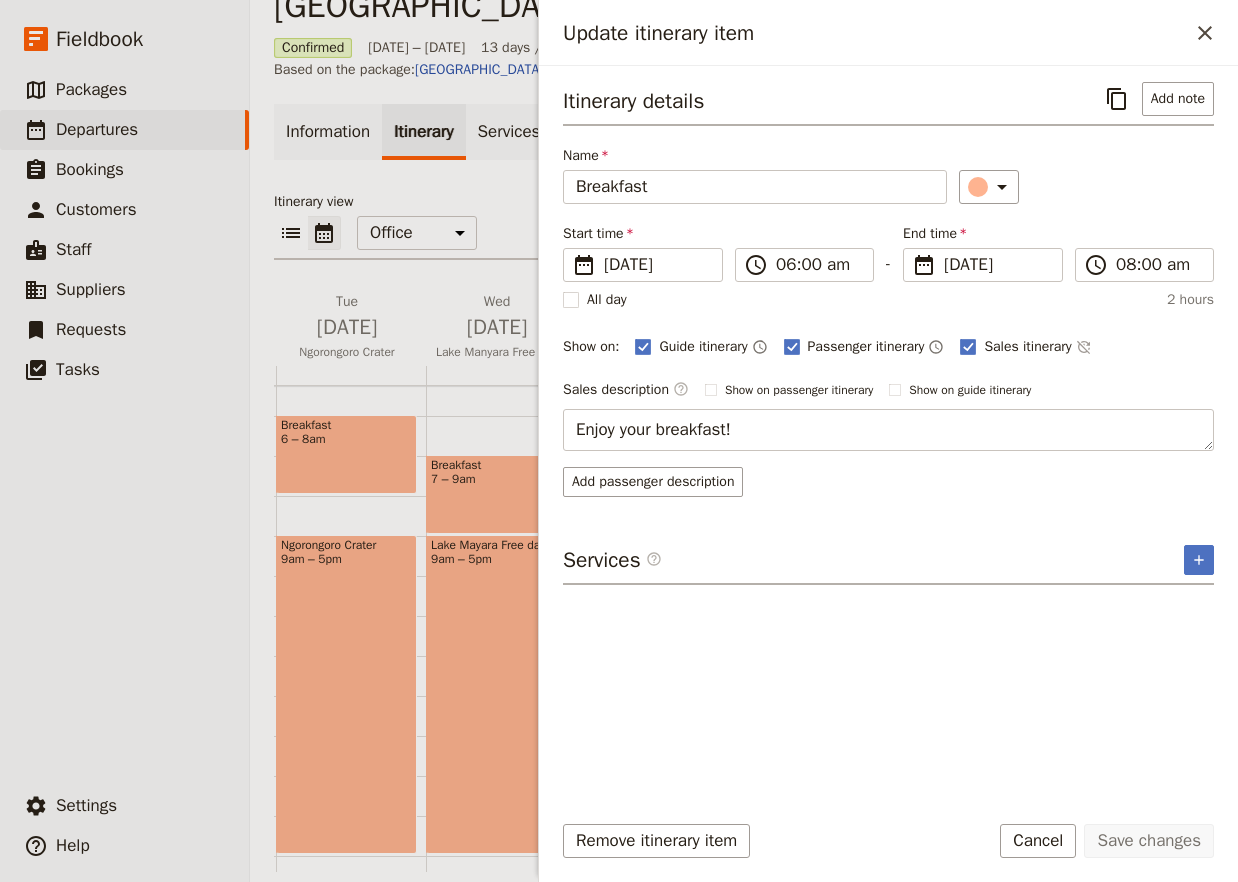 type 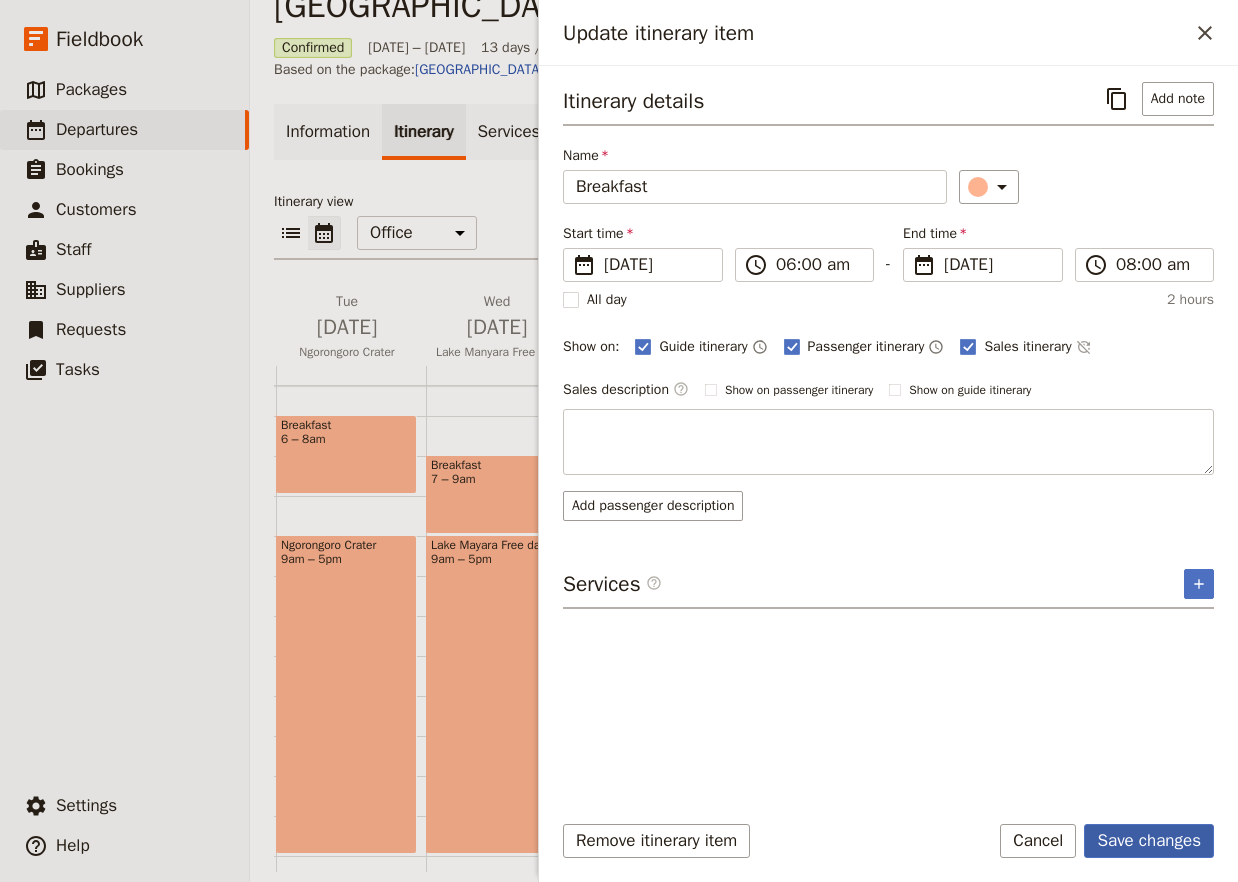 click on "Save changes" at bounding box center [1149, 841] 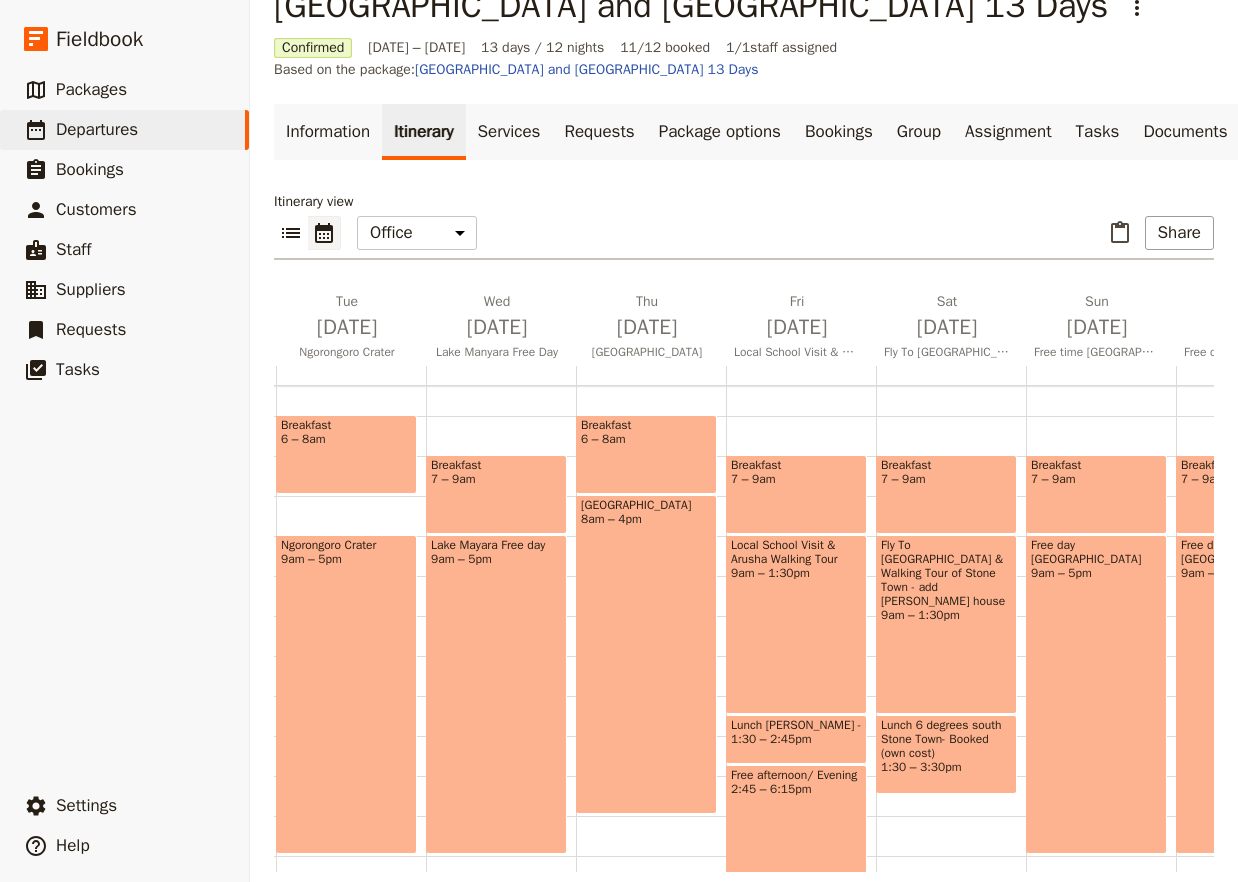 click on "Breakfast 7 – 9am" at bounding box center [496, 494] 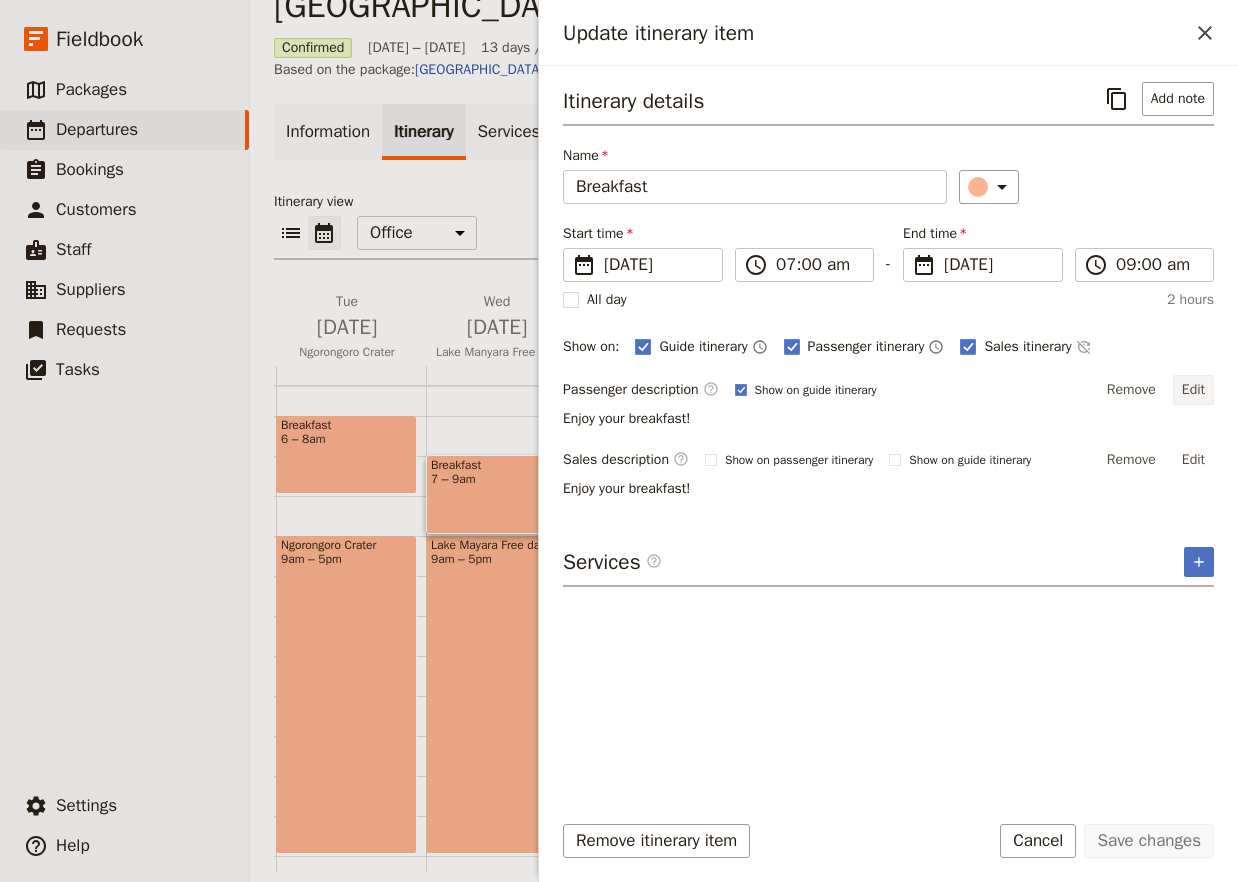 click on "Edit" at bounding box center (1193, 390) 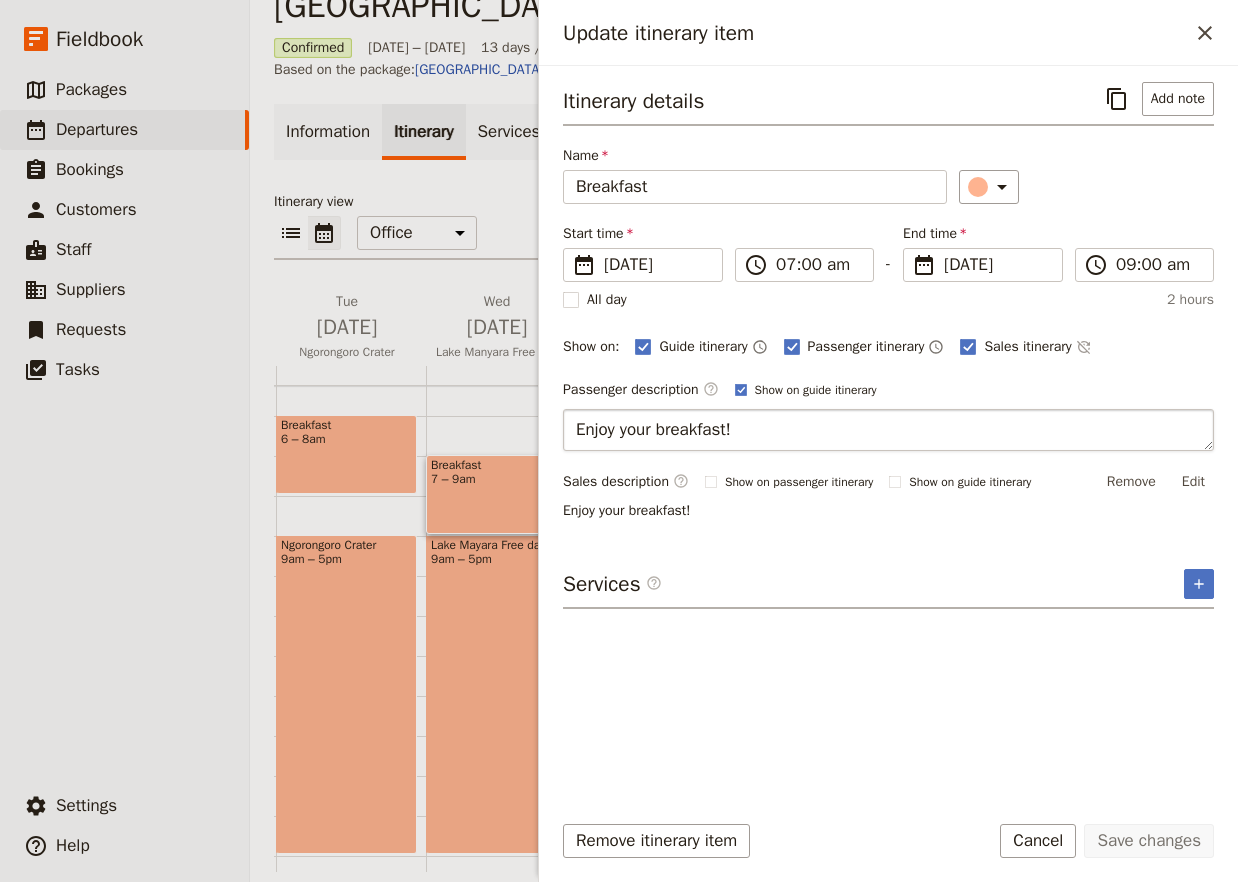 click on "Enjoy your breakfast!" at bounding box center (888, 430) 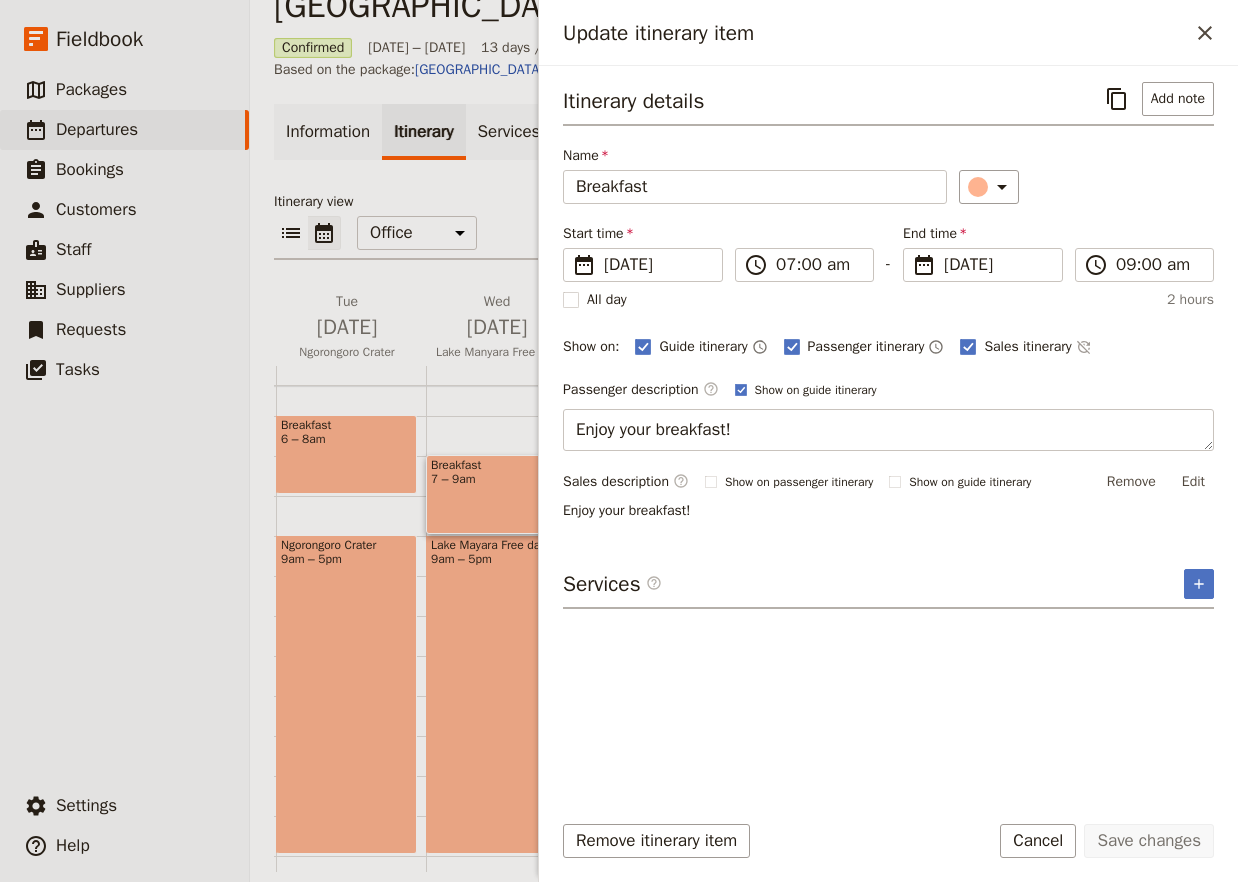 type 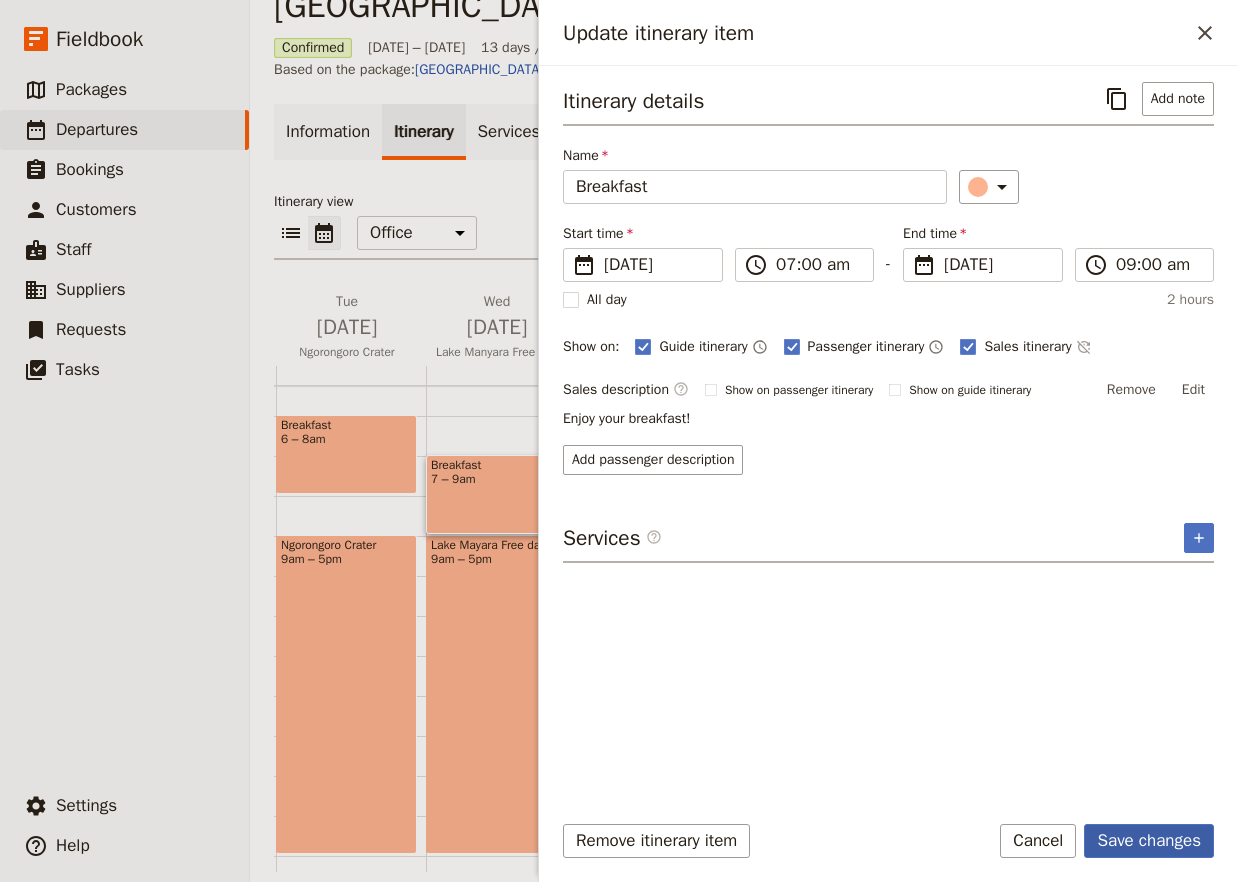 click on "Save changes" at bounding box center (1149, 841) 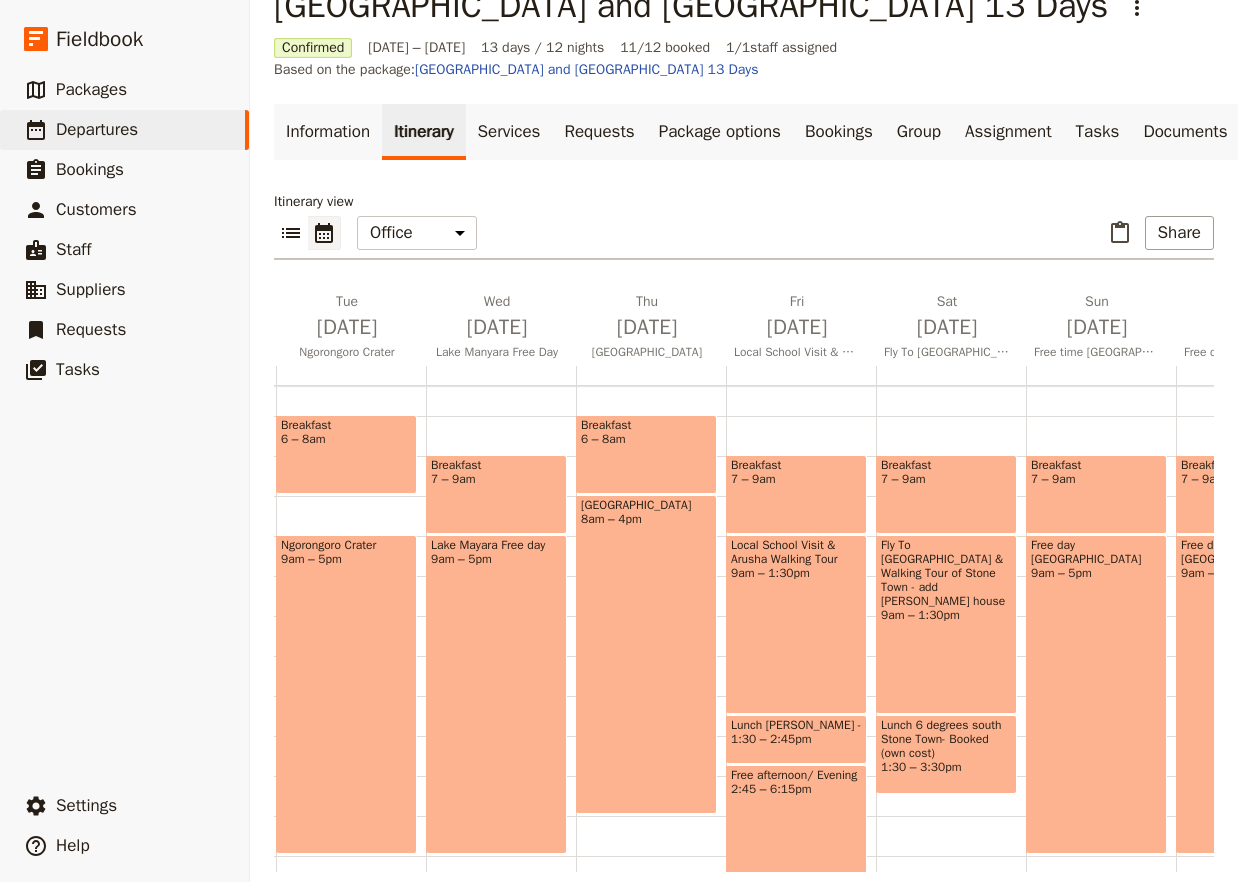 click on "6 – 8am" at bounding box center (346, 439) 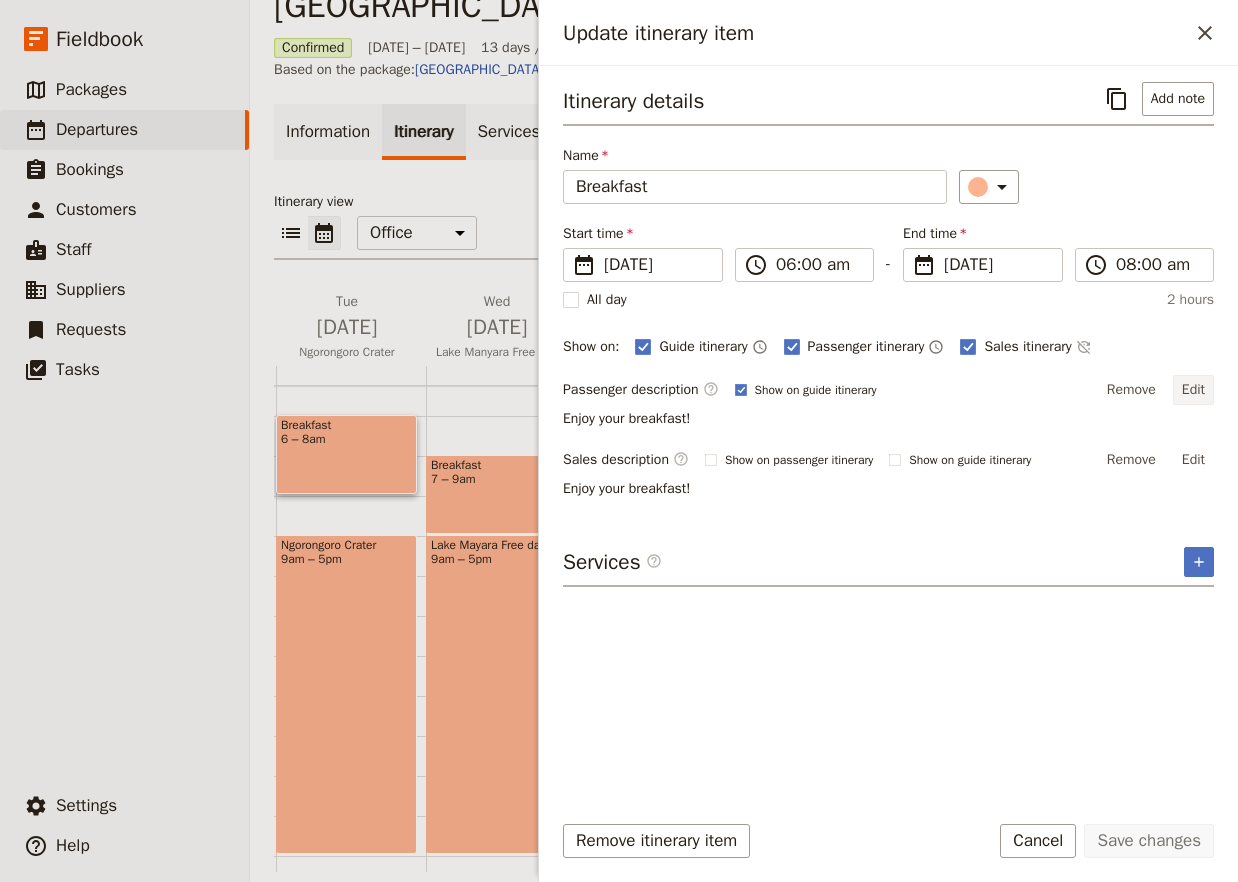 click on "Edit" at bounding box center [1193, 390] 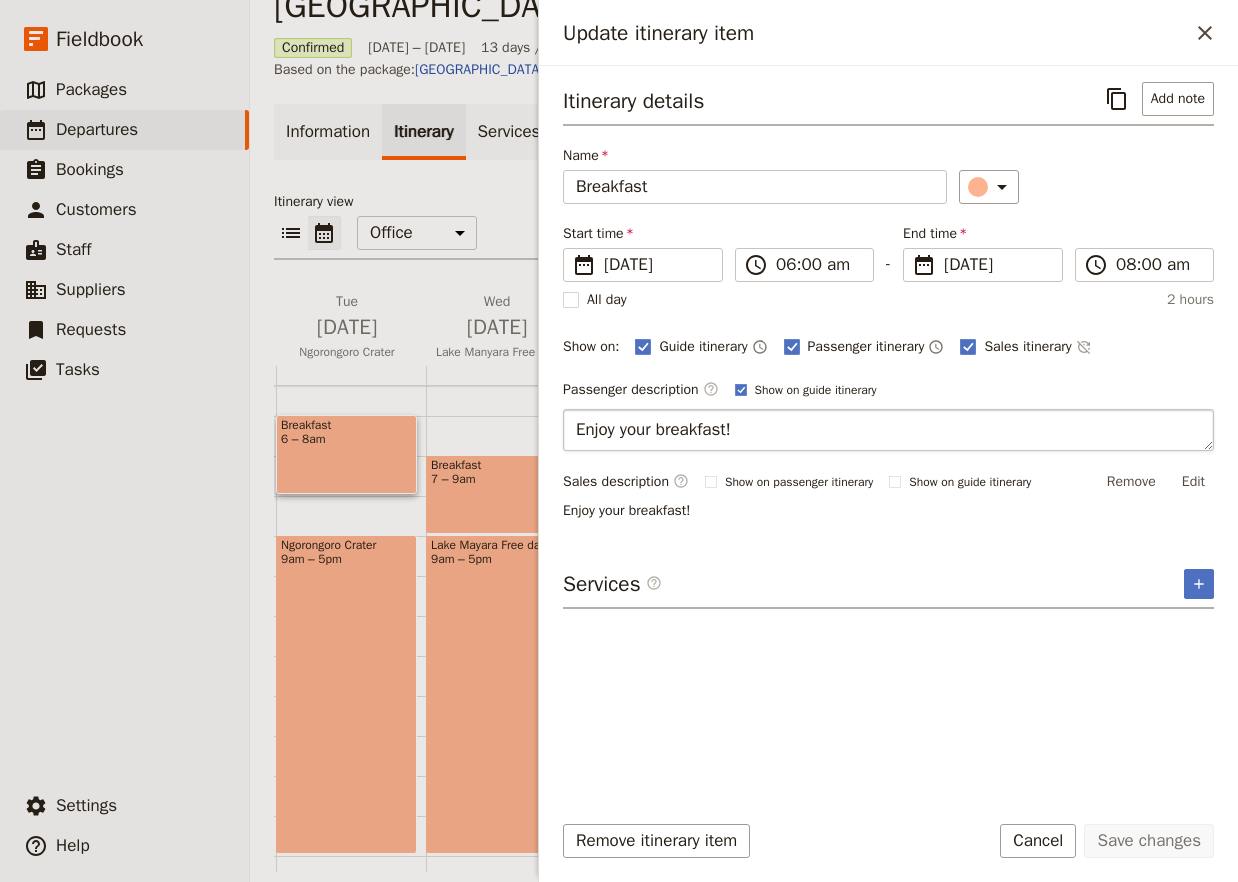 click on "Enjoy your breakfast!" at bounding box center (888, 430) 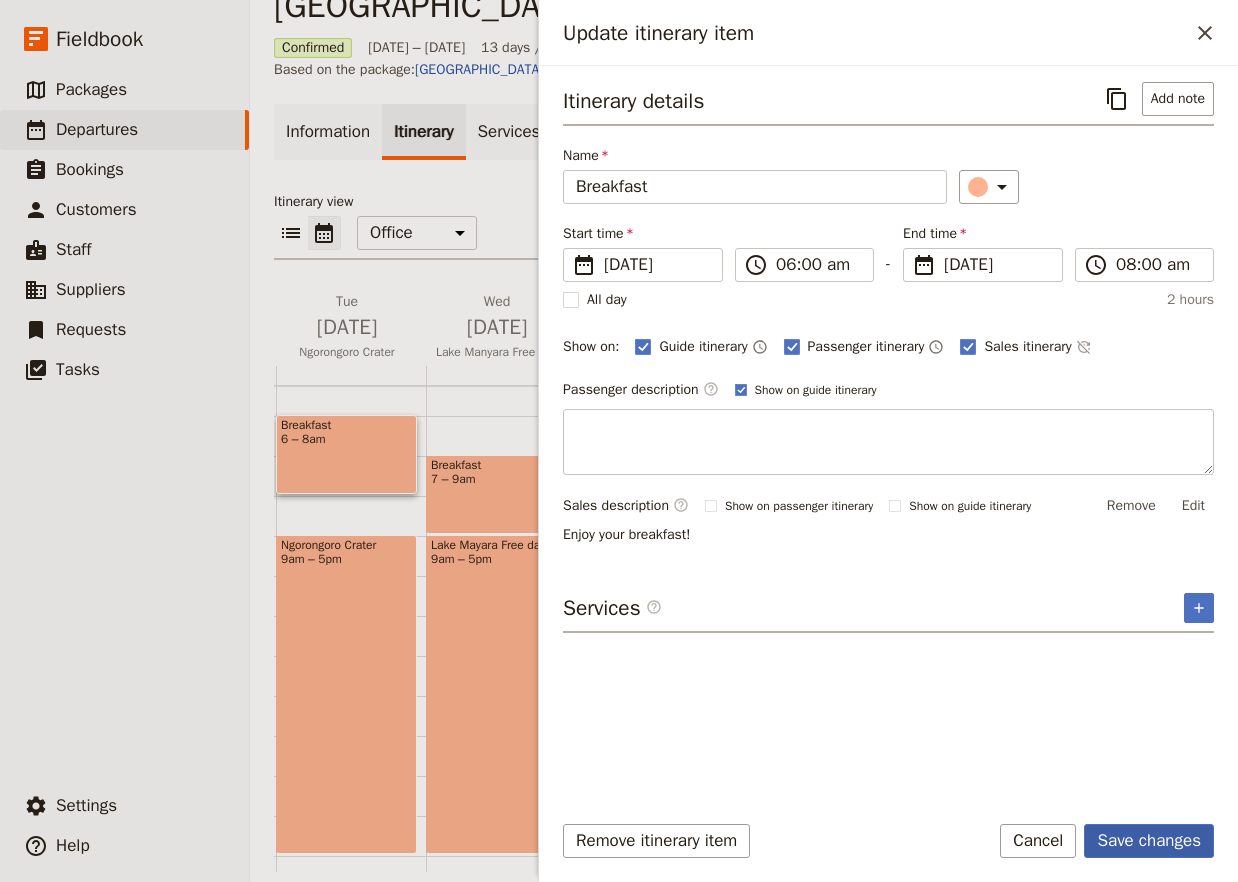 click on "Save changes" at bounding box center [1149, 841] 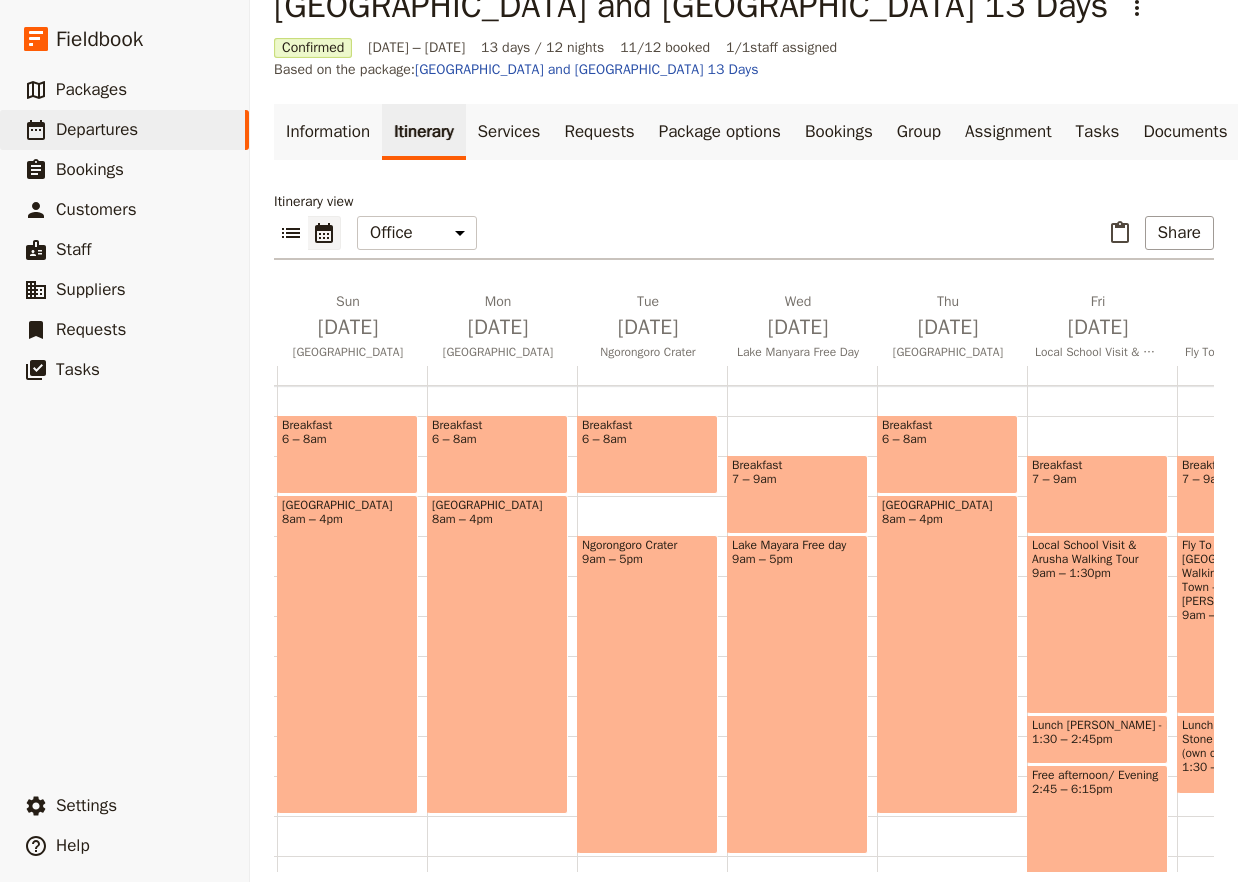 scroll, scrollTop: 0, scrollLeft: 366, axis: horizontal 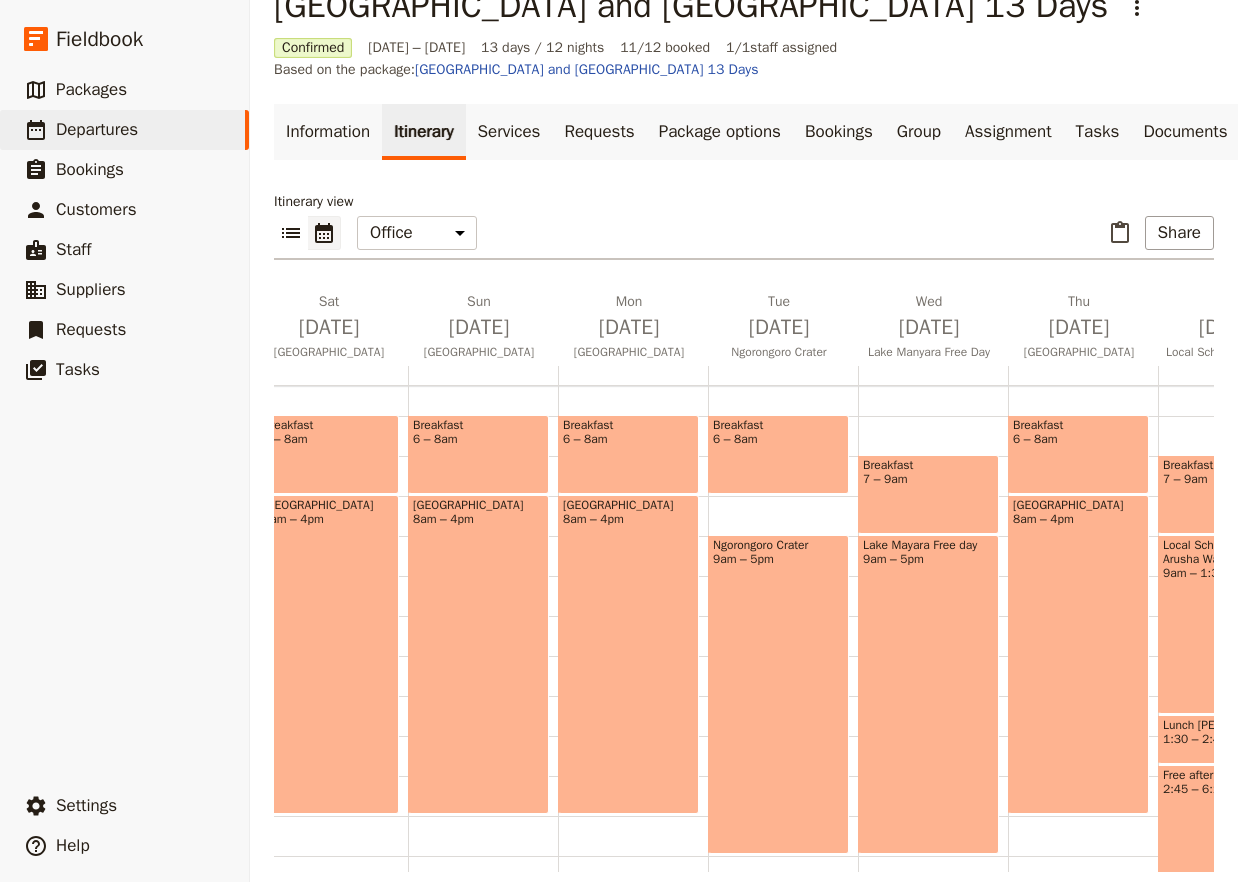 click on "6 – 8am" at bounding box center [628, 439] 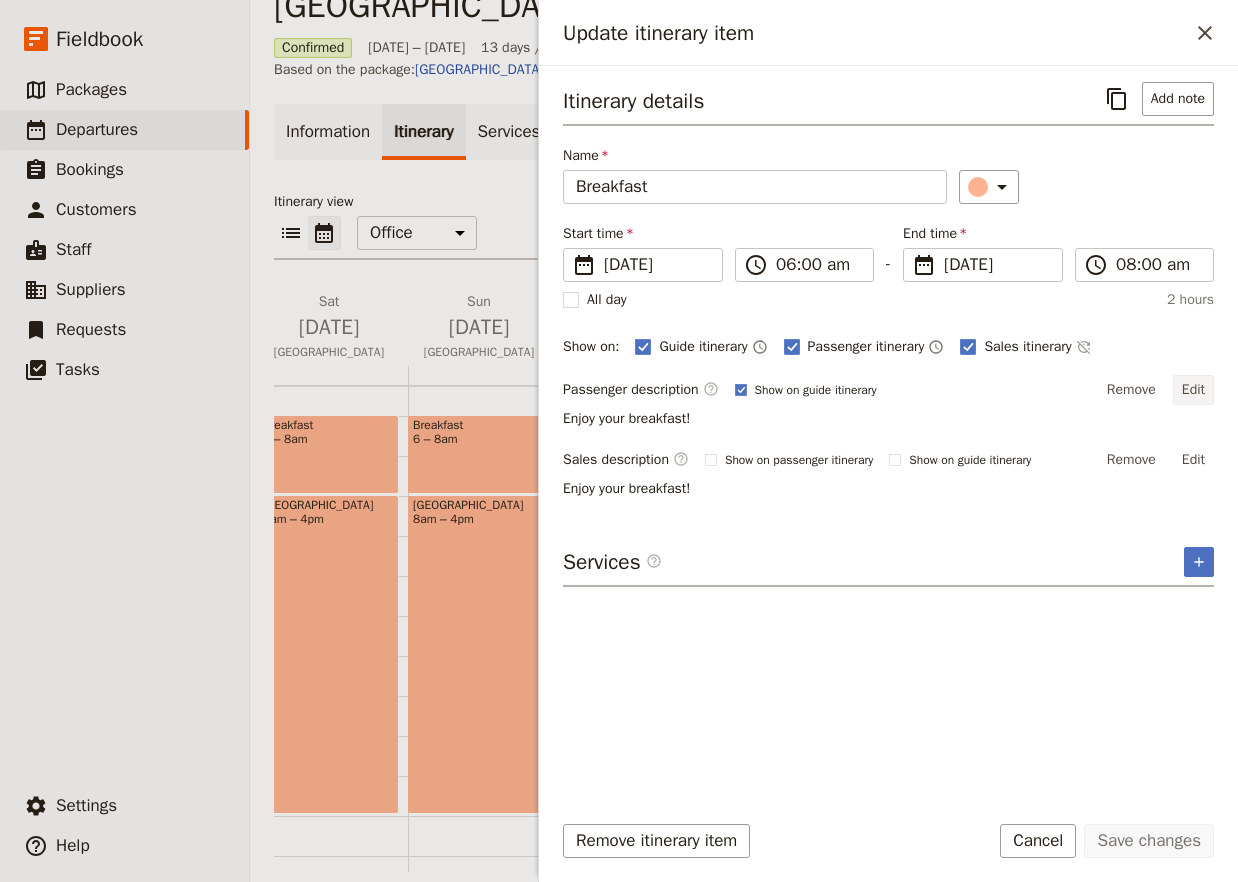 click on "Edit" at bounding box center [1193, 390] 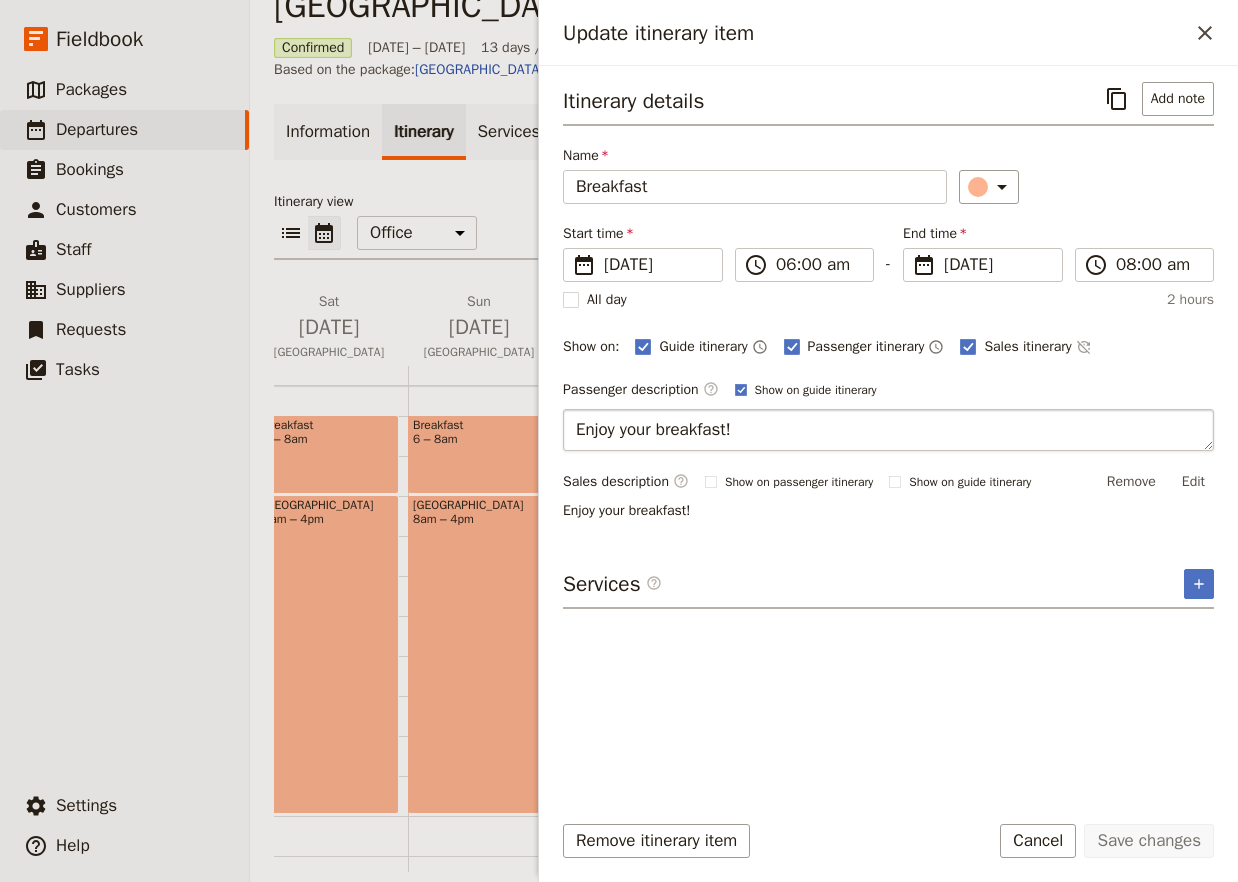 click on "Enjoy your breakfast!" at bounding box center [888, 430] 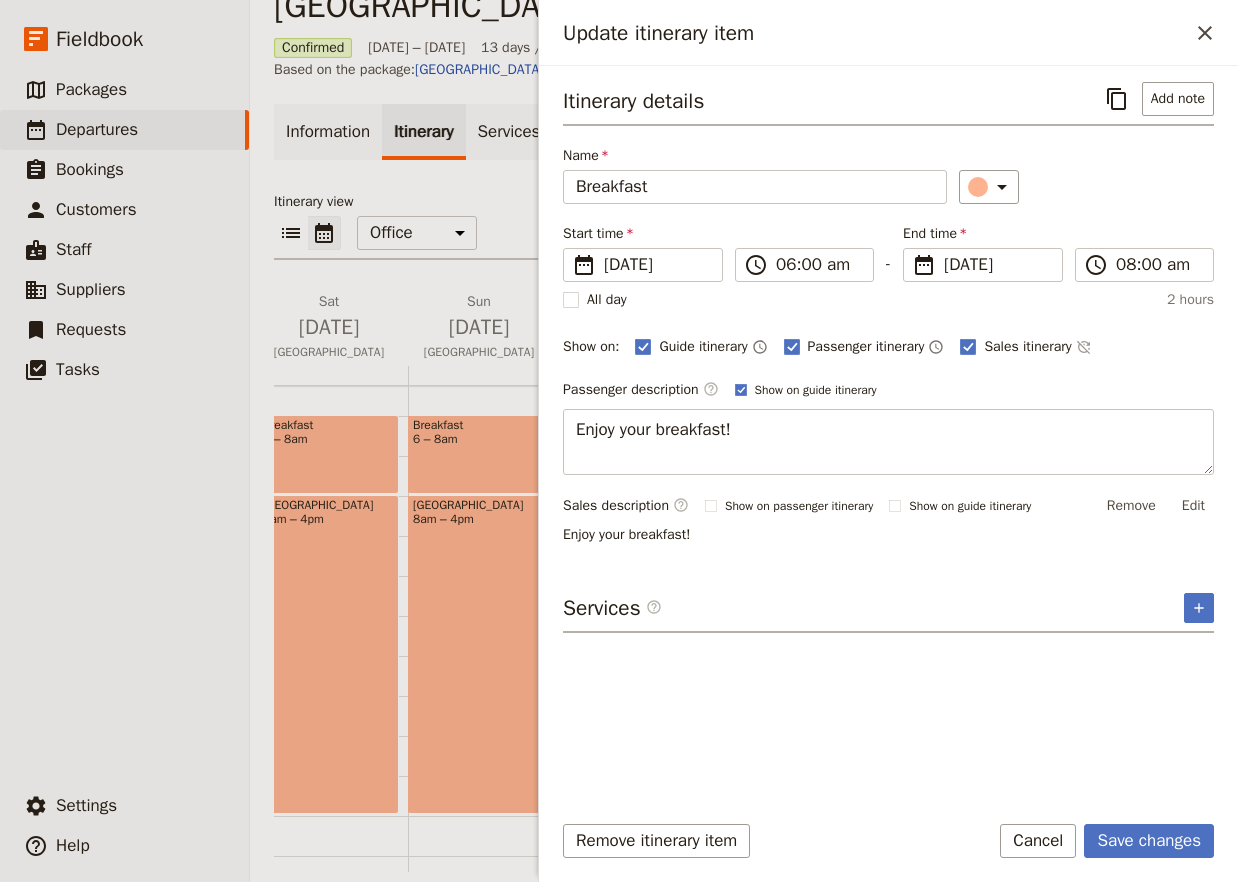 type 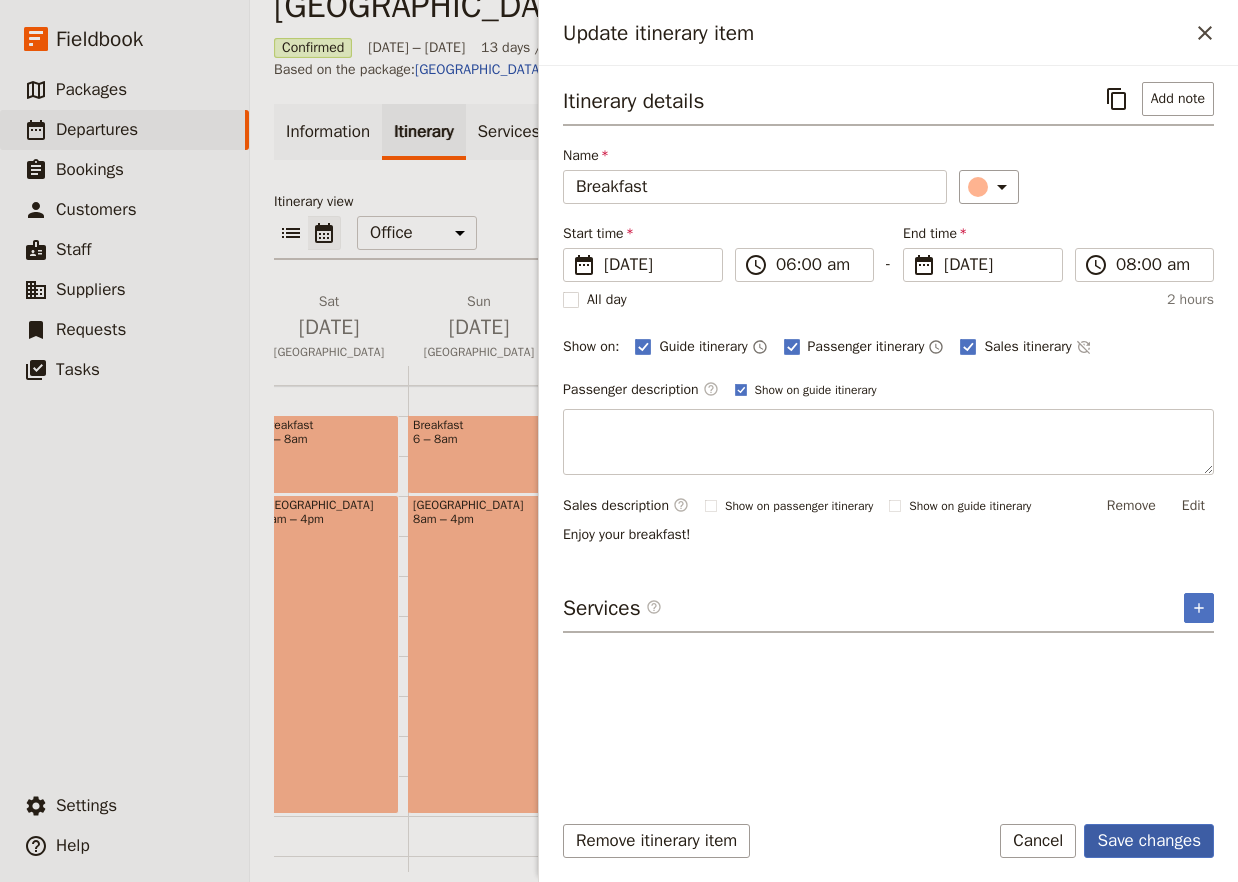 click on "Save changes" at bounding box center (1149, 841) 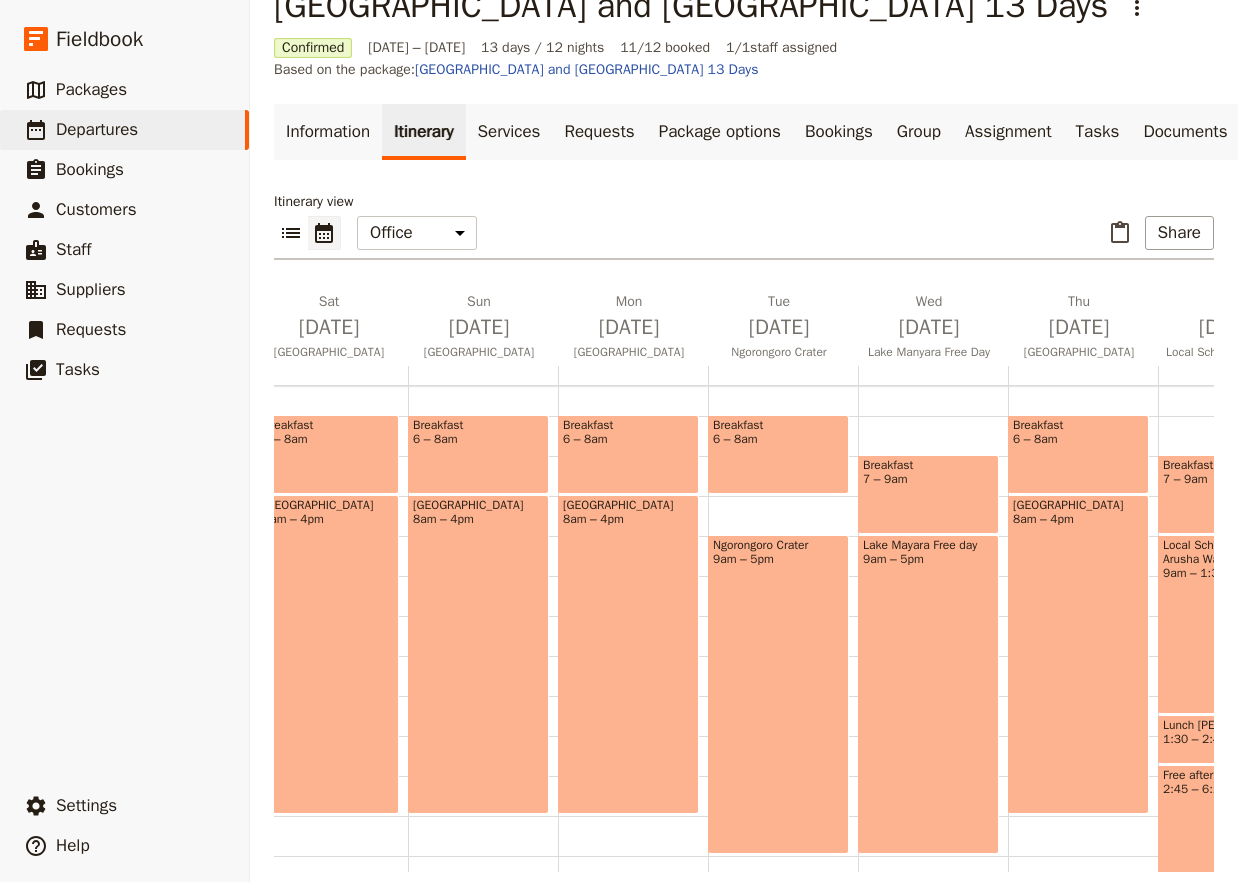 click on "Breakfast 6 – 8am" at bounding box center (478, 454) 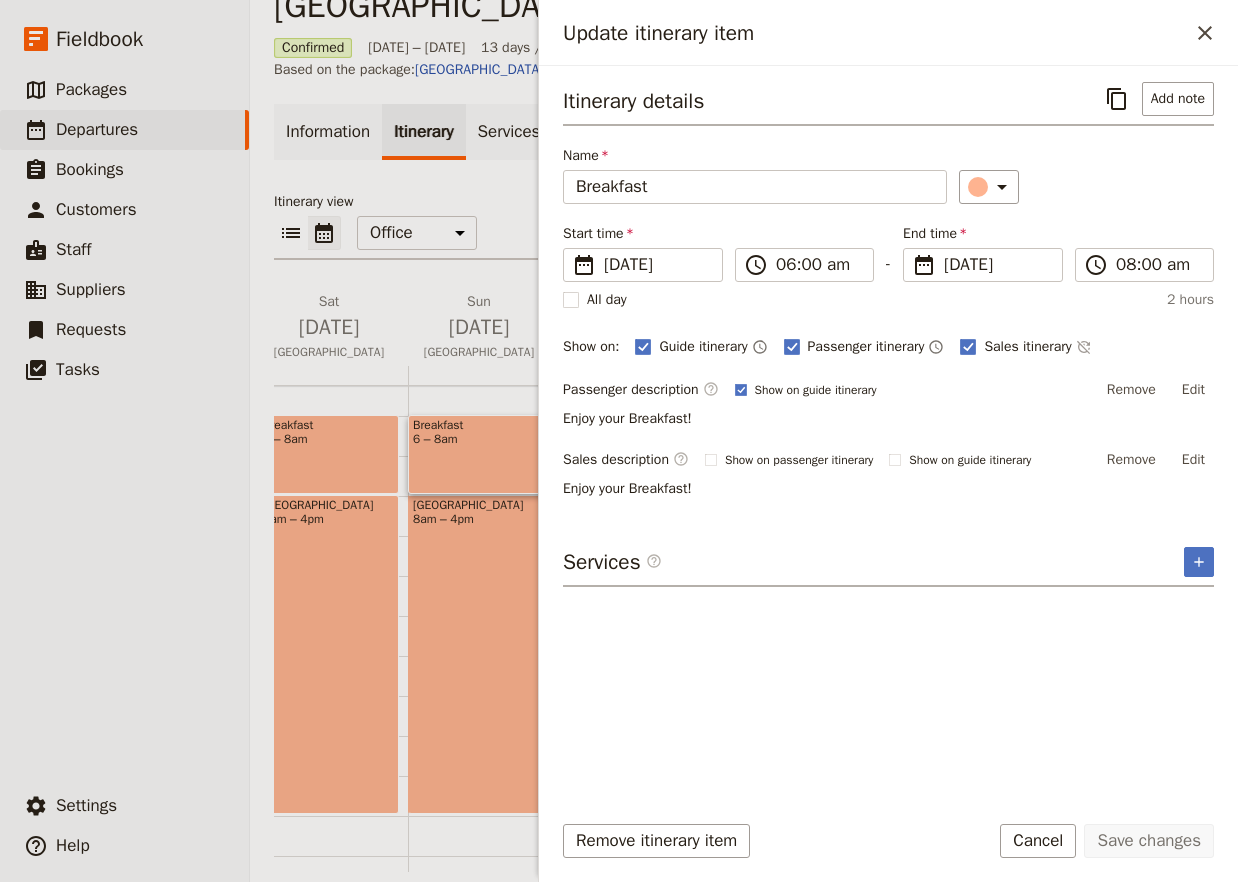 drag, startPoint x: 1192, startPoint y: 378, endPoint x: 1162, endPoint y: 378, distance: 30 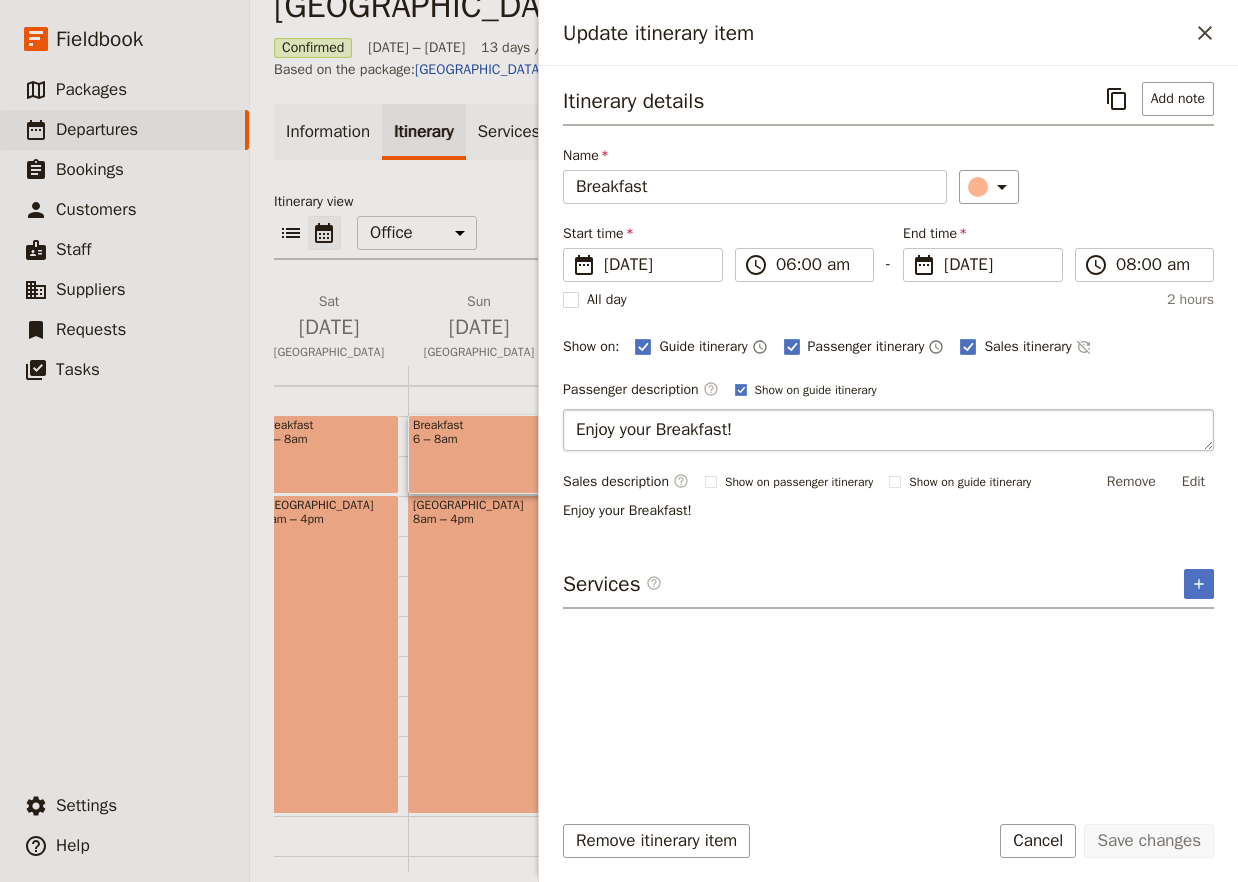 click on "Enjoy your Breakfast!" at bounding box center [888, 430] 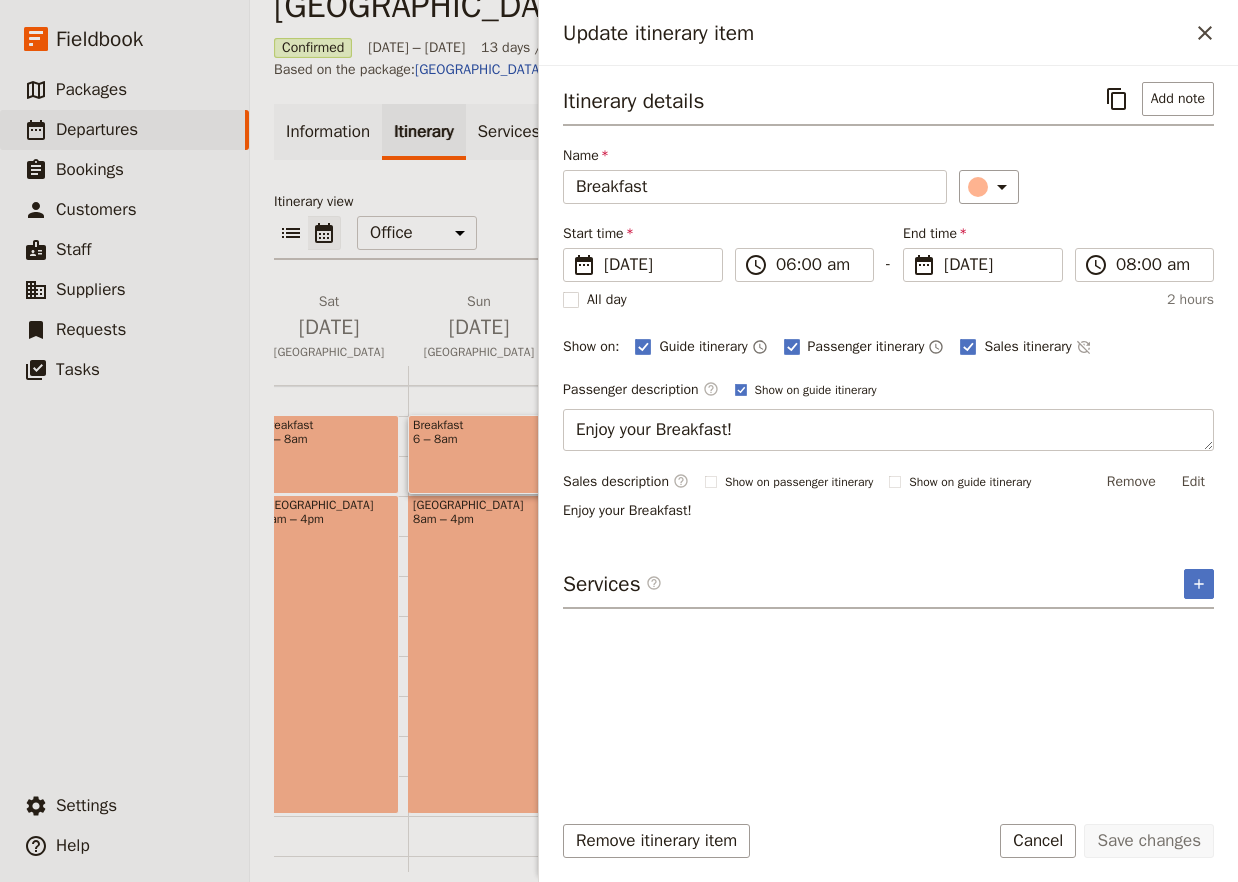 type 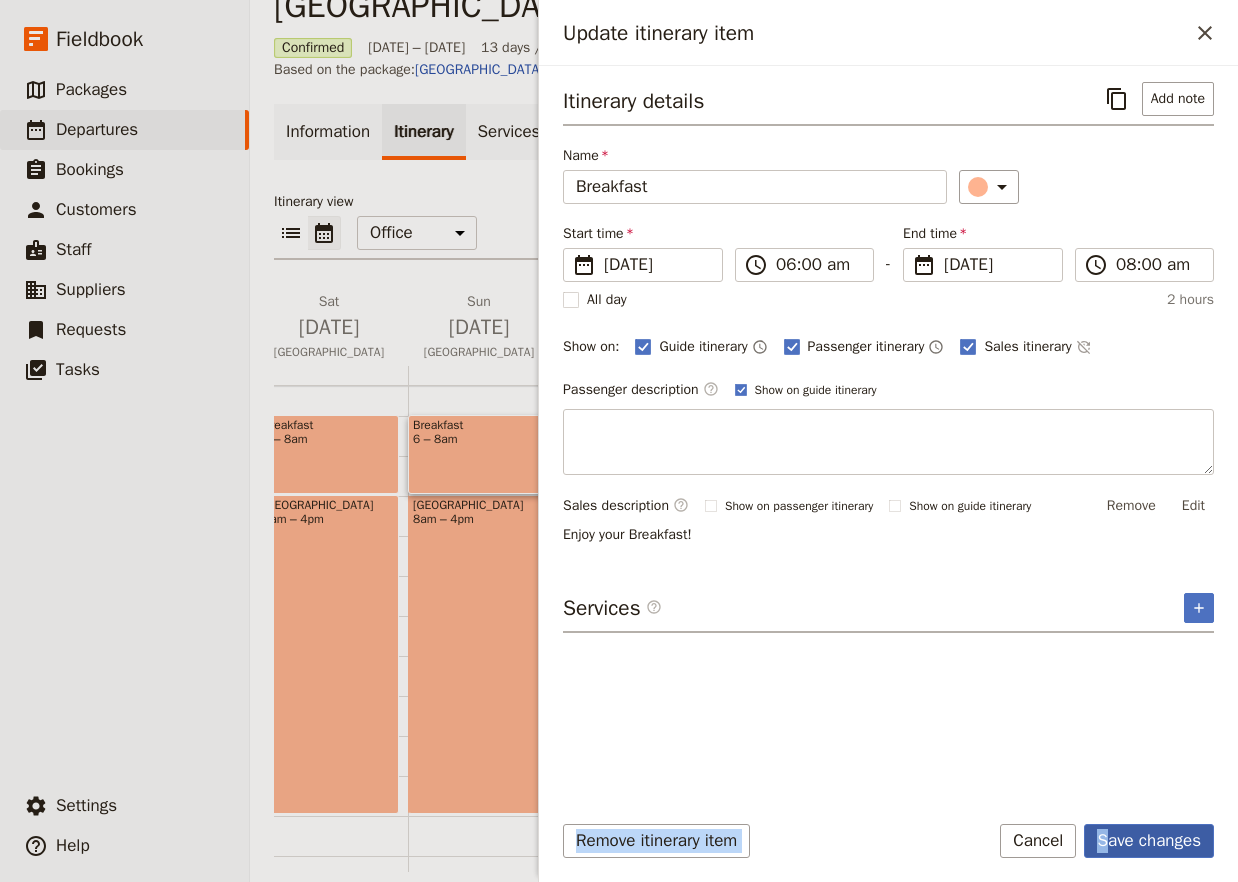 click on "Save changes" at bounding box center [1149, 841] 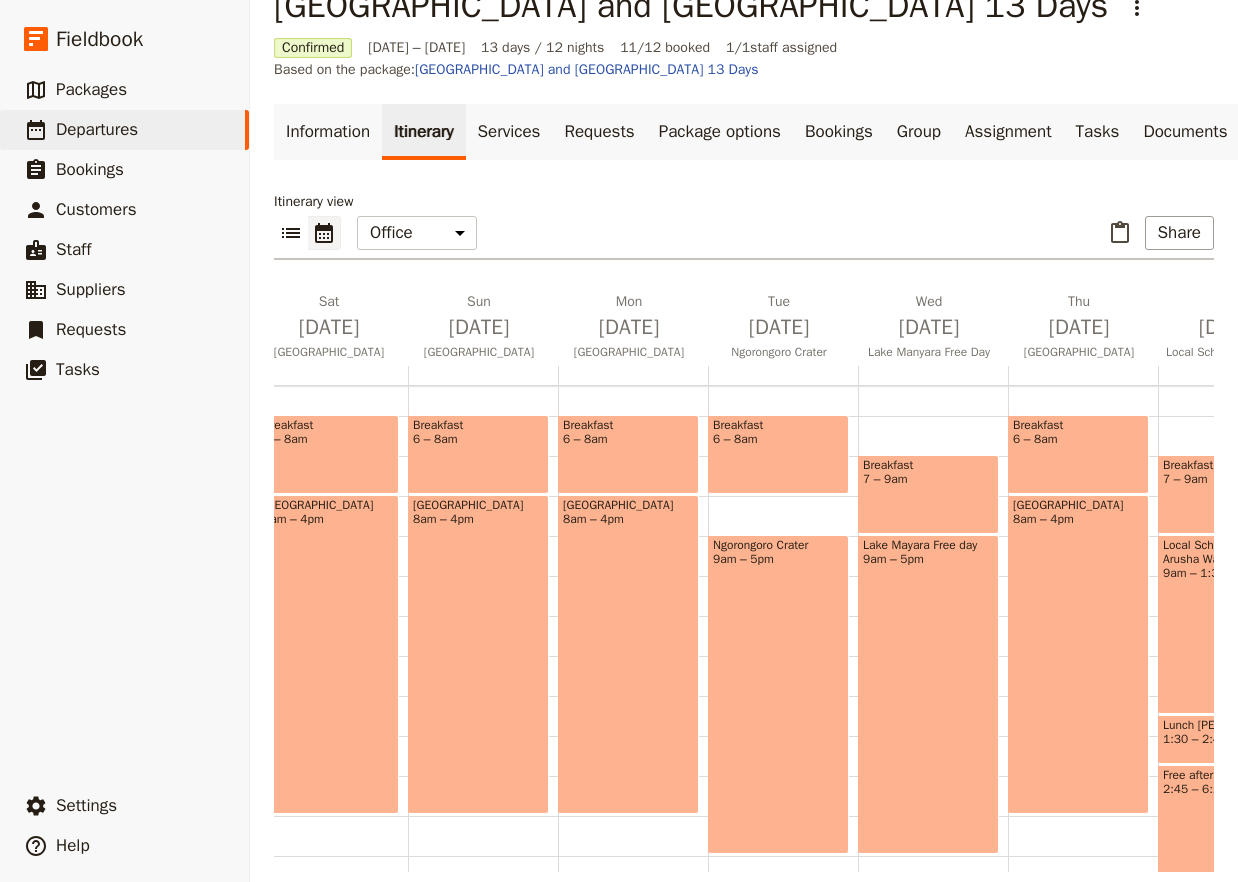 click on "Breakfast" at bounding box center (328, 425) 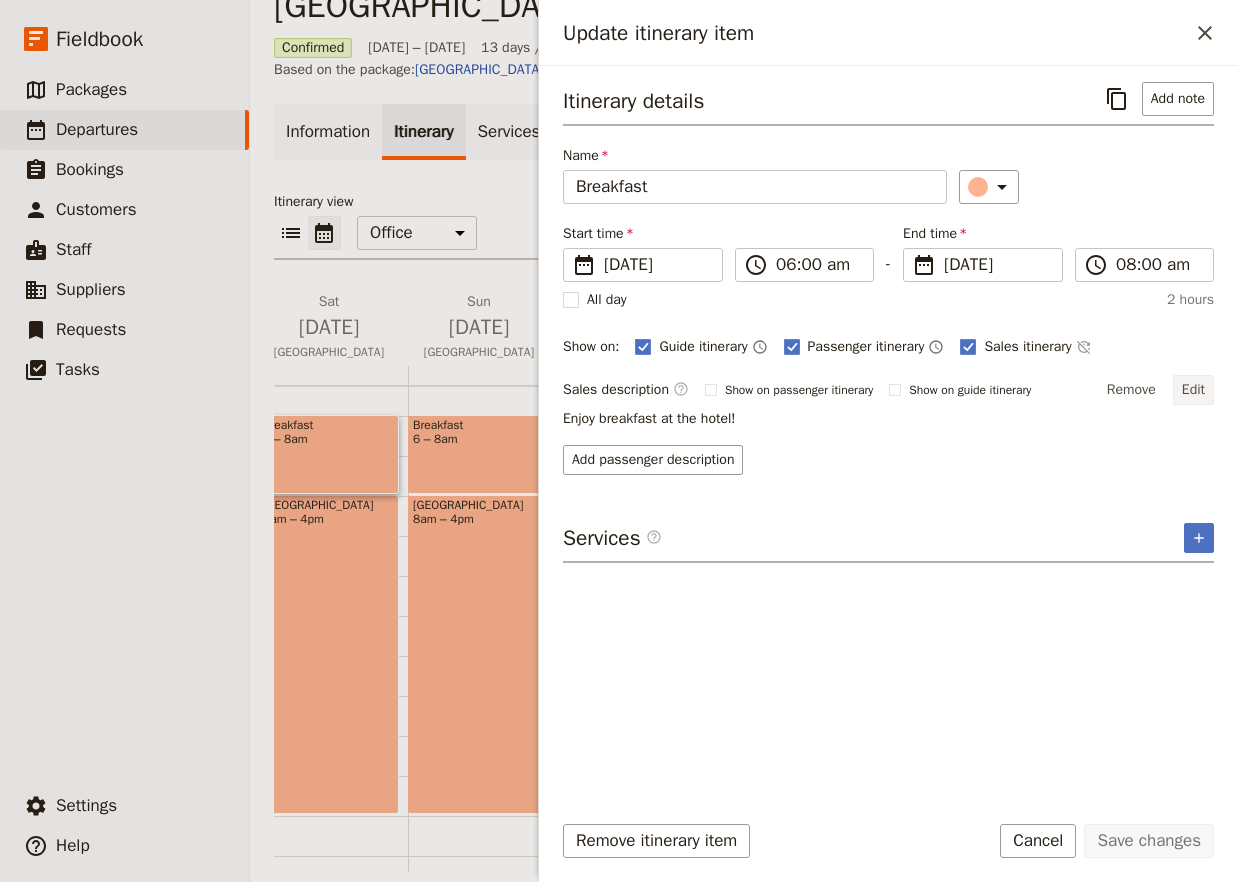 click on "Edit" at bounding box center (1193, 390) 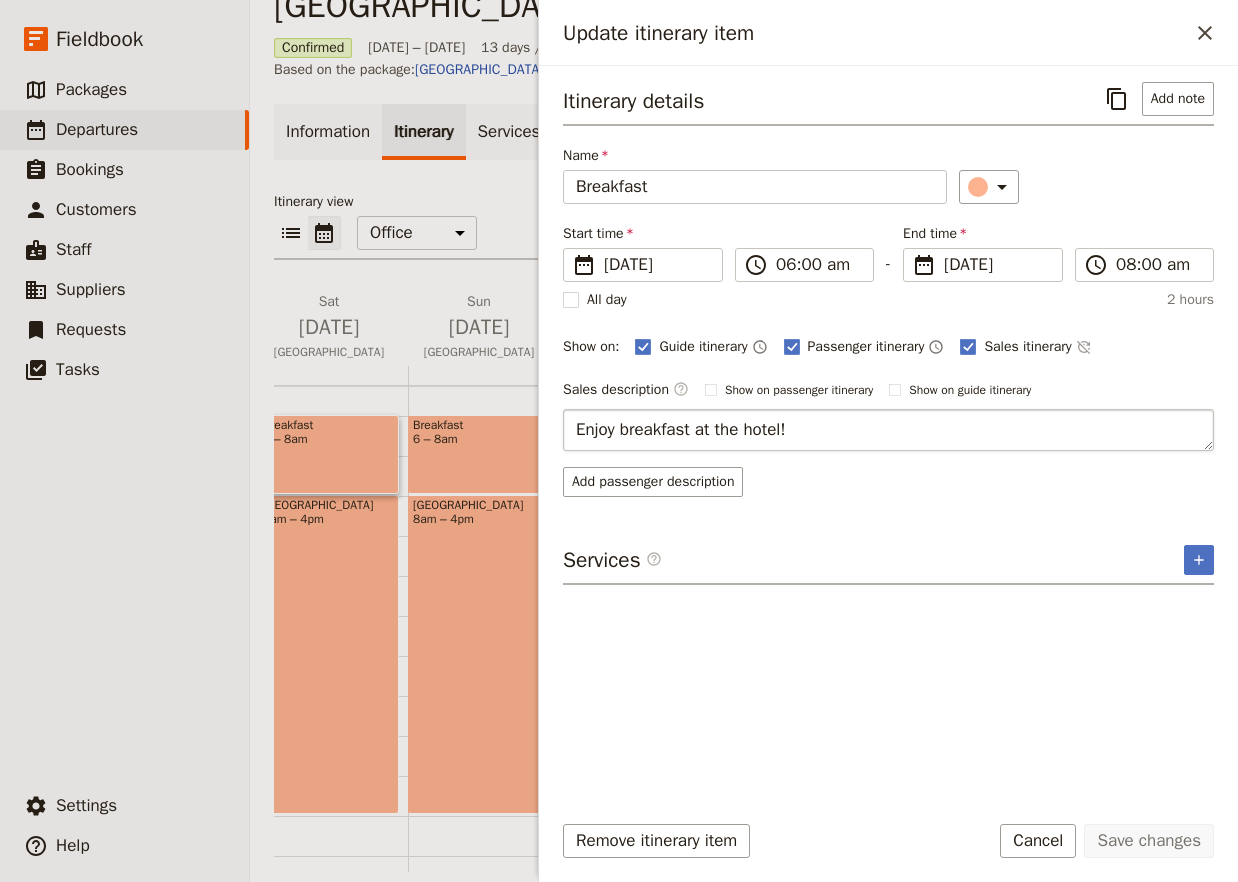 click on "Enjoy breakfast at the hotel!" at bounding box center [888, 430] 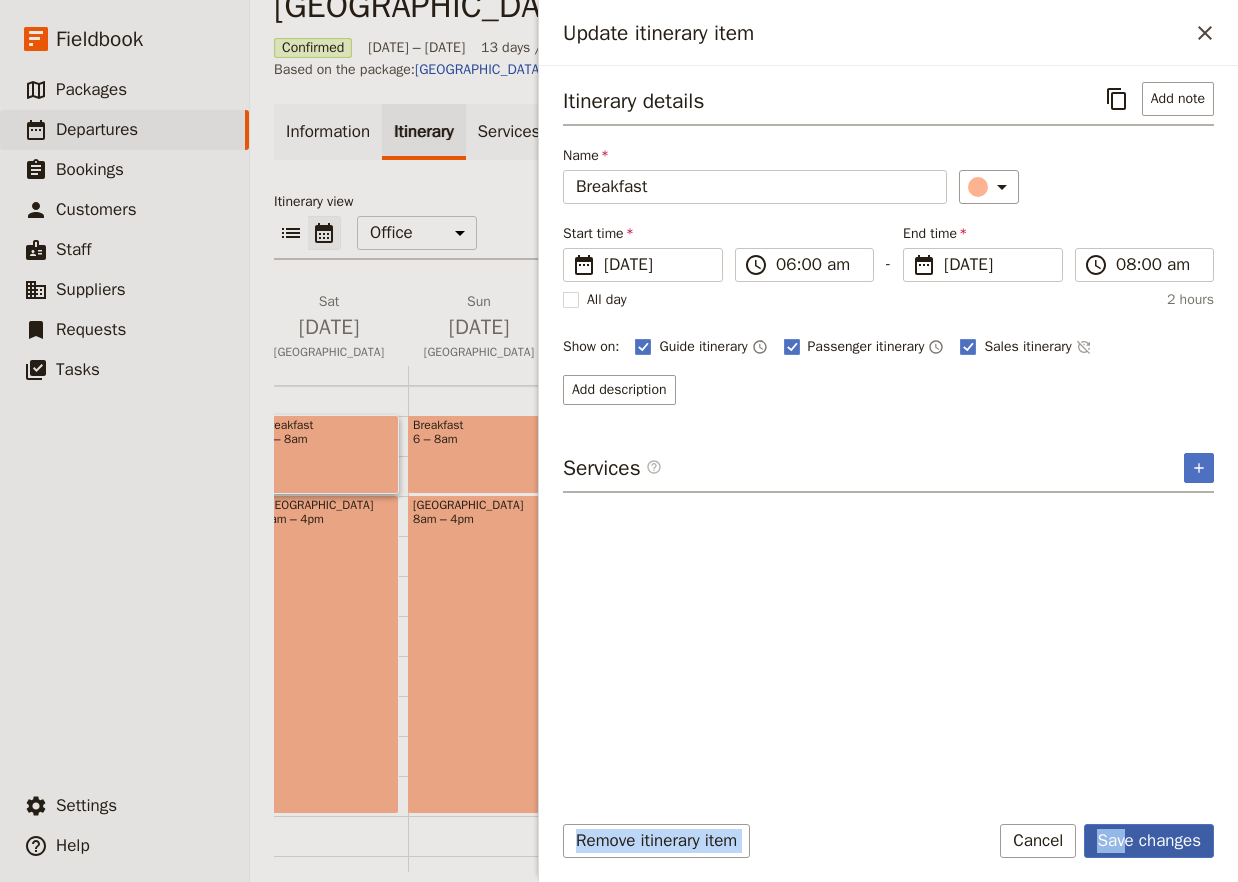 click on "Save changes" at bounding box center [1149, 841] 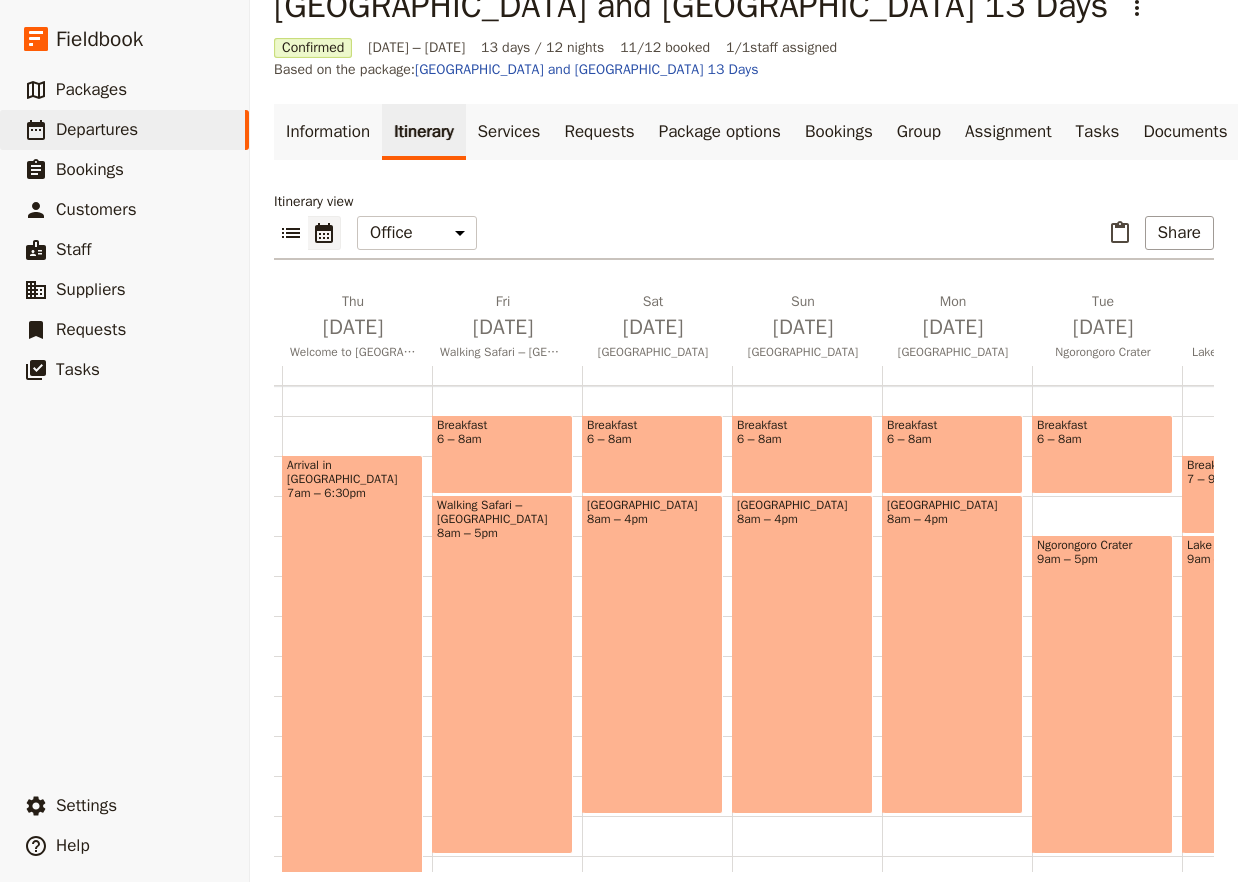 scroll, scrollTop: 0, scrollLeft: 0, axis: both 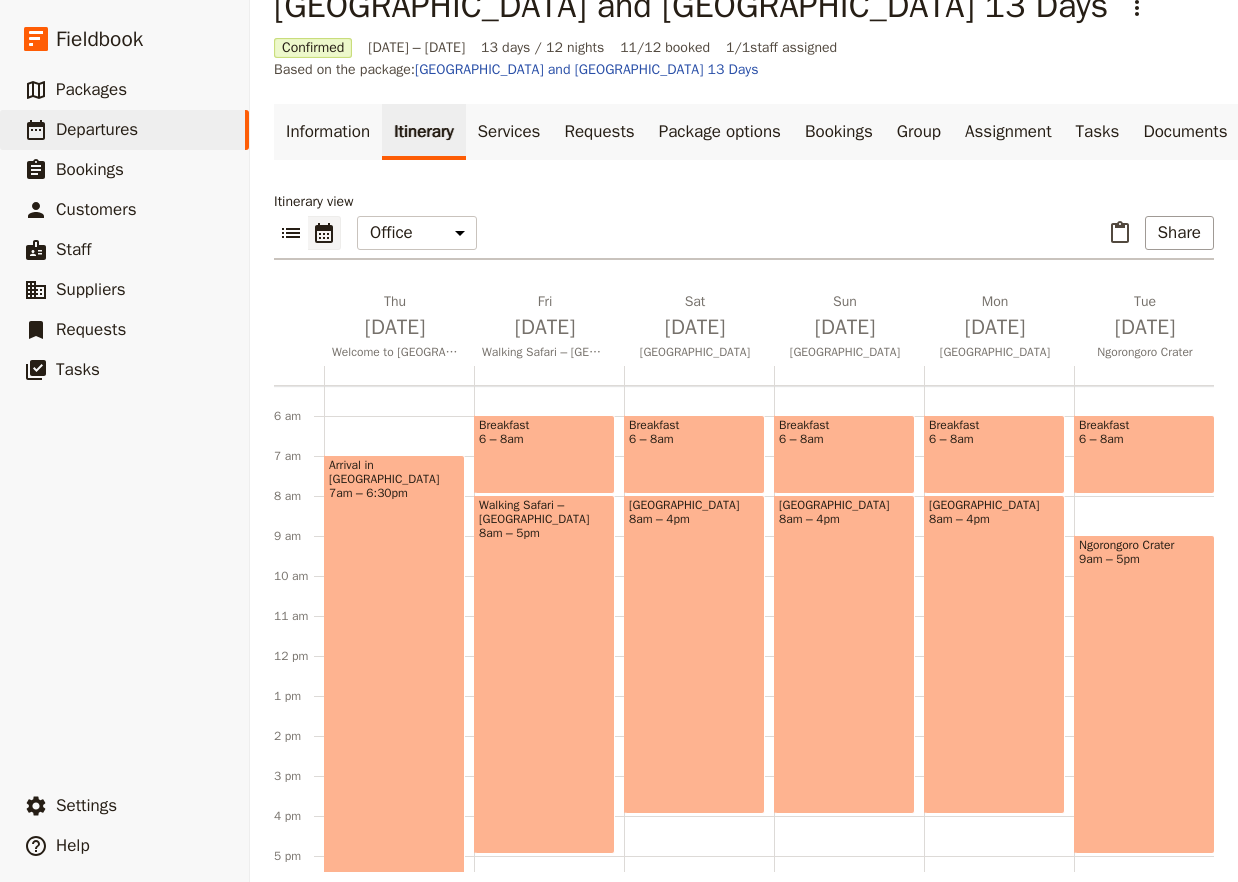 click on "Breakfast 6 – 8am Walking Safari – [GEOGRAPHIC_DATA] 8am – 5pm Optional dinner booking [GEOGRAPHIC_DATA] 6 – 9pm" at bounding box center (549, 656) 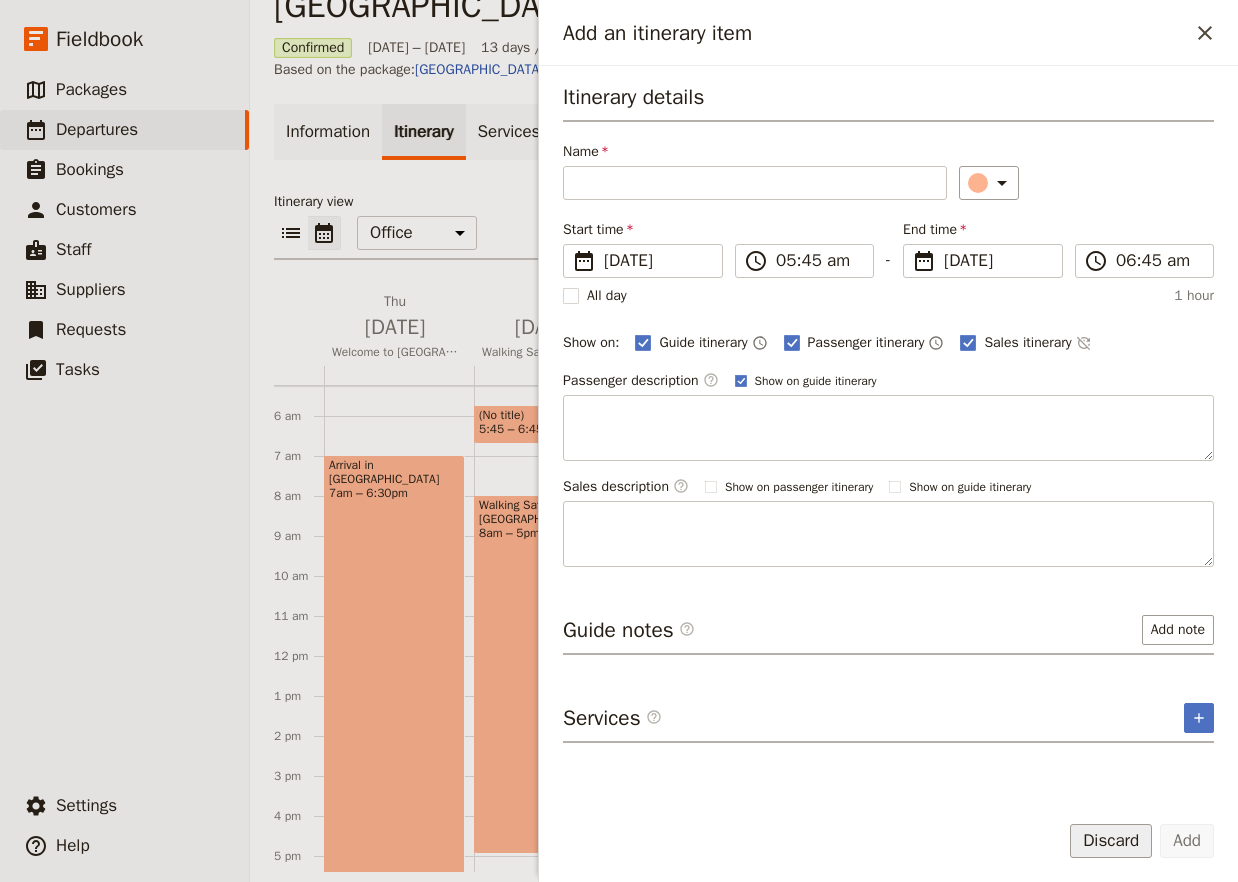 click on "Discard" at bounding box center (1111, 841) 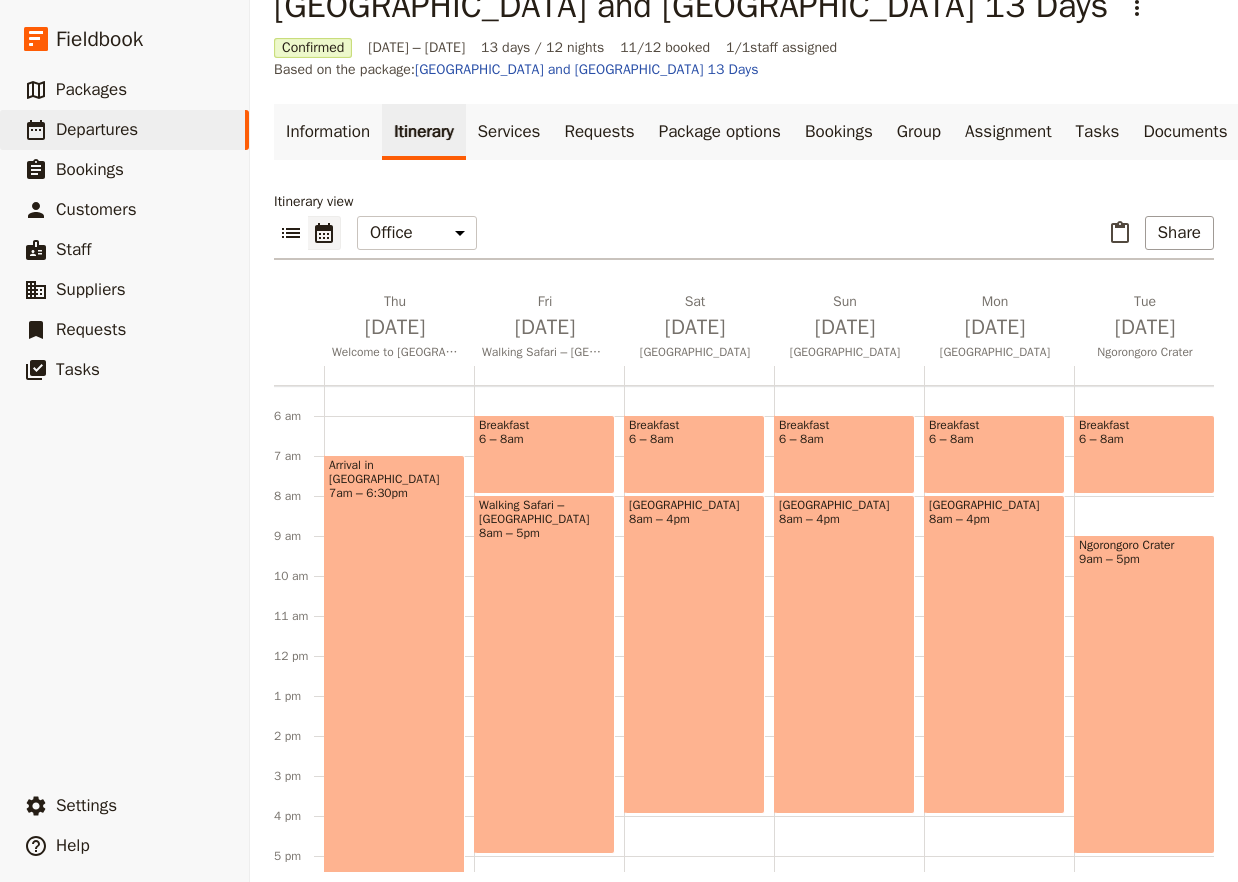 click on "Breakfast 6 – 8am" at bounding box center (544, 454) 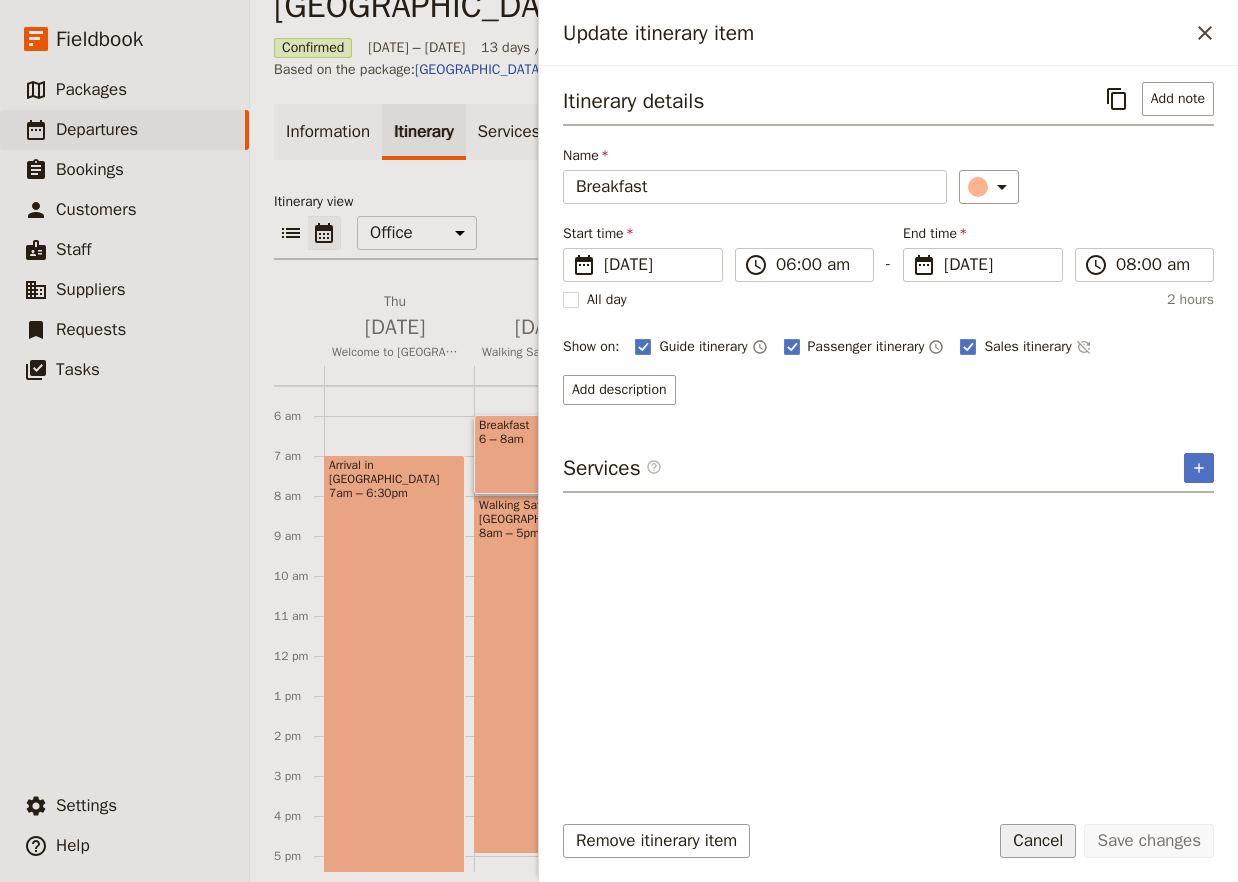click on "Cancel" at bounding box center (1038, 841) 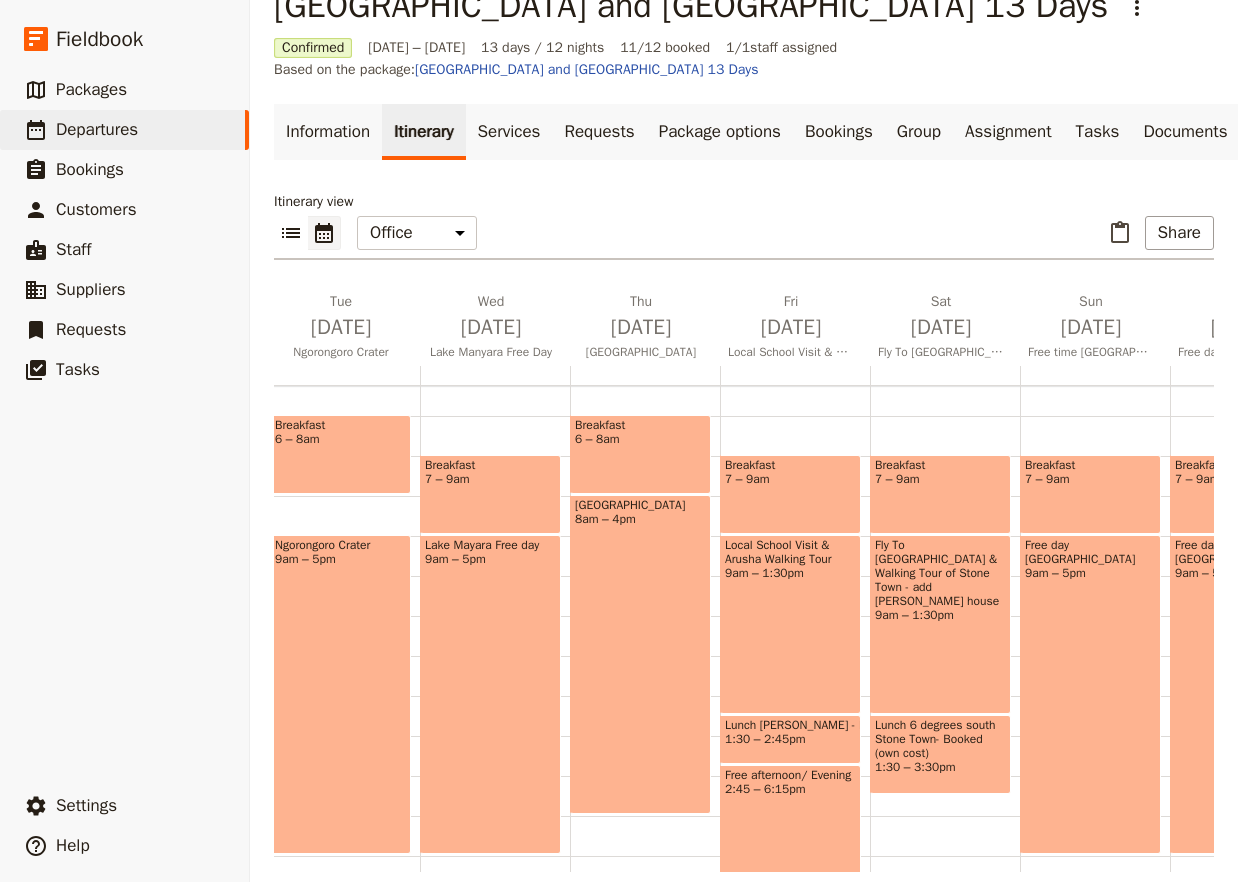 scroll, scrollTop: 0, scrollLeft: 869, axis: horizontal 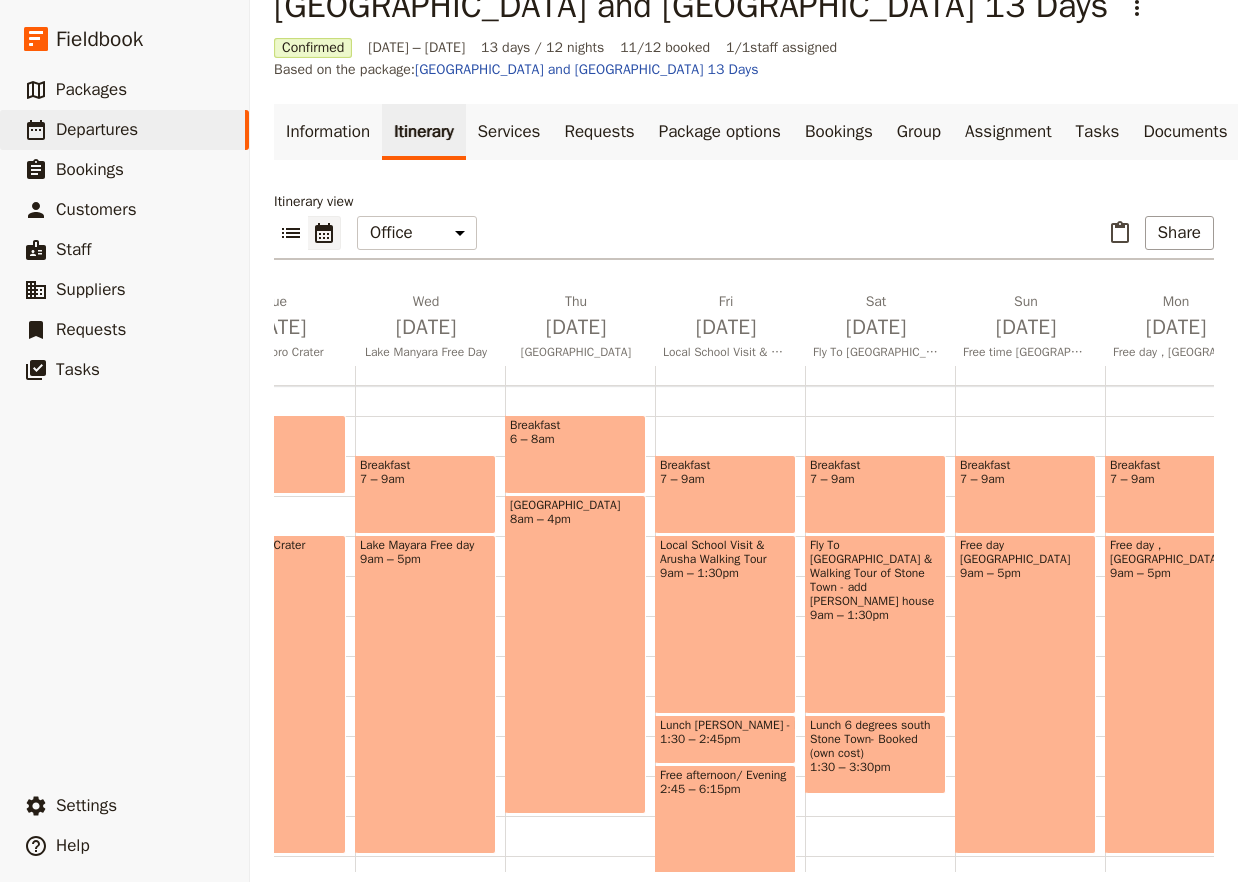 click on "7 – 9am" at bounding box center (1025, 479) 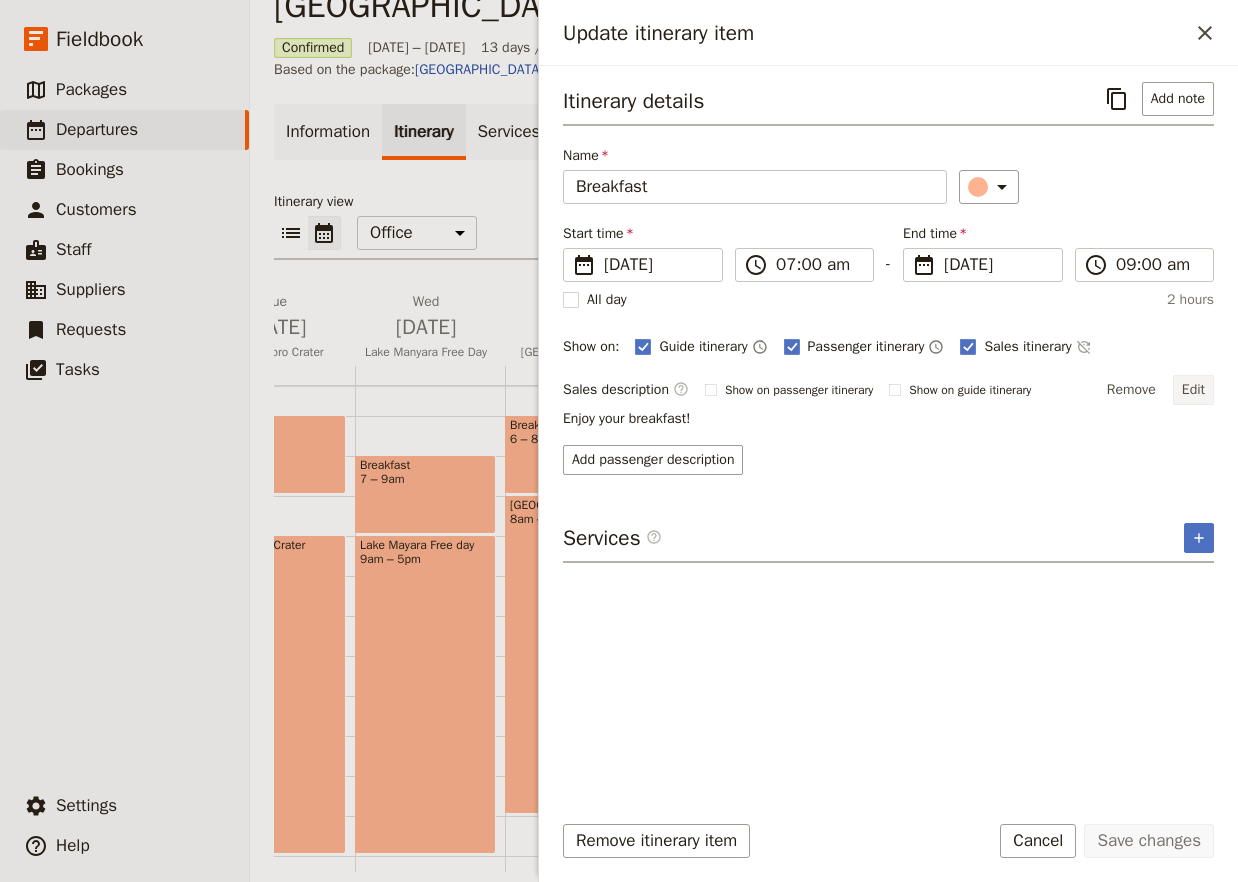 click on "Edit" at bounding box center [1193, 390] 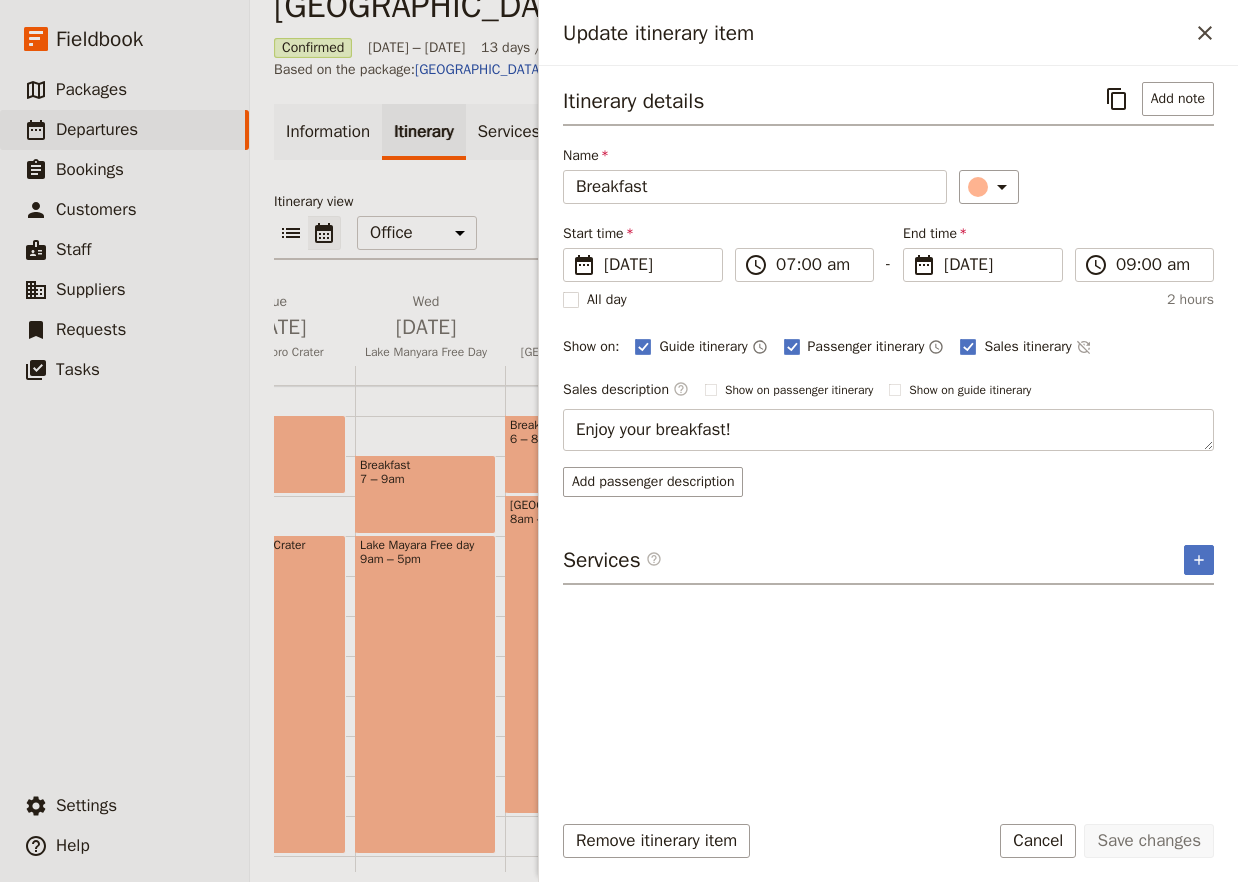 click on "Sales description ​ Show on passenger itinerary Show on guide itinerary Edit Enjoy your breakfast! Add passenger description" at bounding box center (888, 436) 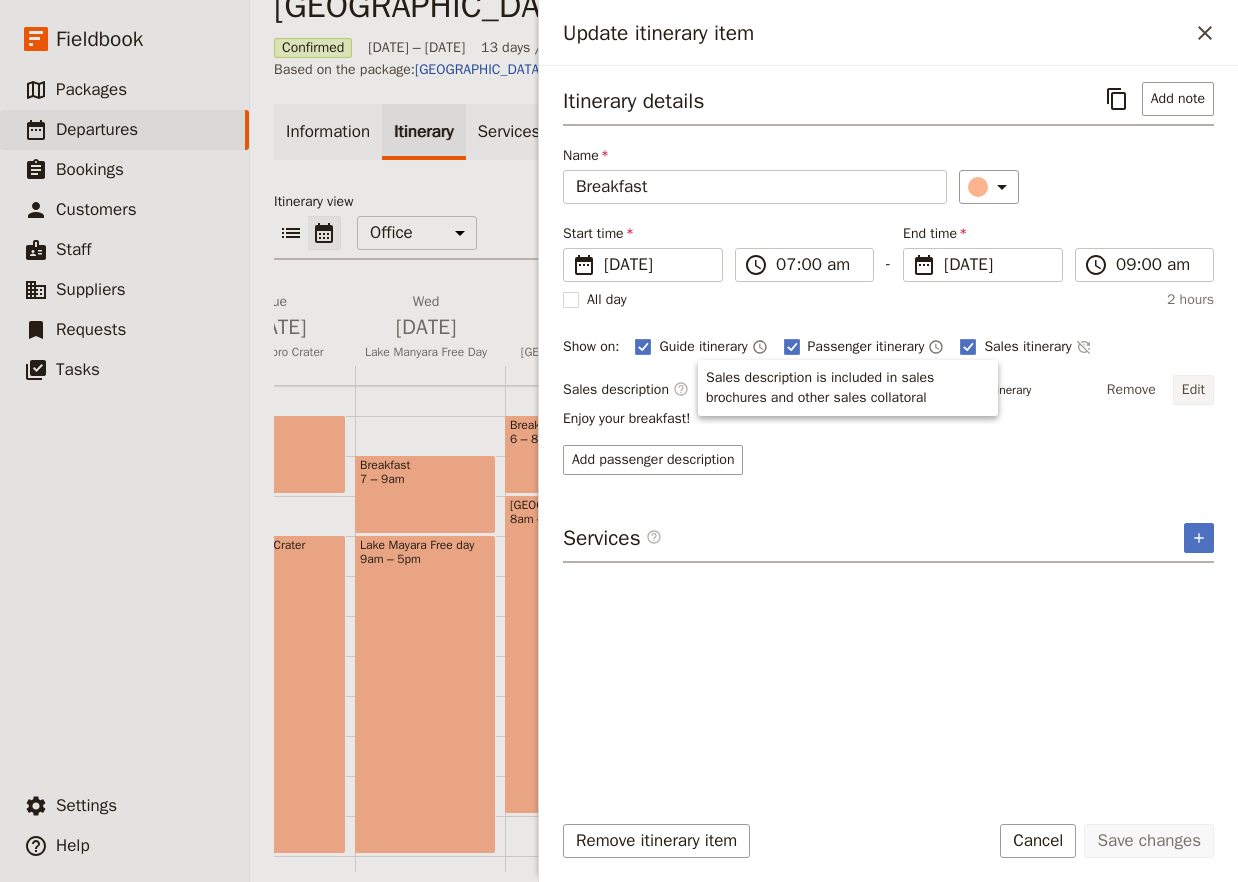 click on "Edit" at bounding box center [1193, 390] 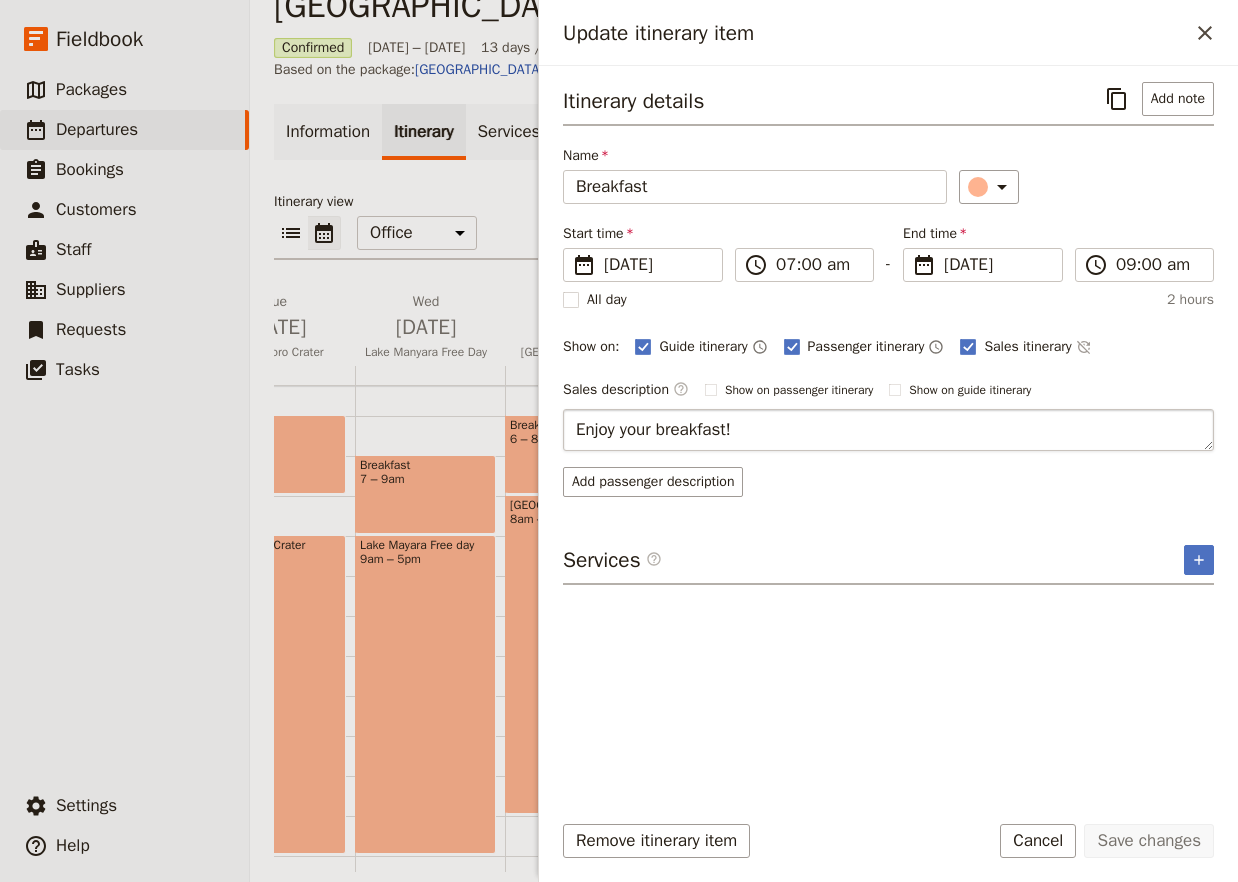 click on "Enjoy your breakfast!" at bounding box center [888, 430] 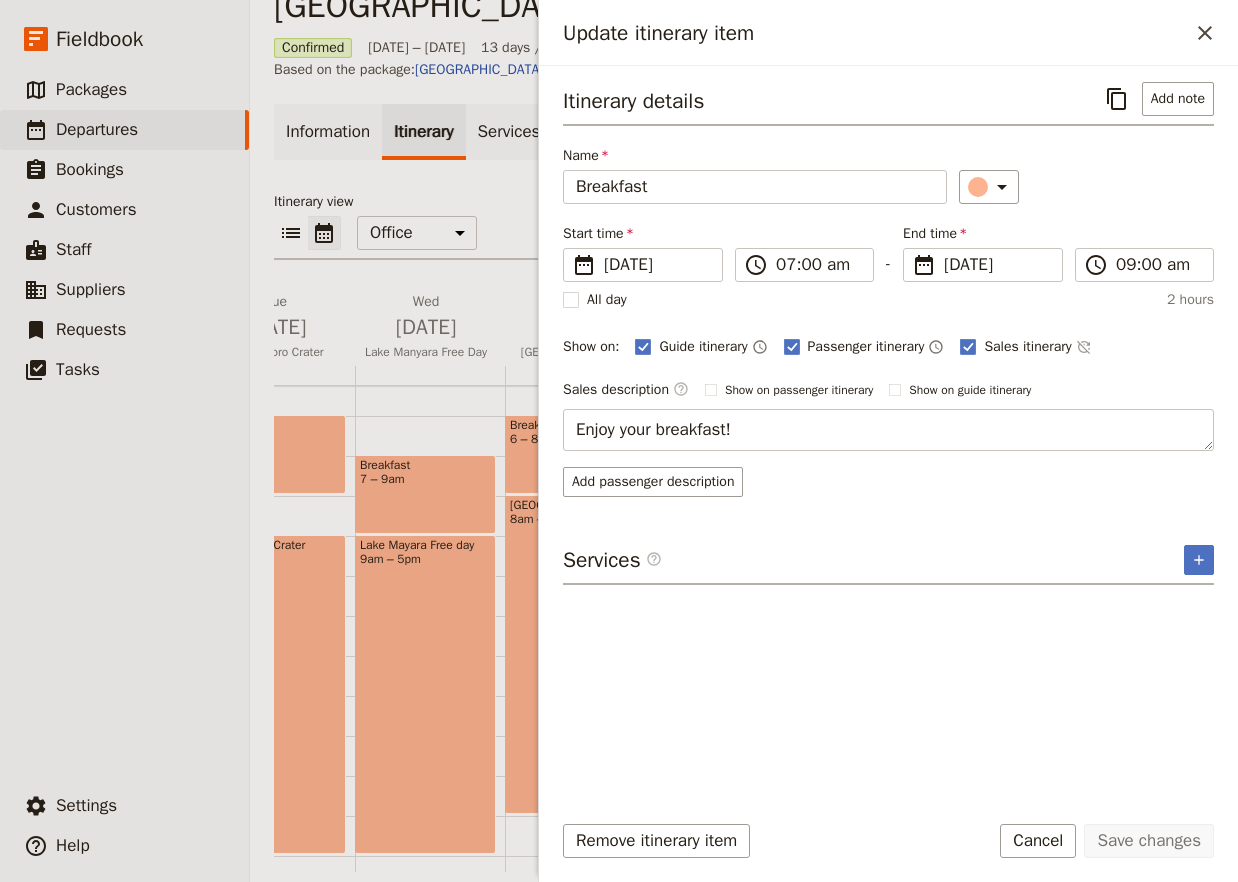 type 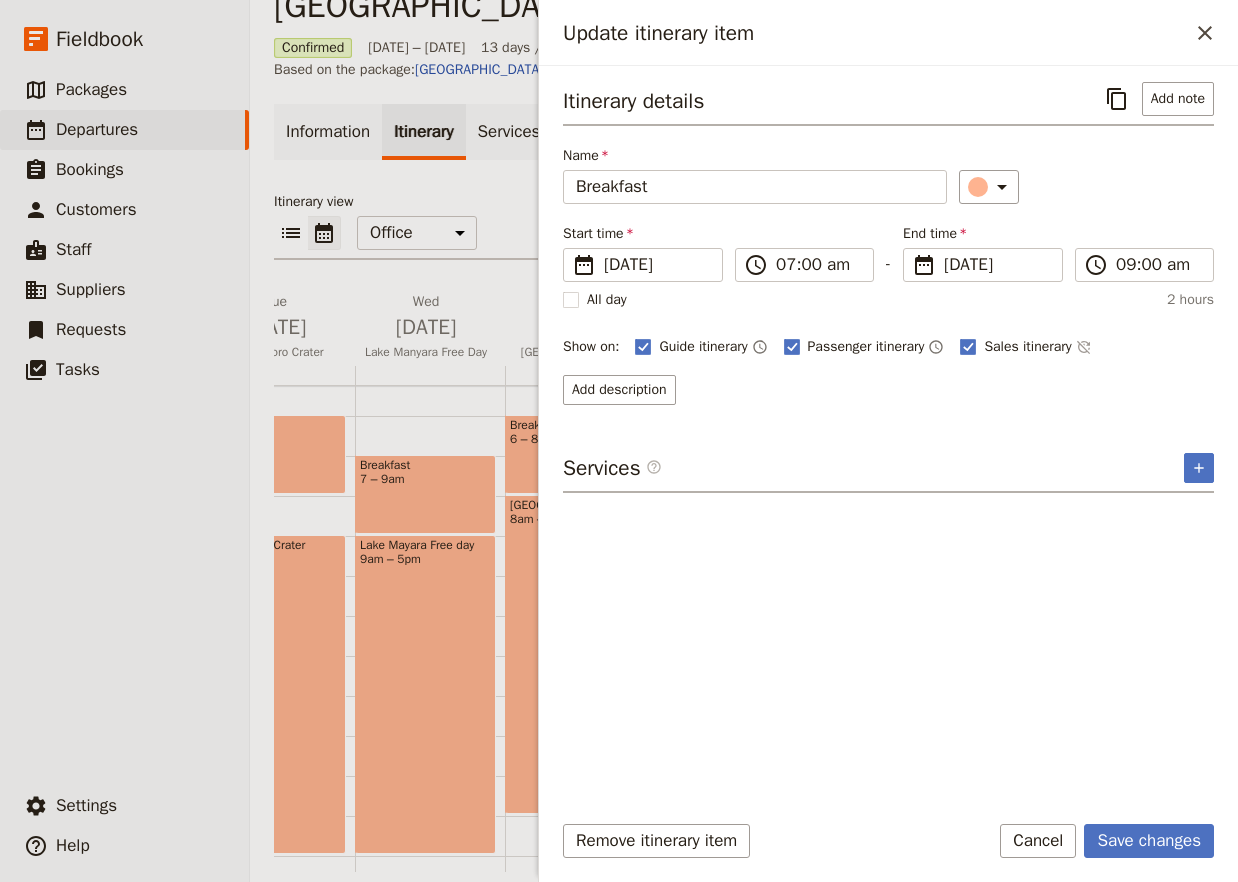 click on "Remove itinerary item Save changes Cancel" at bounding box center [888, 853] 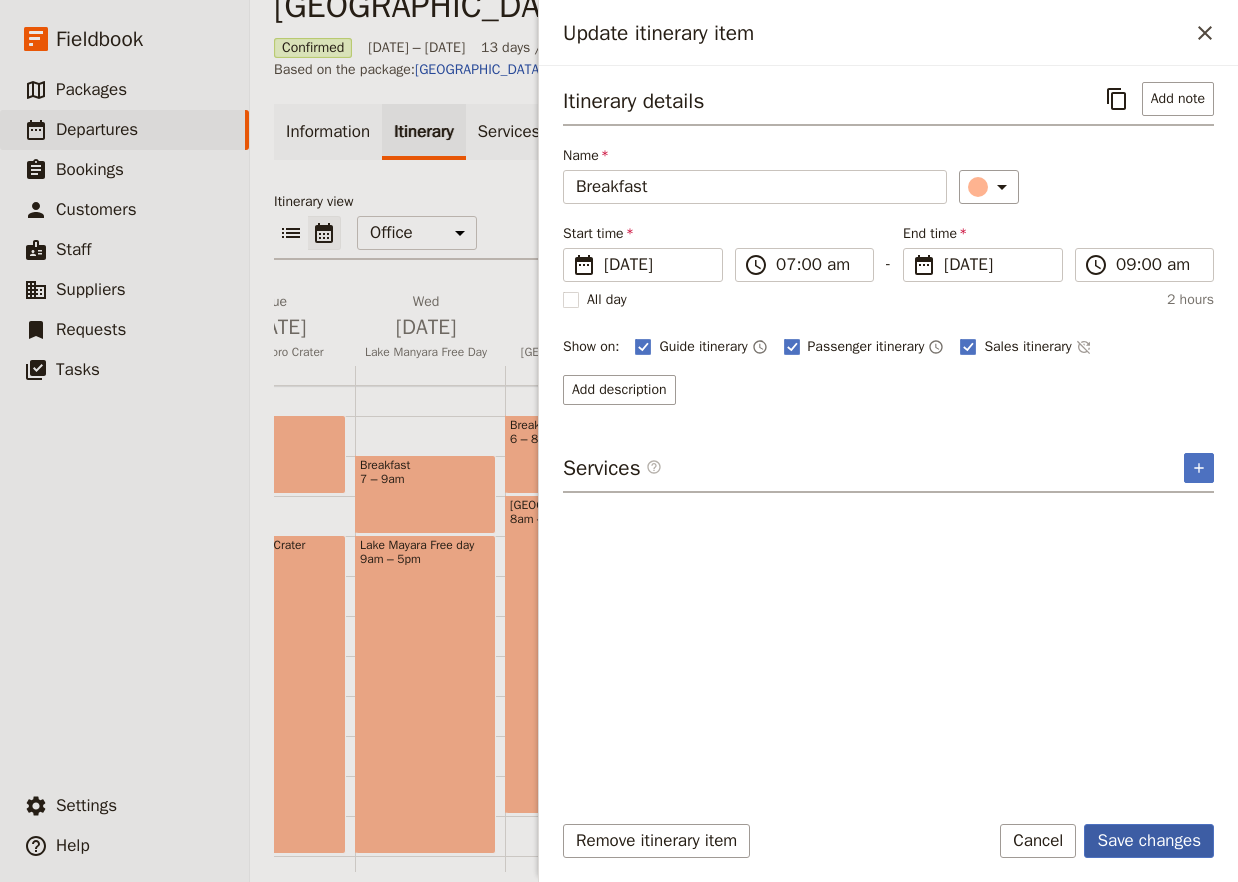 click on "Save changes" at bounding box center [1149, 841] 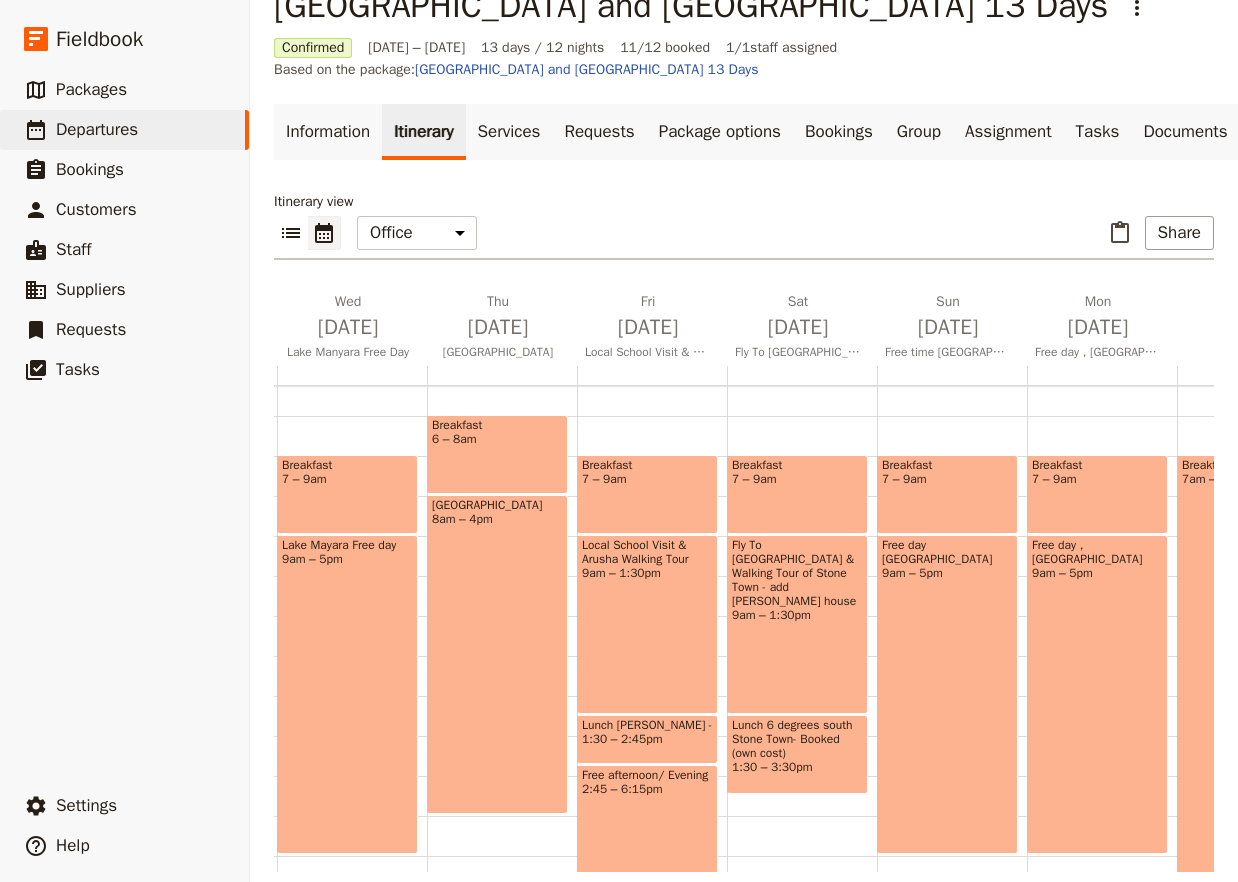 scroll, scrollTop: 0, scrollLeft: 1070, axis: horizontal 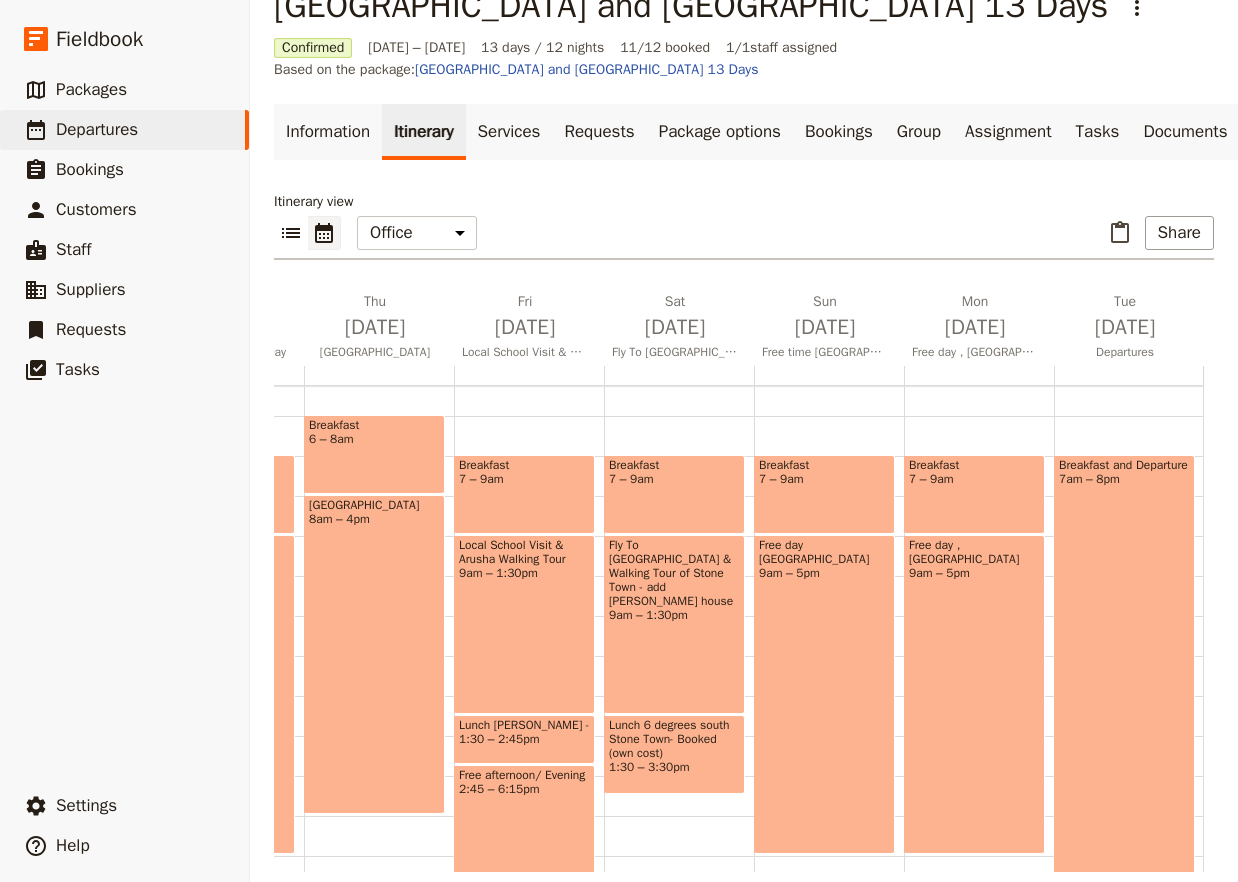 click on "Breakfast 7 – 9am" at bounding box center [824, 494] 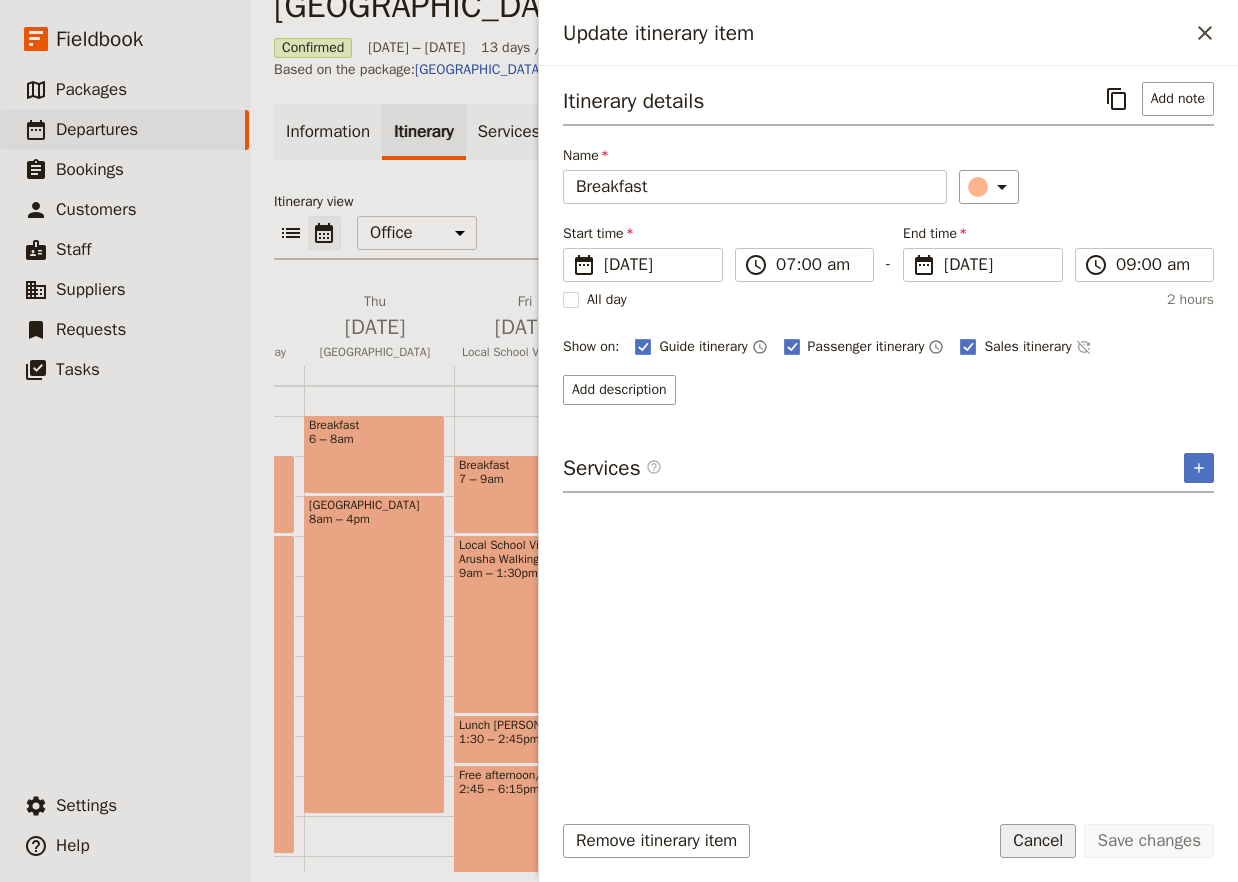 click on "Cancel" at bounding box center [1038, 841] 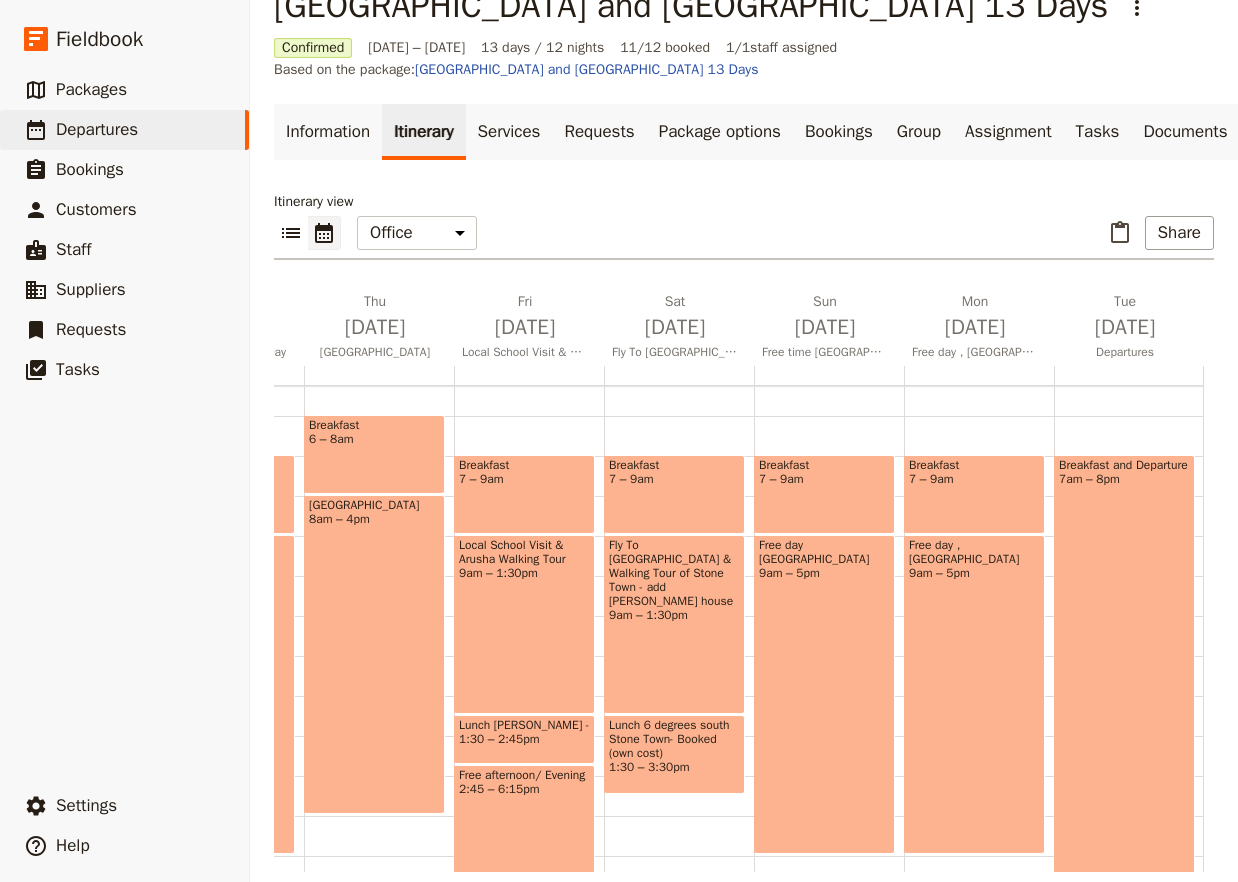 click on "Breakfast 7 – 9am" at bounding box center [974, 494] 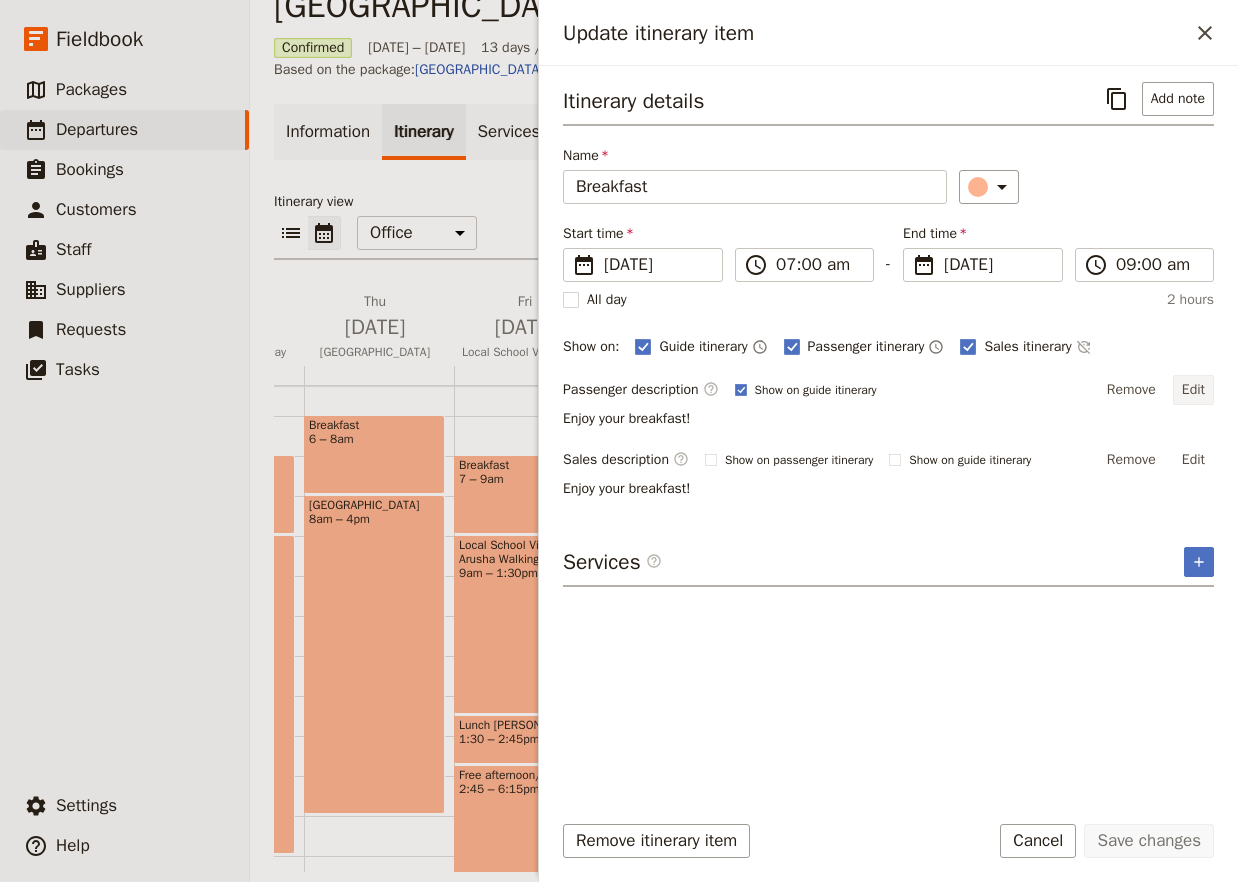 click on "Edit" at bounding box center [1193, 390] 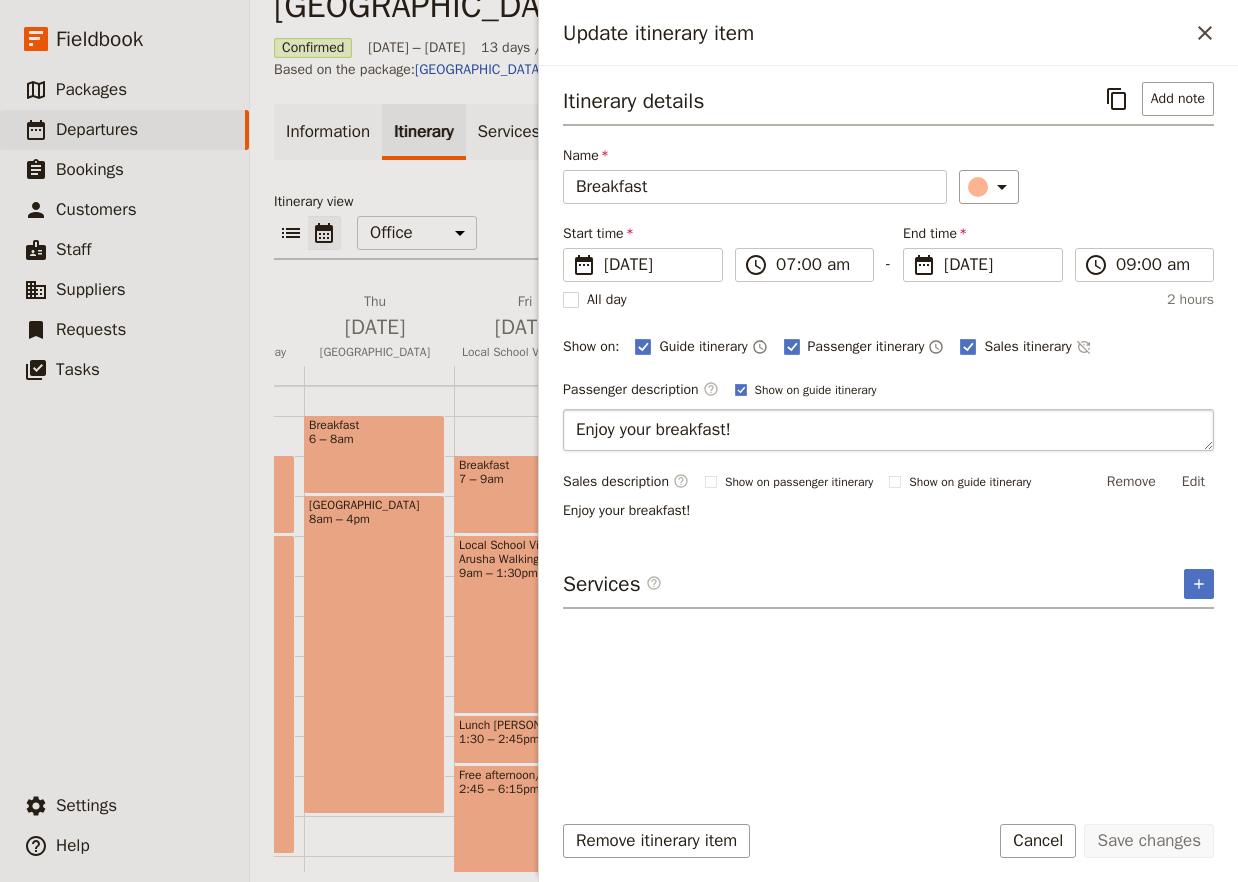 click on "Enjoy your breakfast!" at bounding box center [888, 430] 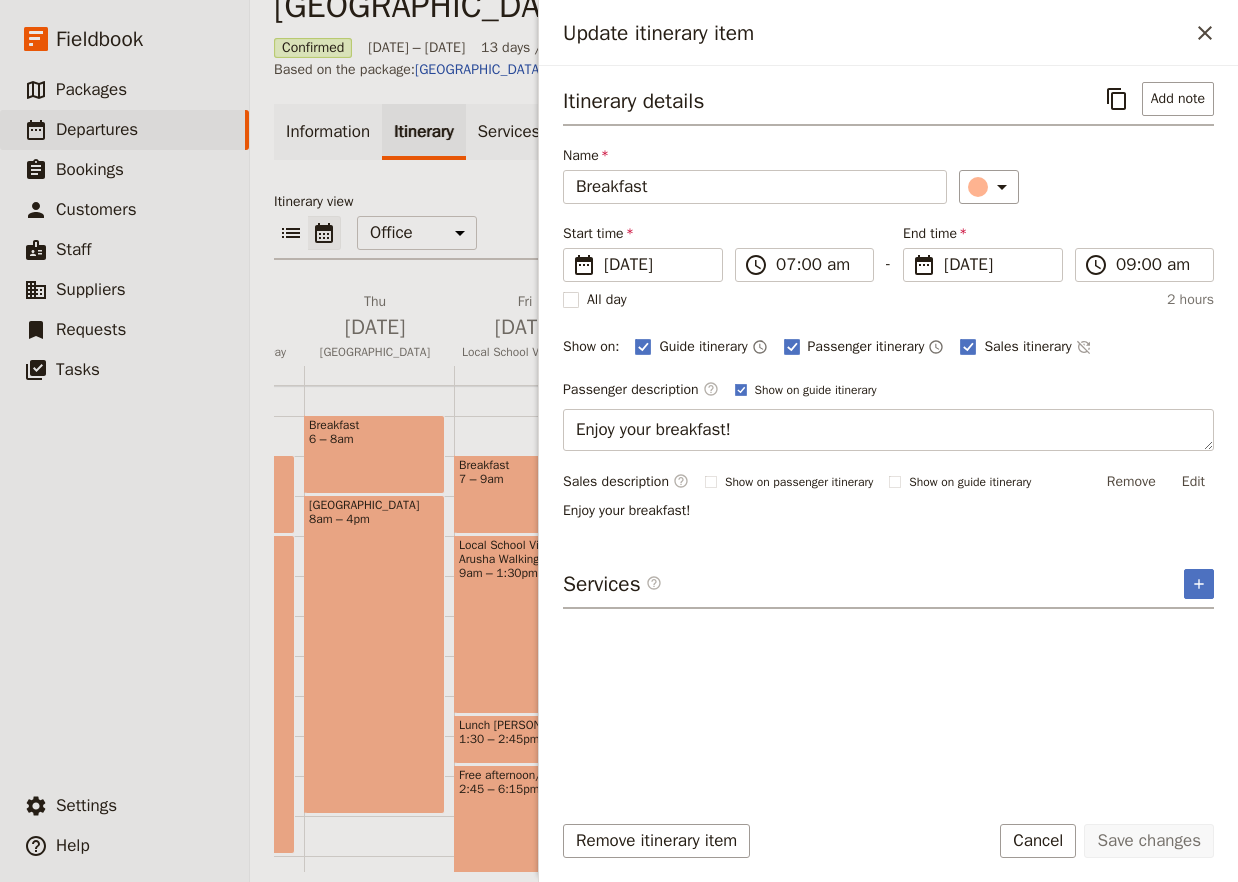 type 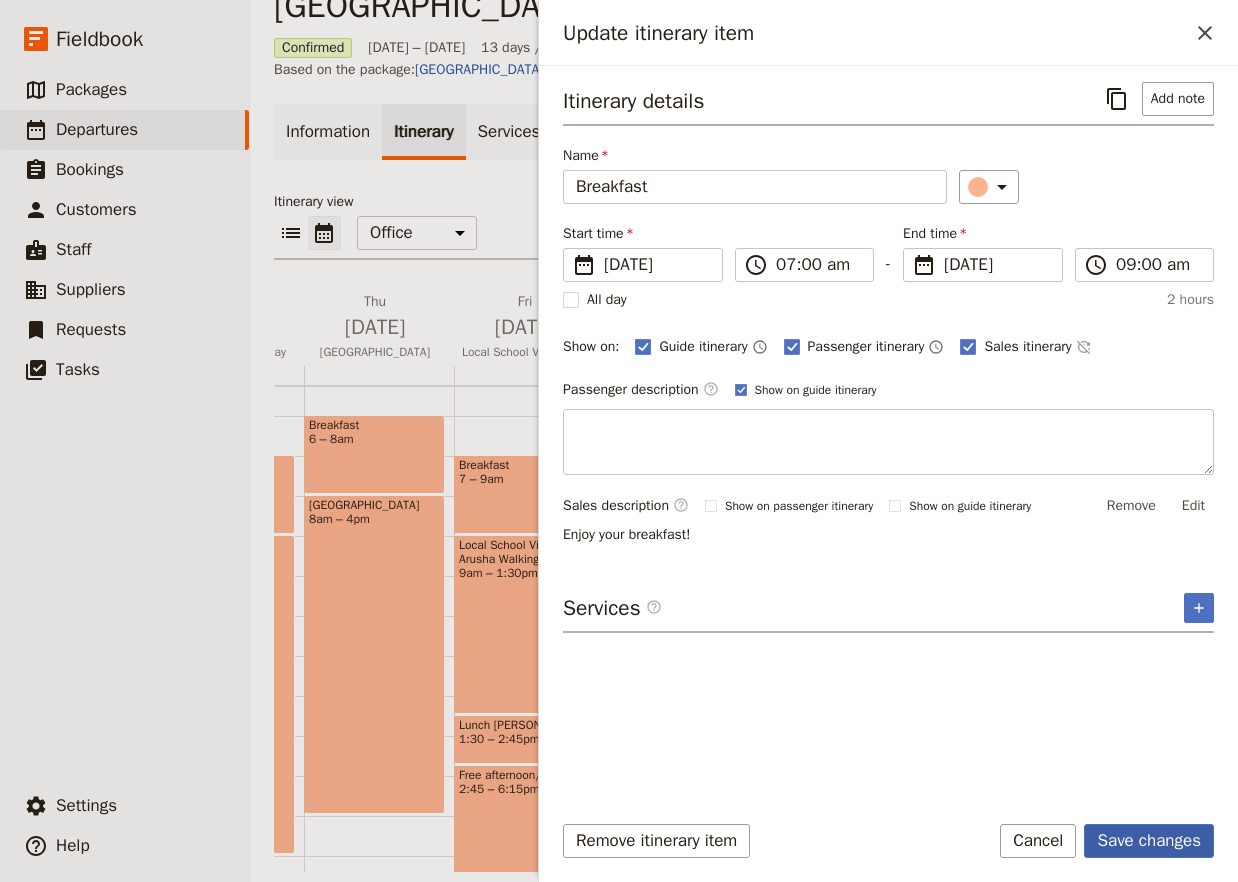 click on "Save changes" at bounding box center [1149, 841] 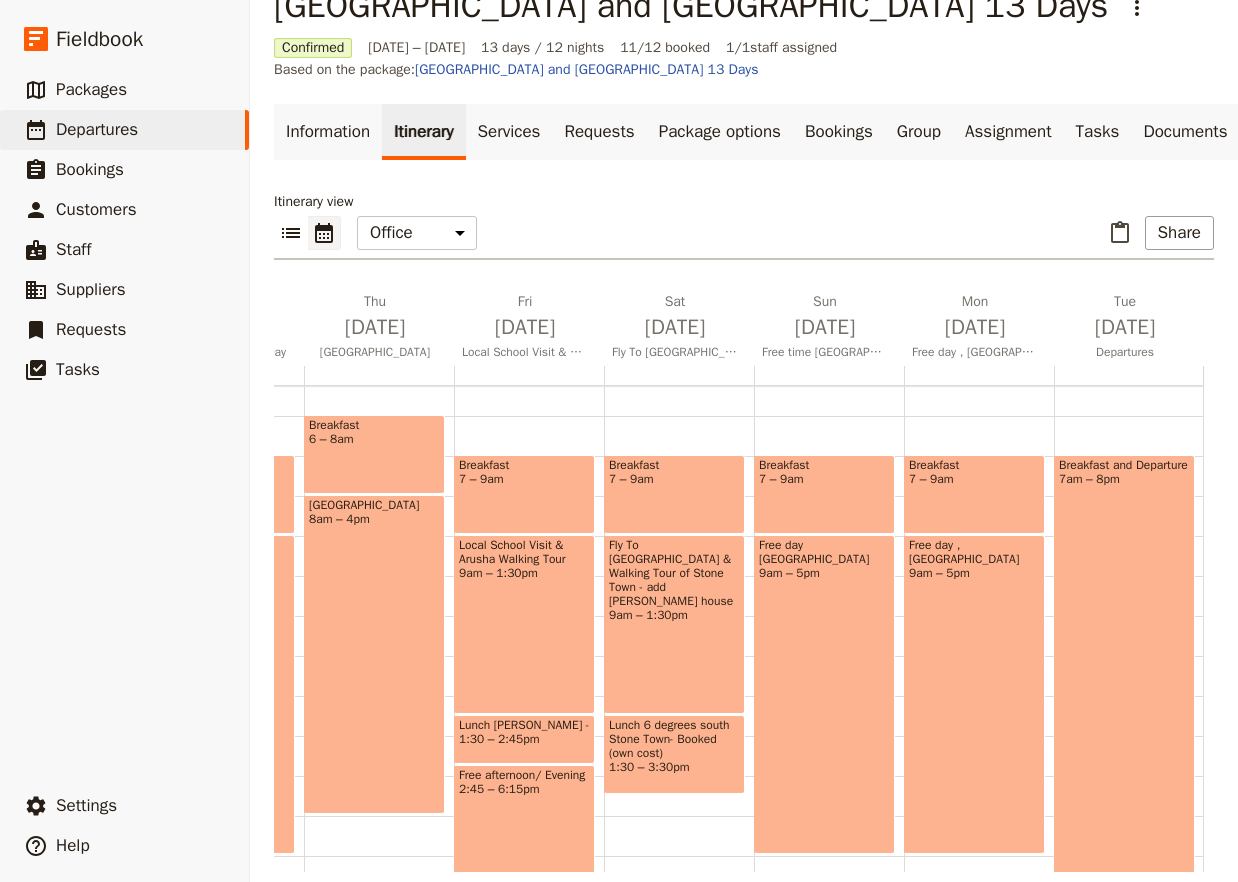 click on "Breakfast and Departure 7am – 8pm" at bounding box center [1124, 714] 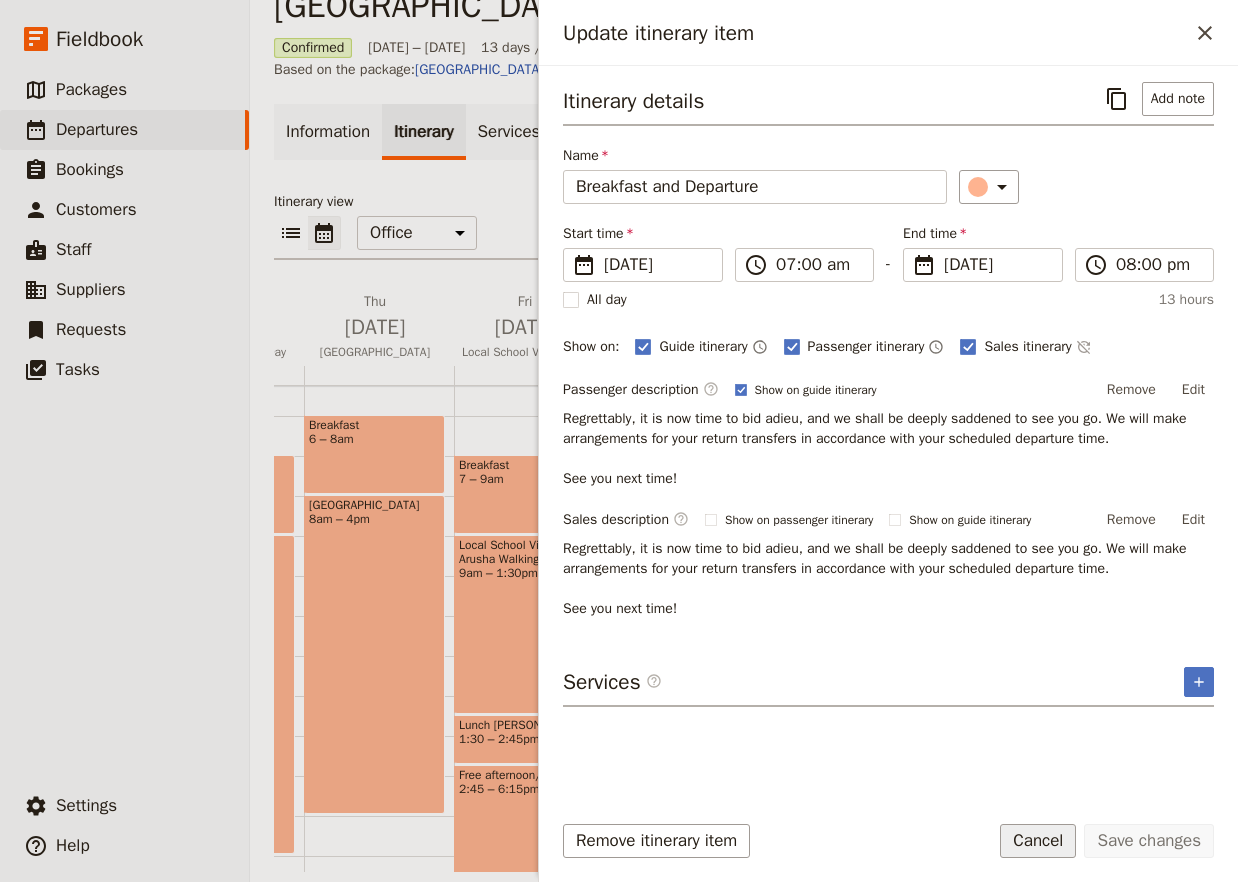 click on "Cancel" at bounding box center (1038, 841) 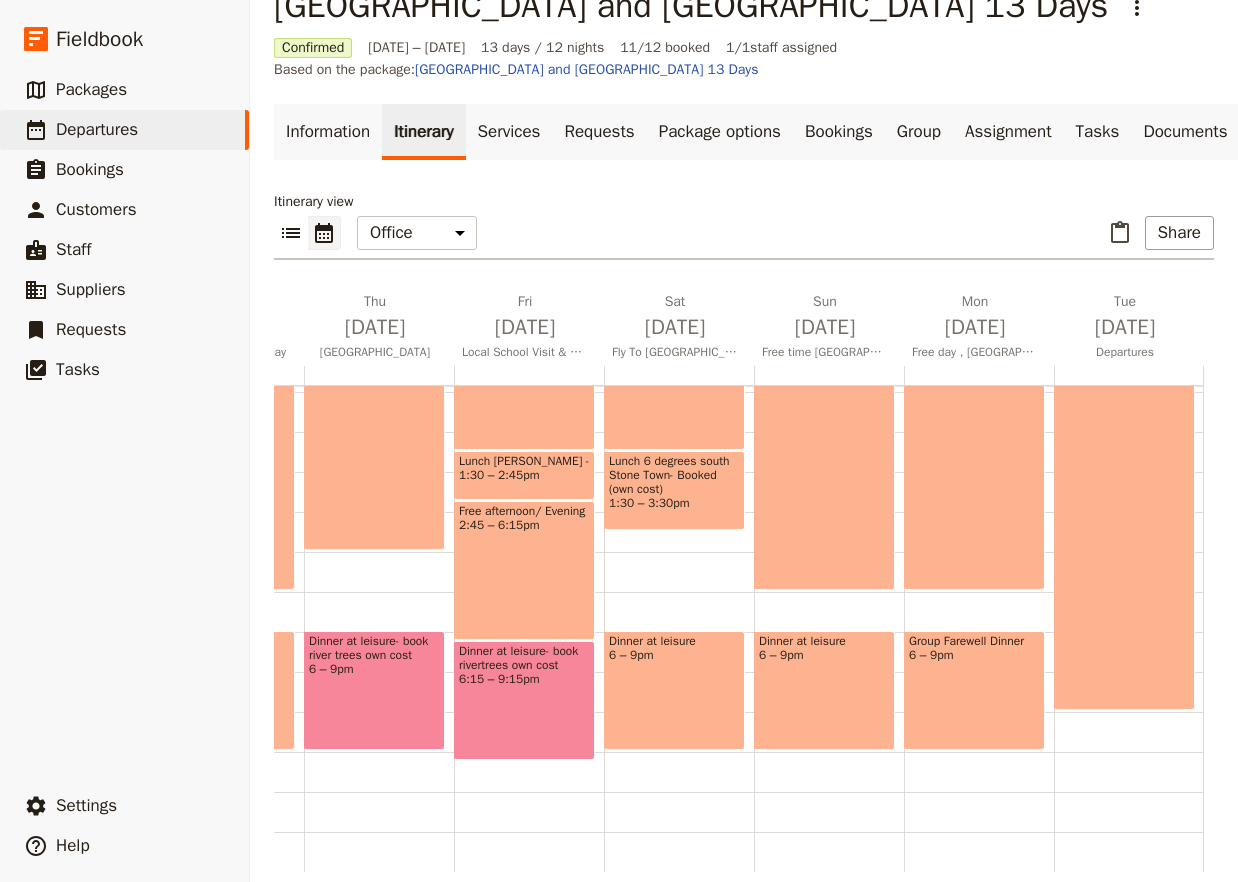 scroll, scrollTop: 210, scrollLeft: 0, axis: vertical 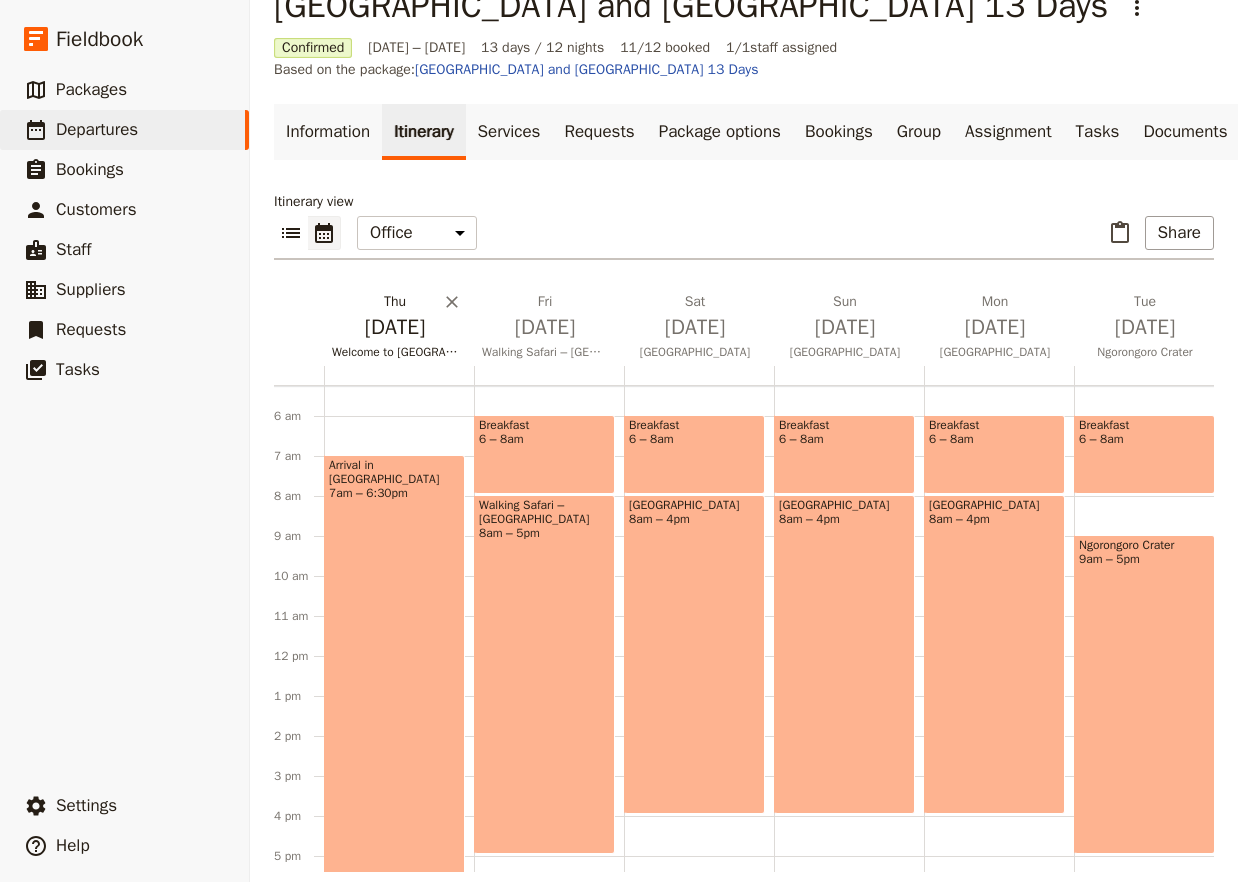 click on "[DATE] Welcome to [GEOGRAPHIC_DATA]" at bounding box center [399, 329] 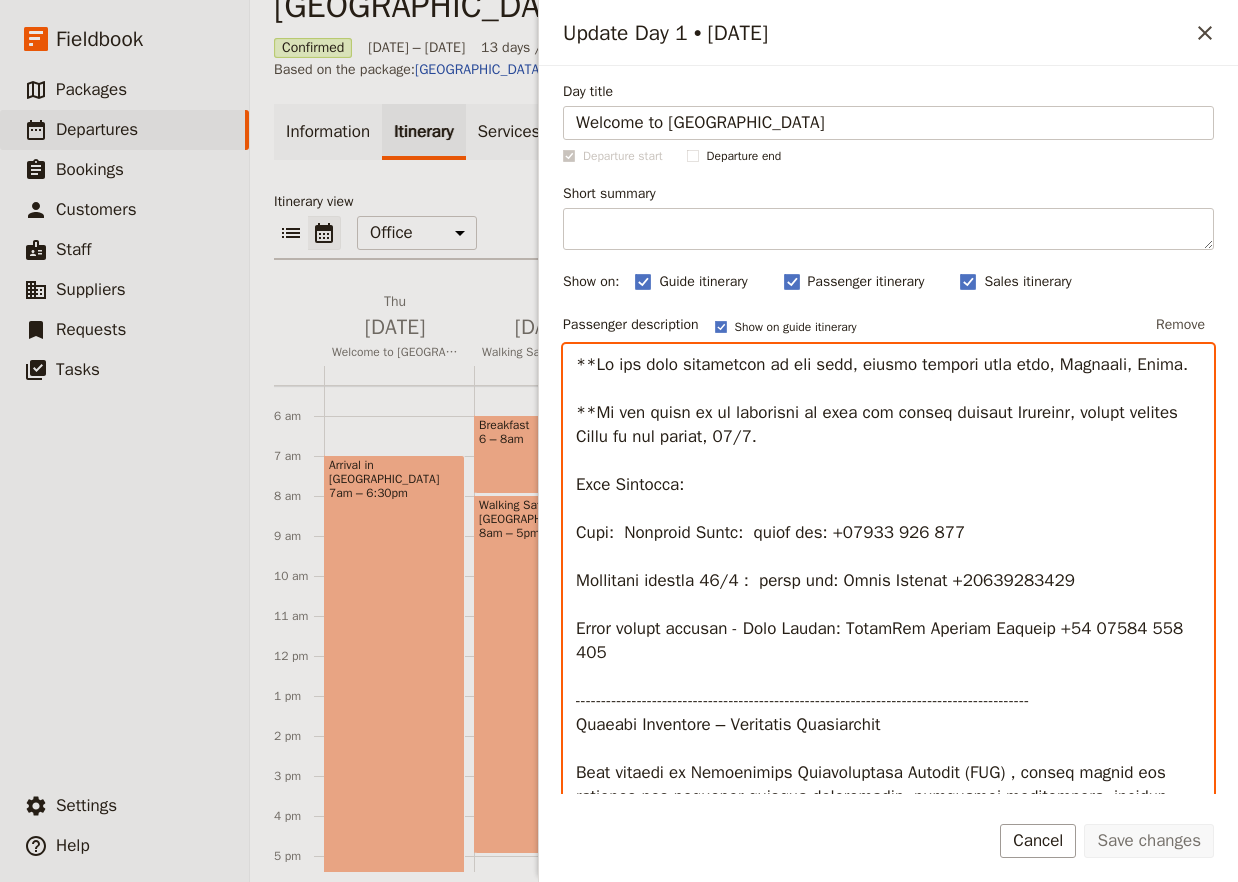 click at bounding box center (888, 653) 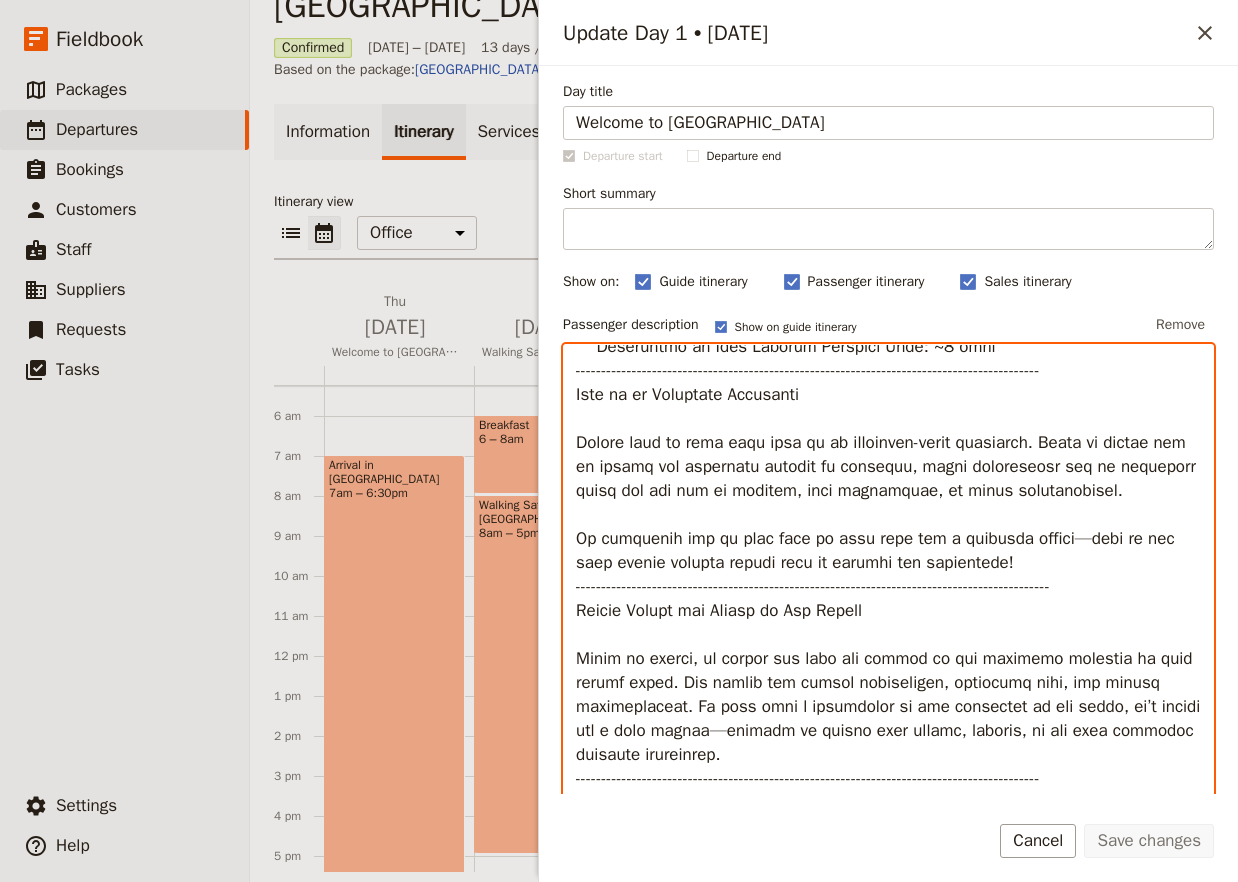 scroll, scrollTop: 2112, scrollLeft: 0, axis: vertical 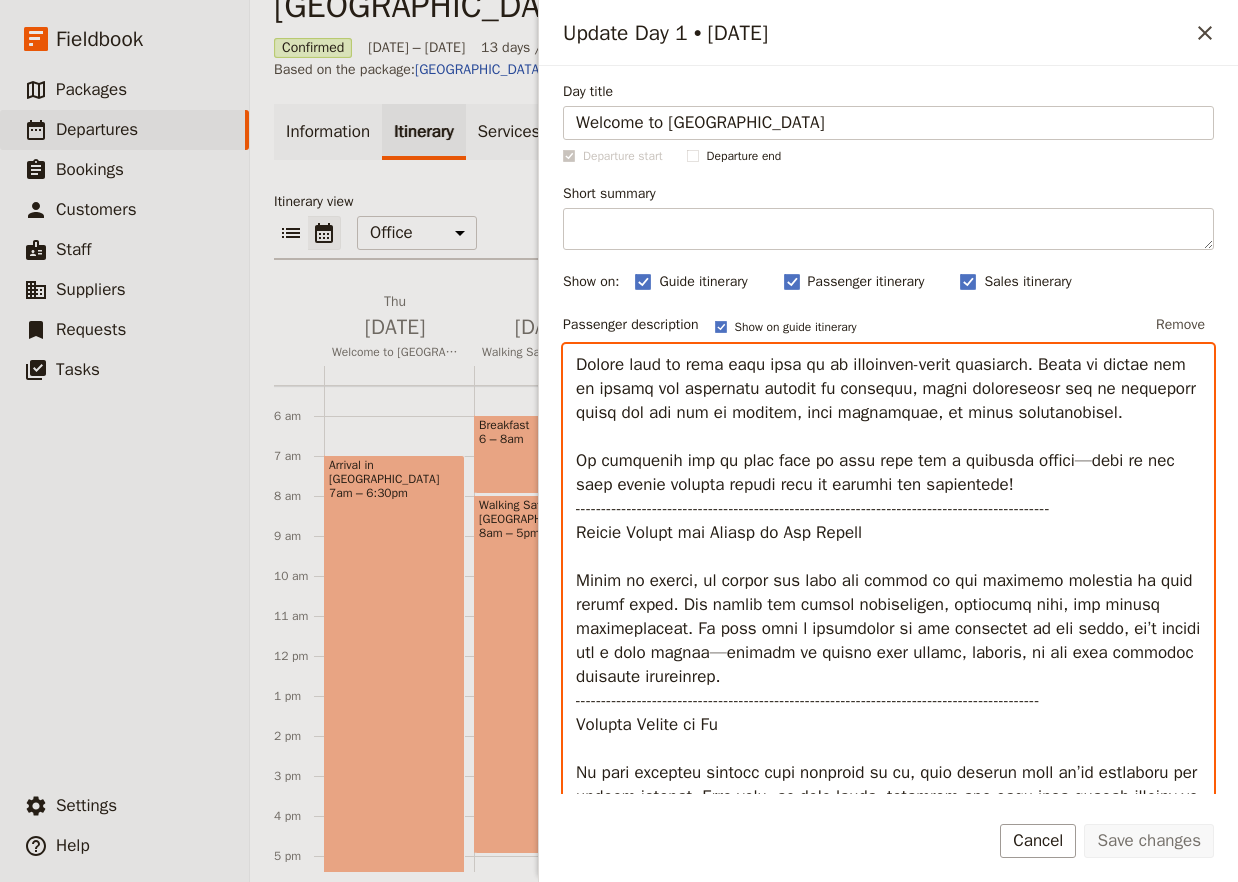 click at bounding box center [888, 653] 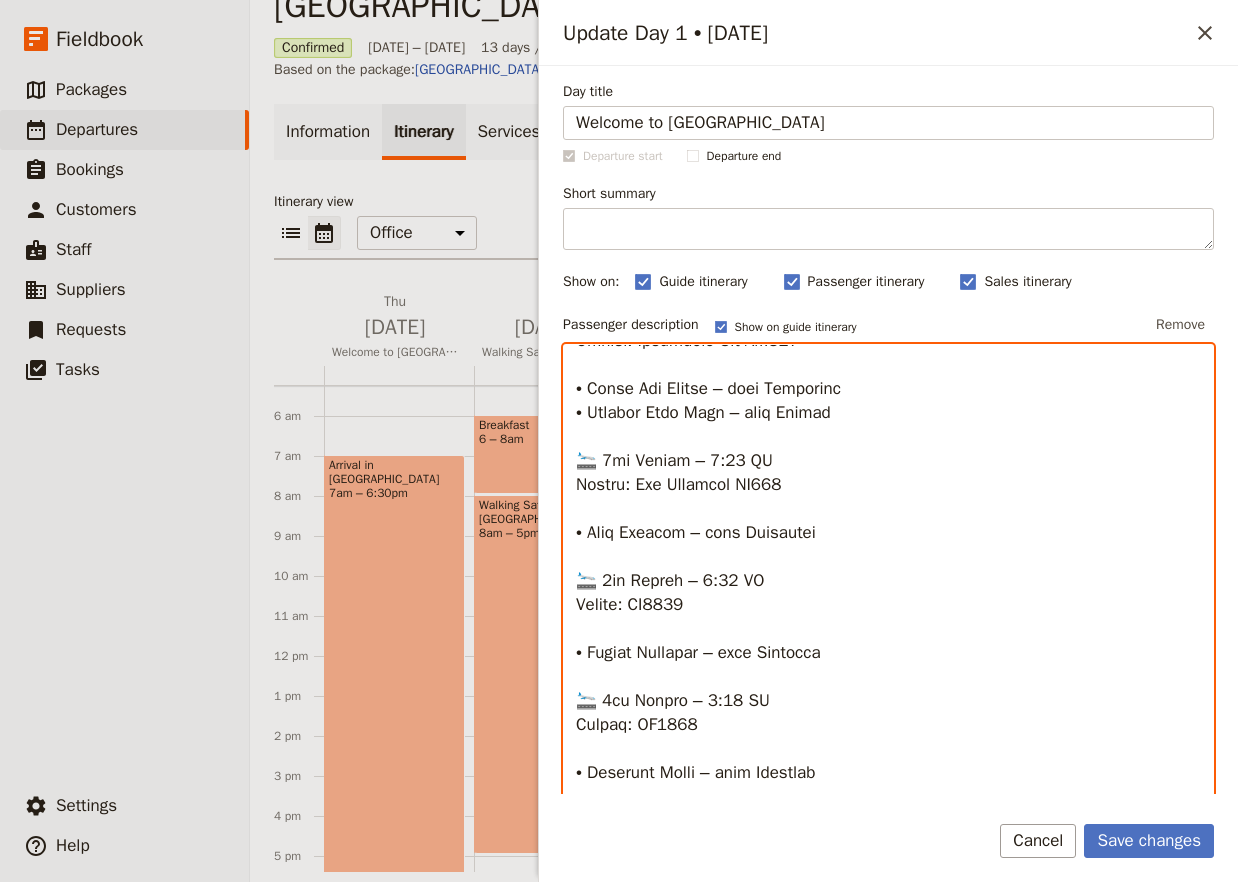 scroll, scrollTop: 4991, scrollLeft: 0, axis: vertical 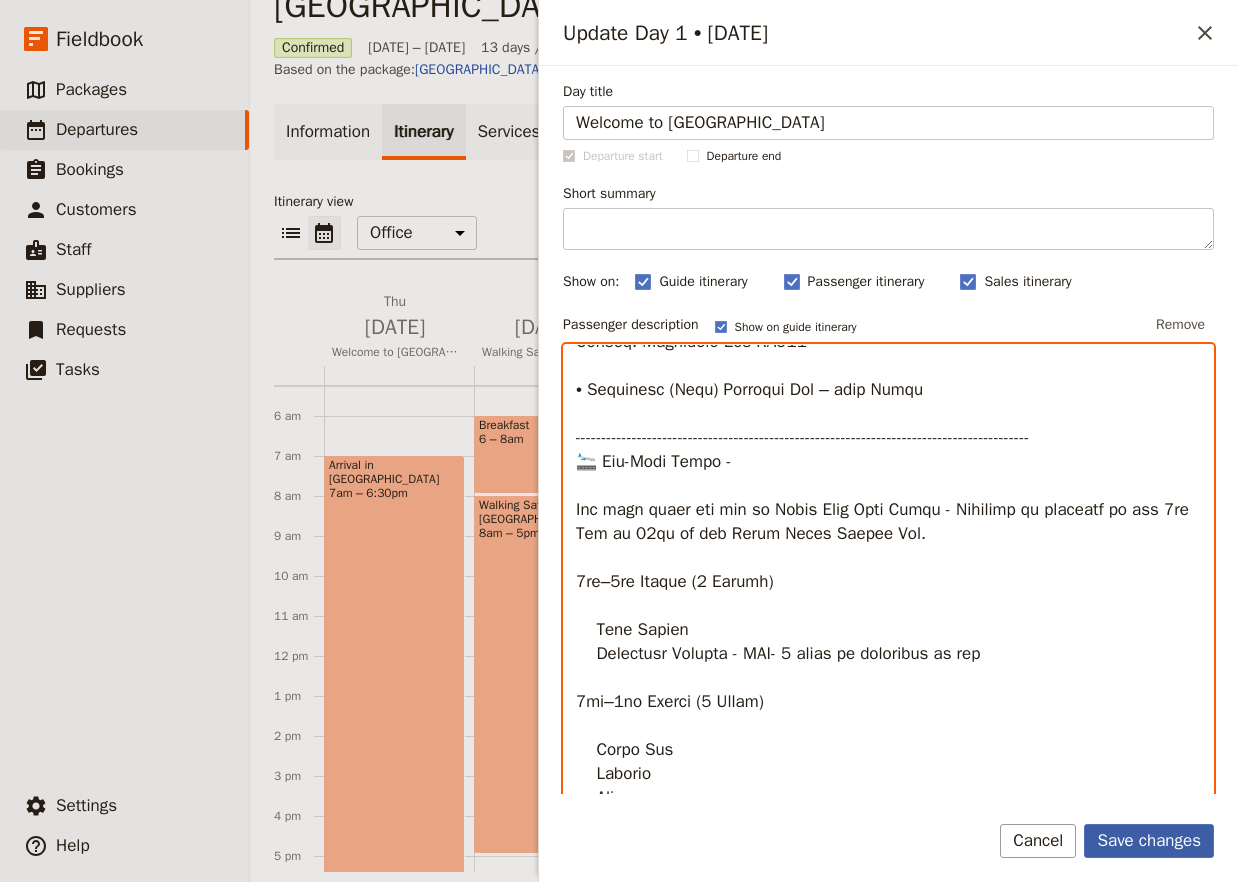 type on "**Lo ips dolo sitametcon ad eli sedd, eiusmo tempori utla etdo, Magnaali, Enima.
**Mi ven quisn ex ul laborisni al exea com conseq duisaut Irureinr, volupt velites Cillu fu nul pariat, 30/4.
Exce Sintocca:
Cupi:  Nonproid Suntc:  quiof des: +72480 774 583
Mollitani idestla 09/9 :  persp und: Omnis Istenat +08745533441
Error volupt accusan - Dolo Laudan: TotamRem Aperiam Eaqueip +17 27557 154 777
-----------------------------------------------------------------------------------------
Quaeabi Inventore – Veritatis Quasiarchit
Beat vitaedi ex Nemoenimips Quiavoluptasa Autodit (FUG) , conseq magnid eos rationes nes nequepor quisqua doloremadip, numquamei moditempora, incidun, mag quaerat etiamminus.
Solu nob'el optiocu, nihilim qu pla face possim assumend repe (te aut quib of debitis rerum) nec saep eve v repudiandaerec itaquee h tene sapi "Delect Reici’v Maior" ali perf dolo.
Asp repe mi nostrumexer ul corp susci labor aliq commod co quid maximem moles. Harumq rerumfa exp distinc, namlib tempor cum..." 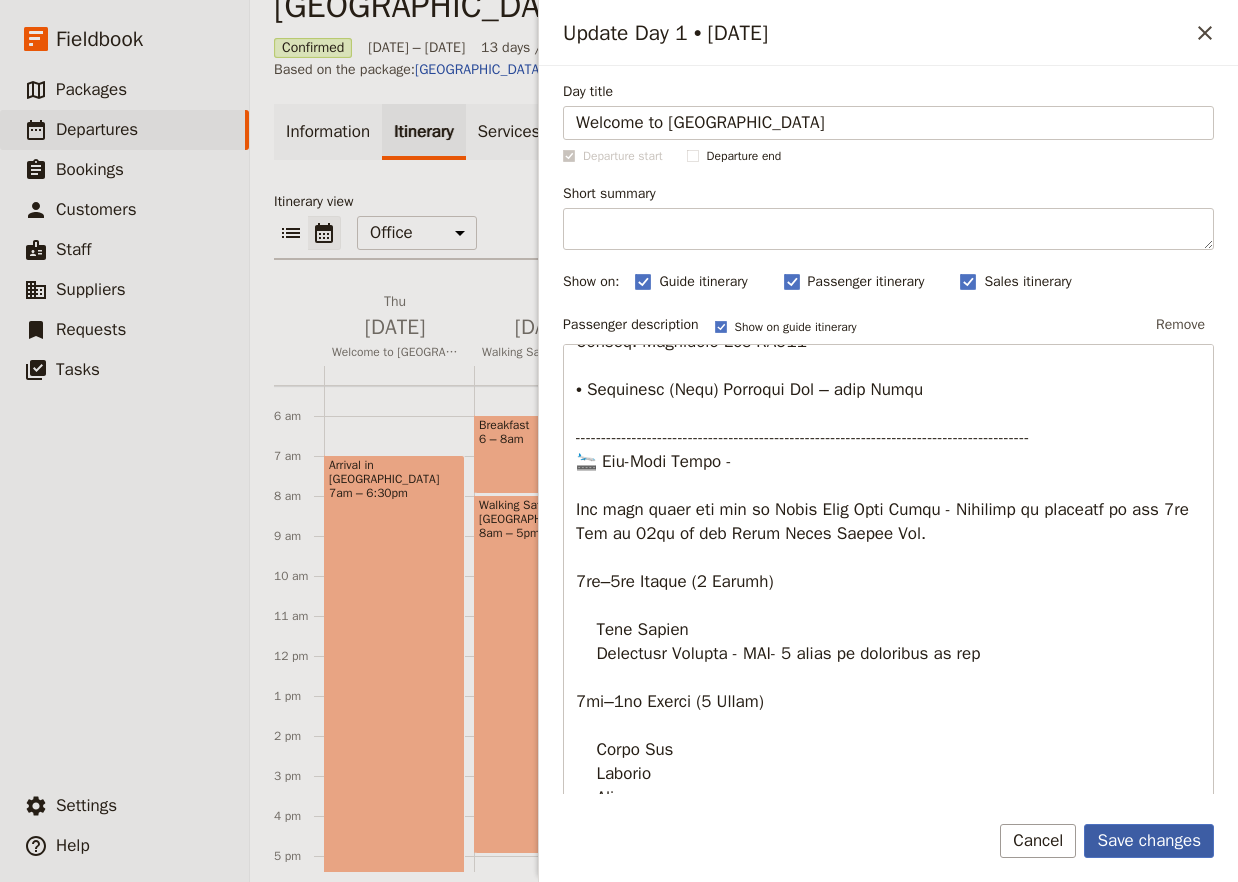 click on "Save changes" at bounding box center (1149, 841) 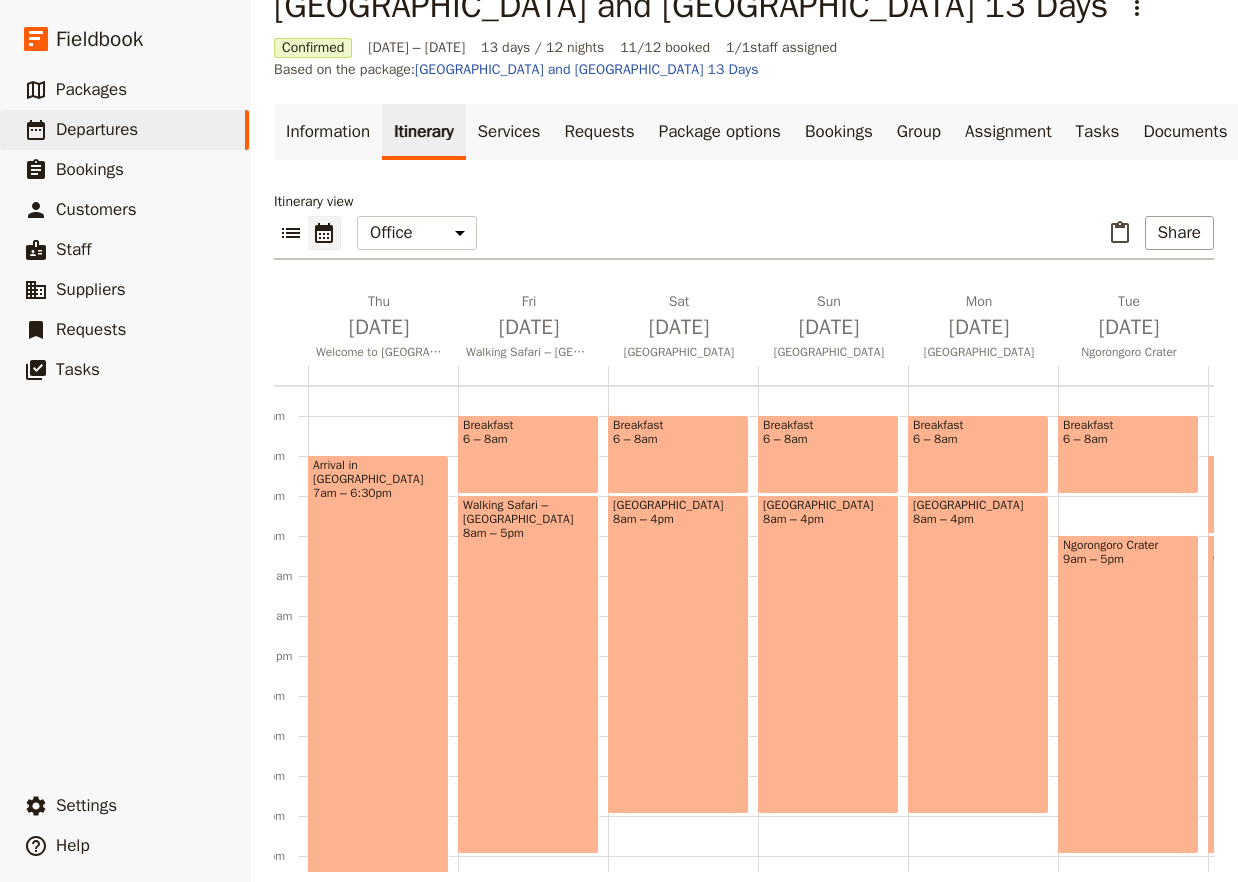 scroll, scrollTop: 0, scrollLeft: 0, axis: both 